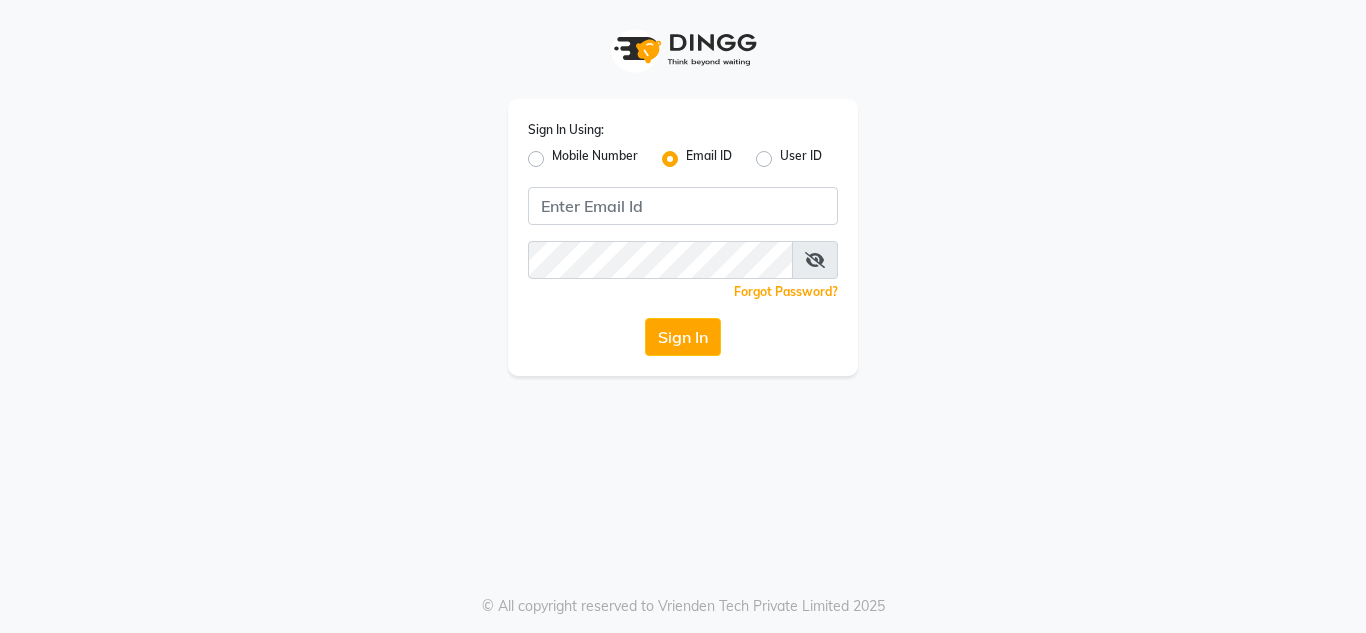 scroll, scrollTop: 0, scrollLeft: 0, axis: both 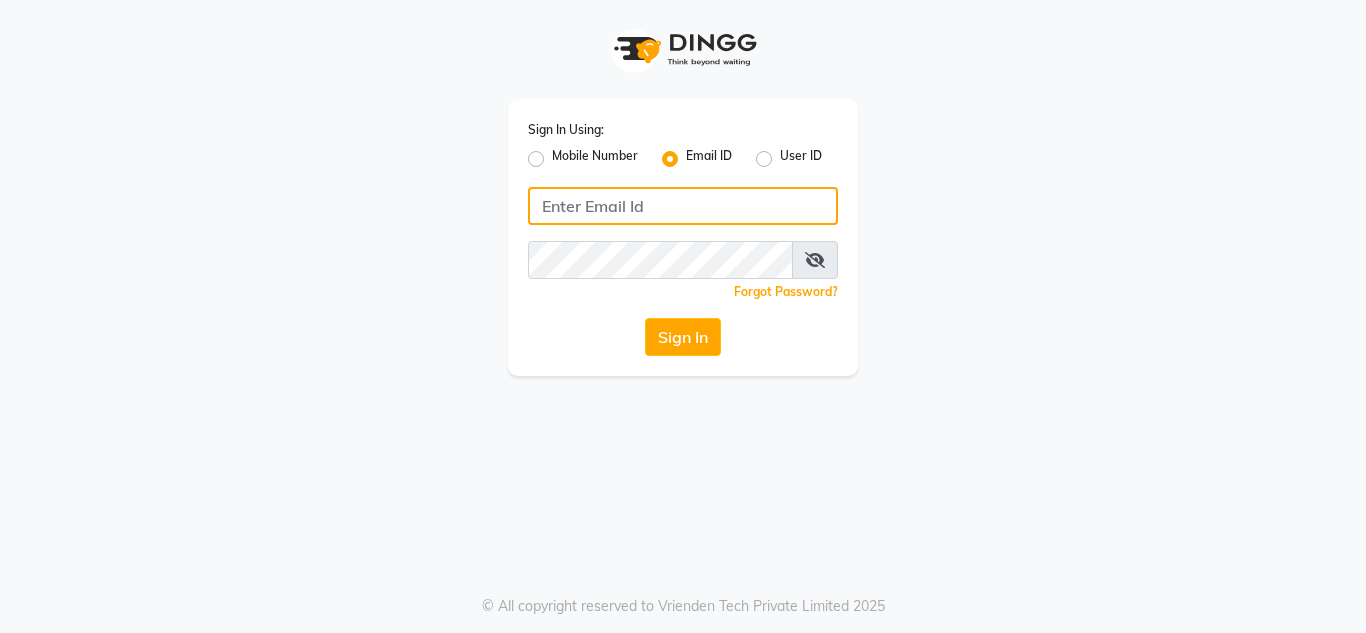 click 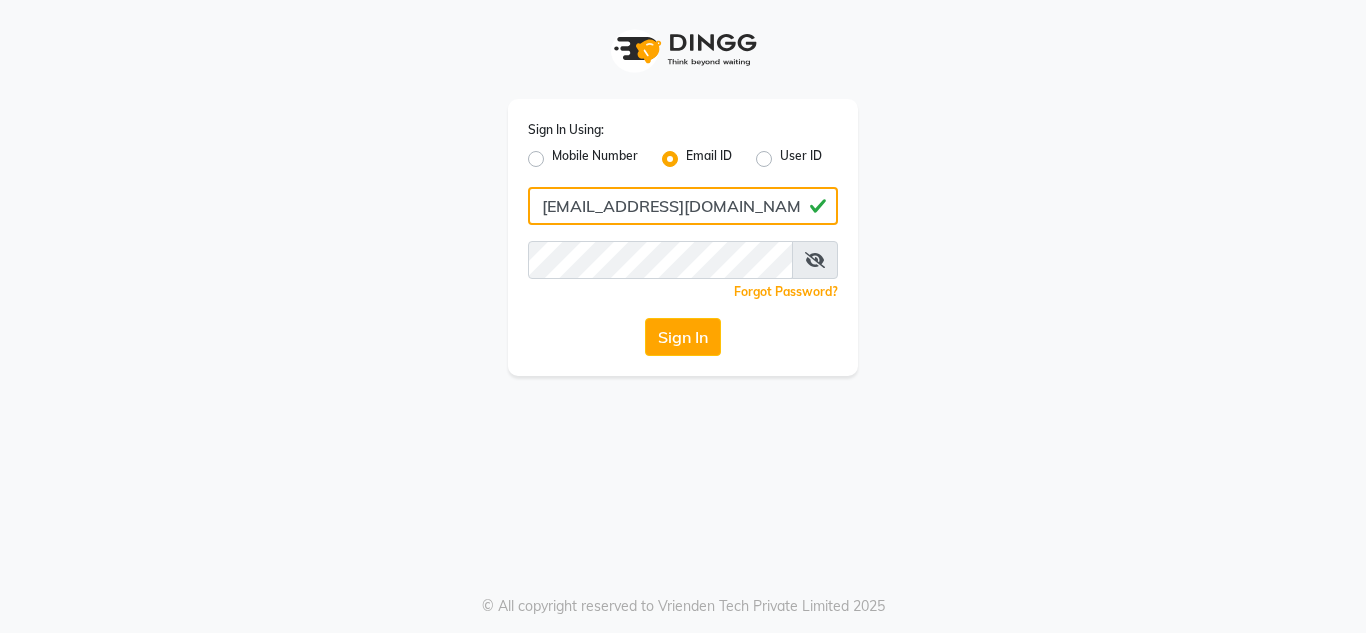 type on "[EMAIL_ADDRESS][DOMAIN_NAME]" 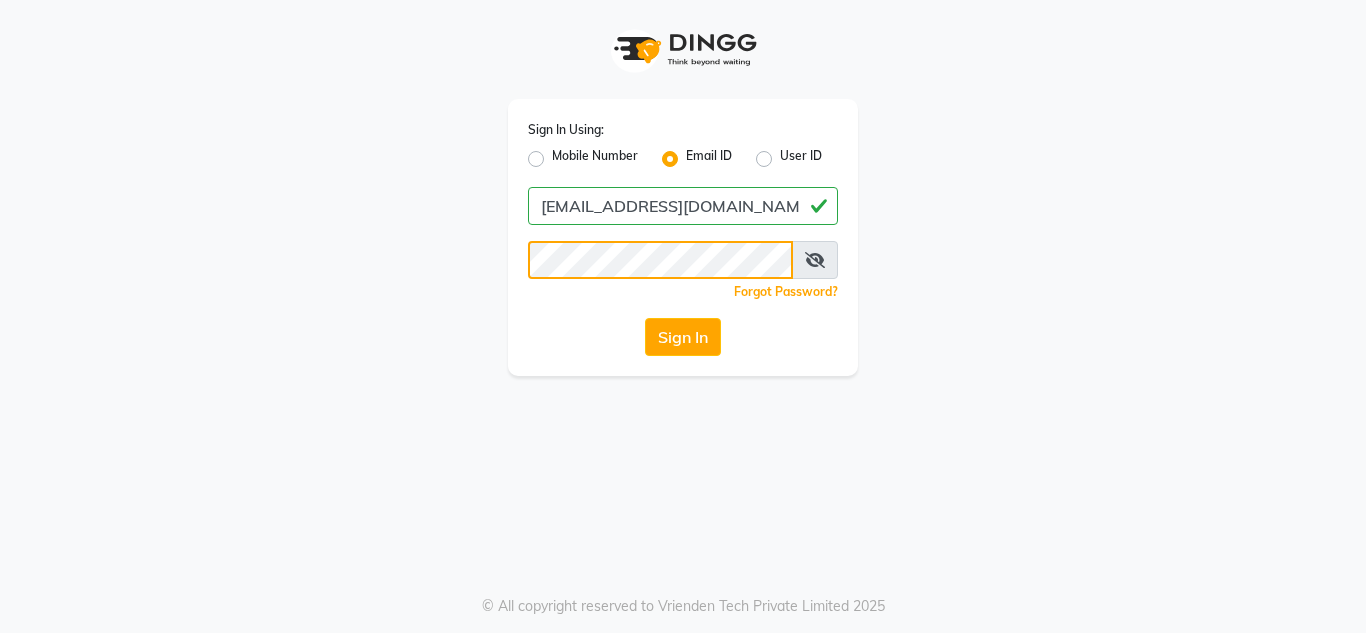 click on "Sign In" 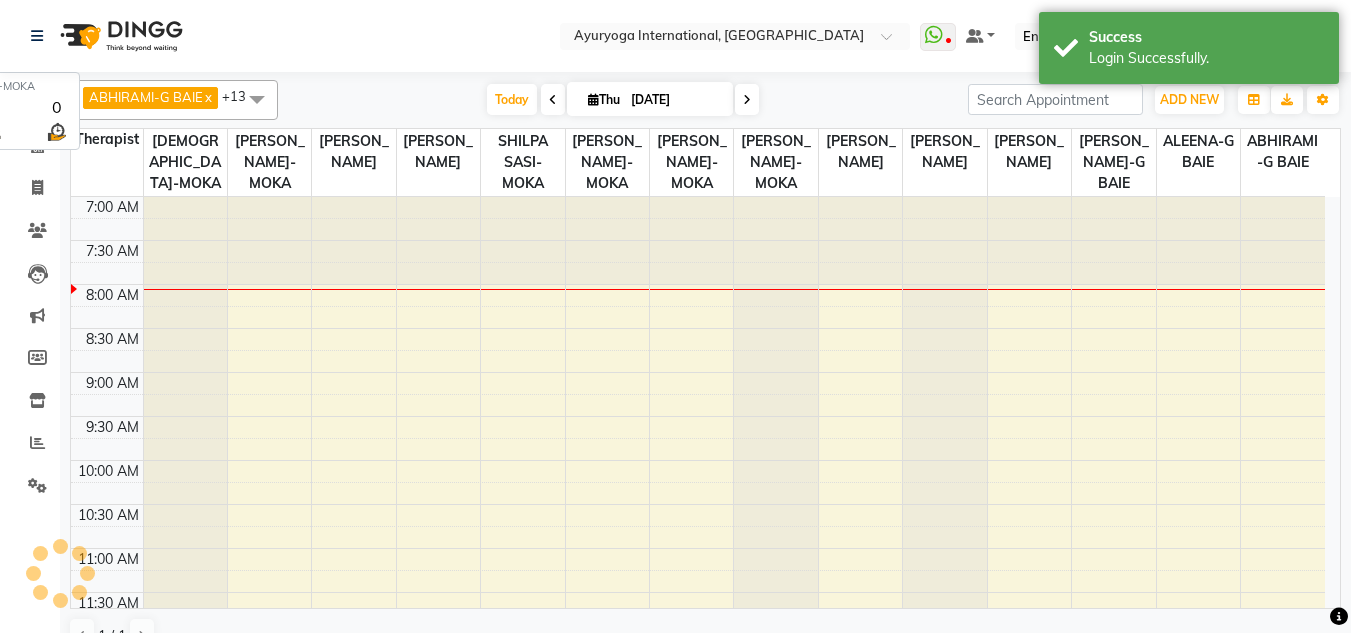 select on "en" 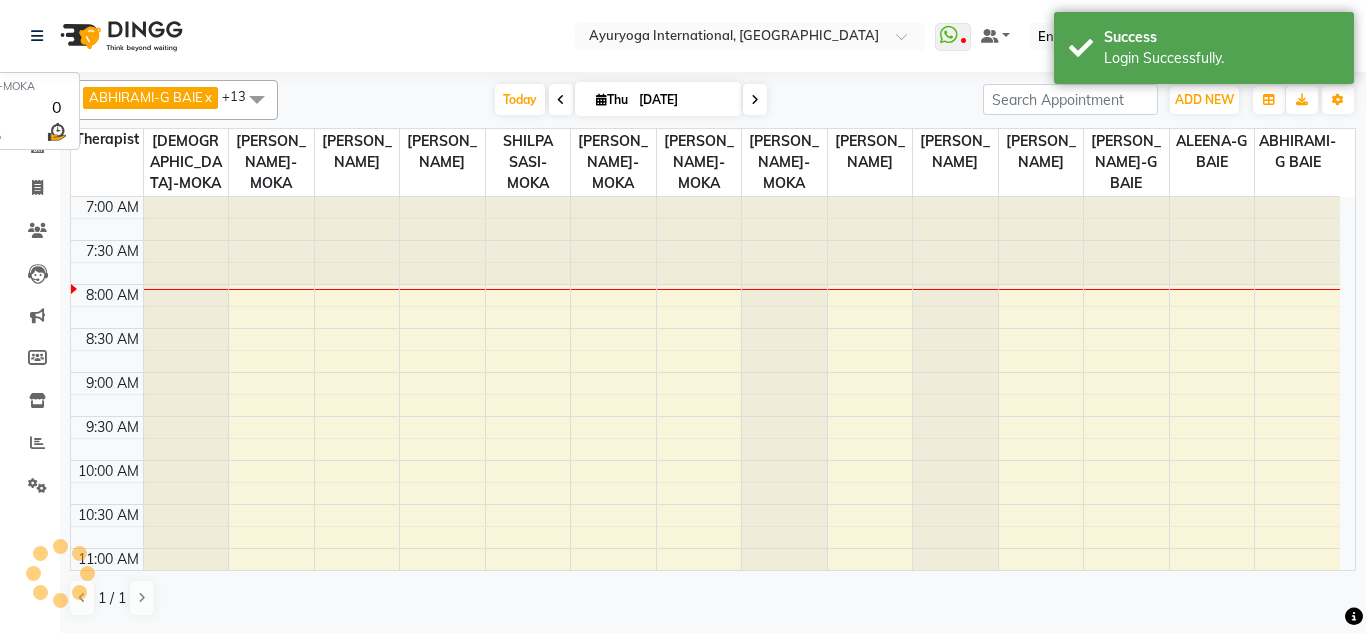 scroll, scrollTop: 0, scrollLeft: 0, axis: both 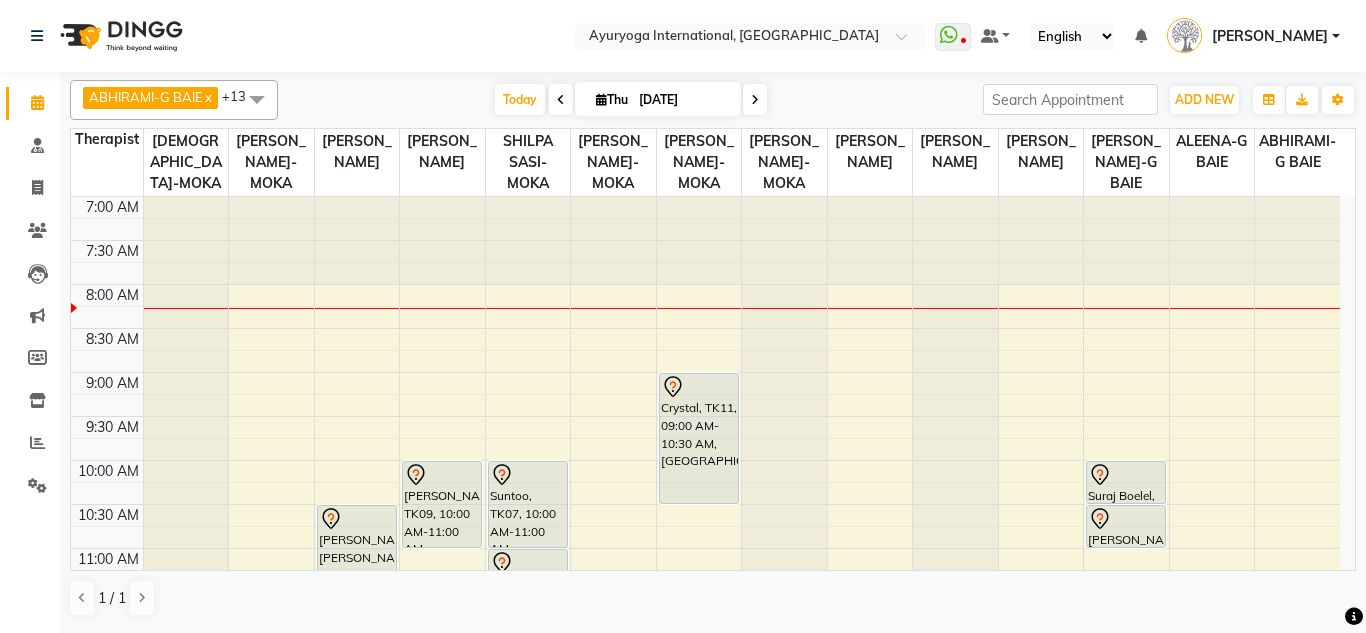 click on "[DATE]" at bounding box center [683, 100] 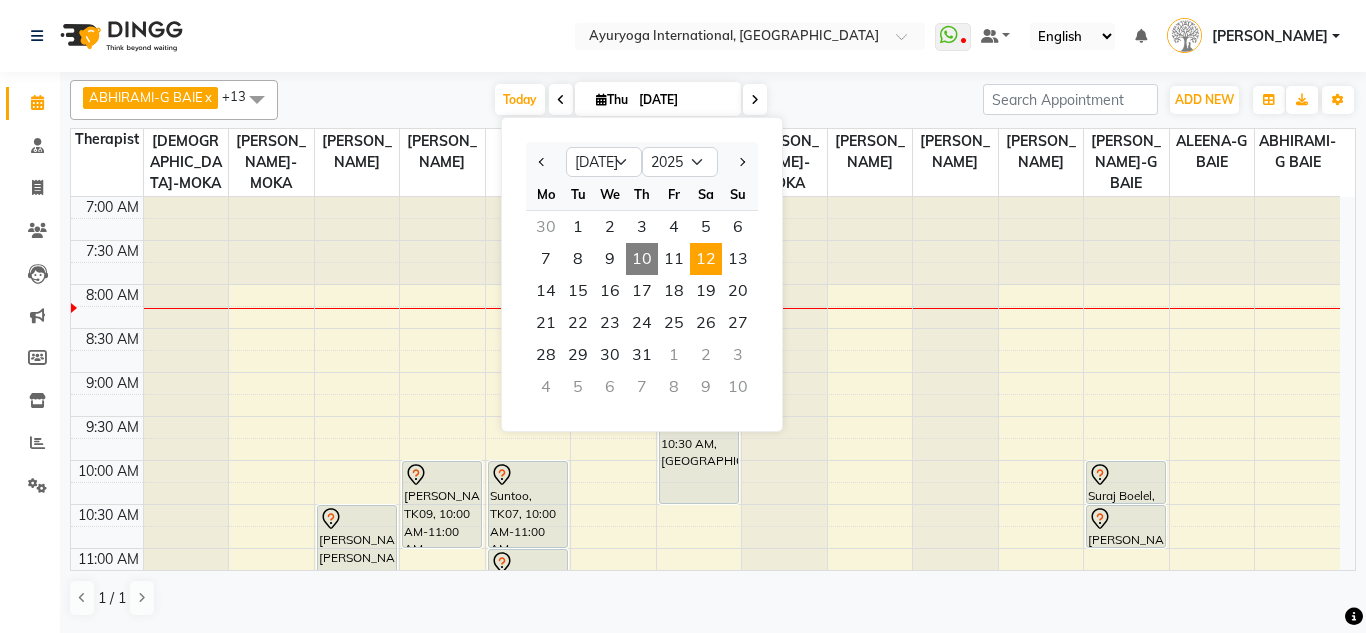 click on "12" at bounding box center (706, 259) 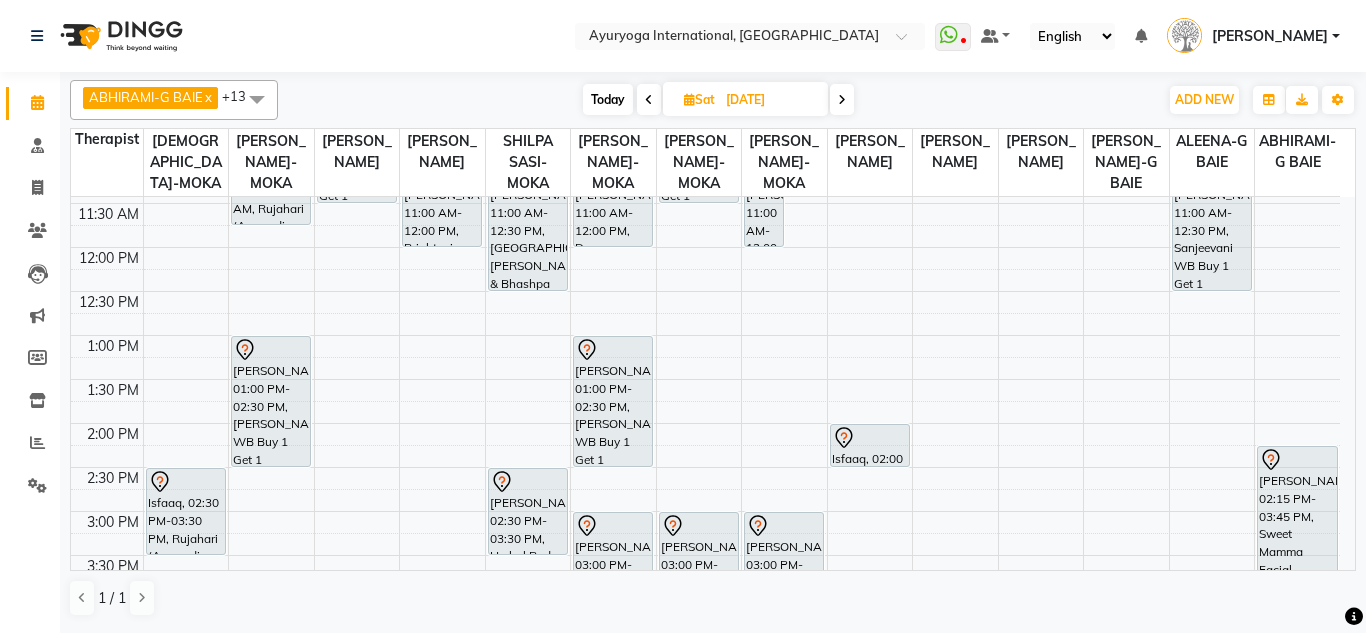 scroll, scrollTop: 289, scrollLeft: 0, axis: vertical 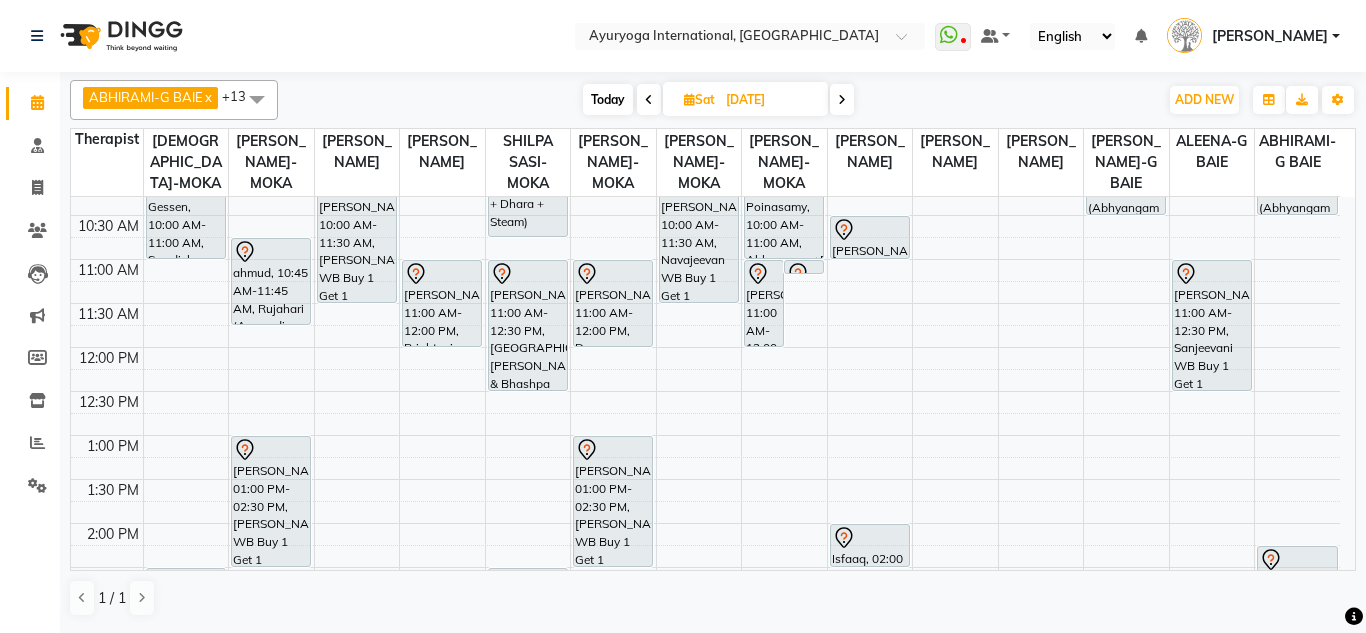 click on "Today" at bounding box center (608, 99) 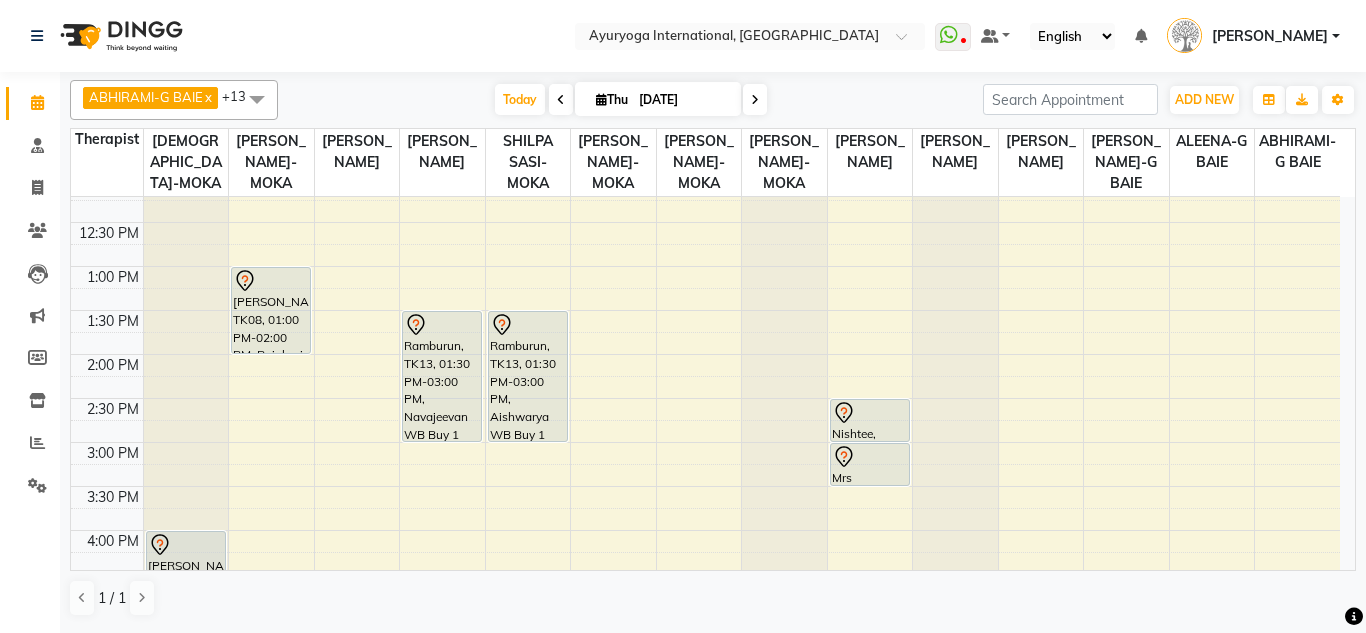 scroll, scrollTop: 500, scrollLeft: 0, axis: vertical 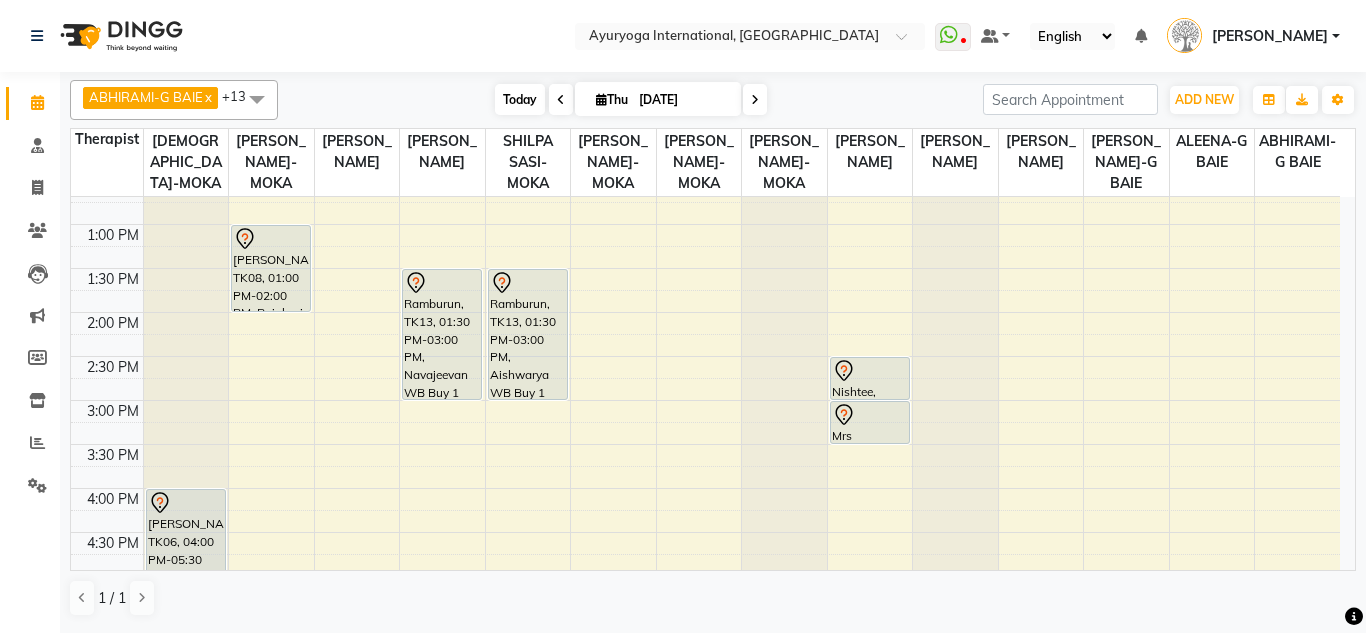 click on "Today" at bounding box center (520, 99) 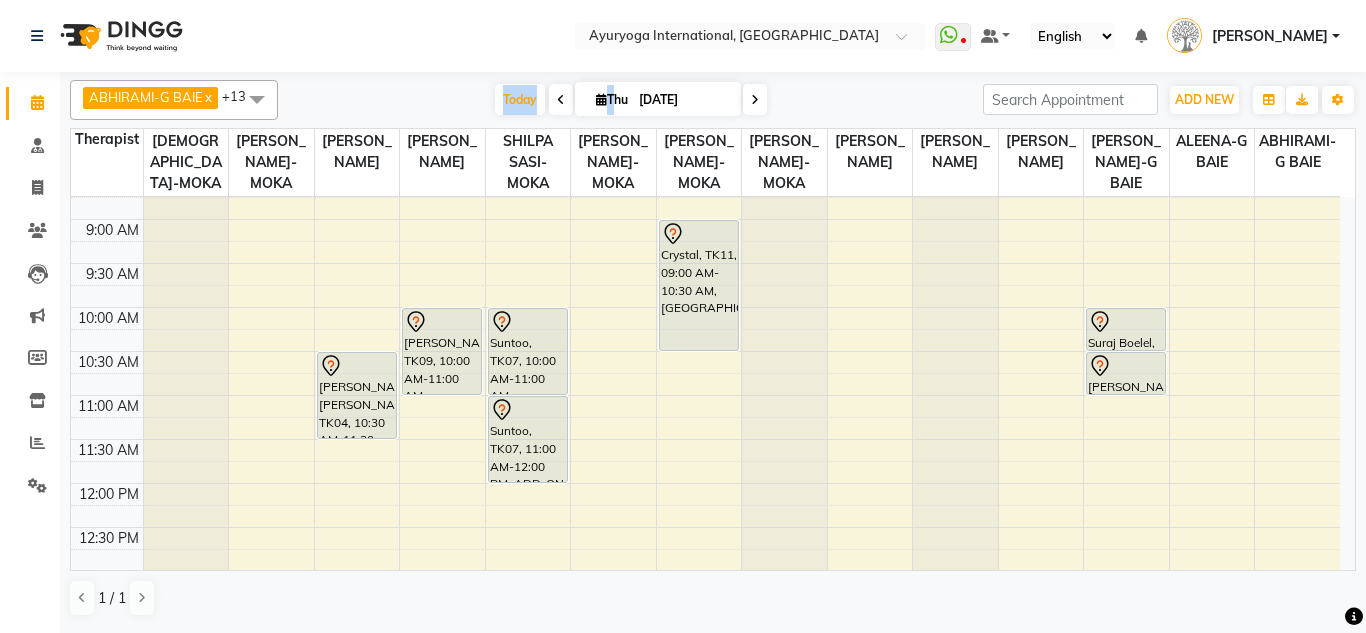 scroll, scrollTop: 189, scrollLeft: 0, axis: vertical 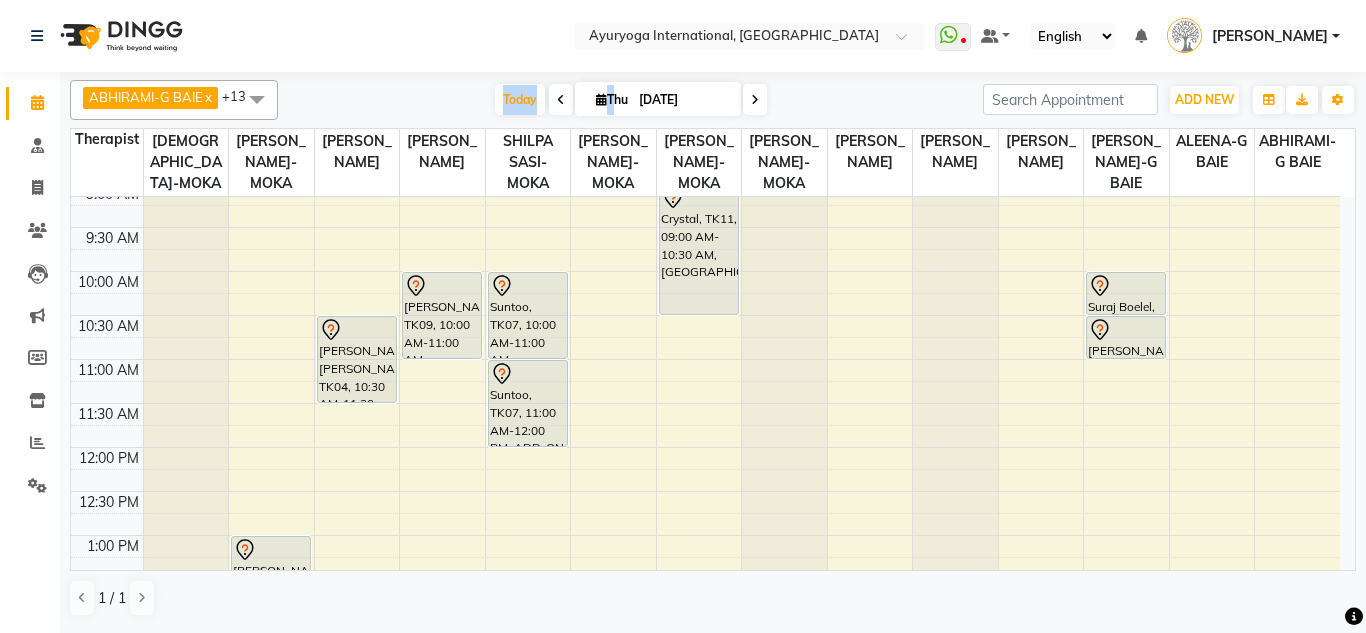 click on "7:00 AM 7:30 AM 8:00 AM 8:30 AM 9:00 AM 9:30 AM 10:00 AM 10:30 AM 11:00 AM 11:30 AM 12:00 PM 12:30 PM 1:00 PM 1:30 PM 2:00 PM 2:30 PM 3:00 PM 3:30 PM 4:00 PM 4:30 PM 5:00 PM 5:30 PM 6:00 PM 6:30 PM 7:00 PM 7:30 PM 8:00 PM 8:30 PM             [PERSON_NAME], TK06, 04:00 PM-05:30 PM, Vayasthapana-For 55+             chinegadoo, TK02, 06:30 PM-08:00 PM, Navajeevan WB Buy 1 Get 1             [PERSON_NAME], TK08, 01:00 PM-02:00 PM, Rujahari (Ayurvedic pain relieveing massage)             chinegadoo, TK02, 06:30 PM-08:00 PM, Navajeevan WB Buy 1 Get 1             [PERSON_NAME] [PERSON_NAME], TK04, 10:30 AM-11:30 AM, Rujahari (Ayurvedic pain relieveing massage)             [PERSON_NAME], TK01, 05:30 PM-06:30 PM, Ayur Relax (Abhyangam + Steam)             [PERSON_NAME], TK09, 10:00 AM-11:00 AM, Panchagavya facial             Ramburun, TK13, 01:30 PM-03:00 PM, Navajeevan WB Buy 1 Get 1             chinegadoo, TK02, 06:30 PM-08:00 PM, Navajeevan WB Buy 1 Get 1             Suntoo, TK07, 10:00 AM-11:00 AM, Sirodhara With Oil" at bounding box center (705, 623) 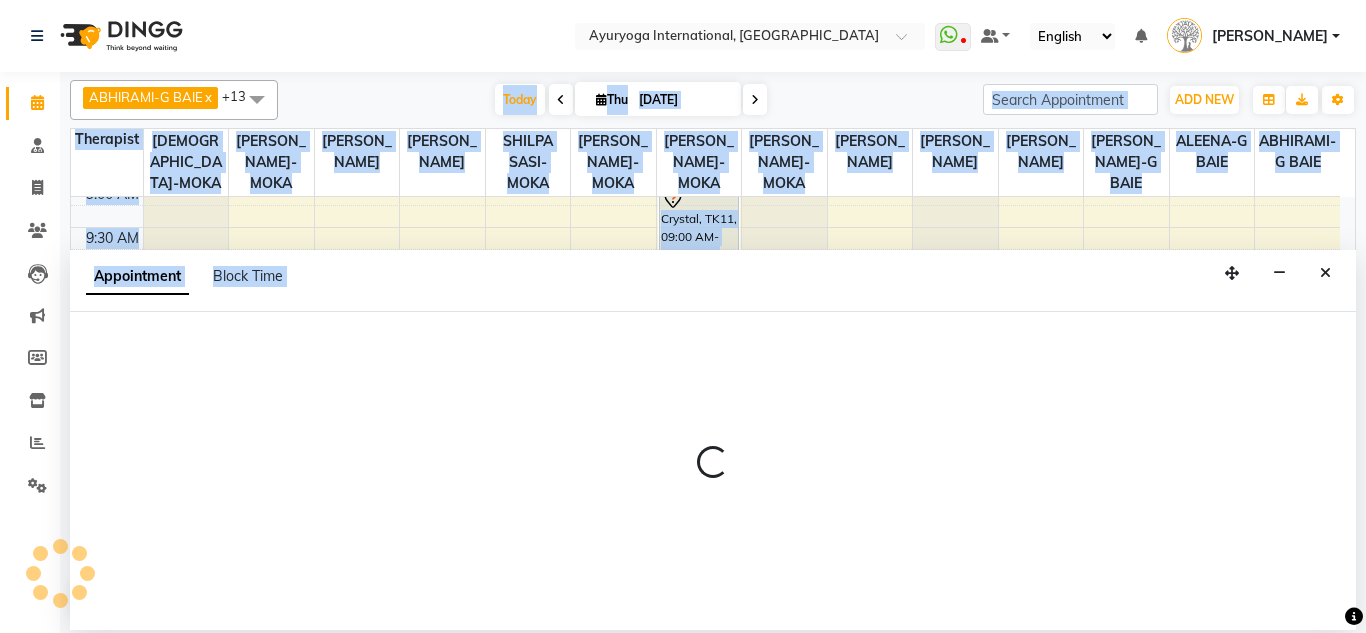 select on "19827" 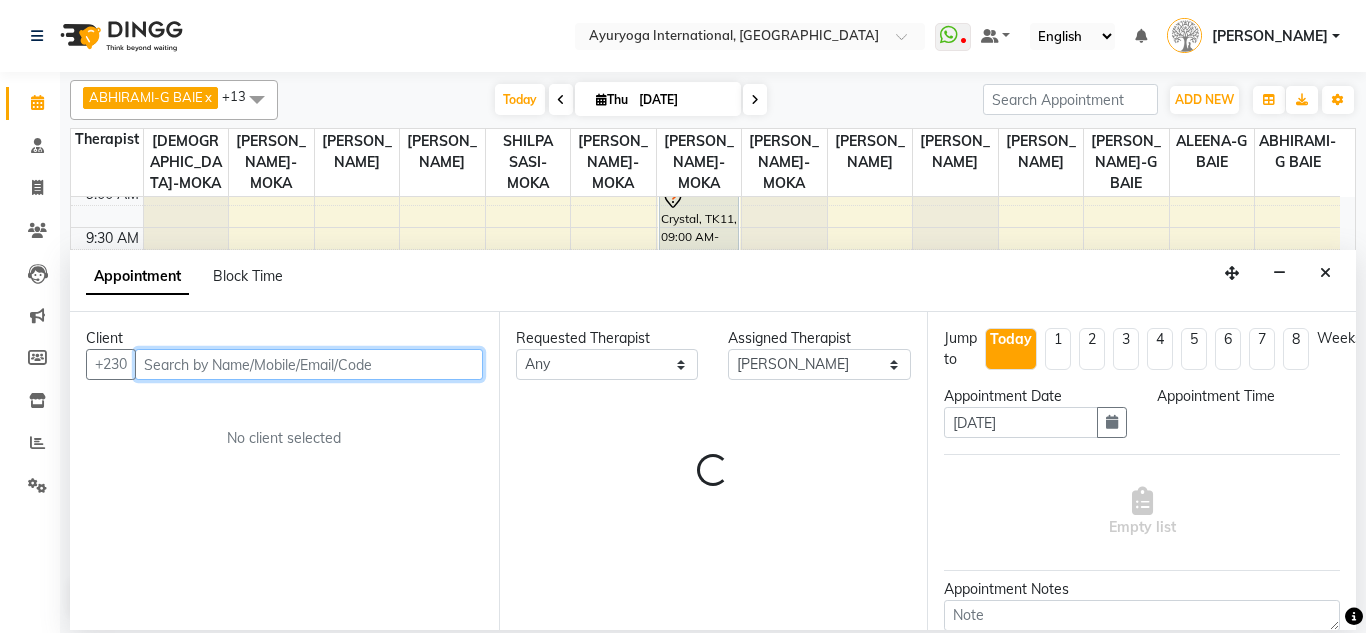 select on "660" 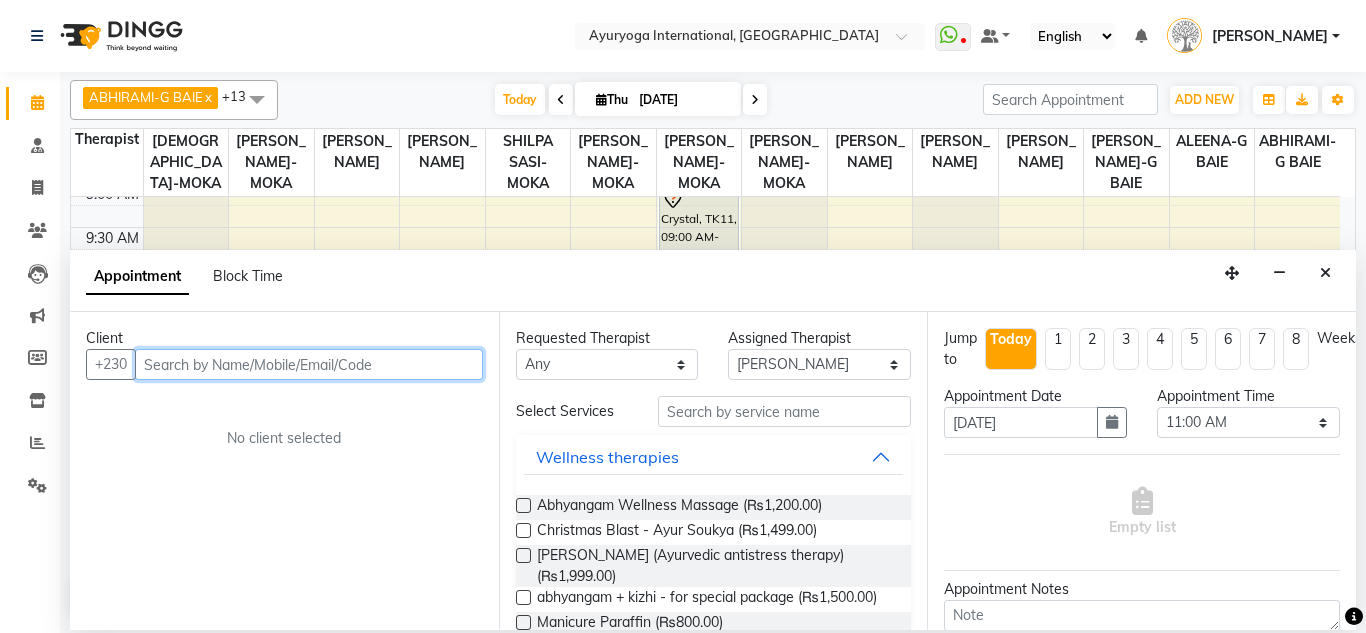 click at bounding box center [309, 364] 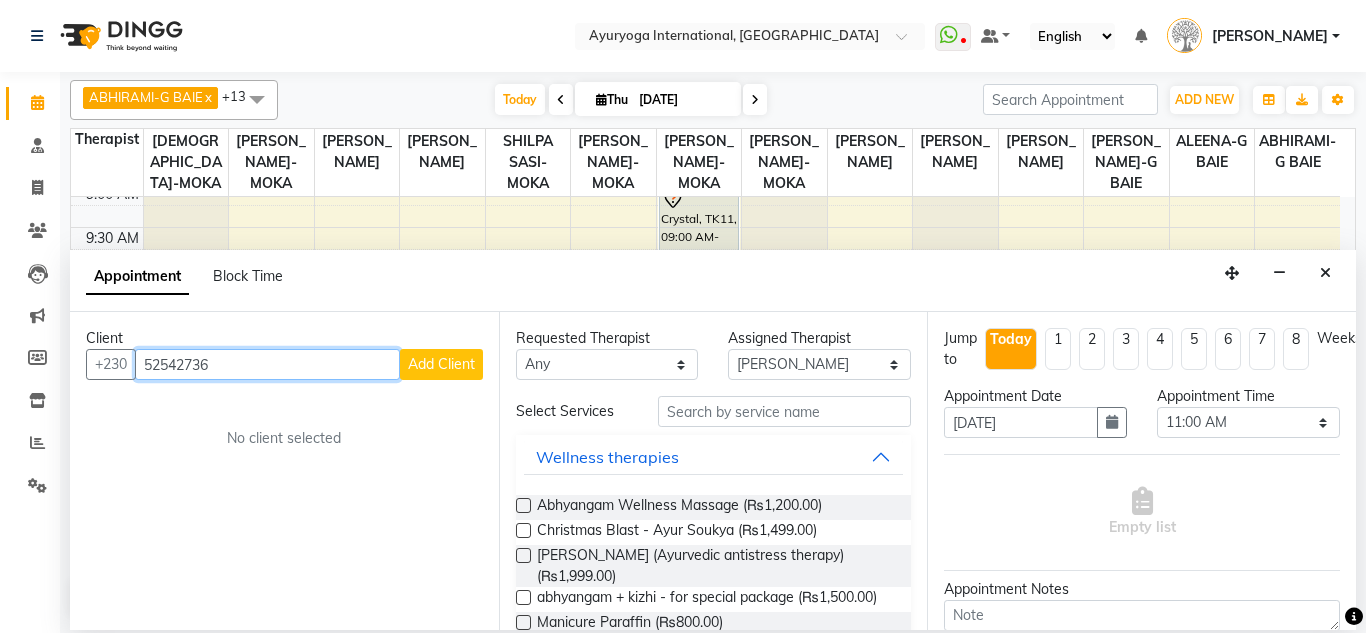 type on "52542736" 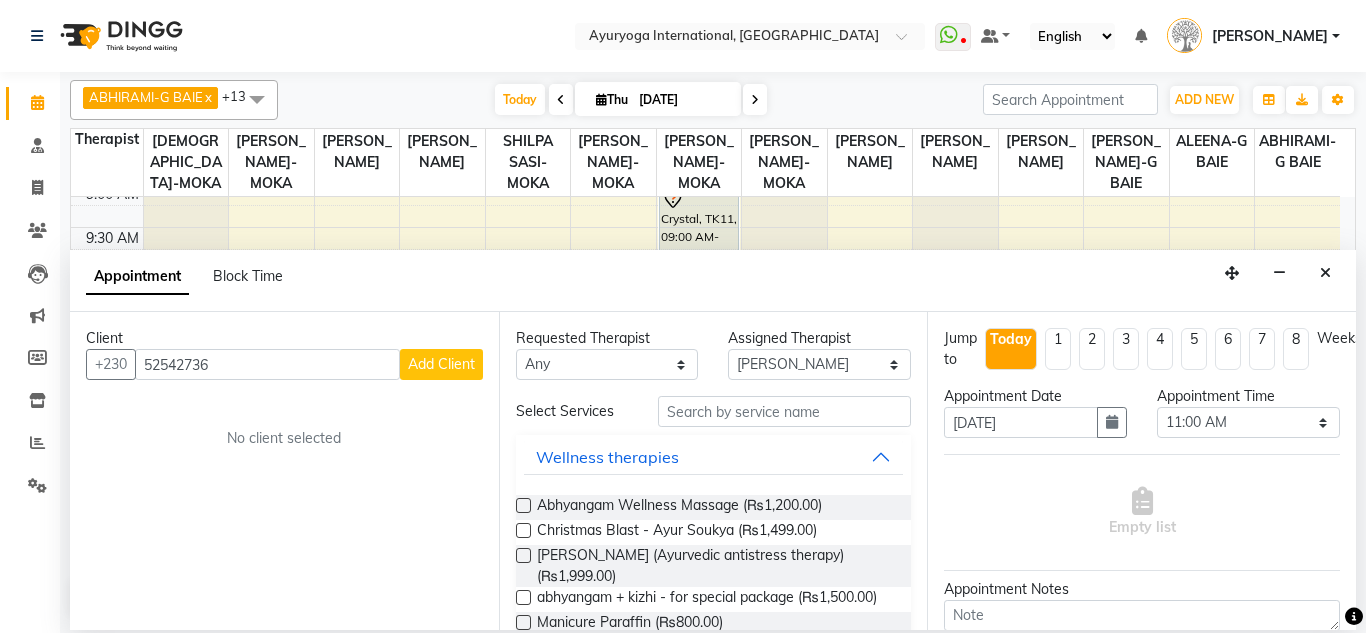click on "Add Client" at bounding box center (441, 364) 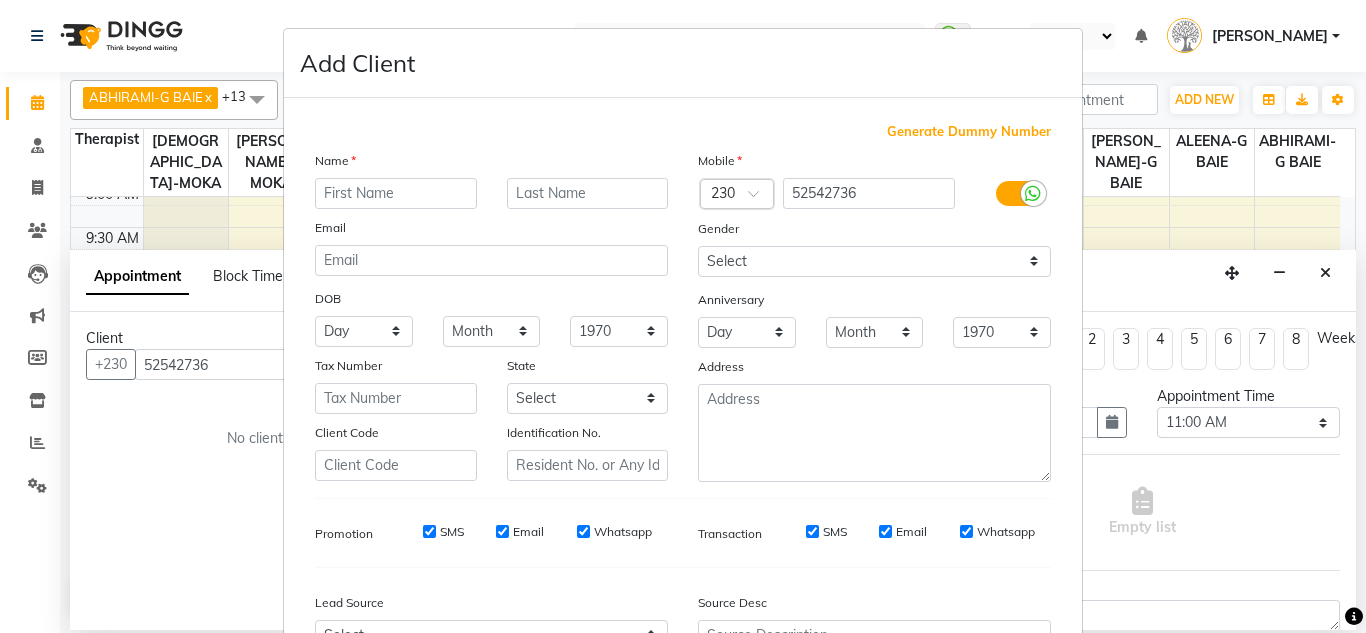 click at bounding box center (396, 193) 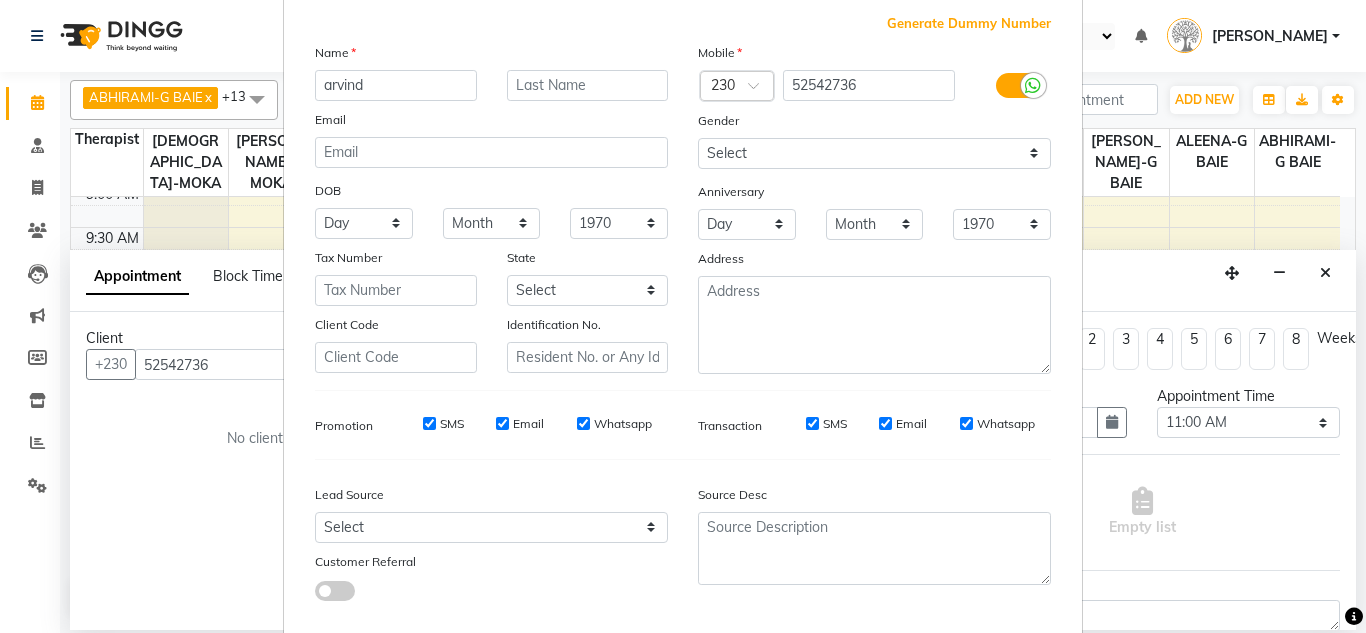 scroll, scrollTop: 216, scrollLeft: 0, axis: vertical 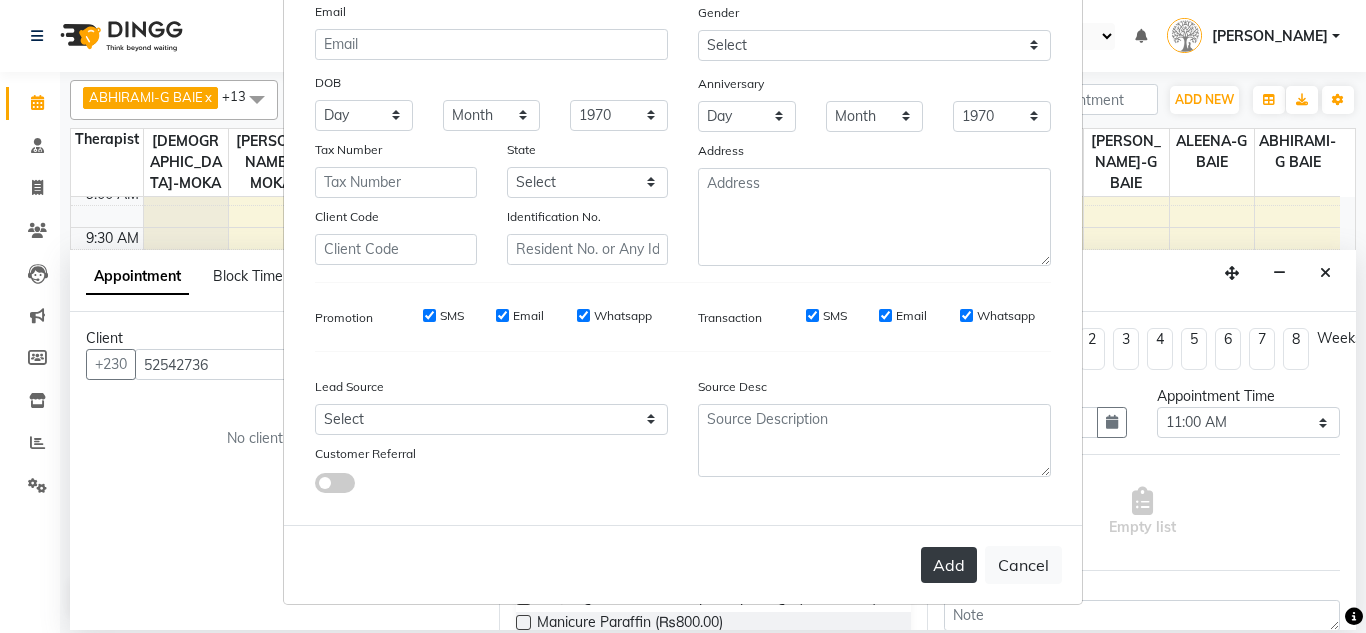 type on "arvind" 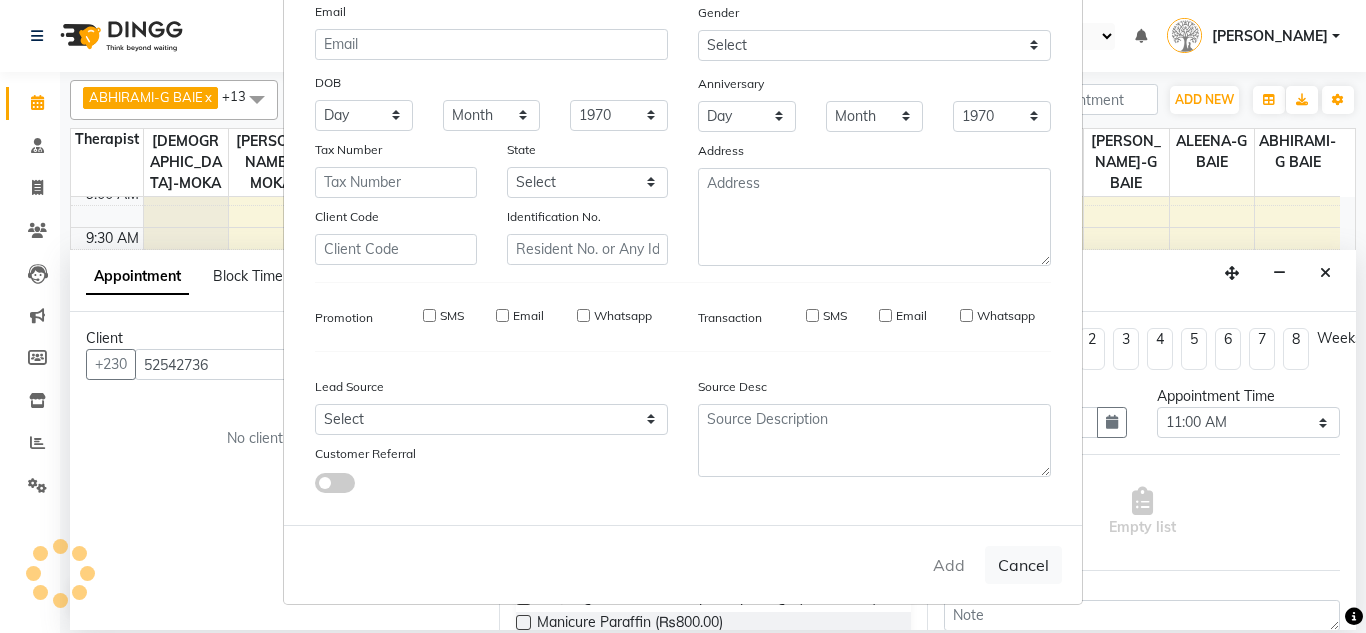 type 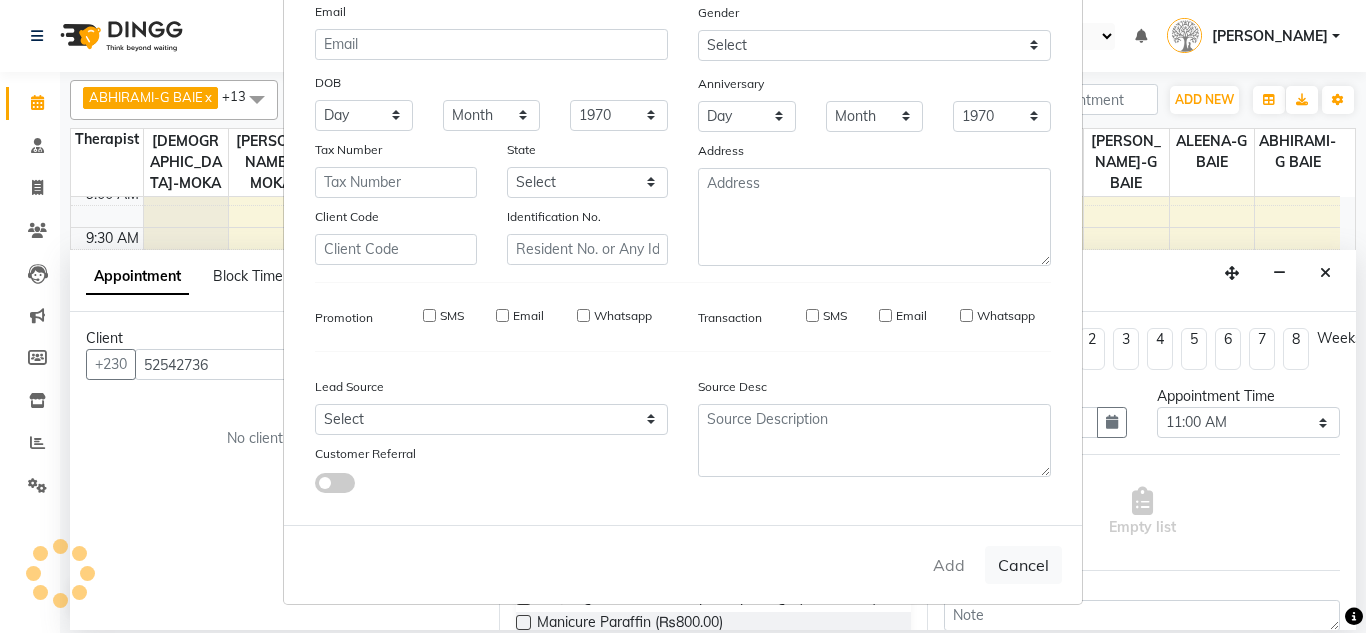 select 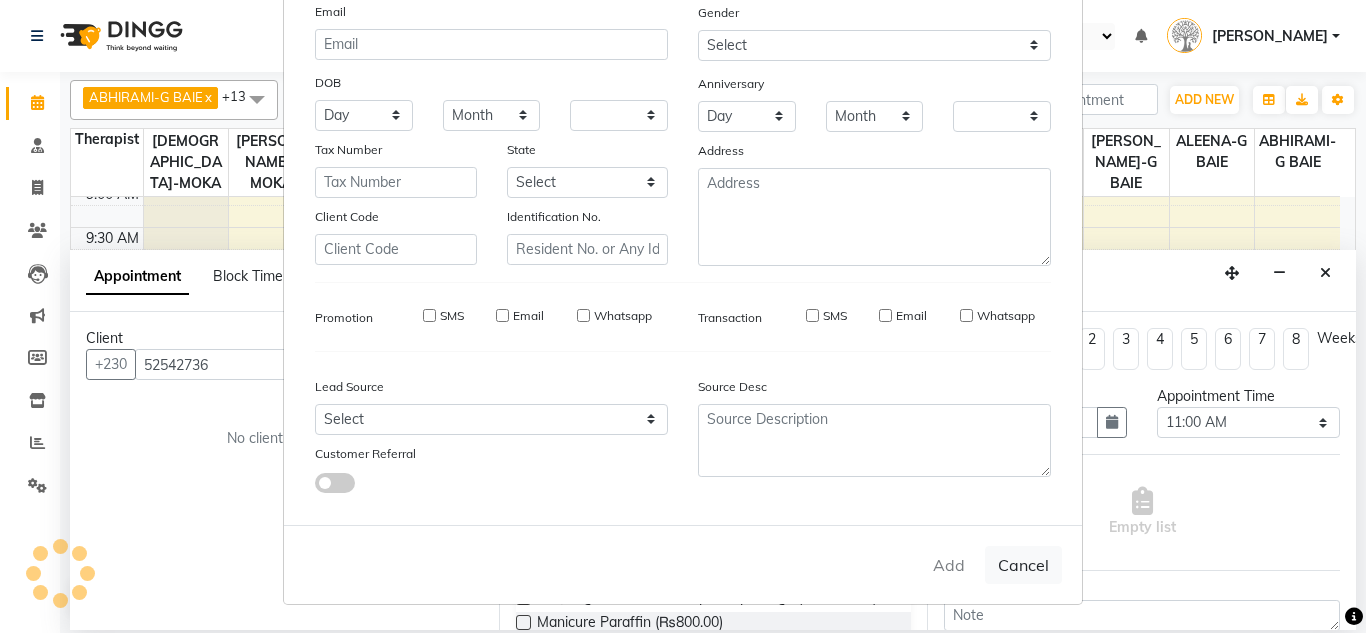 checkbox on "false" 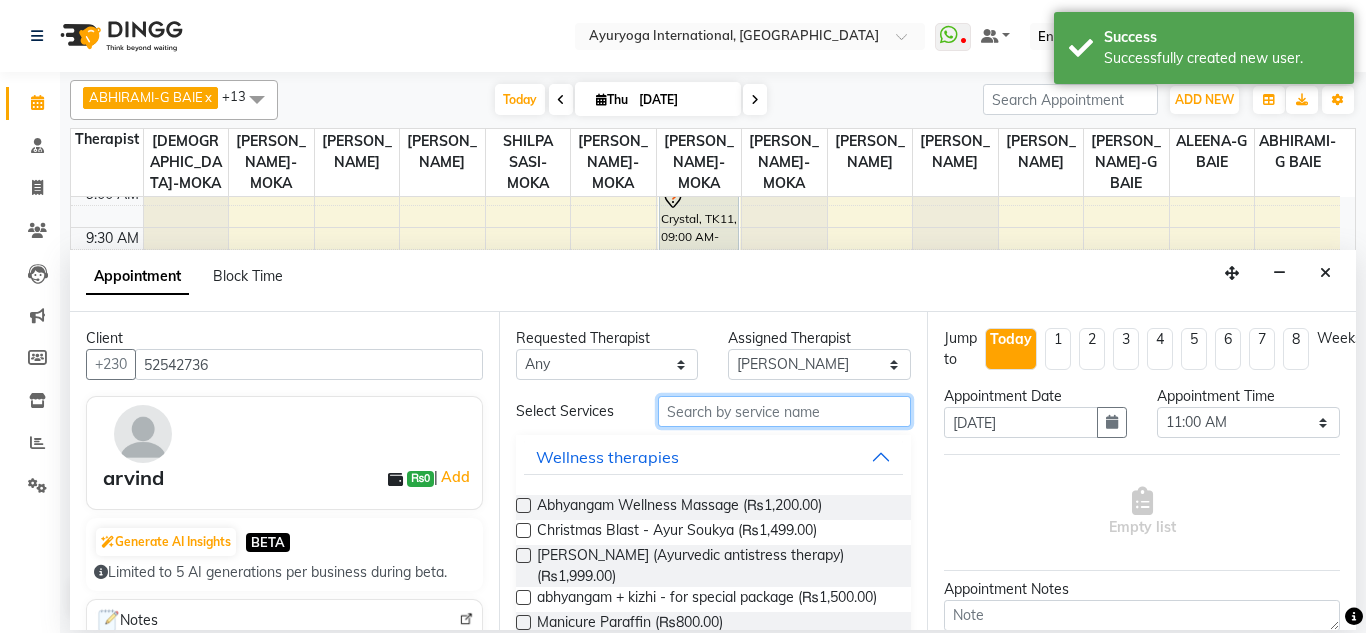 click at bounding box center [785, 411] 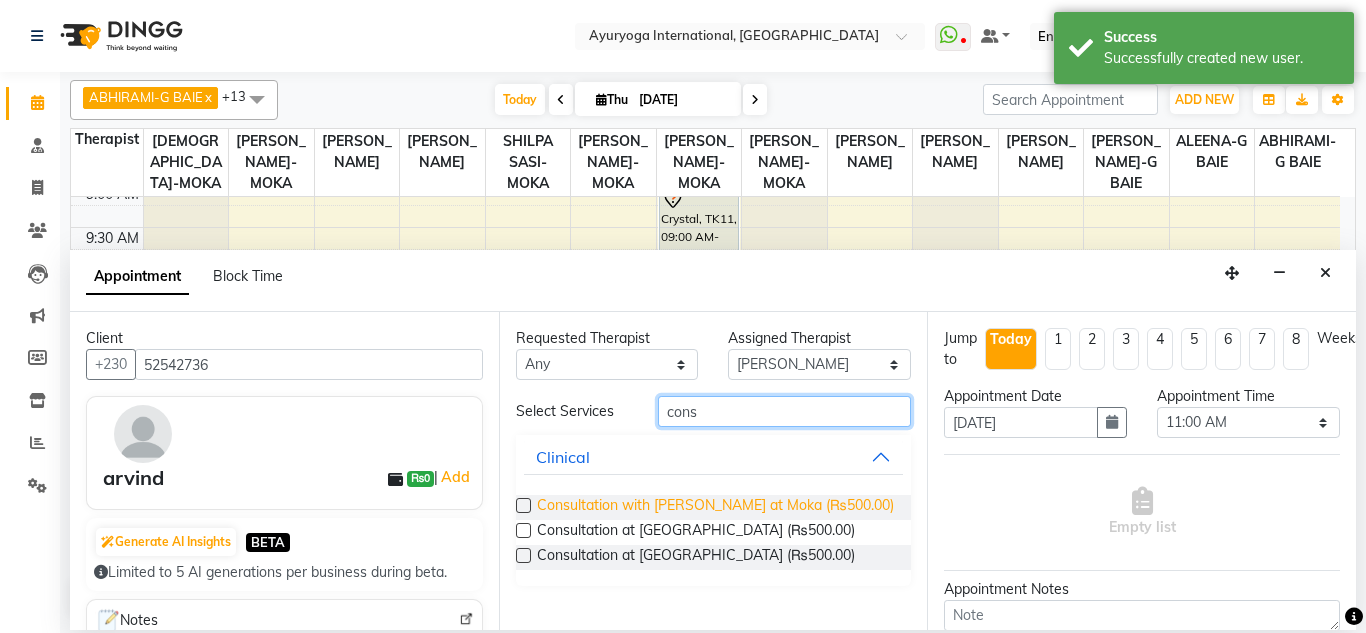 type on "cons" 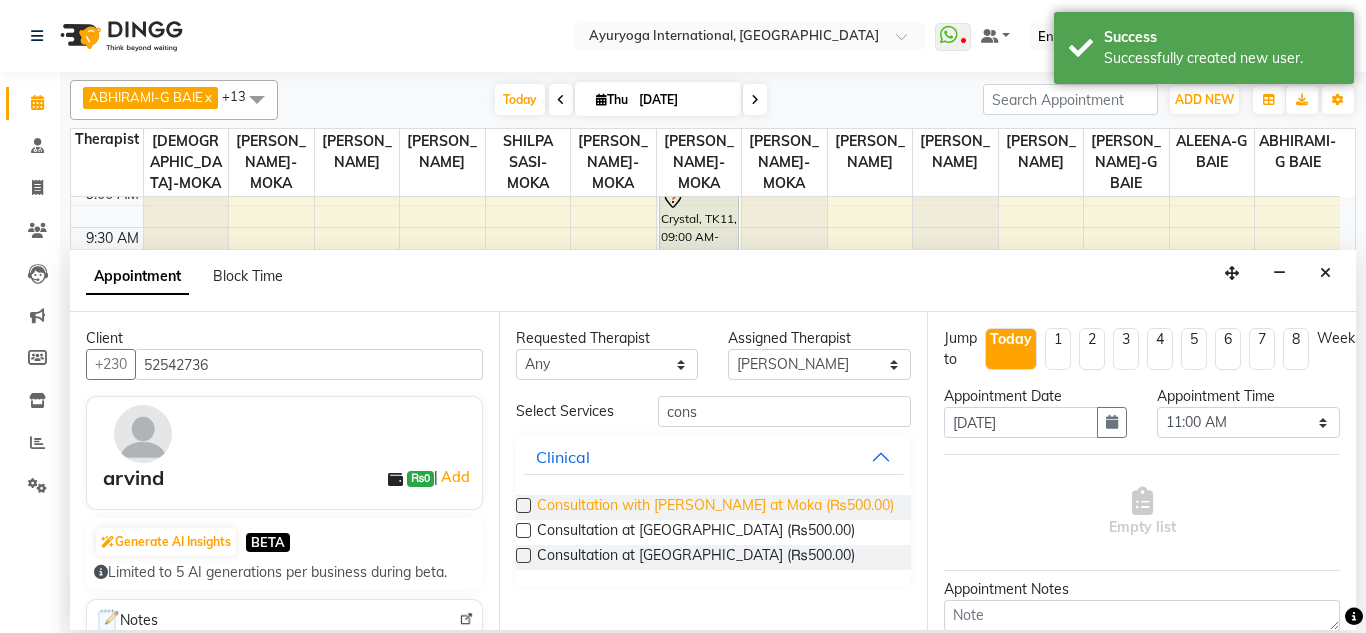 click on "Consultation with [PERSON_NAME] at Moka (₨500.00)" at bounding box center [715, 507] 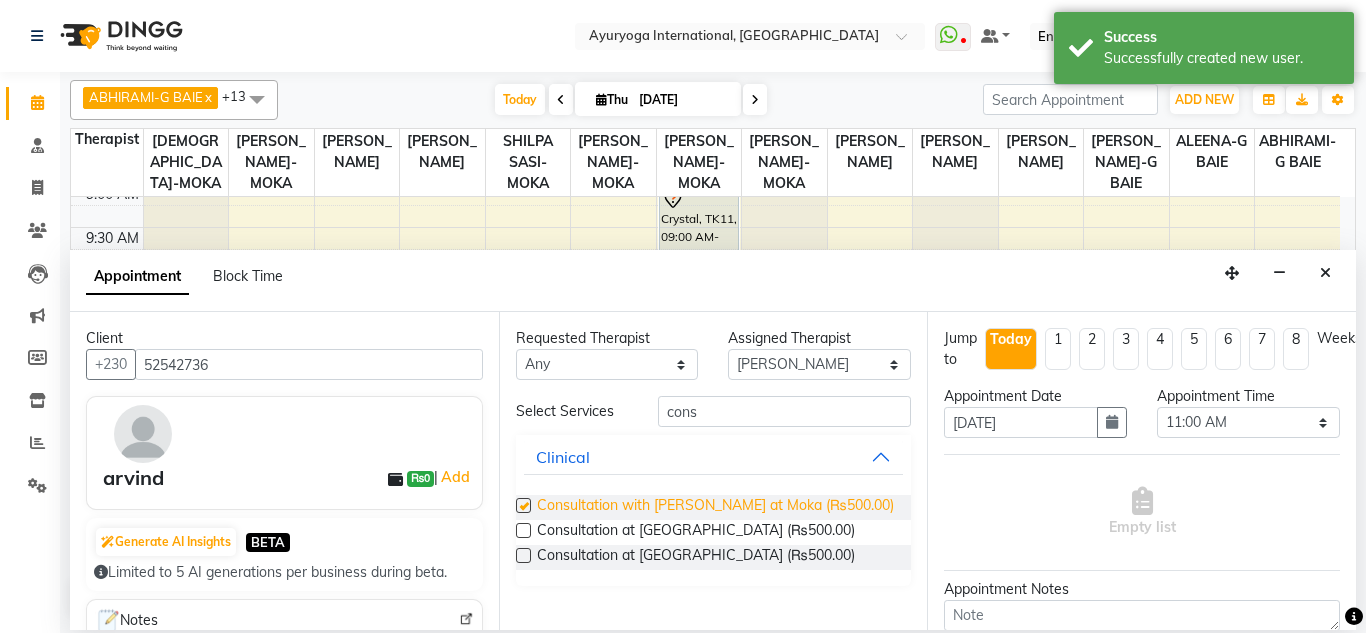 click on "Consultation with [PERSON_NAME] at Moka (₨500.00)" at bounding box center [715, 507] 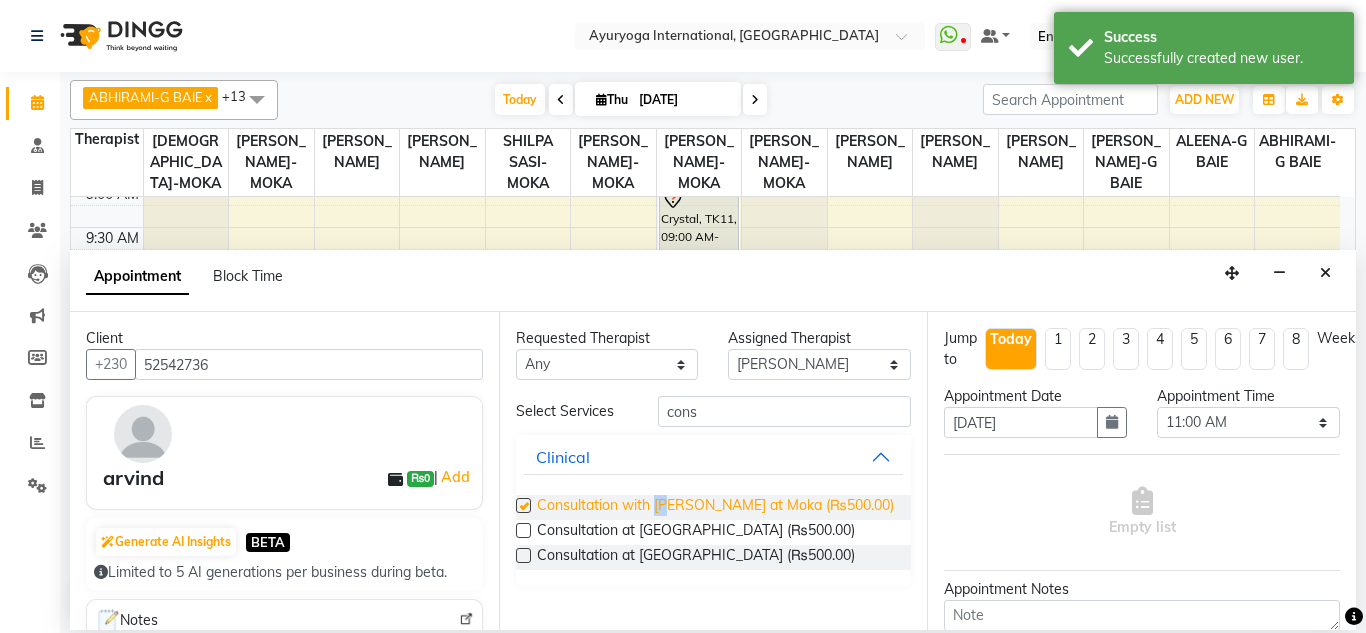 checkbox on "false" 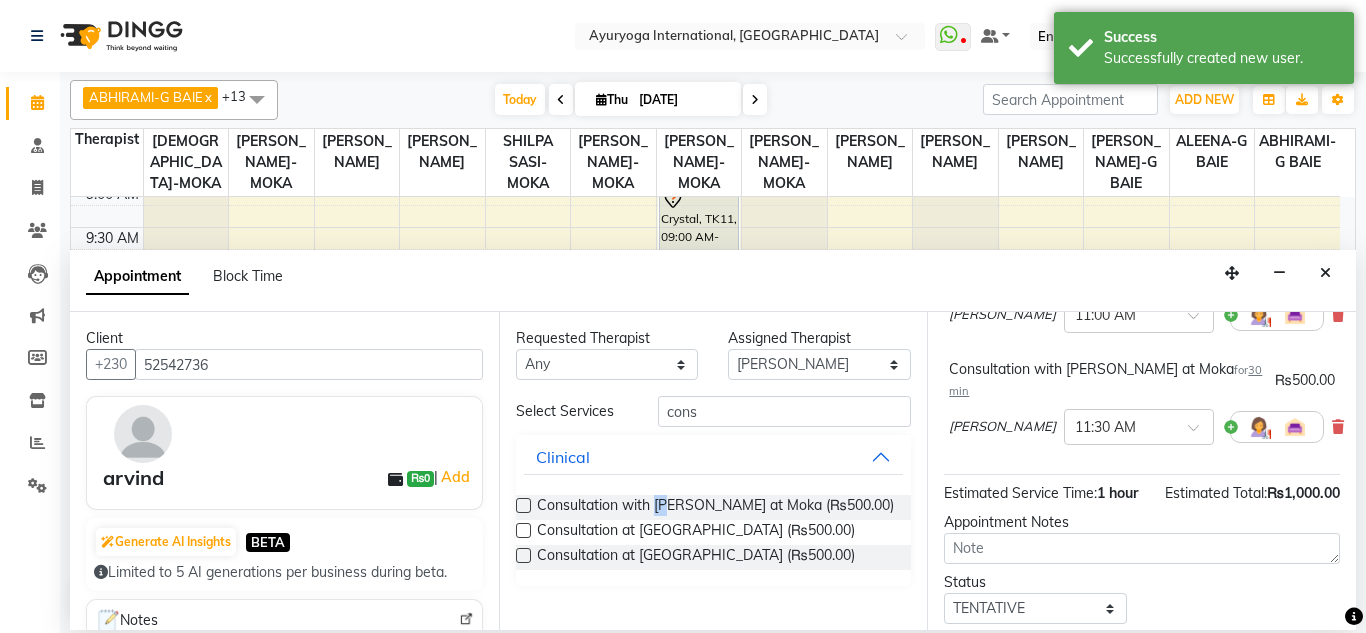 scroll, scrollTop: 41, scrollLeft: 0, axis: vertical 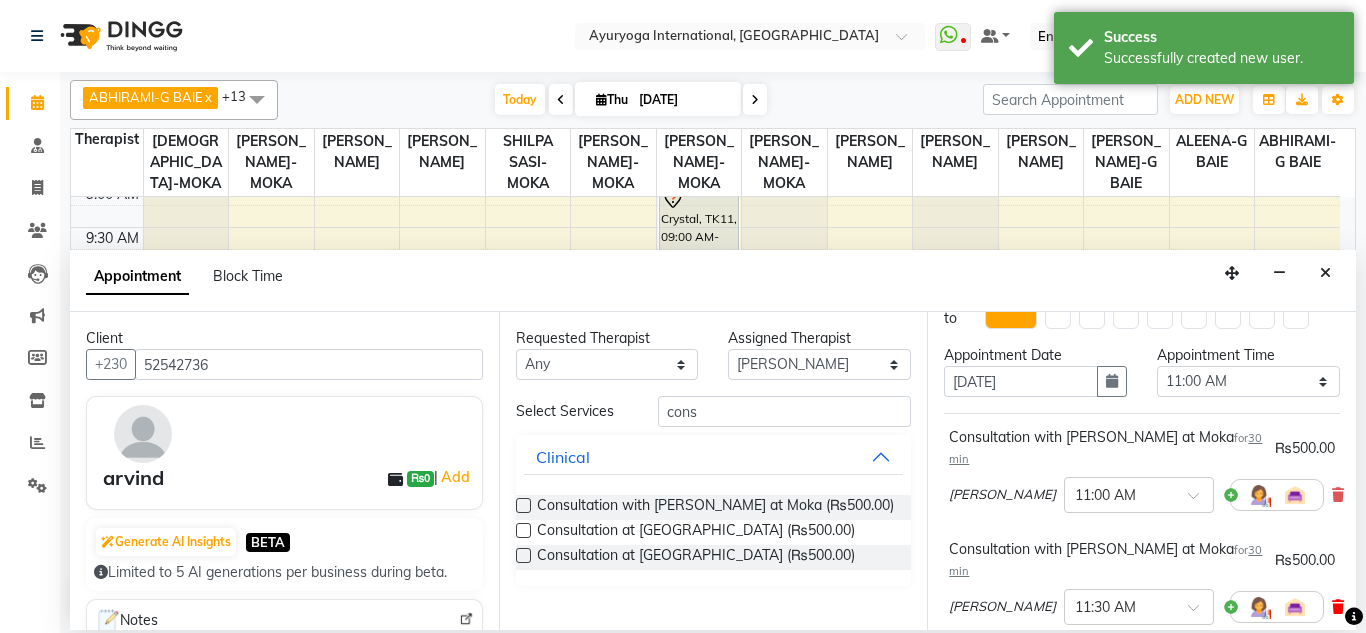click at bounding box center (1338, 607) 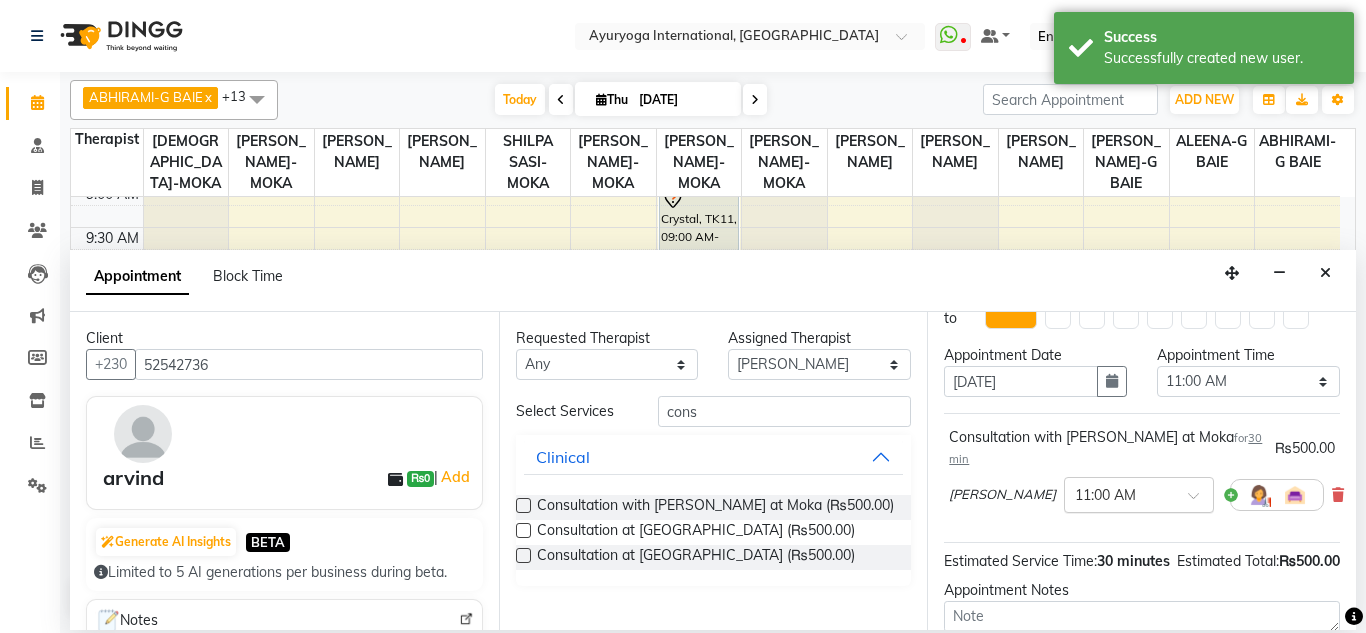 click at bounding box center [1139, 493] 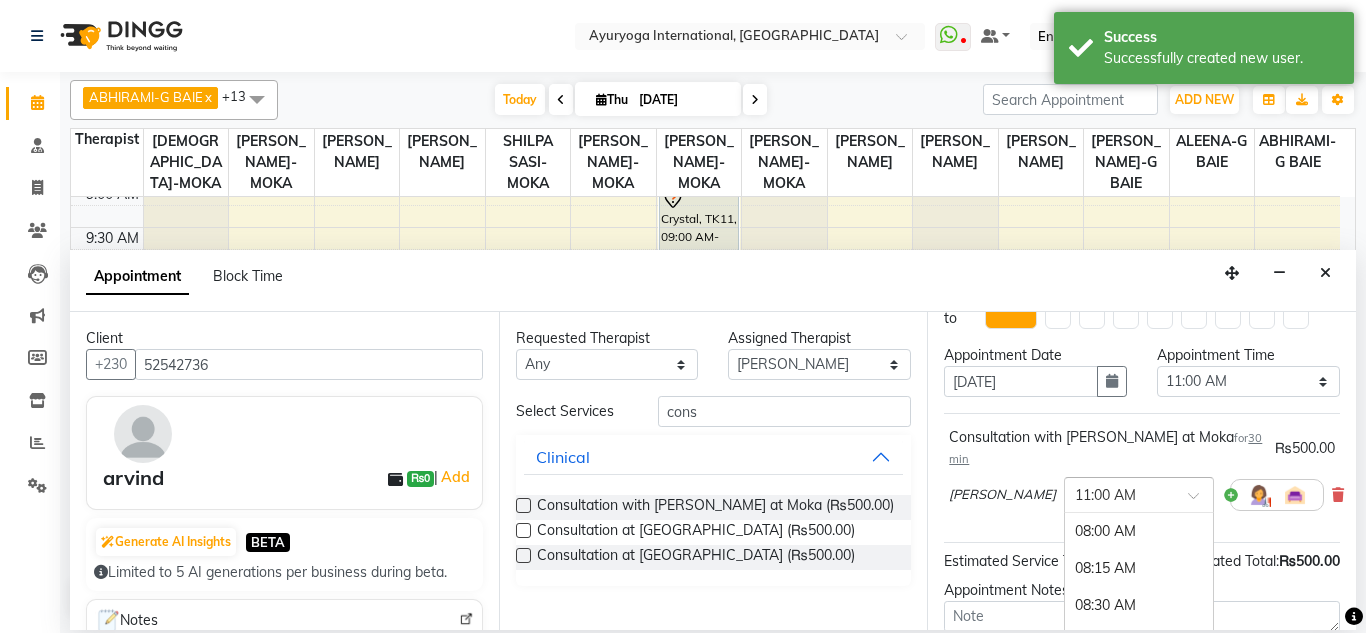 scroll, scrollTop: 444, scrollLeft: 0, axis: vertical 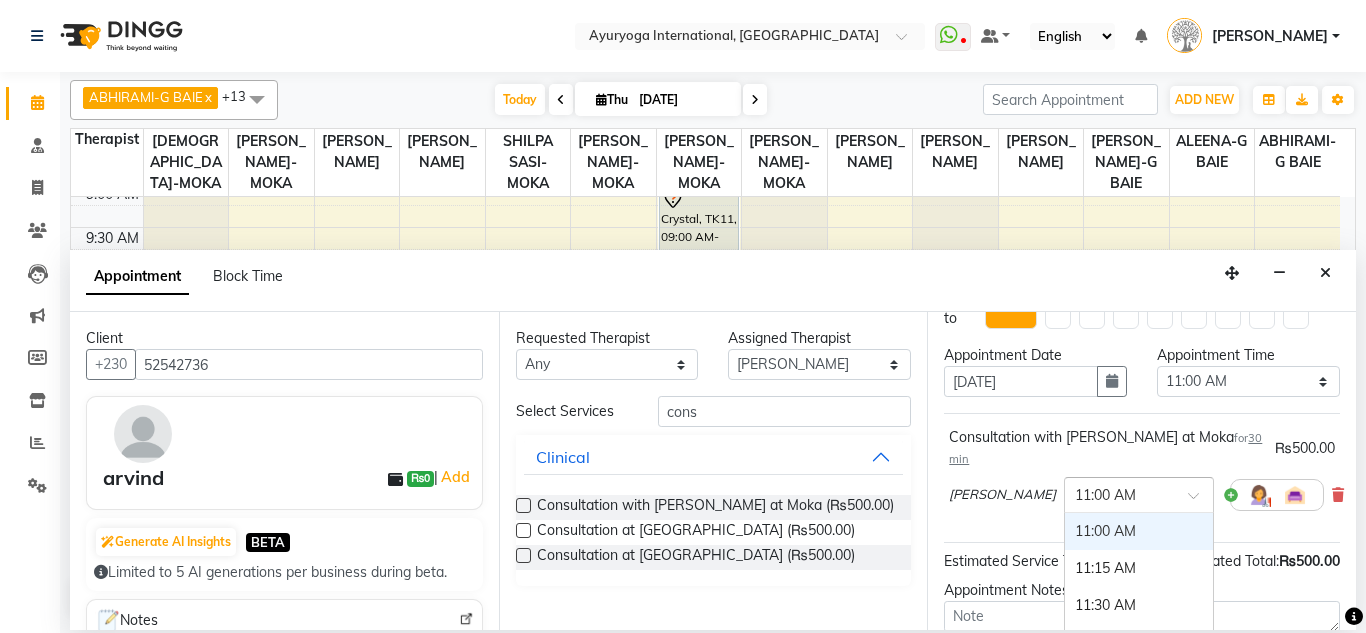 click at bounding box center [1139, 493] 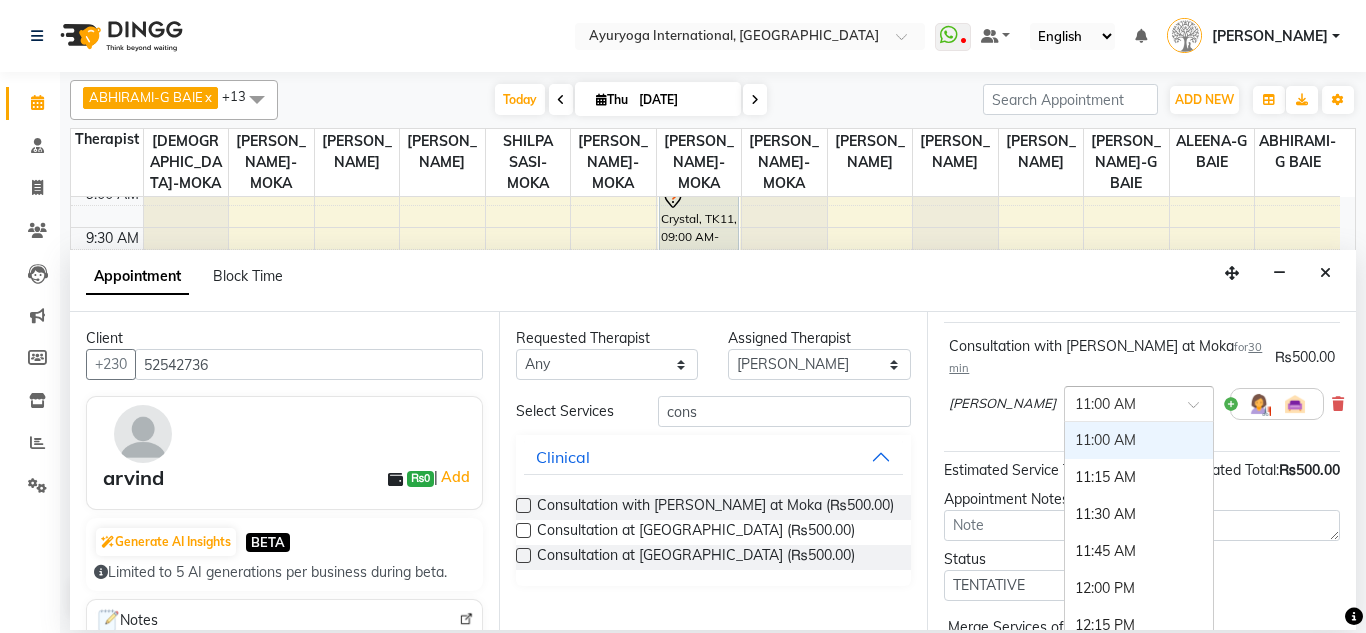 scroll, scrollTop: 247, scrollLeft: 0, axis: vertical 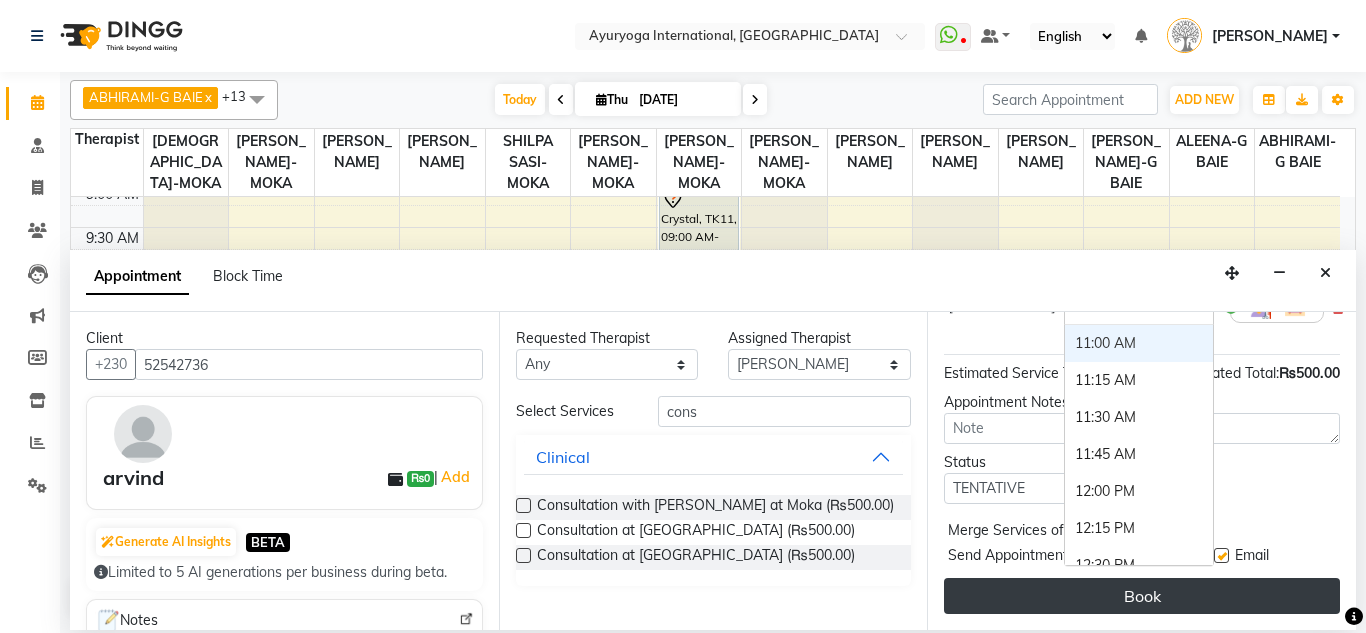 click on "Book" at bounding box center (1142, 596) 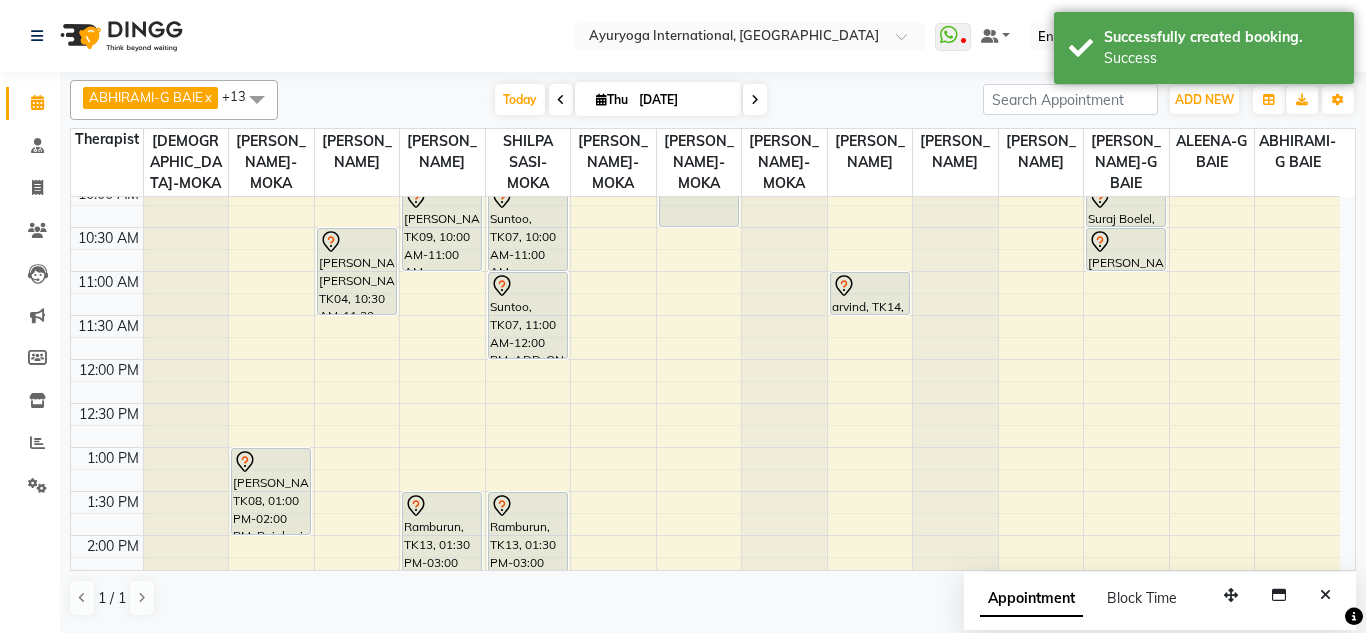 scroll, scrollTop: 300, scrollLeft: 0, axis: vertical 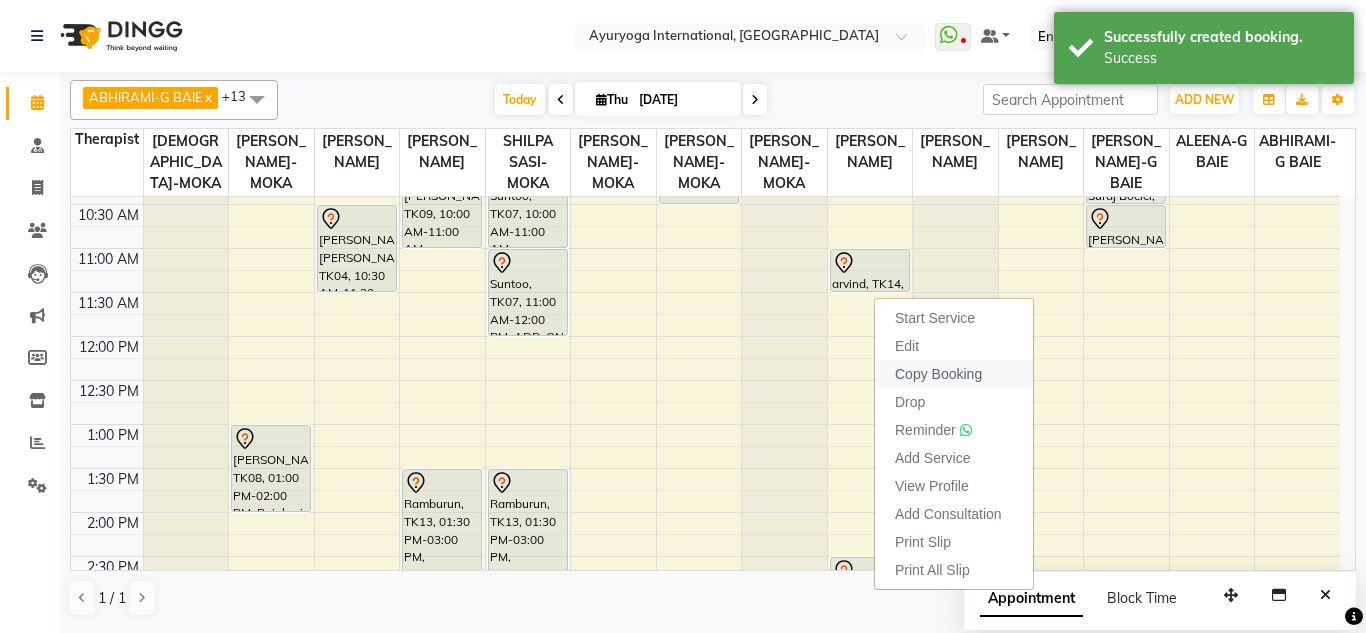 click on "Copy Booking" at bounding box center [938, 374] 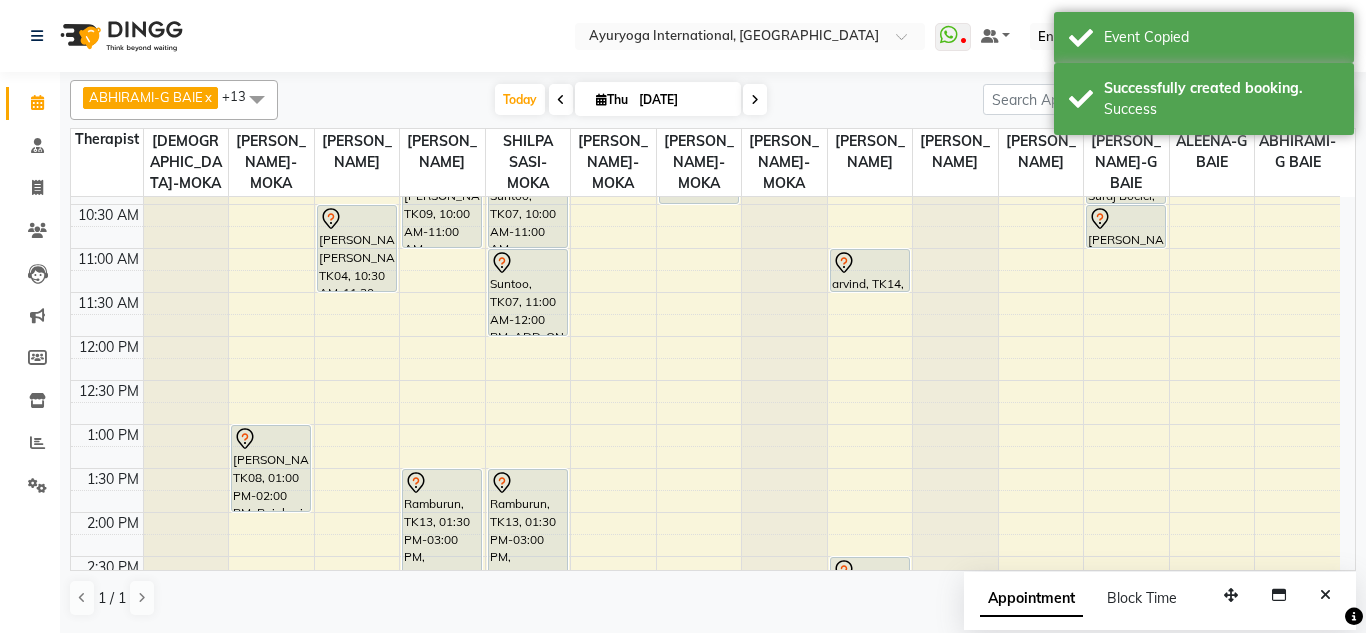 click at bounding box center (955, -103) 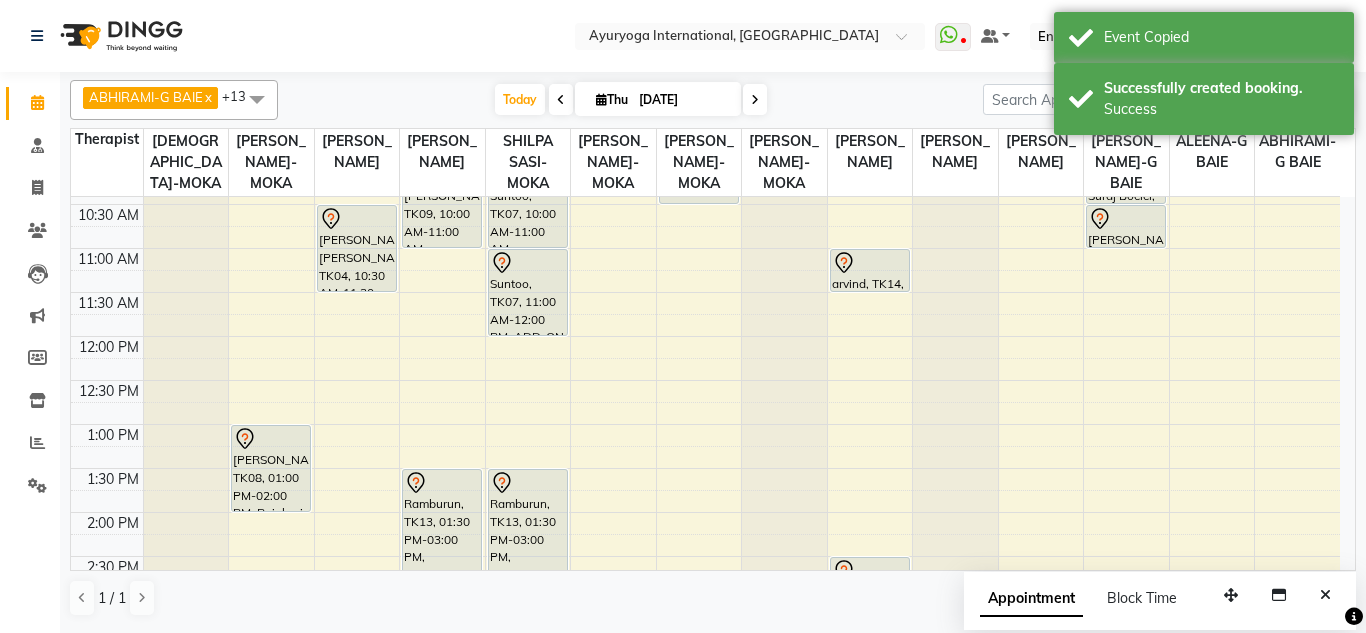 select on "69824" 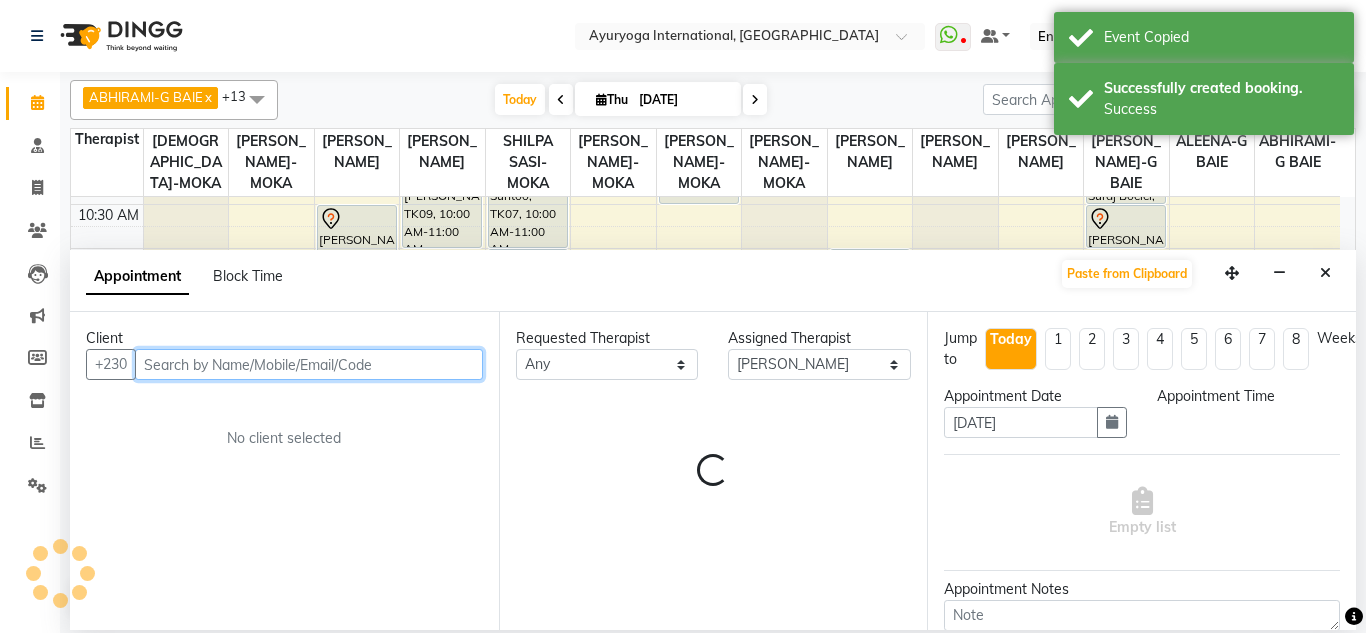 select on "690" 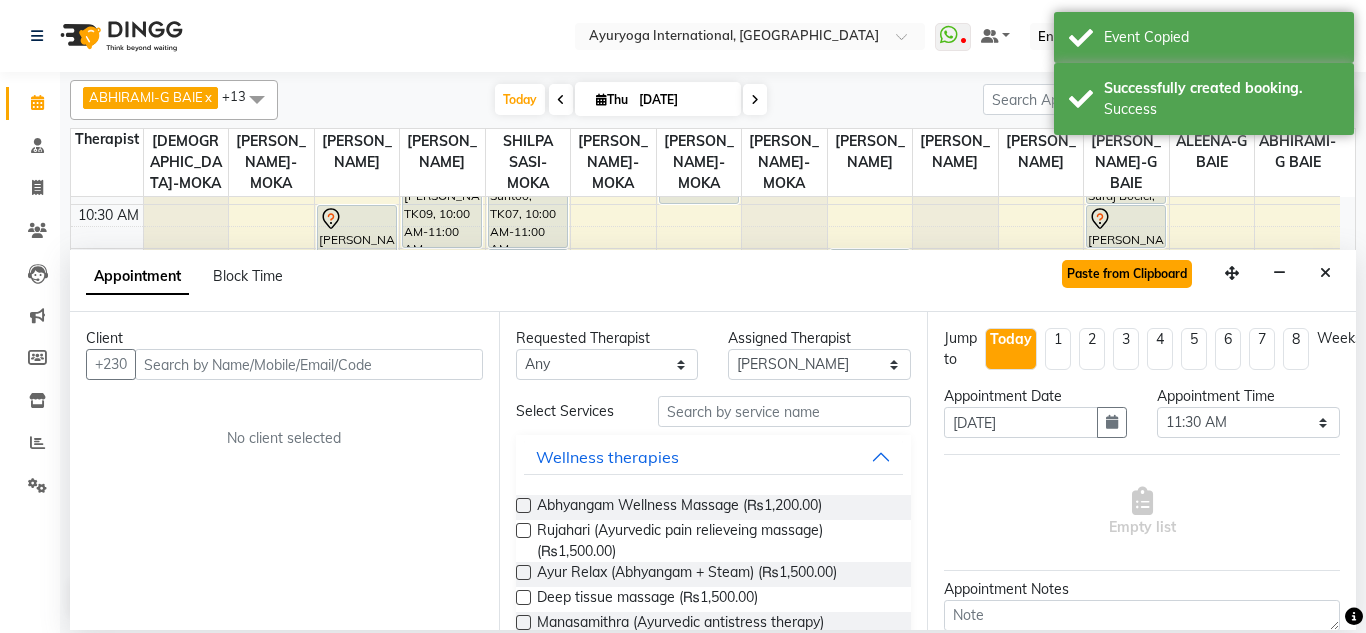 click on "Paste from Clipboard" at bounding box center [1127, 274] 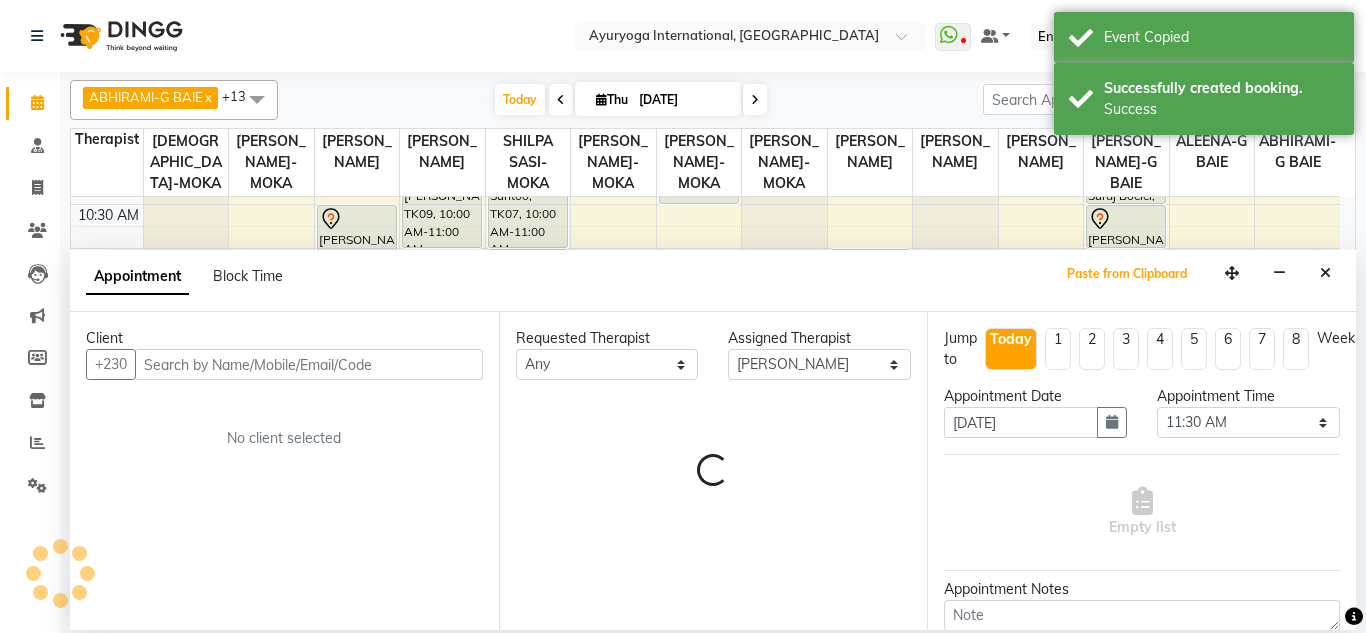 select on "1145" 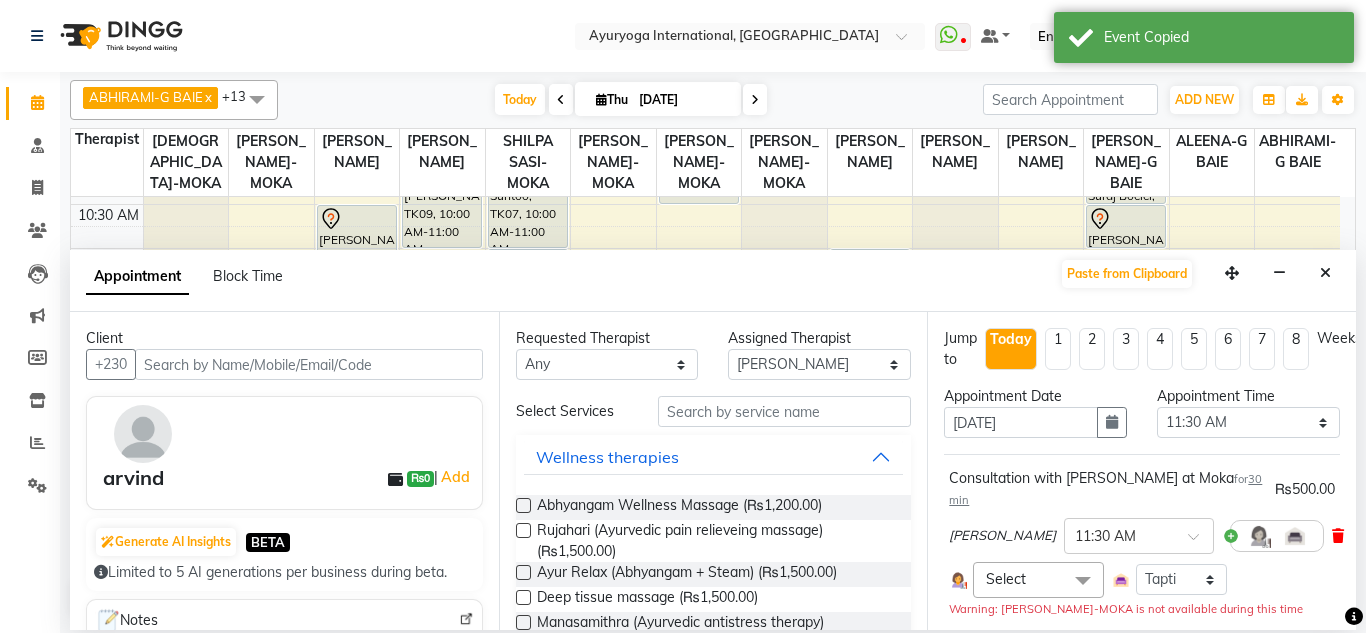 click at bounding box center [1338, 536] 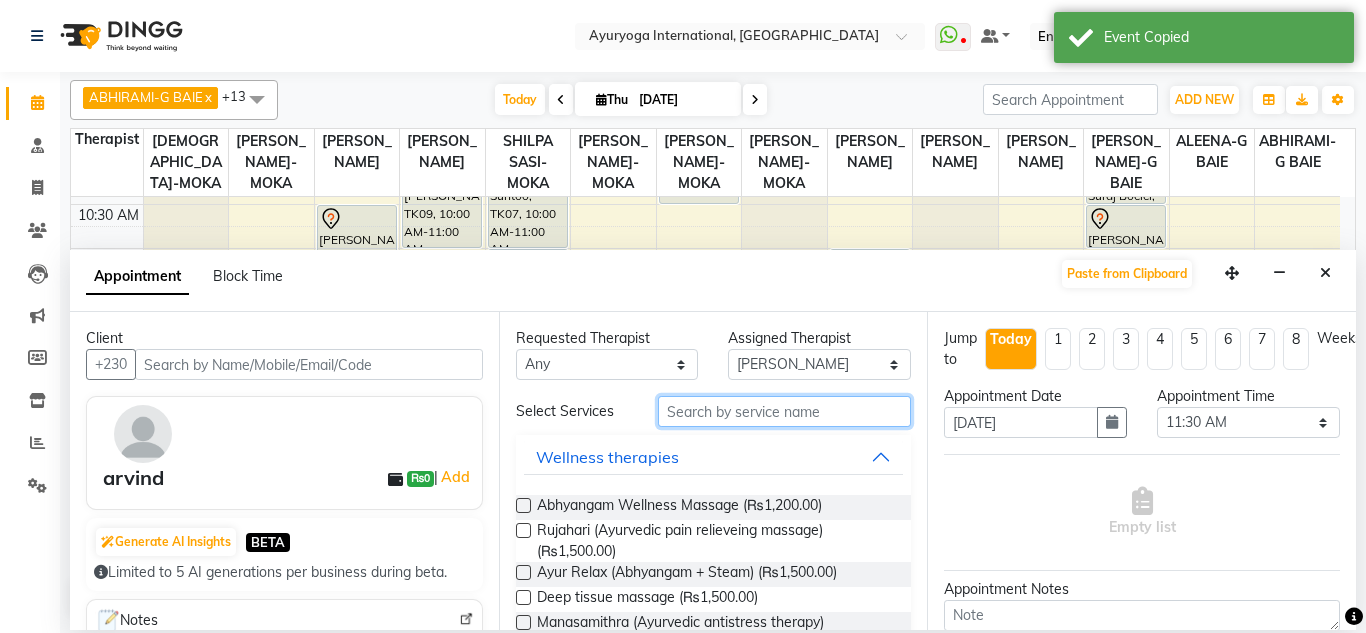 click at bounding box center (785, 411) 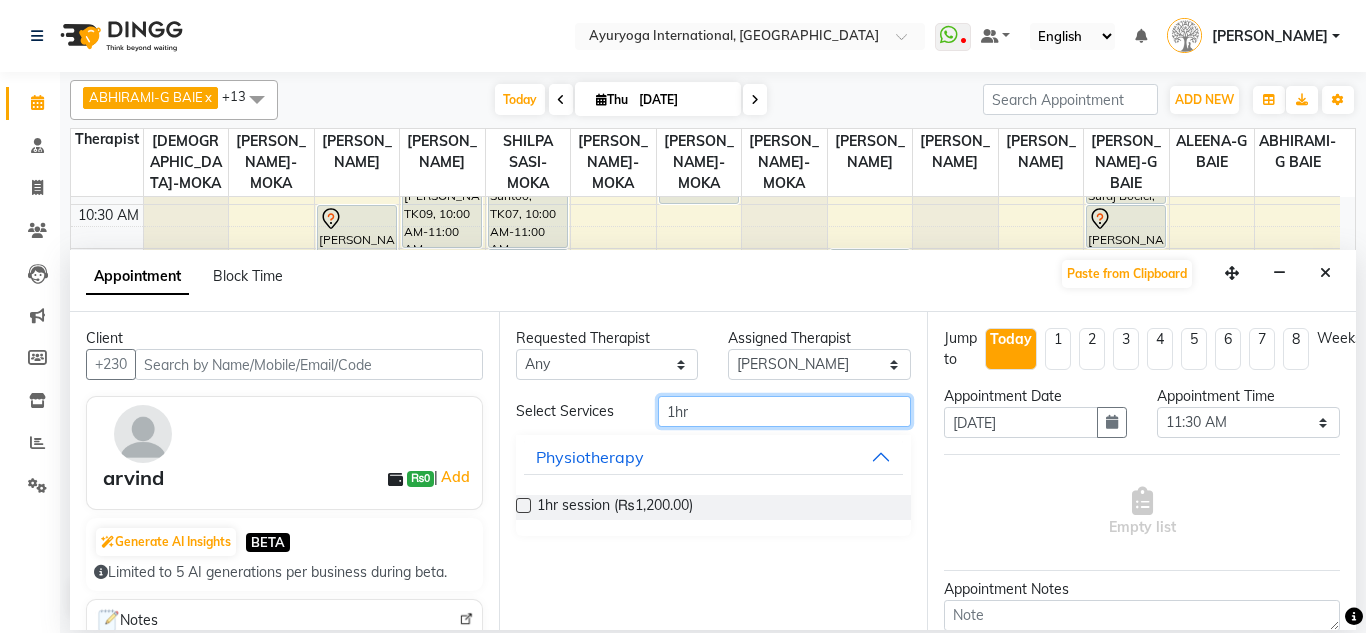type on "1hr" 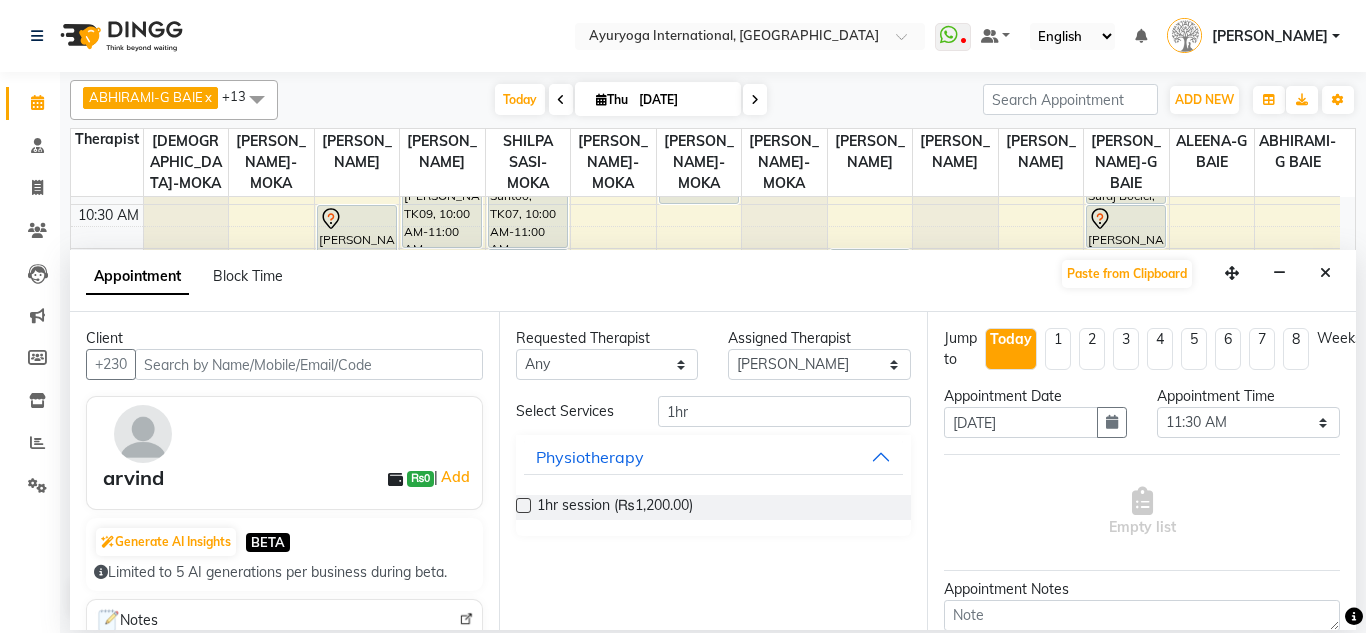 click on "1hr session (₨1,200.00)" at bounding box center (714, 507) 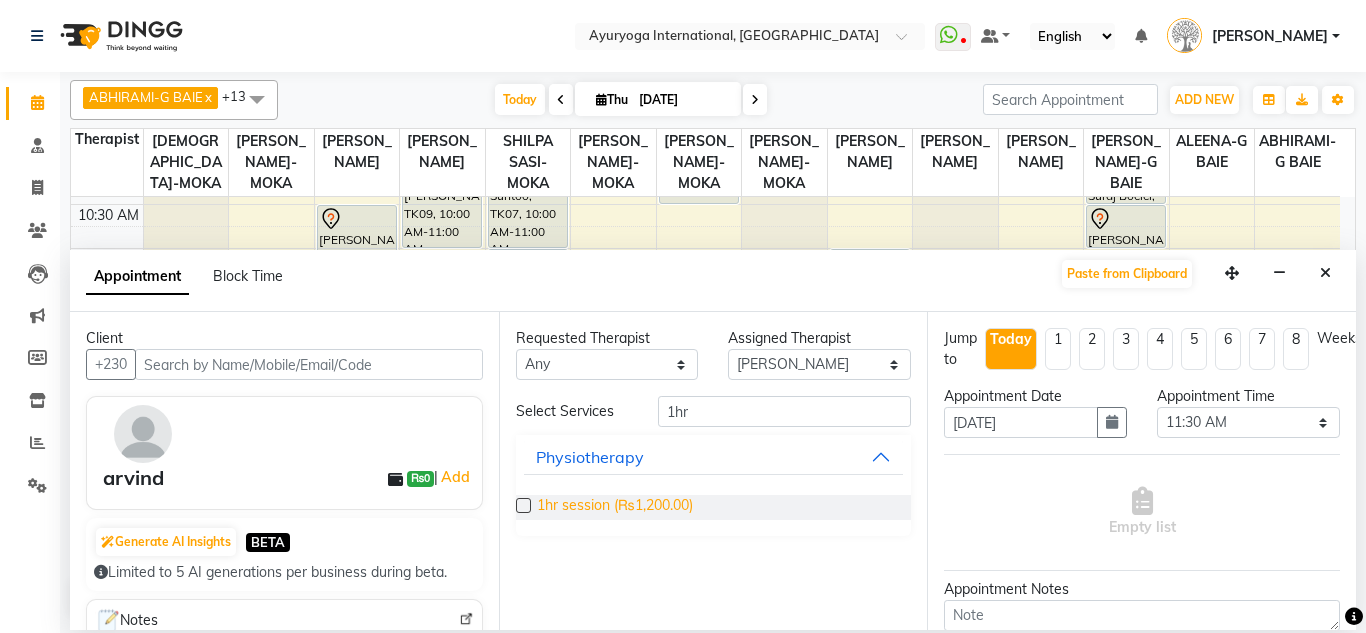 click on "1hr session (₨1,200.00)" at bounding box center (615, 507) 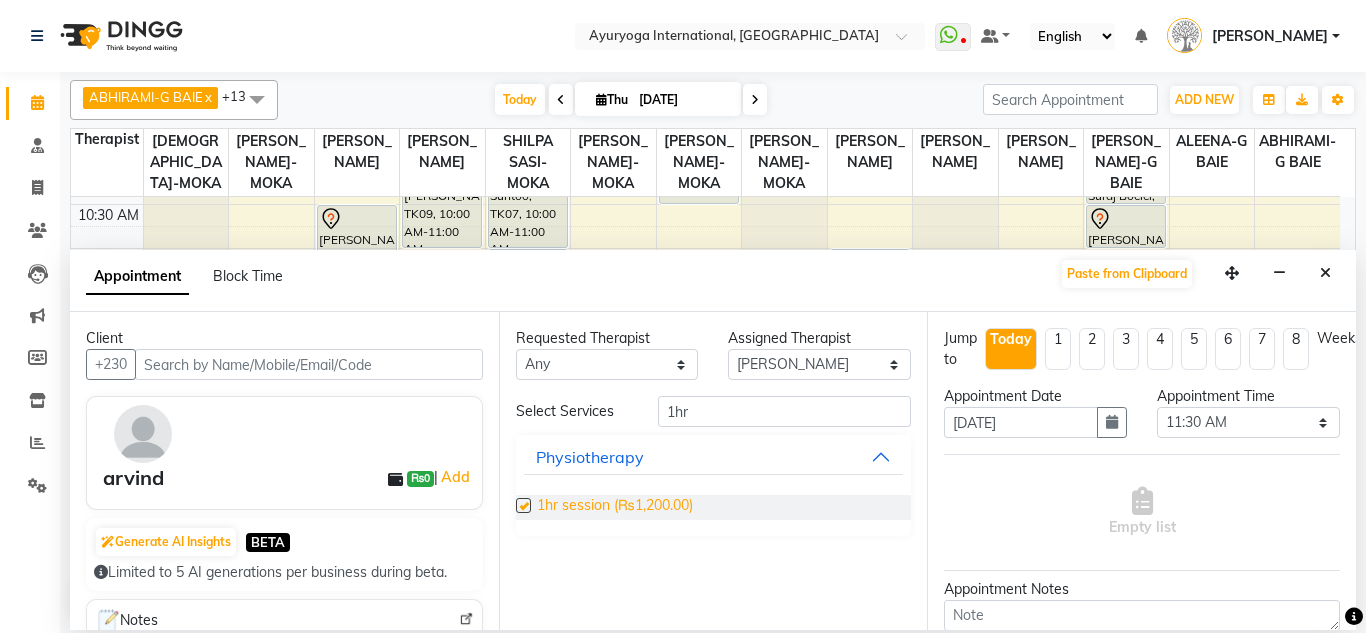 checkbox on "true" 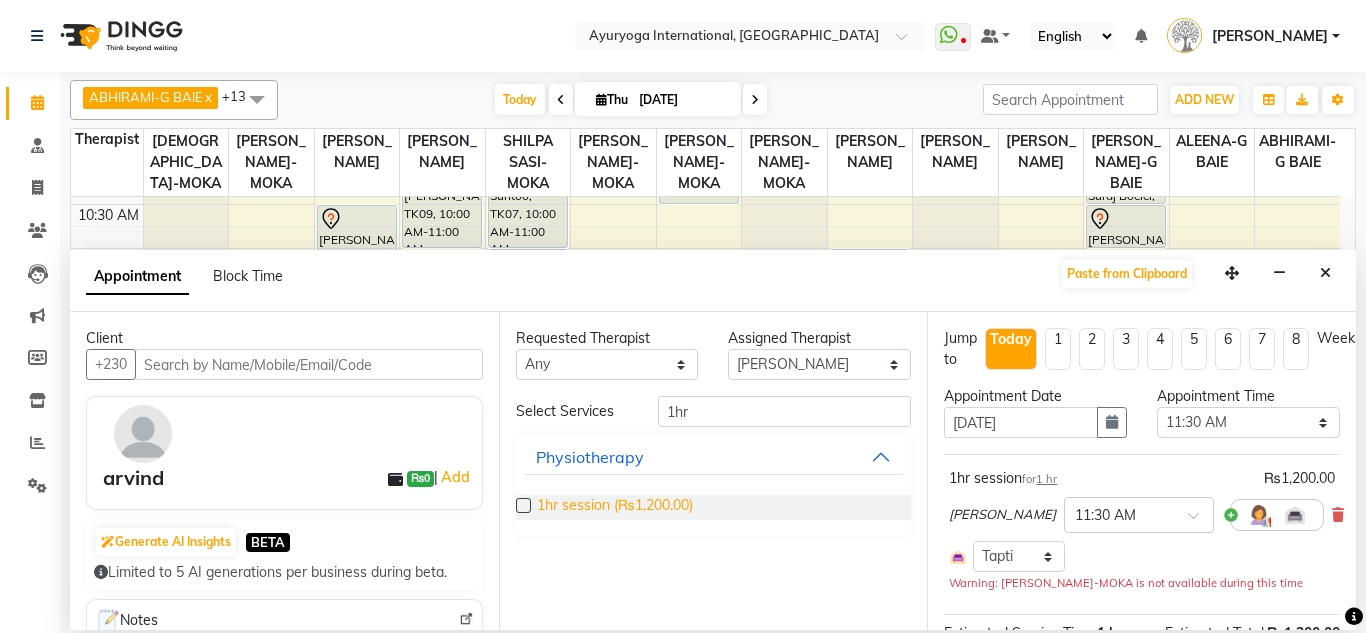 checkbox on "false" 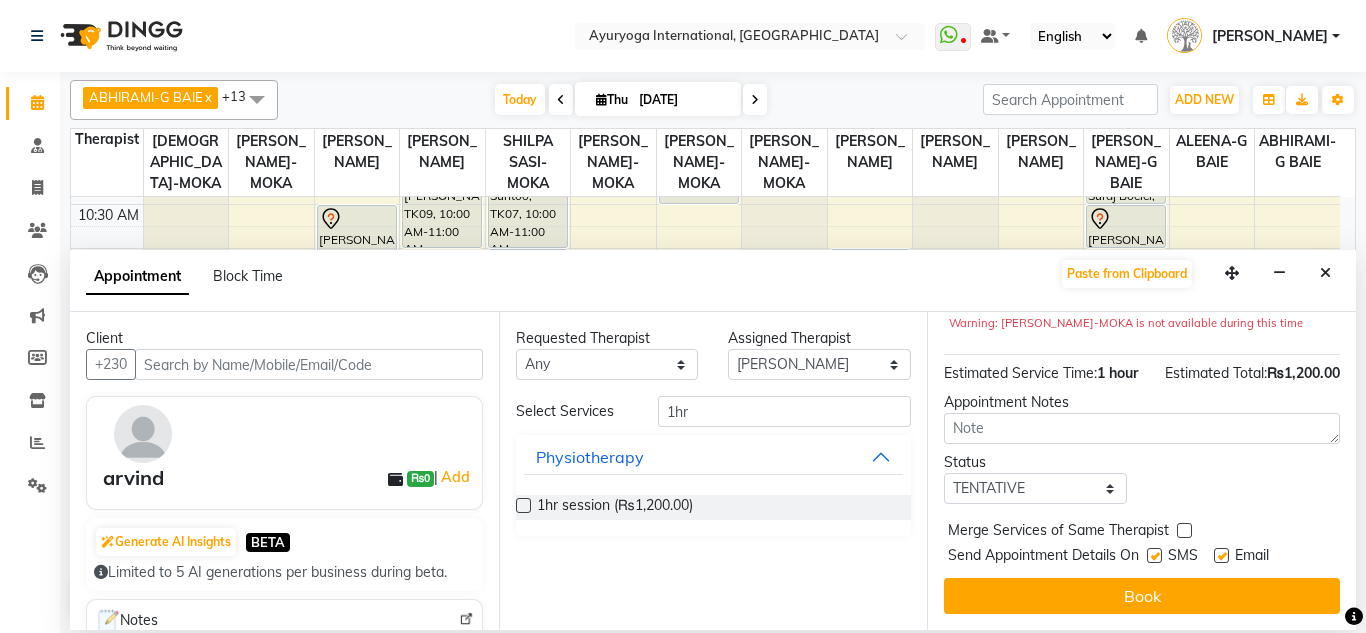 scroll, scrollTop: 319, scrollLeft: 0, axis: vertical 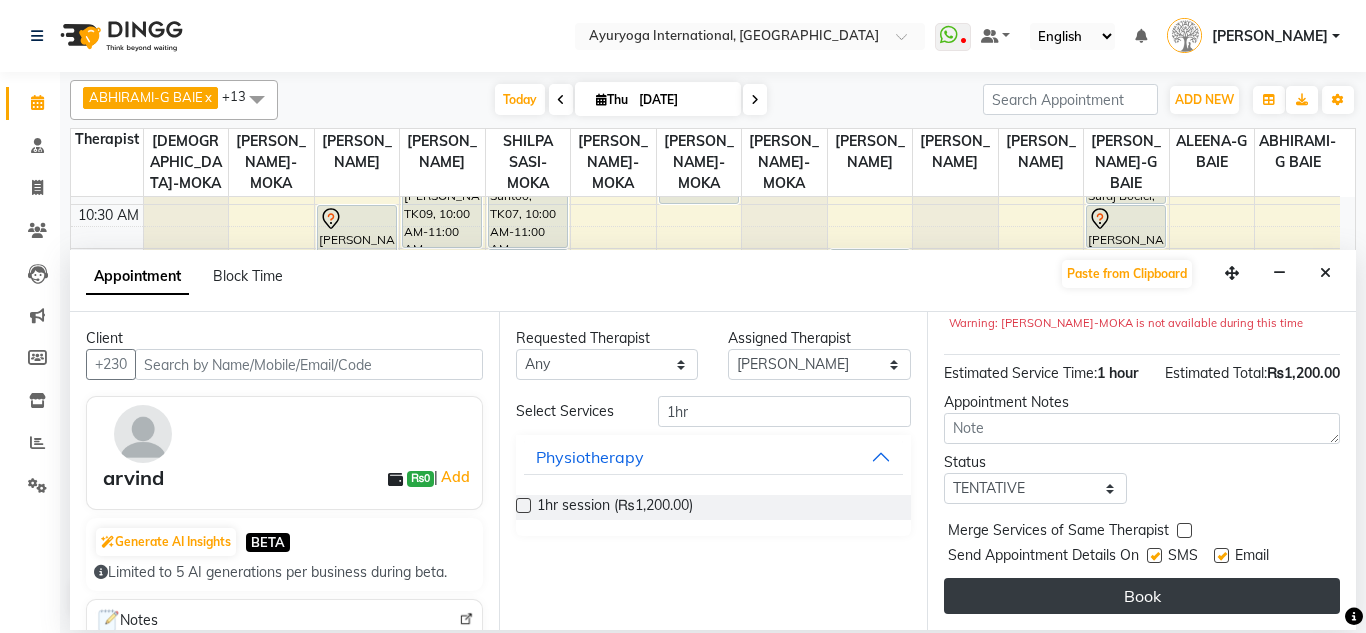 click on "Book" at bounding box center (1142, 596) 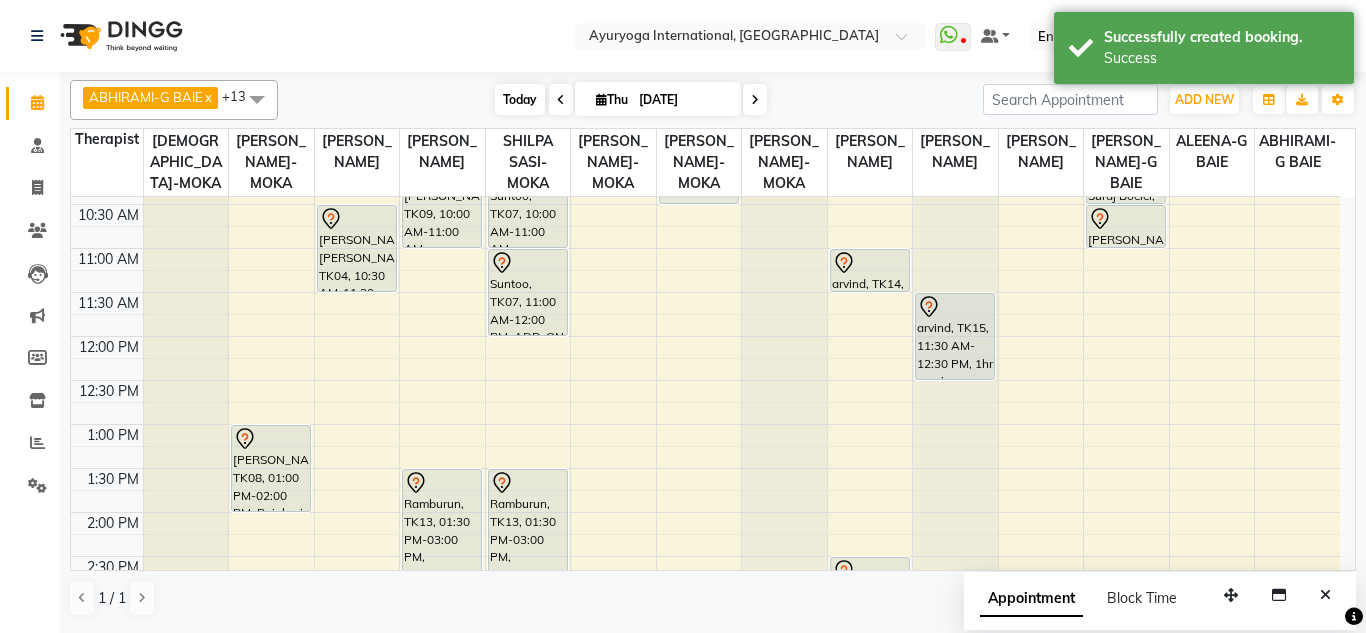 click on "Today" at bounding box center (520, 99) 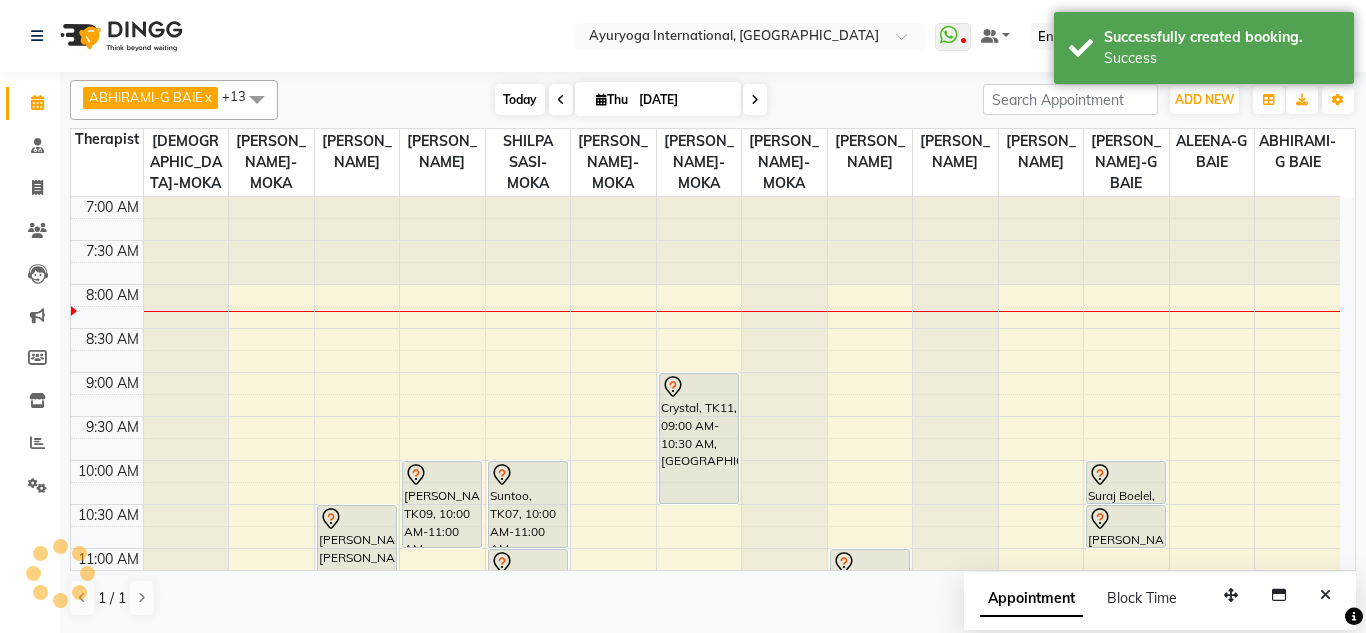 scroll, scrollTop: 89, scrollLeft: 0, axis: vertical 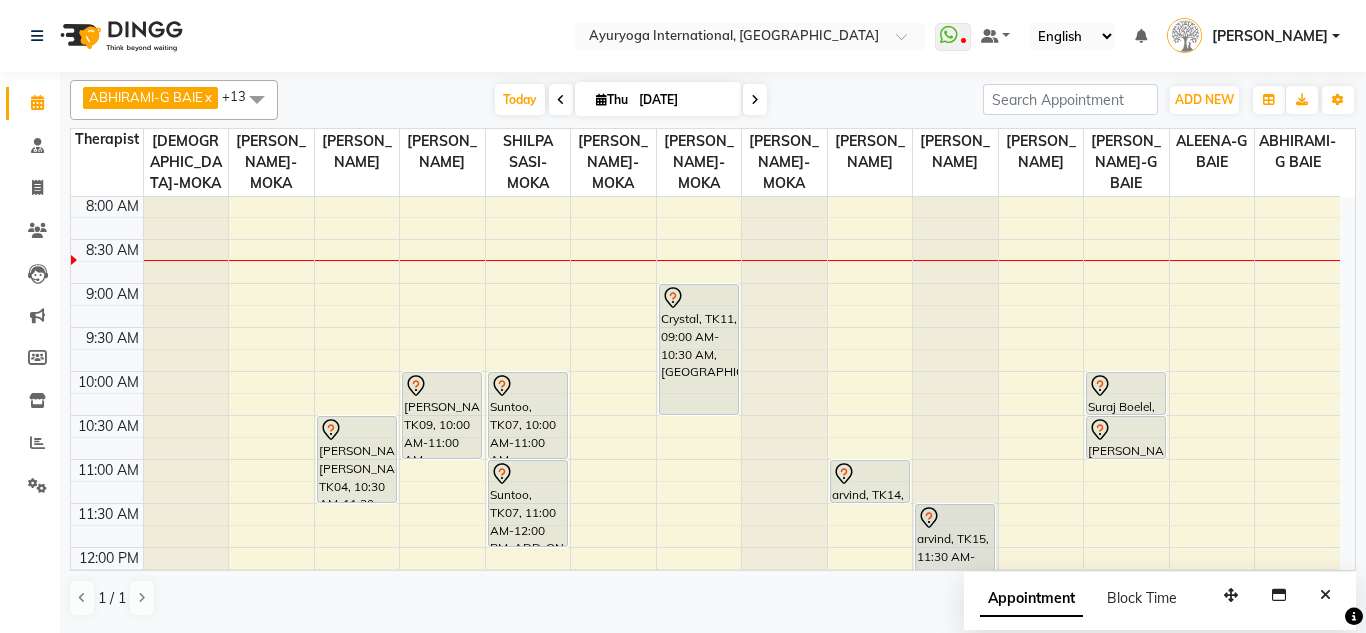 click on "[DATE]" at bounding box center (683, 100) 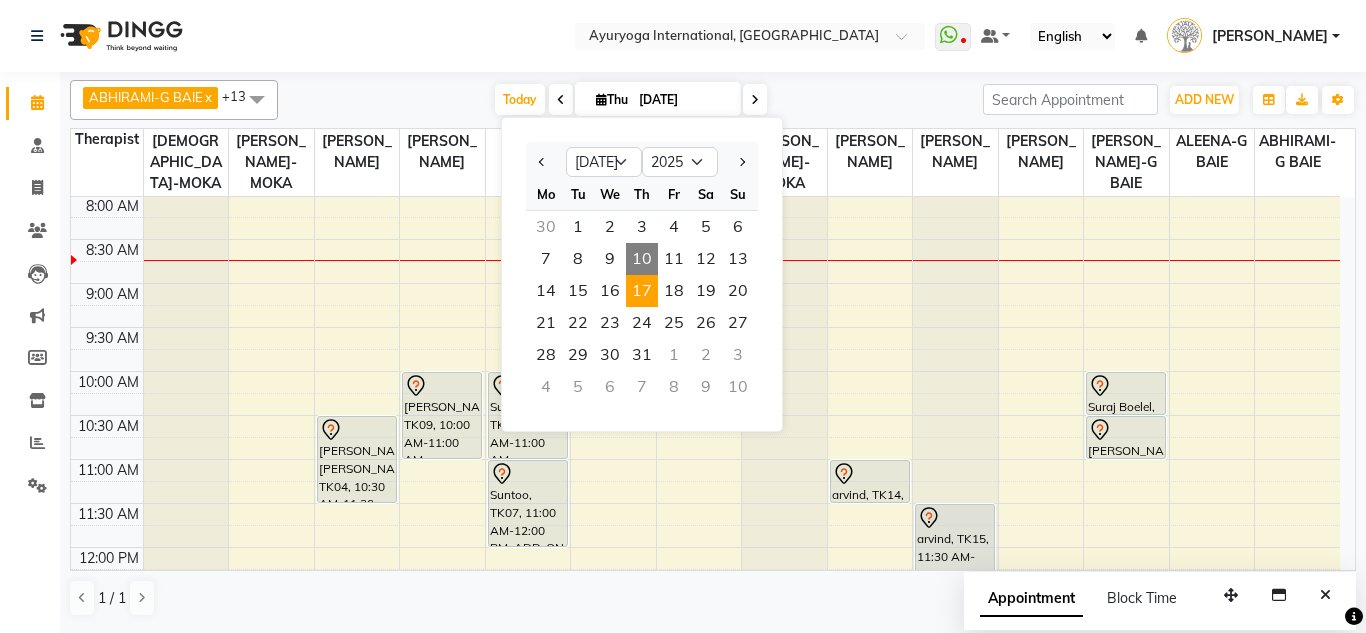 click on "17" at bounding box center [642, 291] 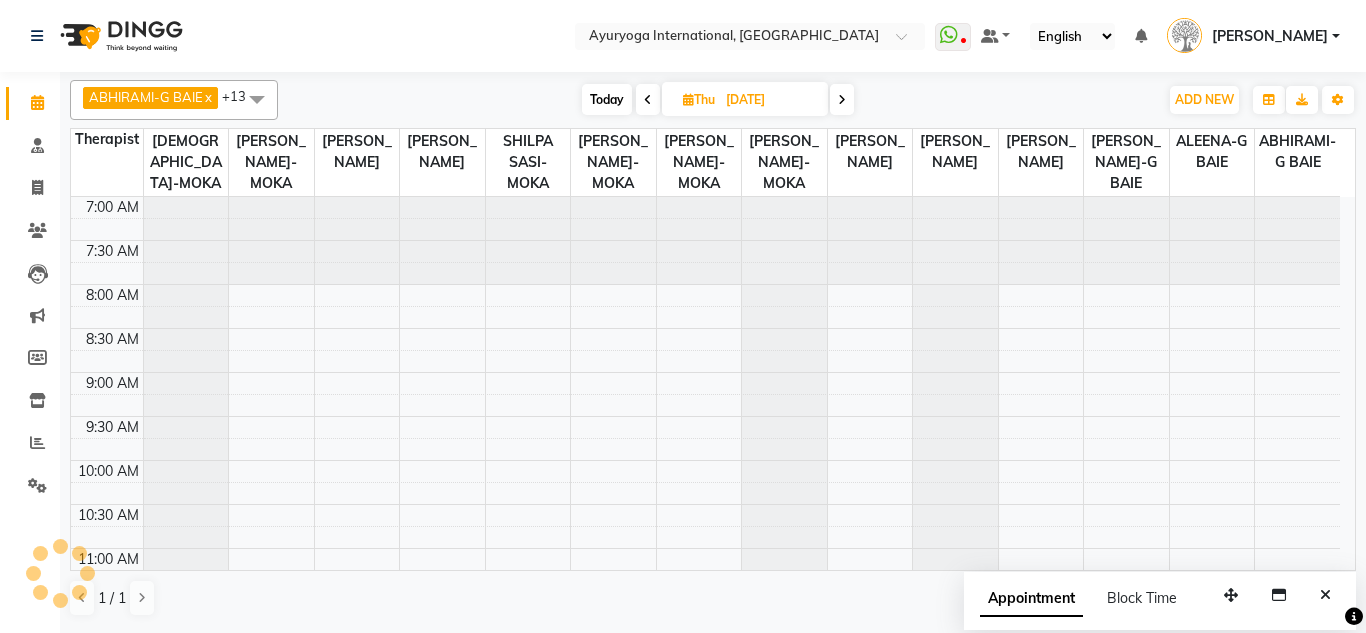 scroll, scrollTop: 89, scrollLeft: 0, axis: vertical 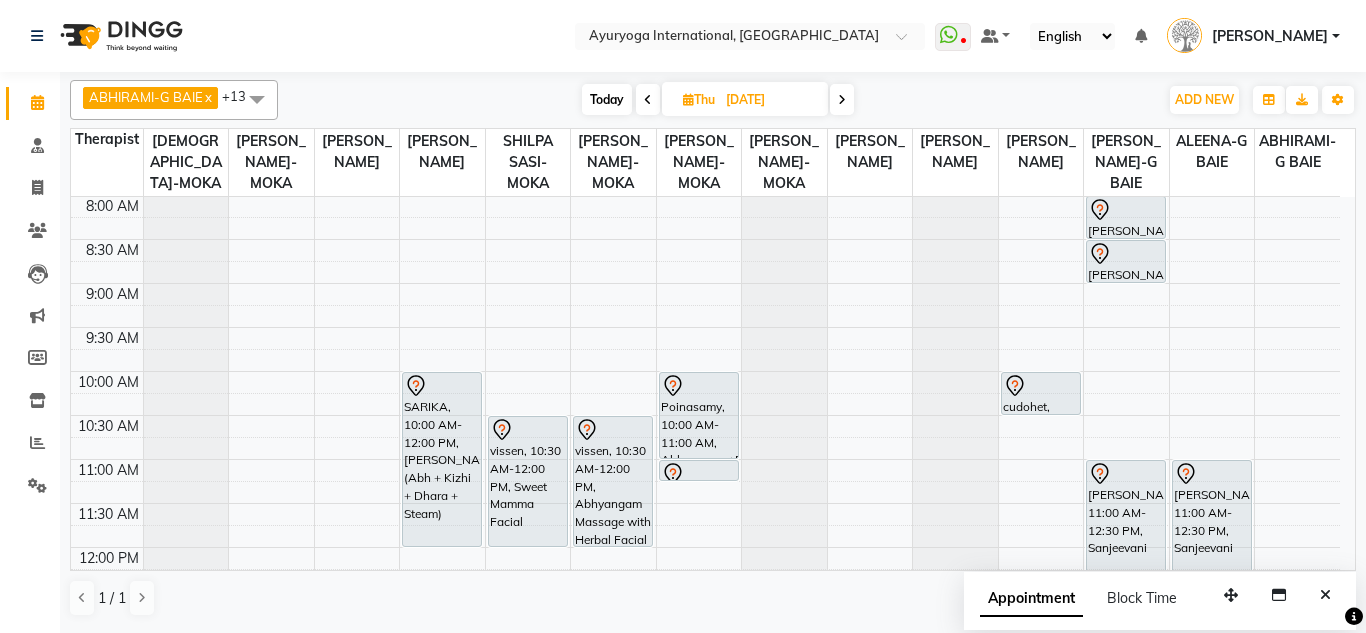 click on "Today" at bounding box center [607, 99] 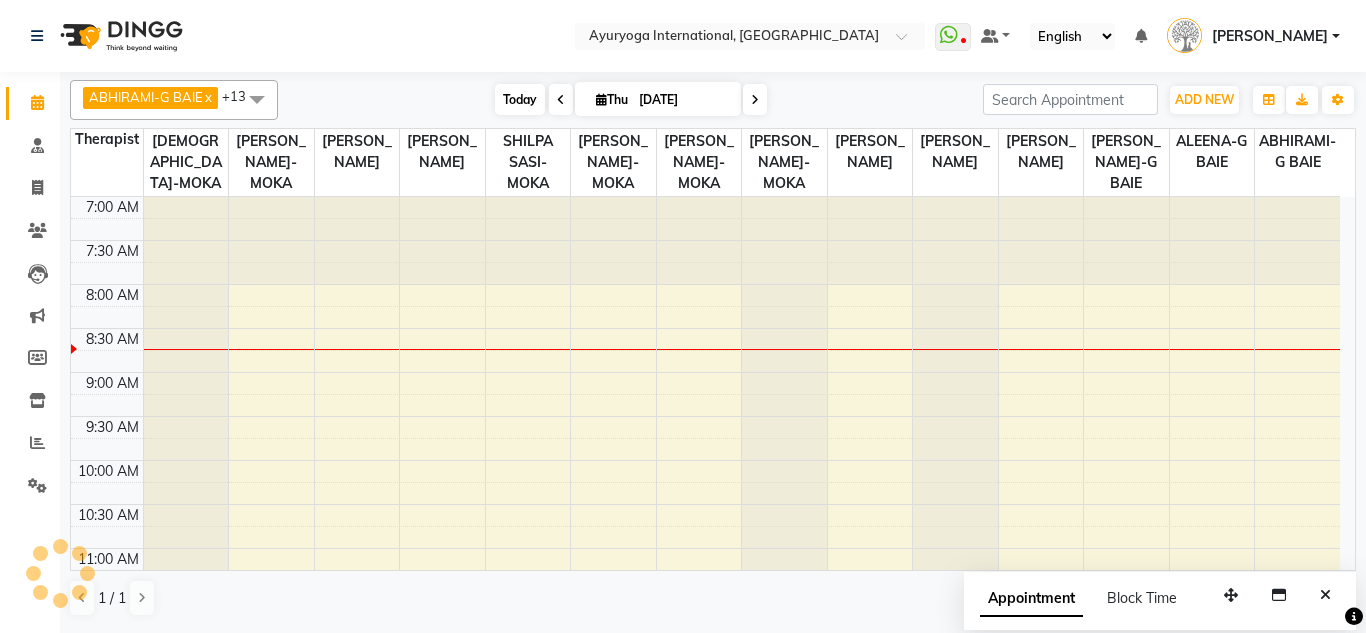 scroll, scrollTop: 89, scrollLeft: 0, axis: vertical 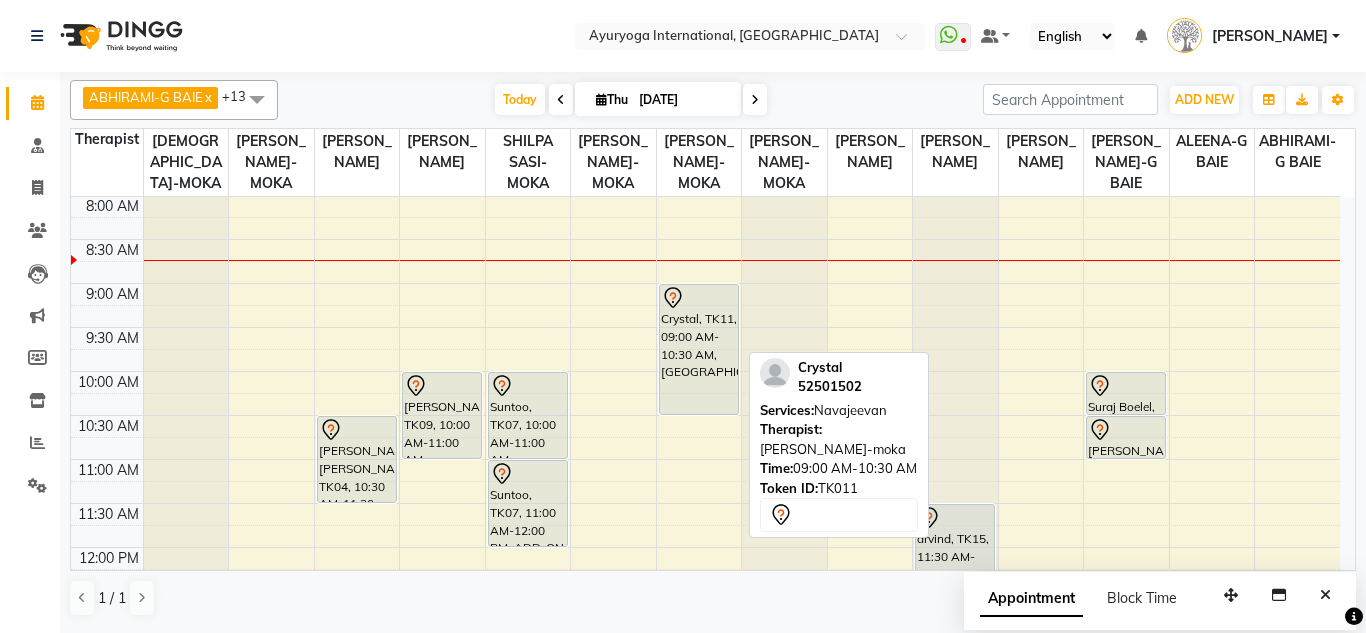 click on "Crystal, TK11, 09:00 AM-10:30 AM, [GEOGRAPHIC_DATA]" at bounding box center (699, 349) 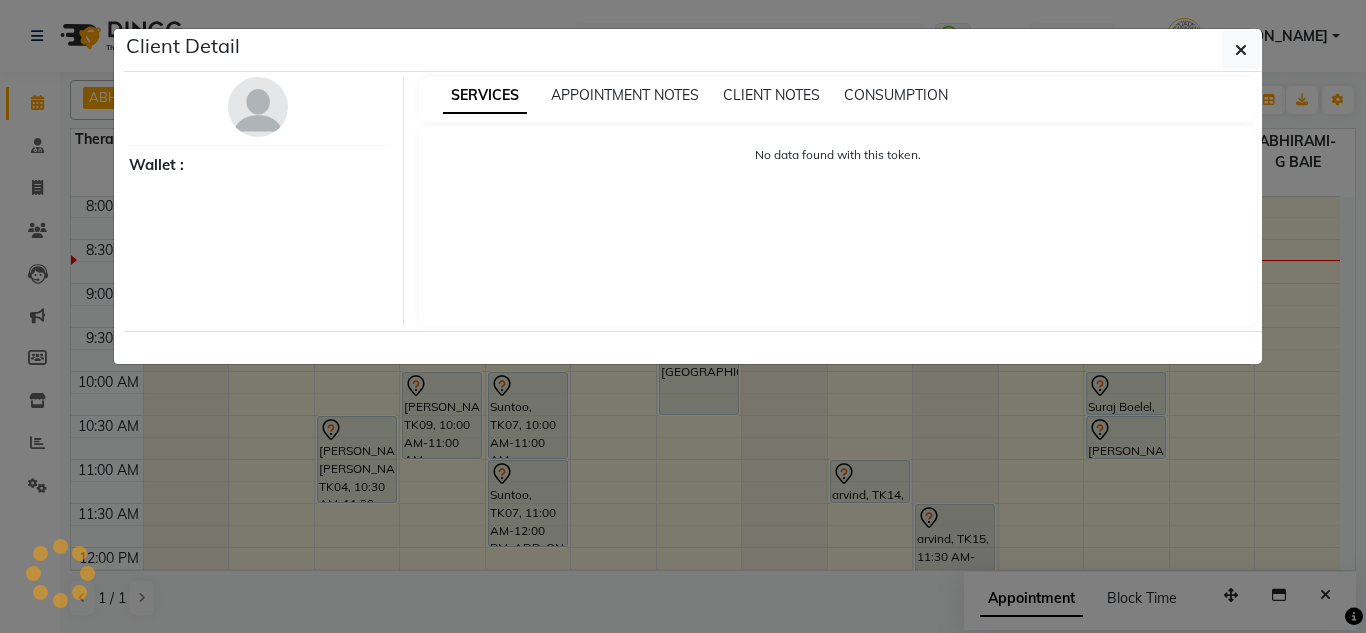 select on "7" 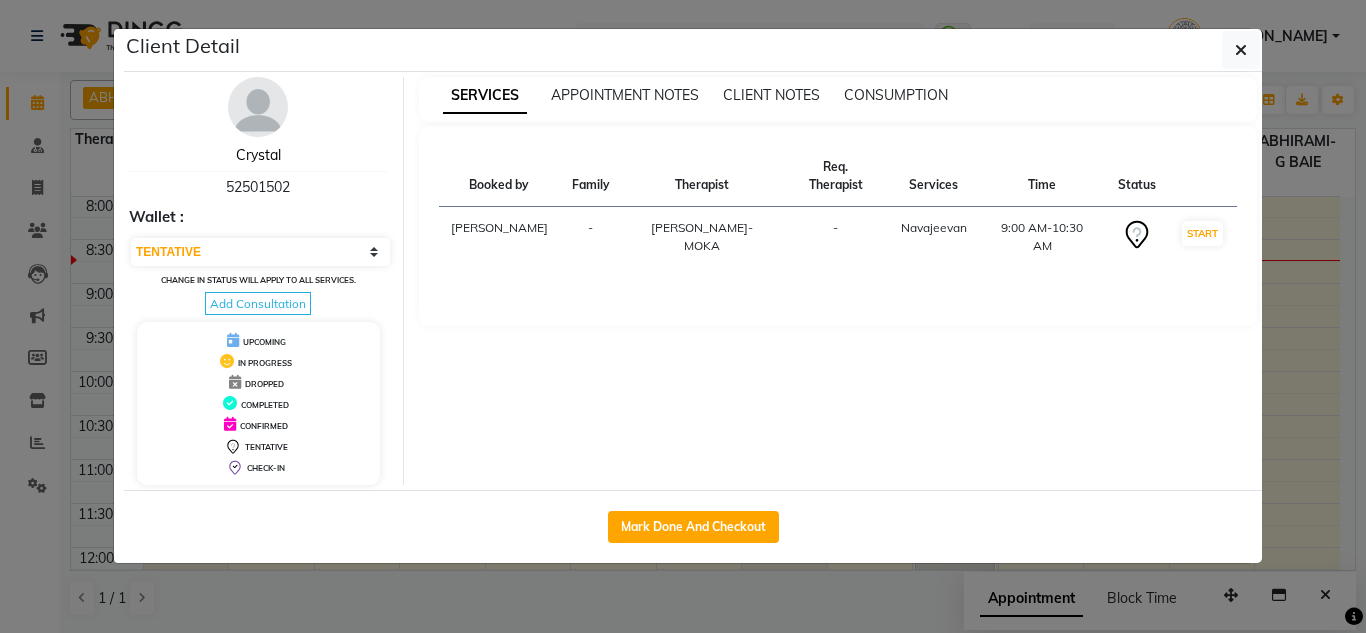 click on "Crystal" at bounding box center [258, 155] 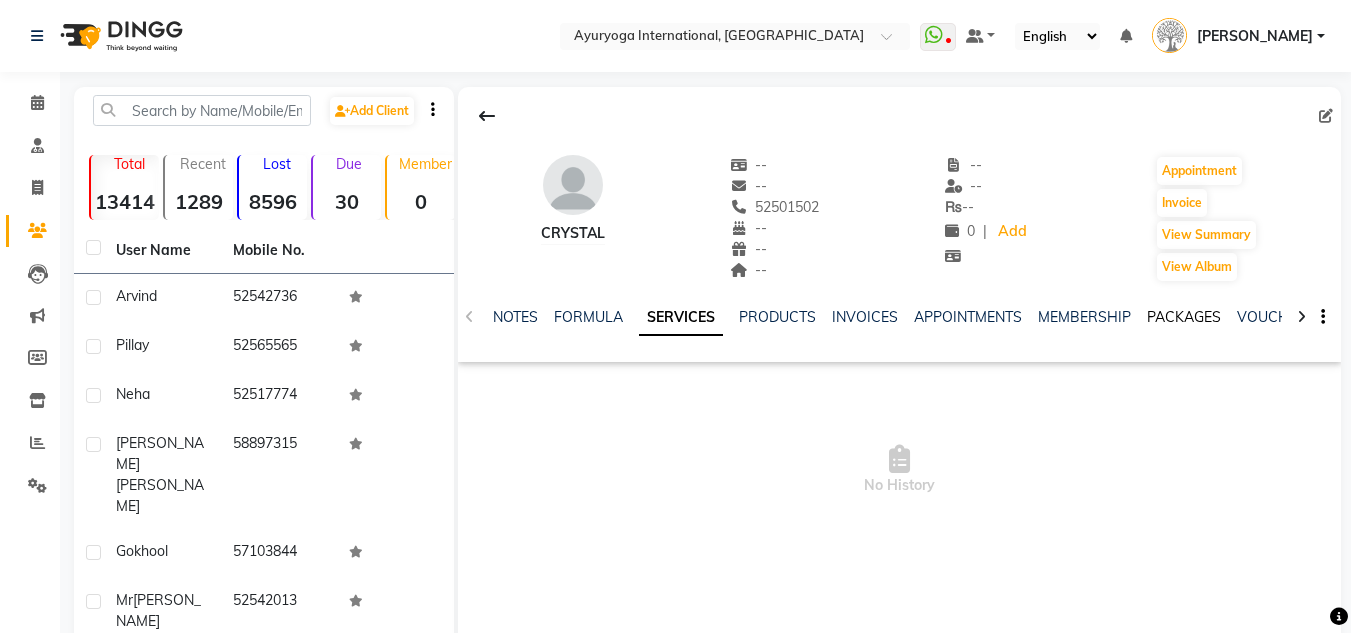 click on "PACKAGES" 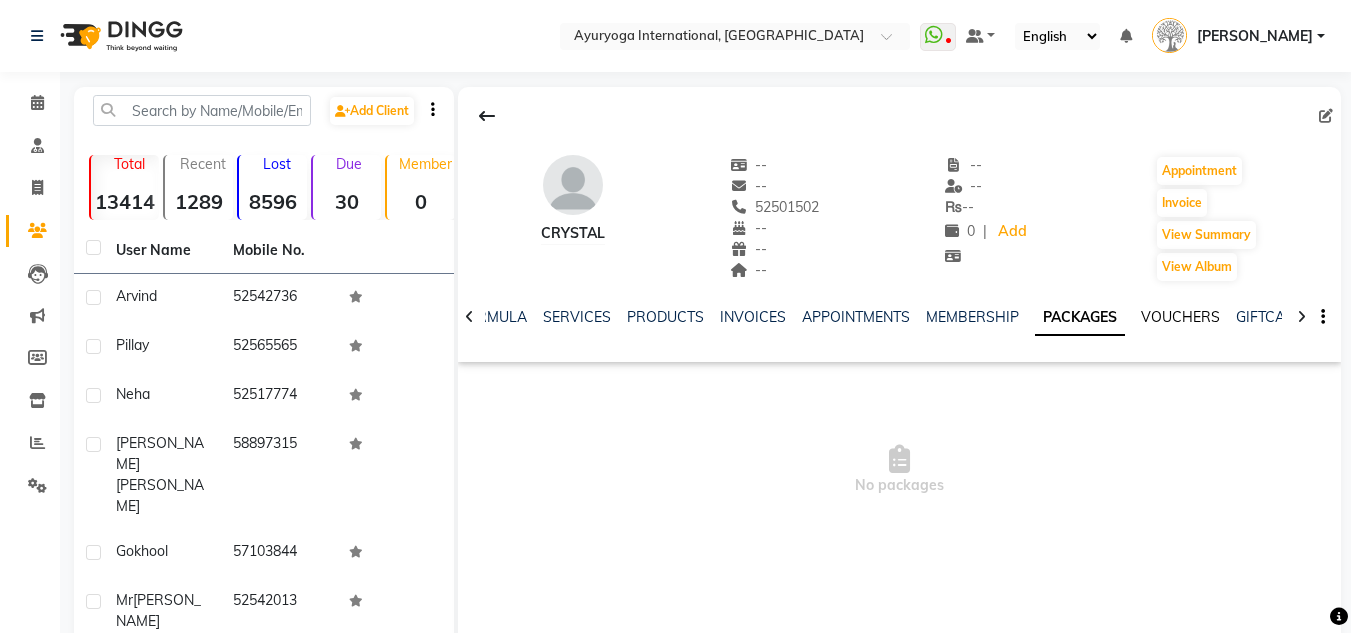 click on "VOUCHERS" 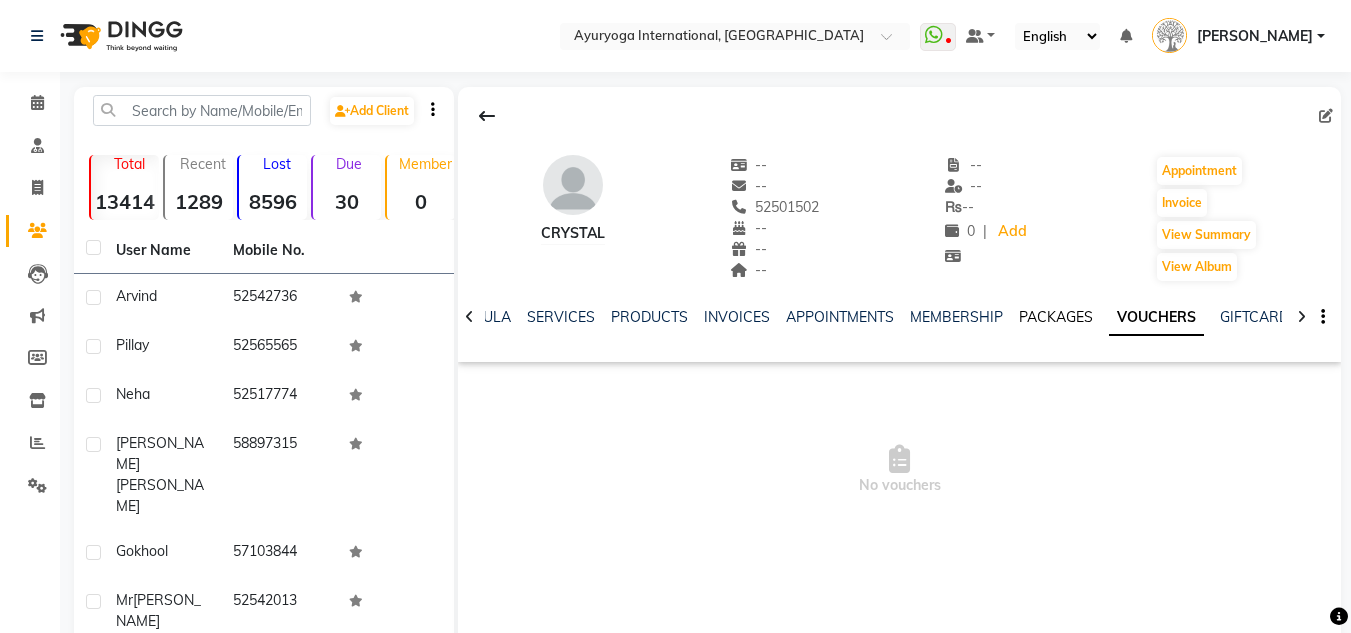click on "PACKAGES" 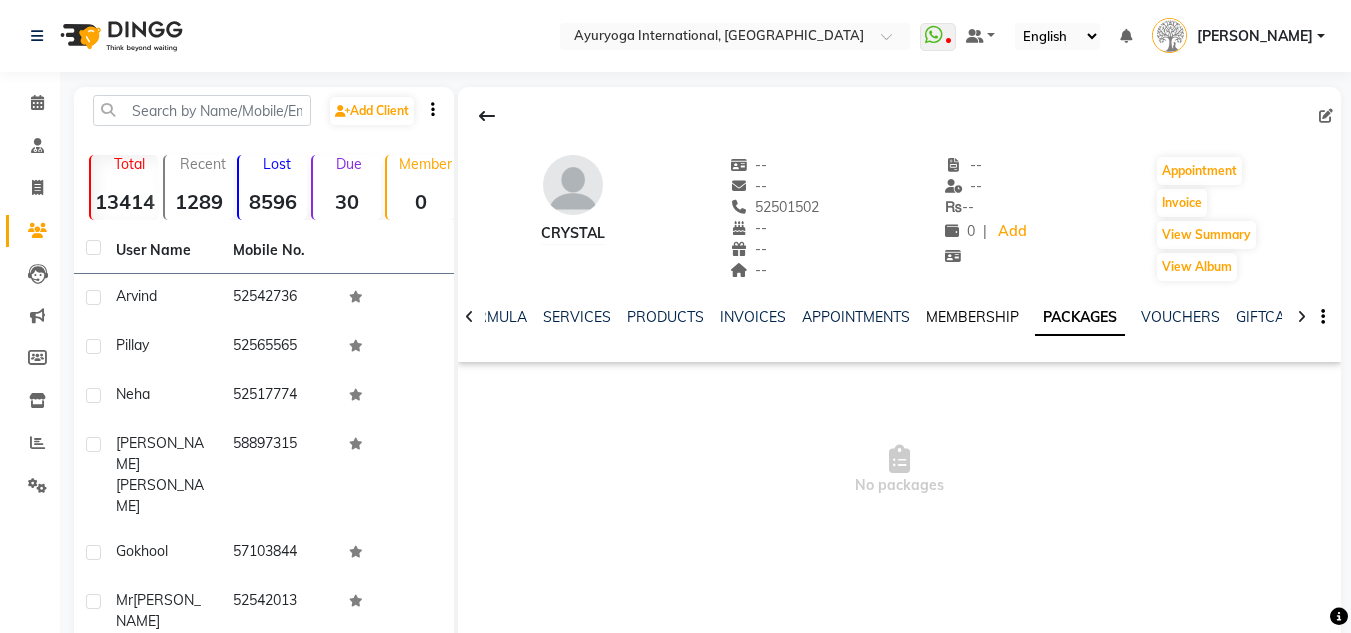 click on "MEMBERSHIP" 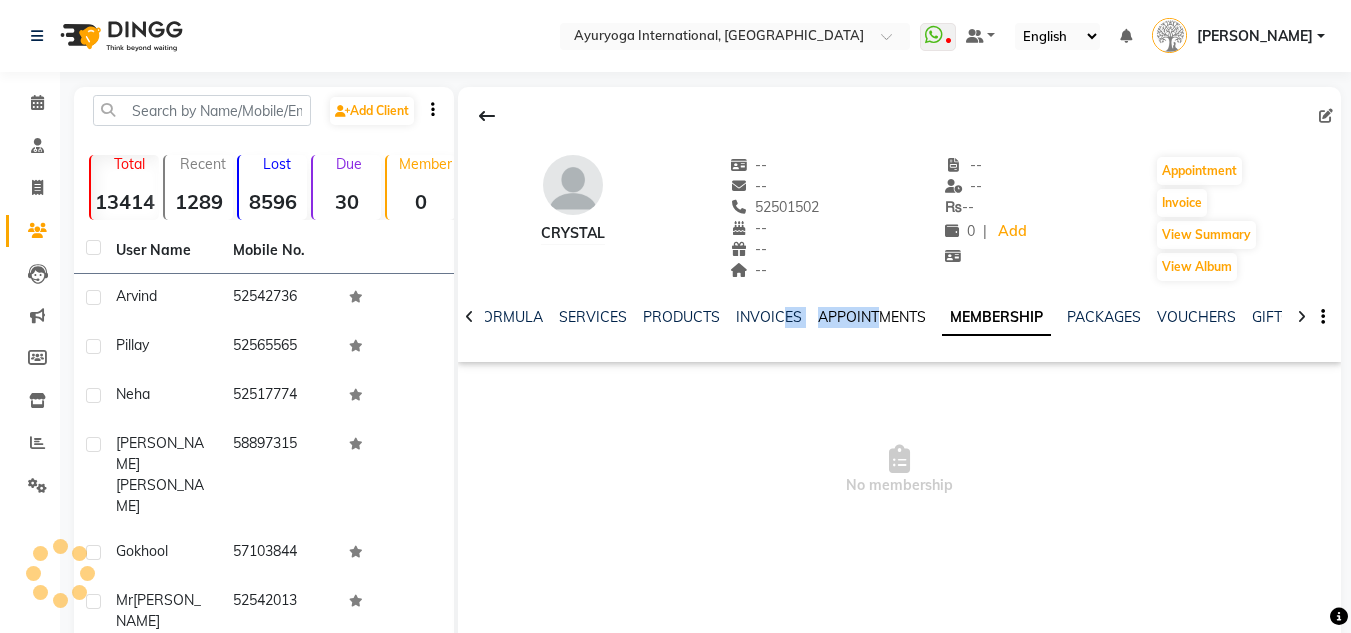 drag, startPoint x: 863, startPoint y: 300, endPoint x: 870, endPoint y: 321, distance: 22.135944 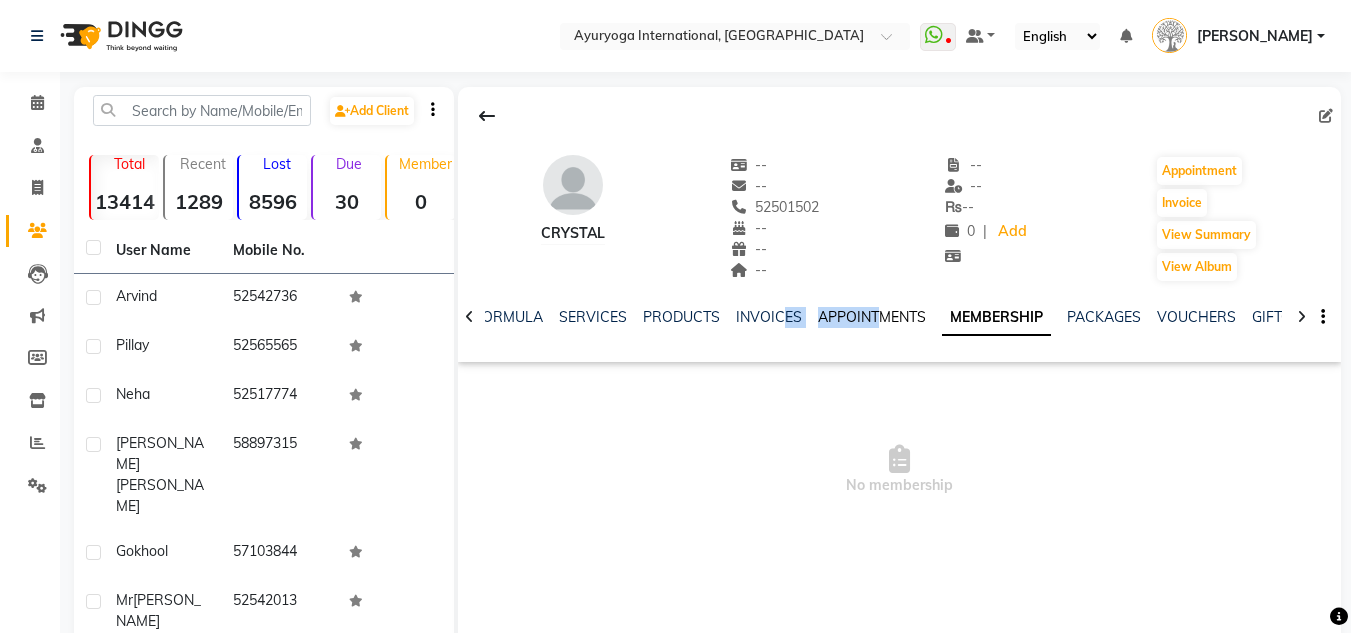 click on "APPOINTMENTS" 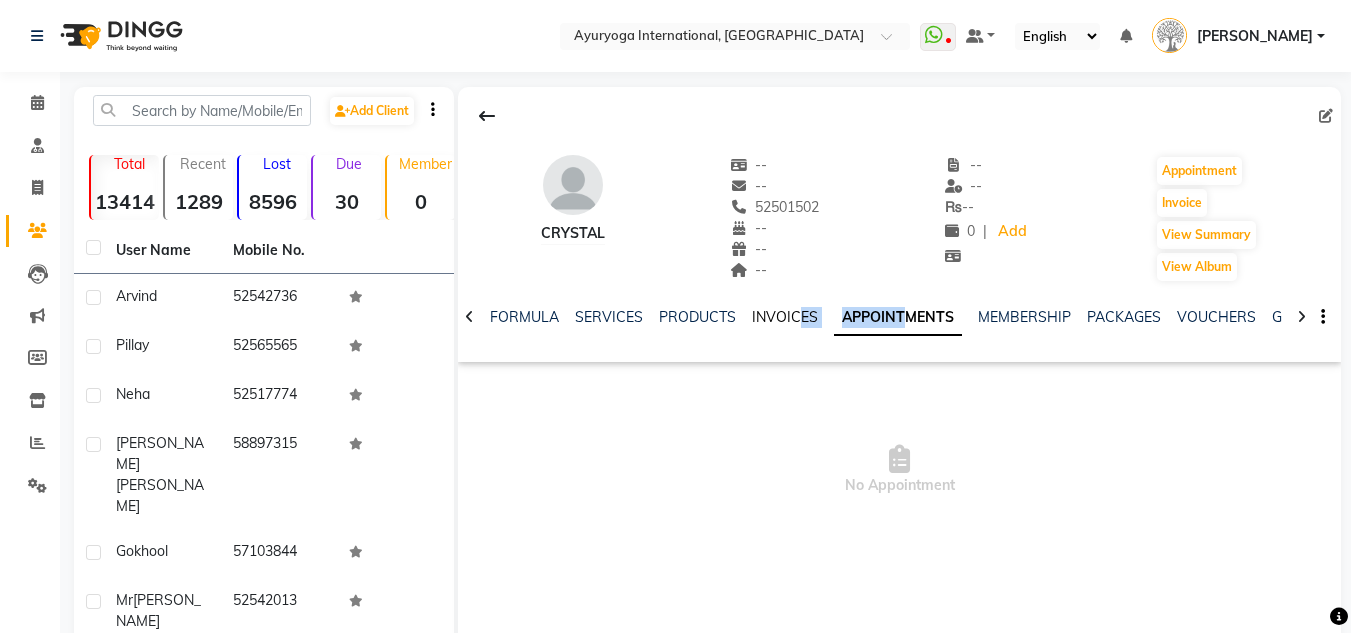 click on "INVOICES" 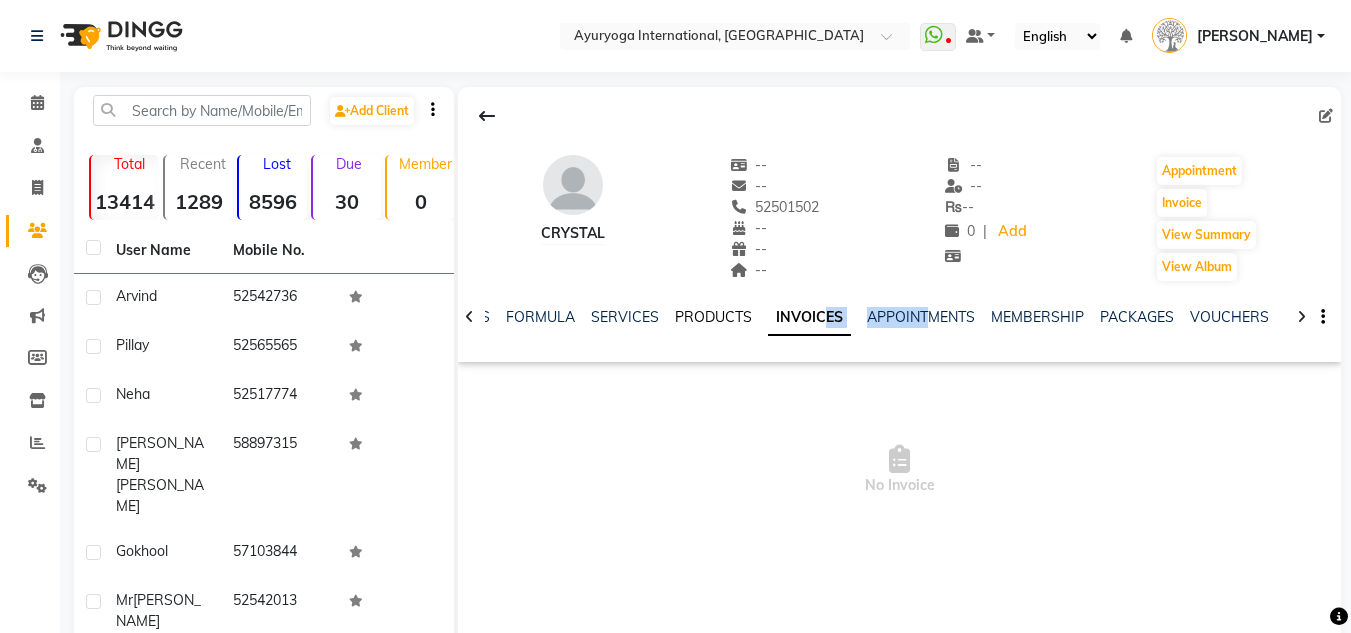 click on "PRODUCTS" 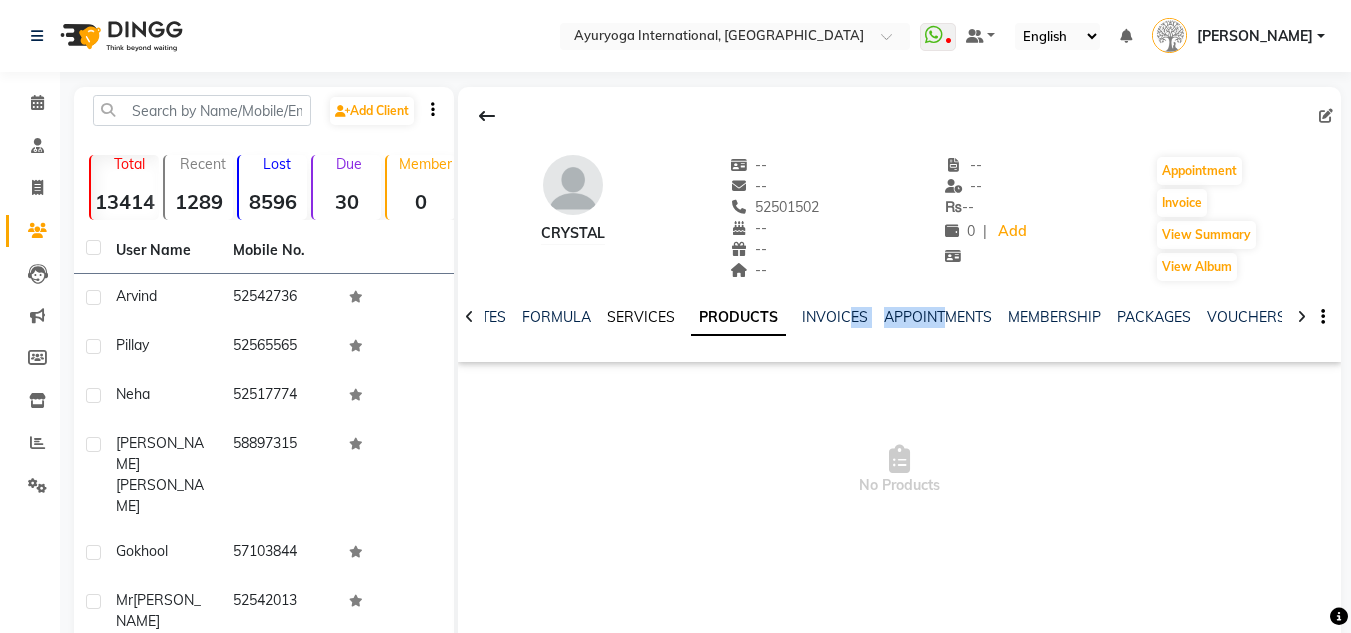 click on "SERVICES" 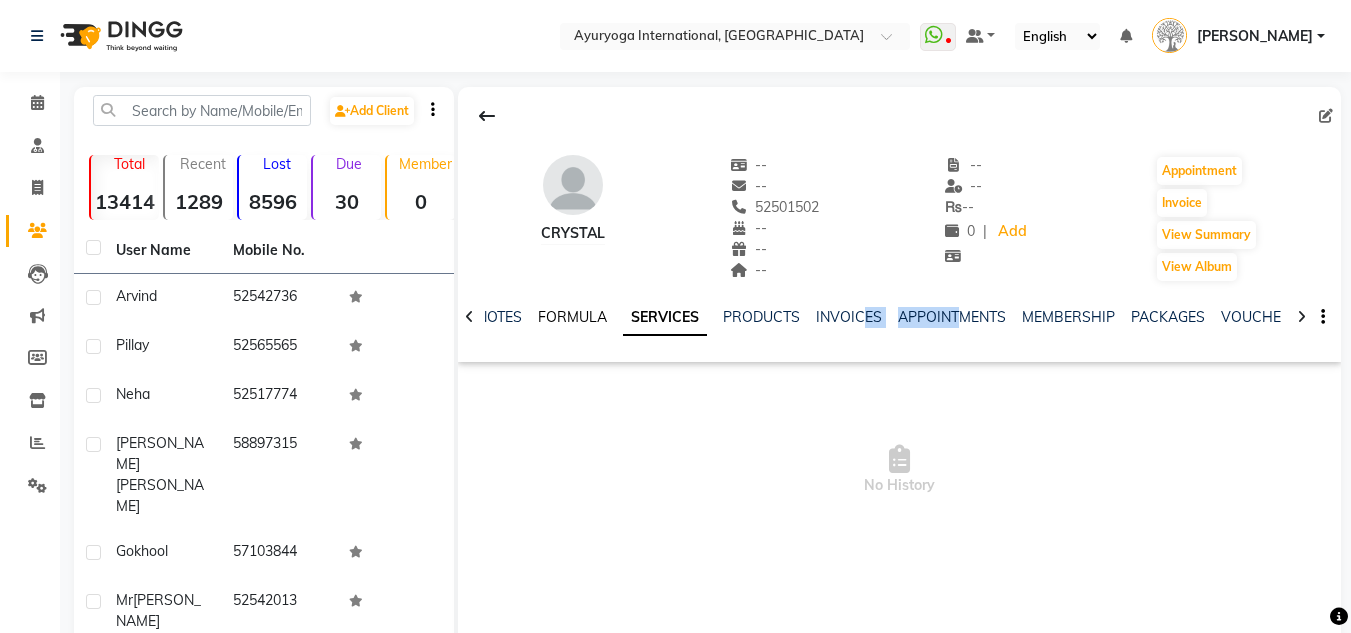 click on "FORMULA" 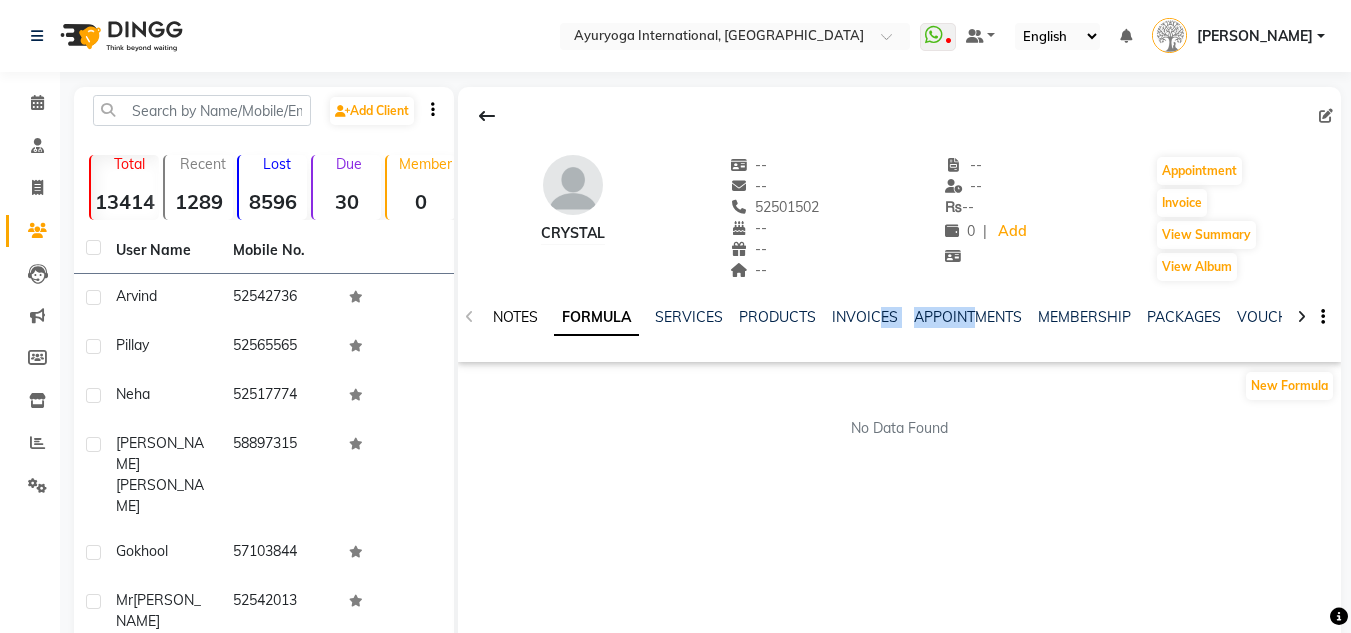 click on "NOTES" 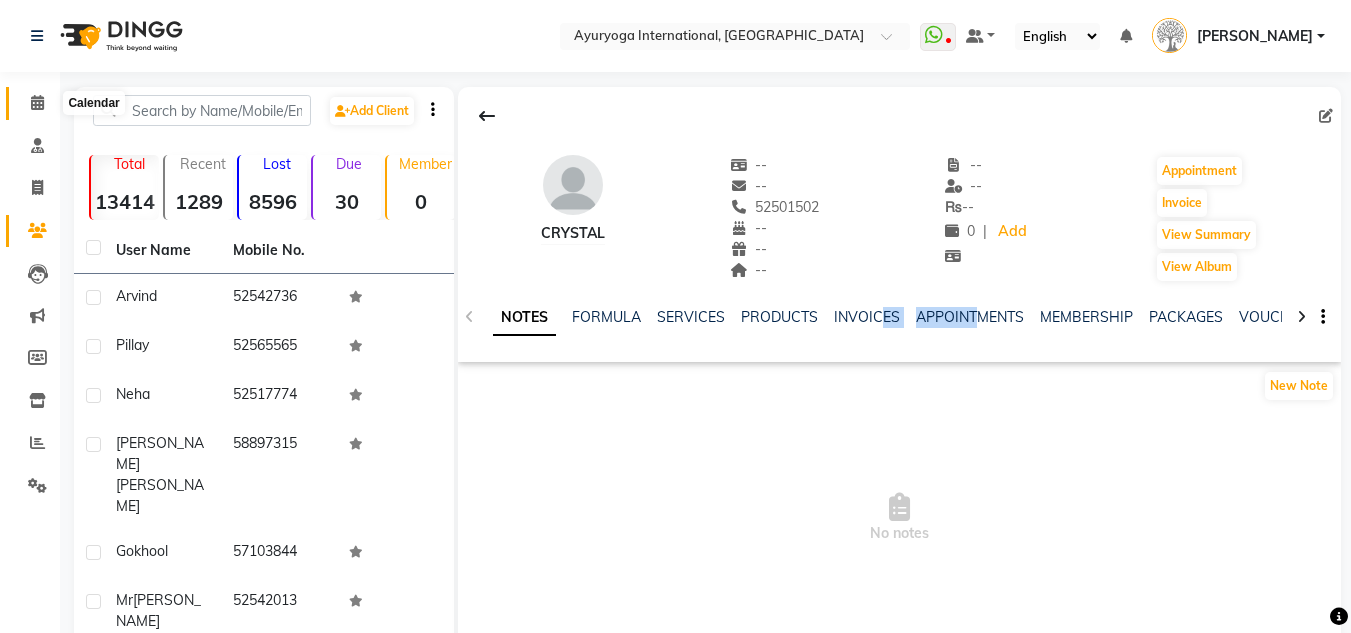 click 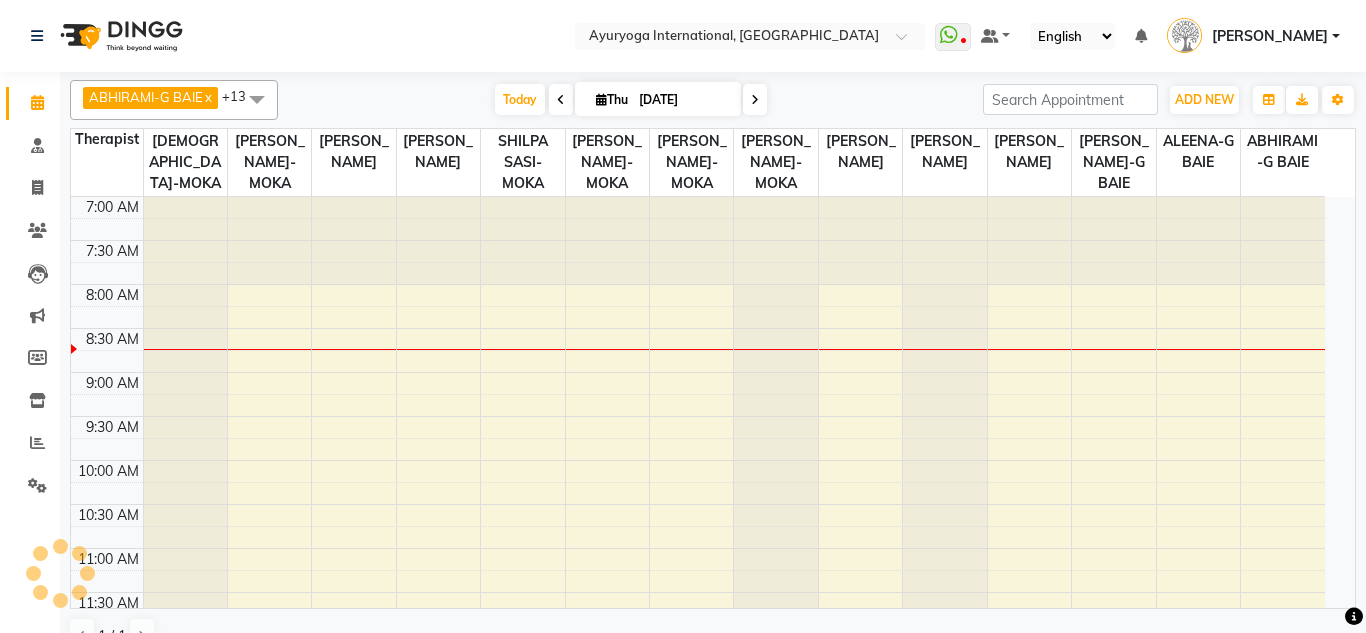 scroll, scrollTop: 0, scrollLeft: 0, axis: both 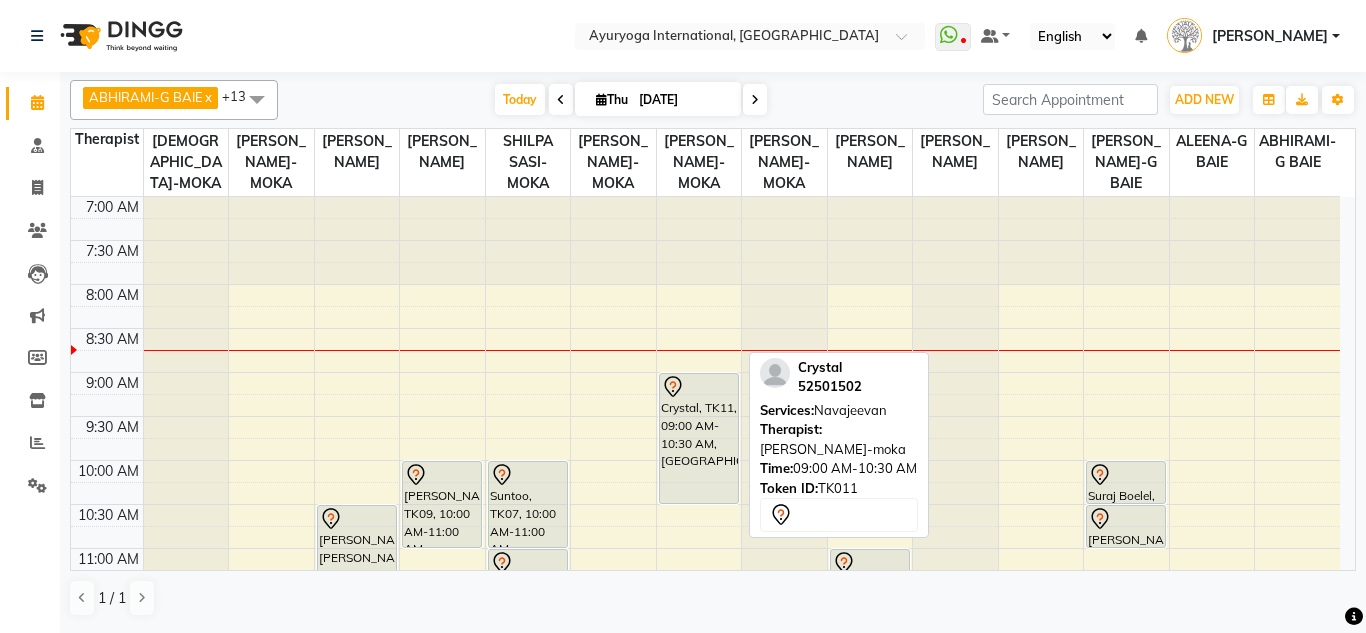 click on "Crystal, TK11, 09:00 AM-10:30 AM, [GEOGRAPHIC_DATA]" at bounding box center [699, 438] 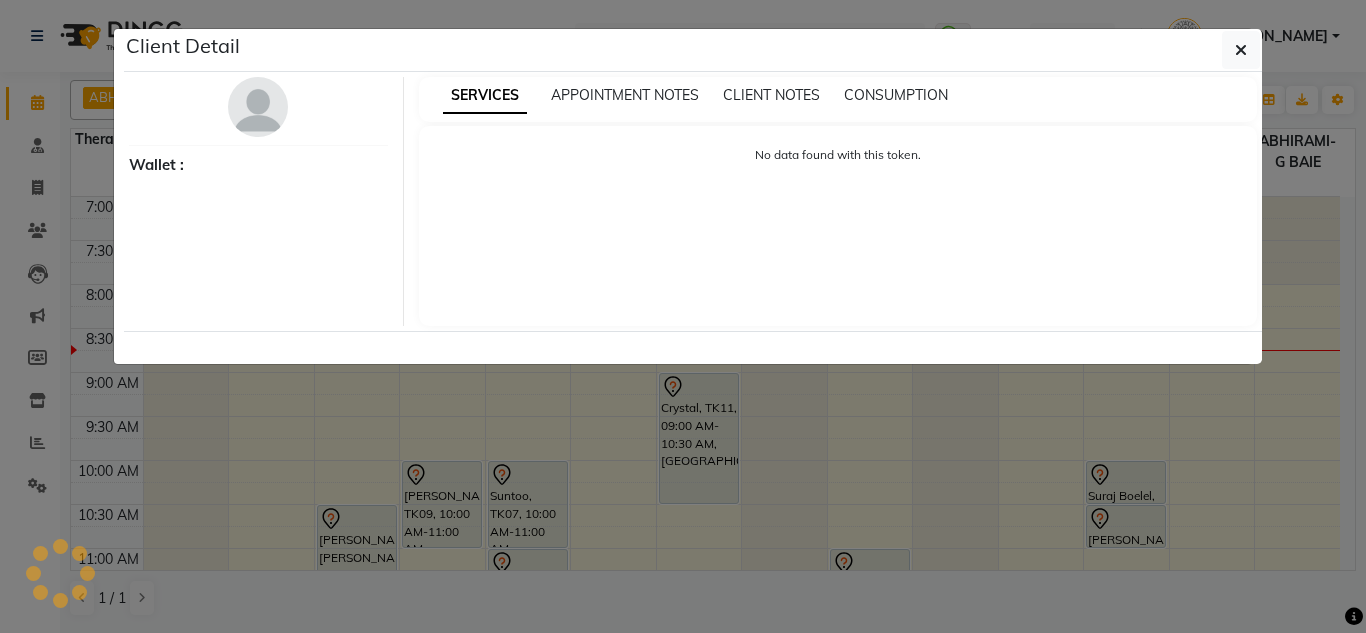 select on "7" 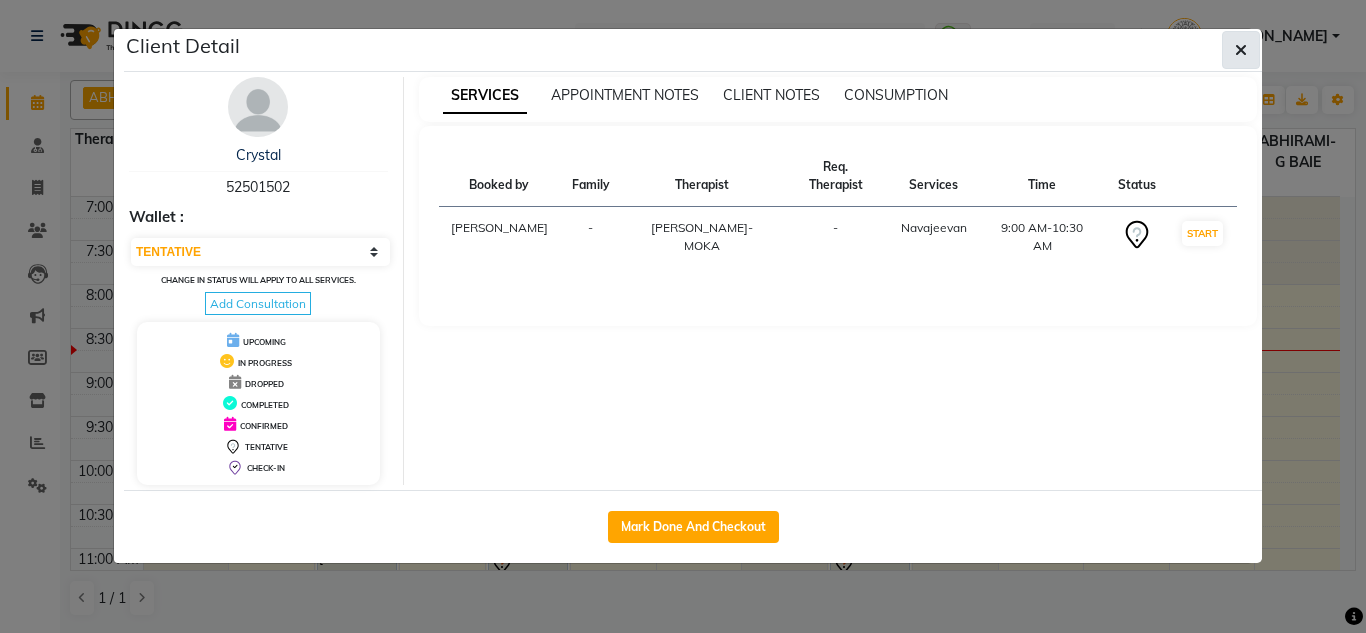 click 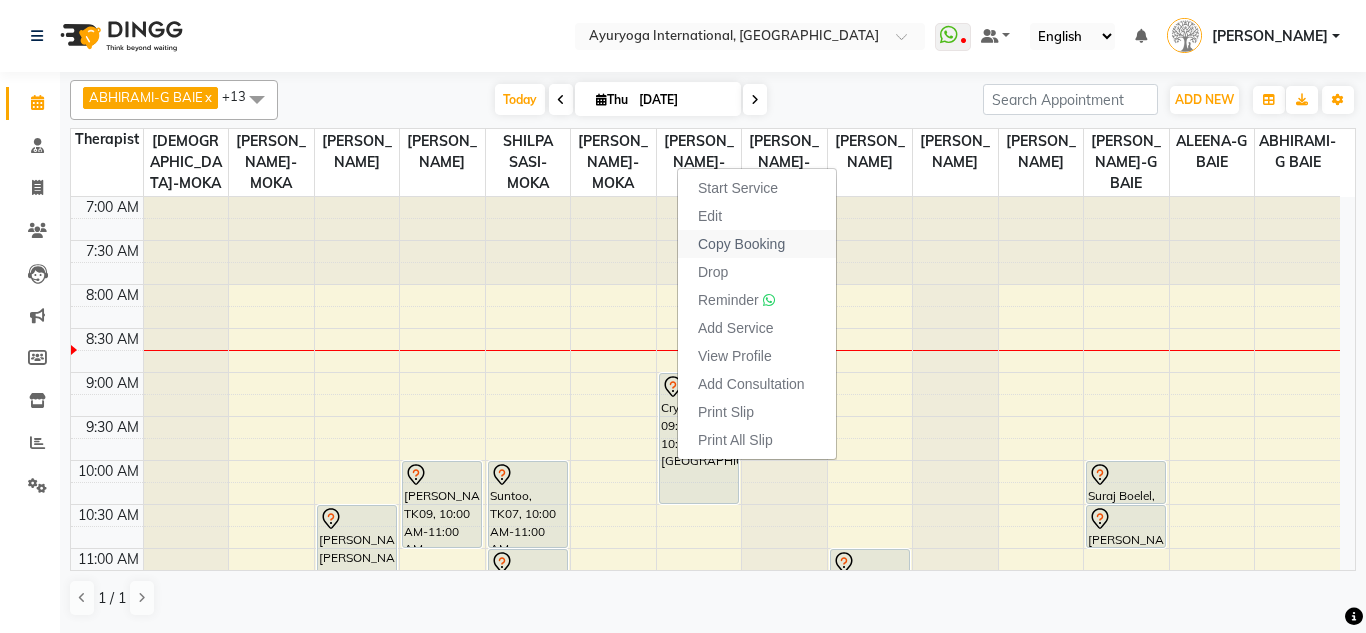 click on "Copy Booking" at bounding box center [741, 244] 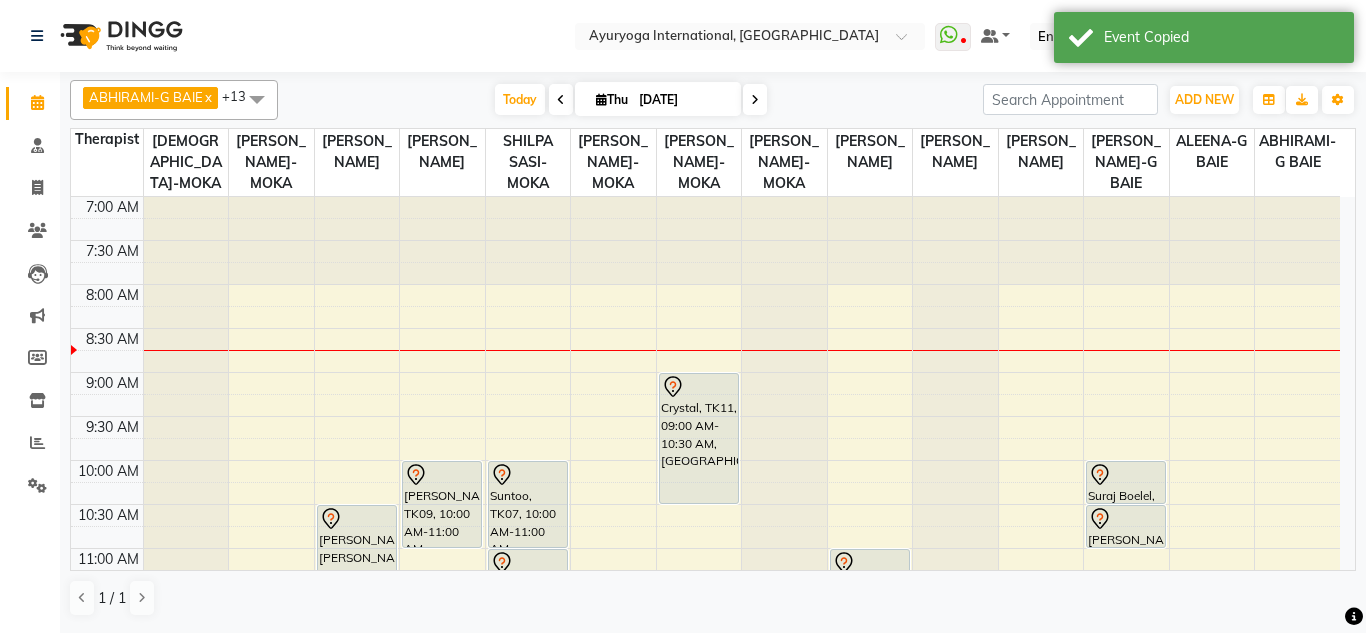 click on "[DATE]" at bounding box center (683, 100) 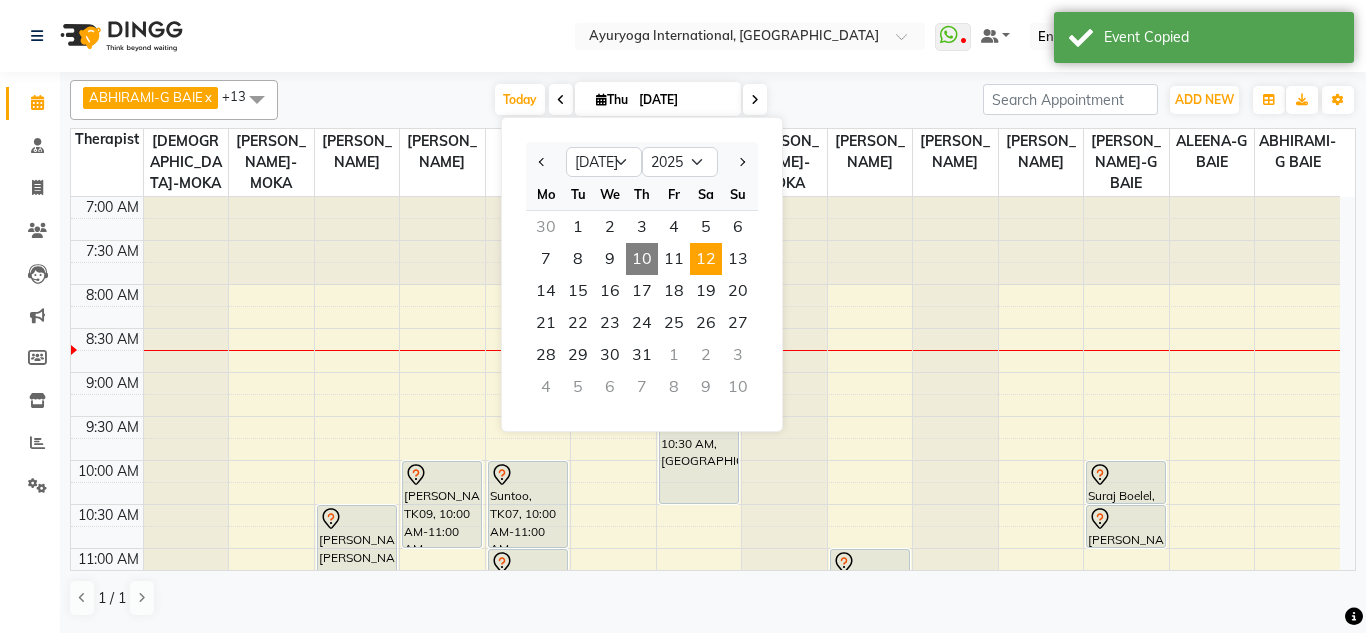 click on "12" at bounding box center (706, 259) 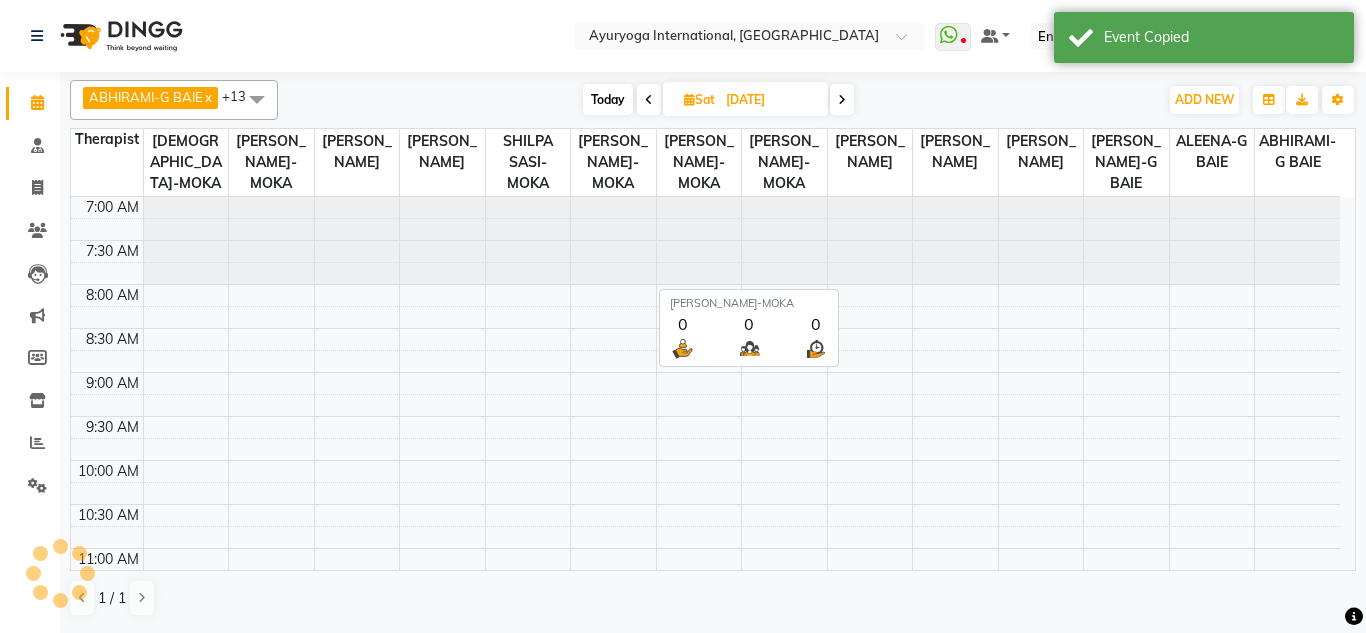scroll, scrollTop: 89, scrollLeft: 0, axis: vertical 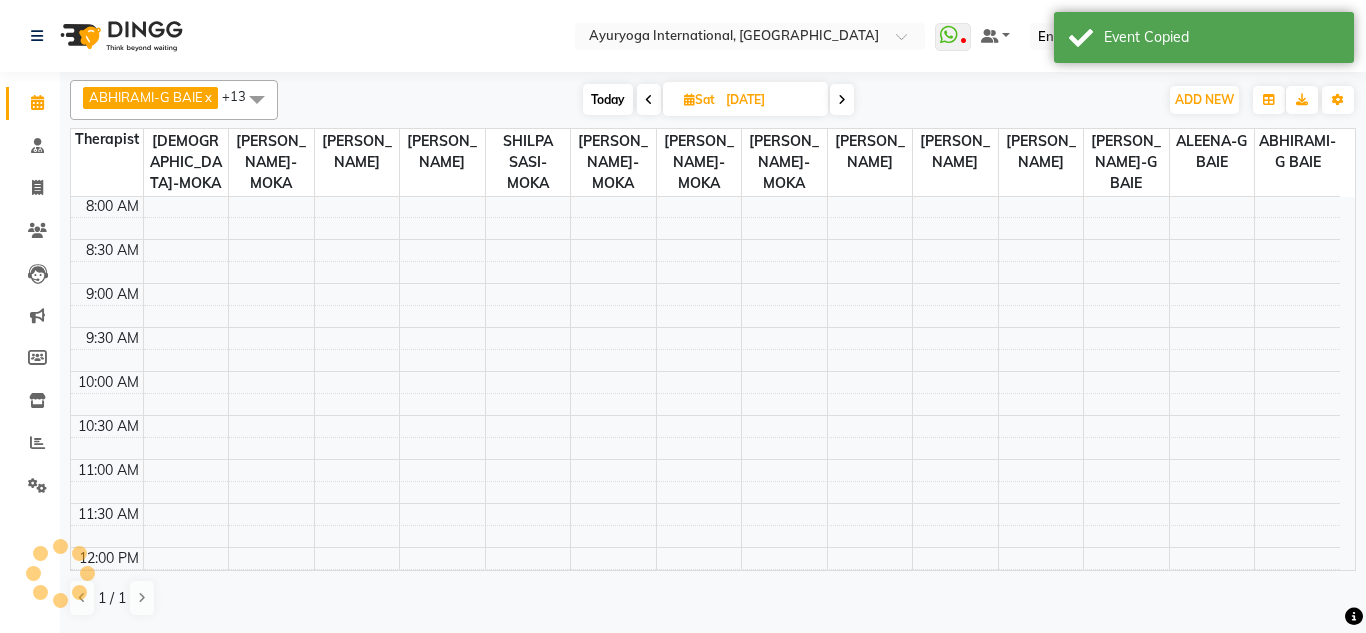 click on "[DATE]" at bounding box center (745, 99) 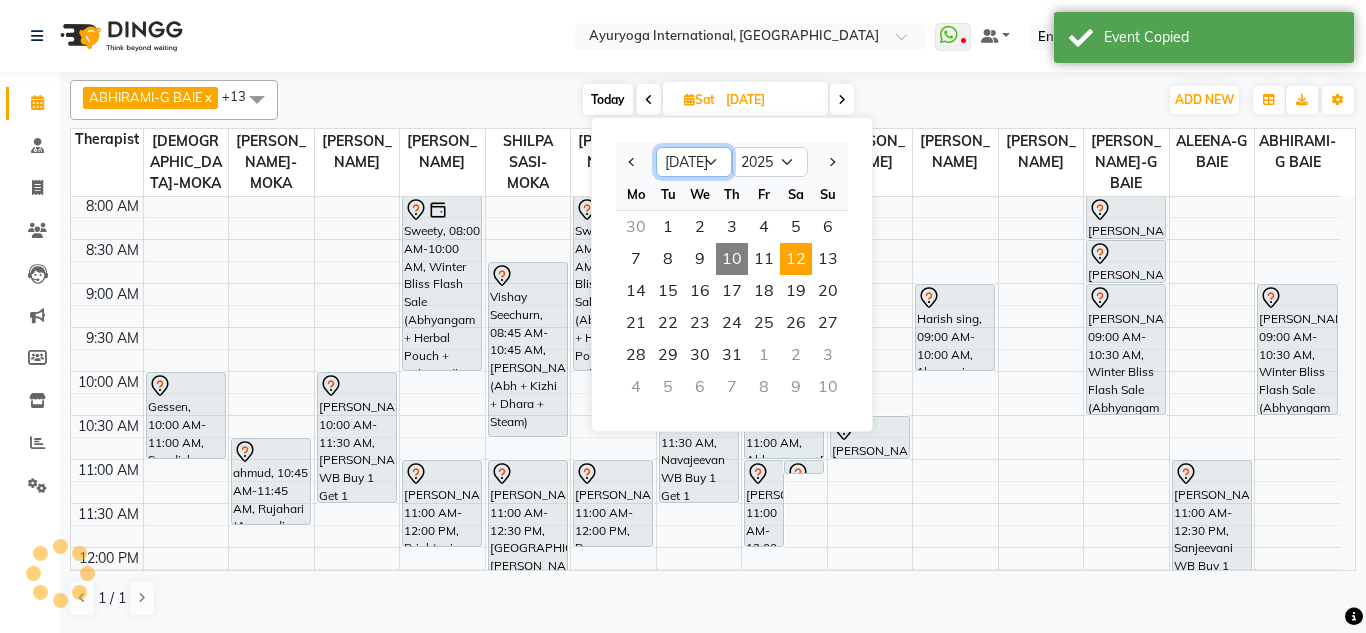 click on "Jan Feb Mar Apr May Jun [DATE] Aug Sep Oct Nov Dec" at bounding box center [694, 162] 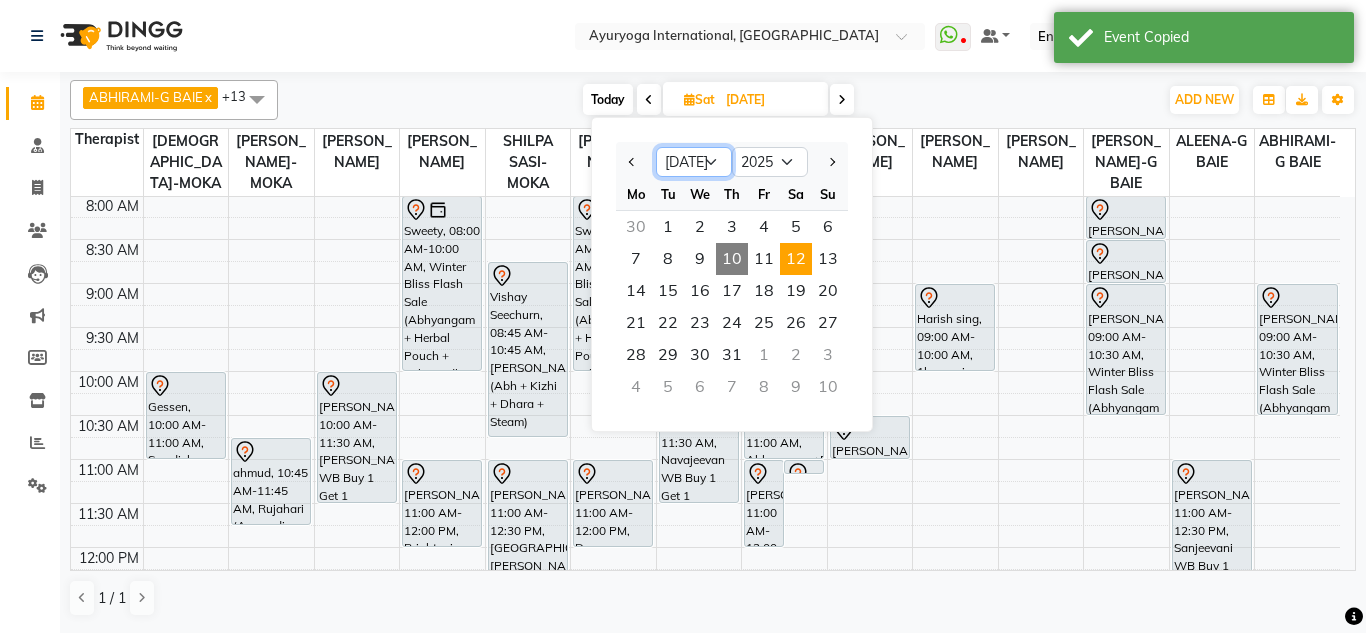 select on "8" 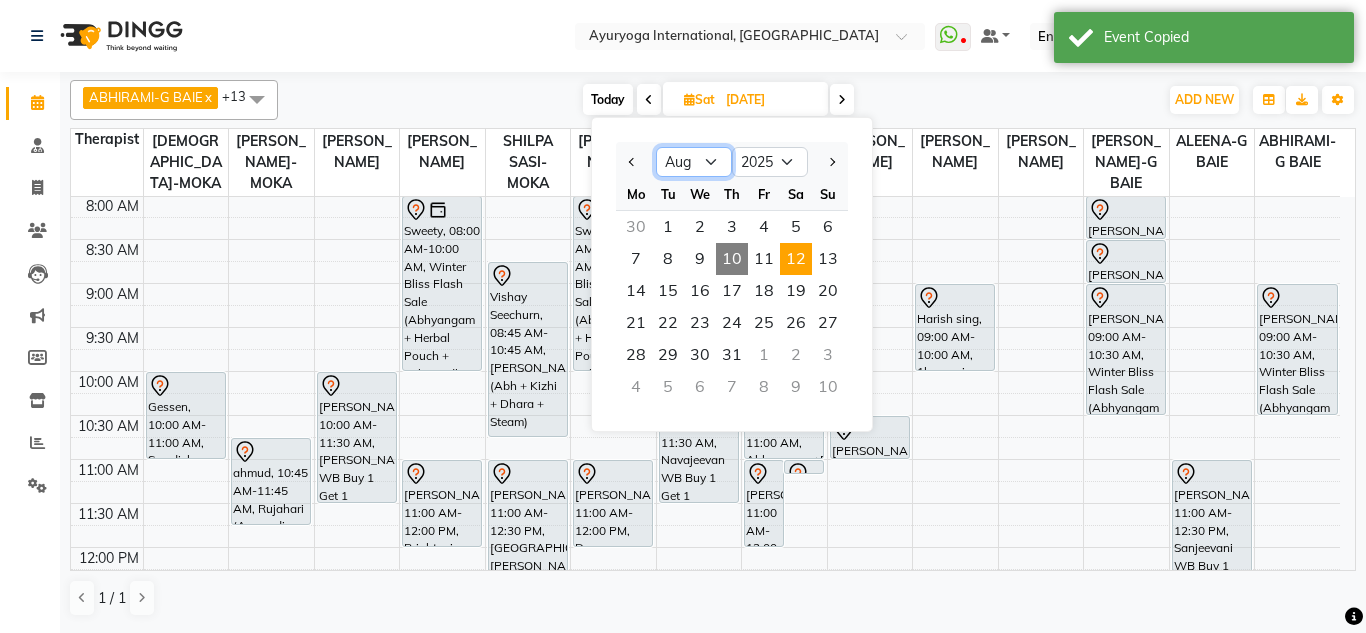 click on "Jan Feb Mar Apr May Jun [DATE] Aug Sep Oct Nov Dec" at bounding box center [694, 162] 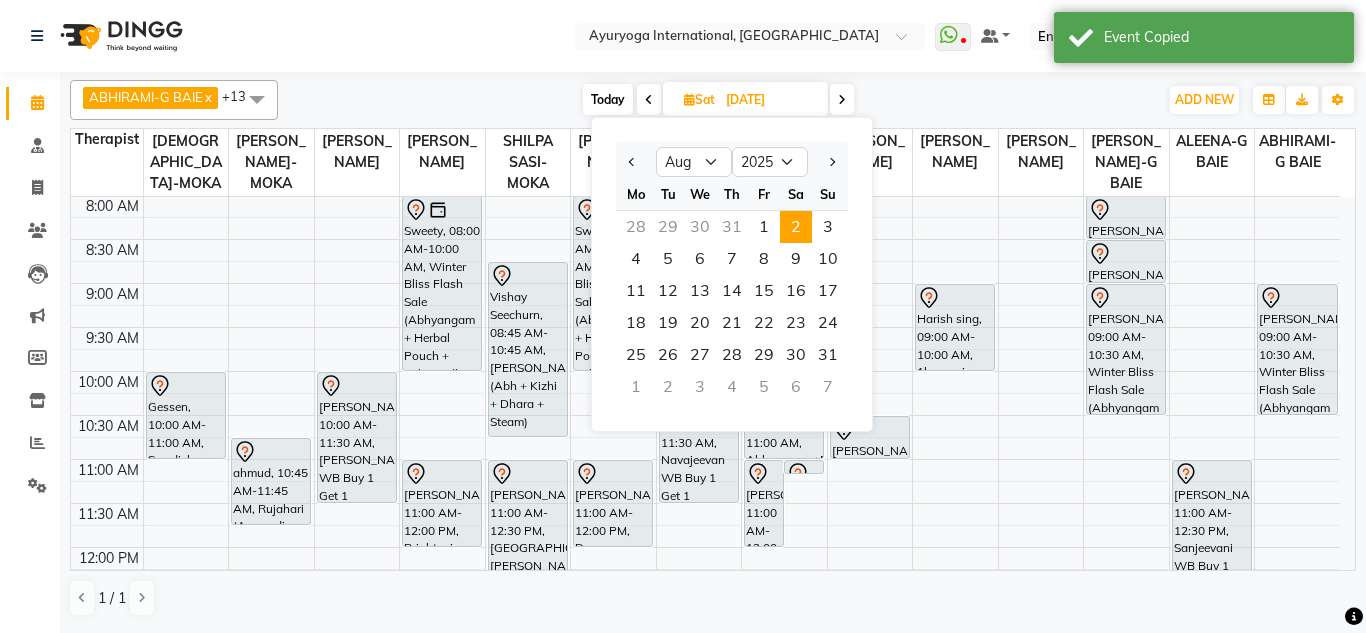 click on "2" at bounding box center (796, 227) 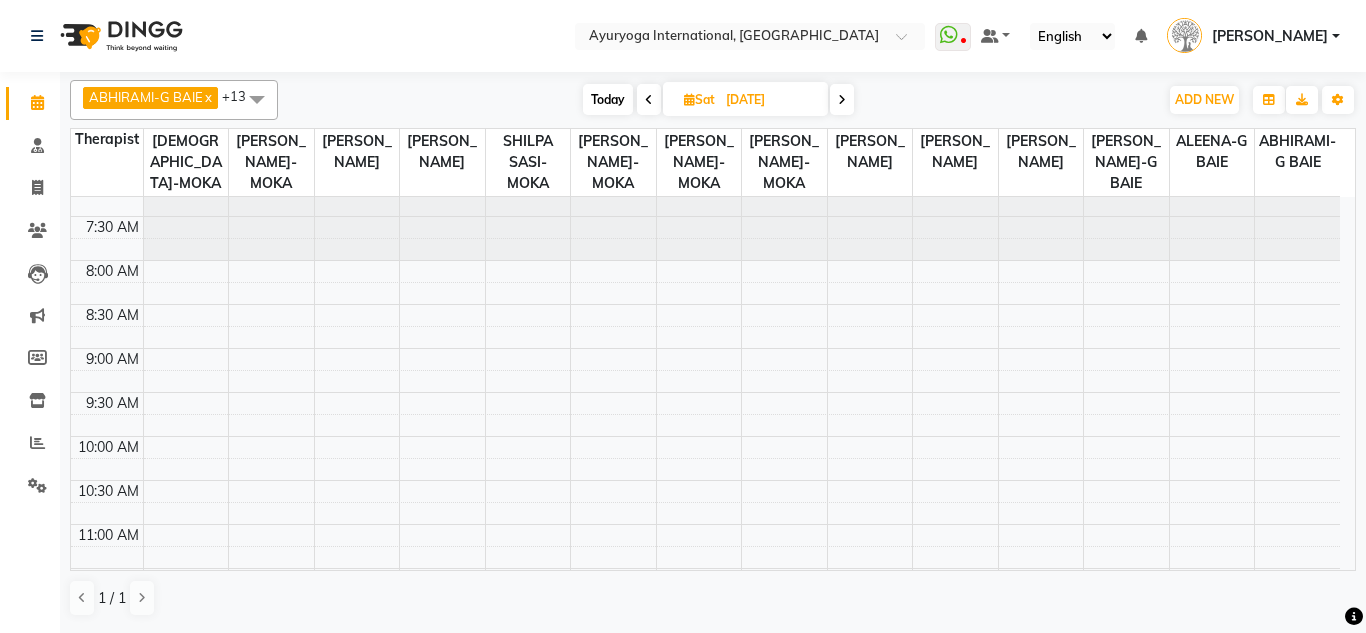 scroll, scrollTop: 0, scrollLeft: 0, axis: both 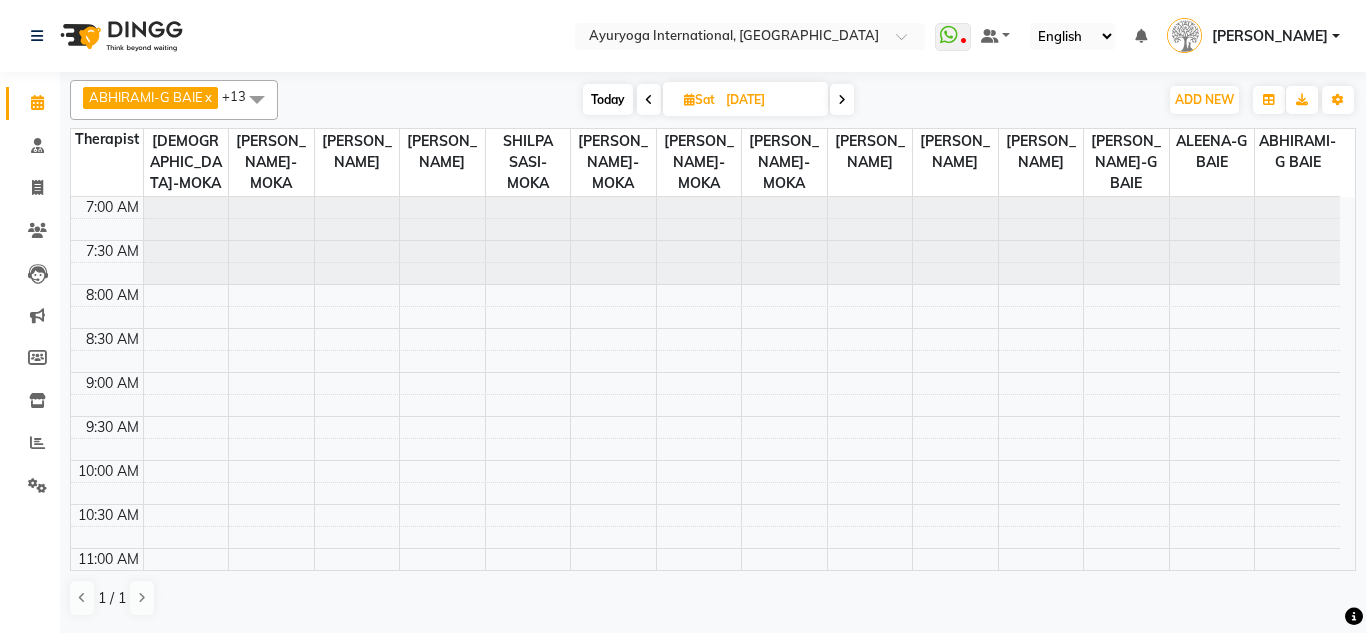click on "7:00 AM 7:30 AM 8:00 AM 8:30 AM 9:00 AM 9:30 AM 10:00 AM 10:30 AM 11:00 AM 11:30 AM 12:00 PM 12:30 PM 1:00 PM 1:30 PM 2:00 PM 2:30 PM 3:00 PM 3:30 PM 4:00 PM 4:30 PM 5:00 PM 5:30 PM 6:00 PM 6:30 PM 7:00 PM 7:30 PM 8:00 PM 8:30 PM             [PERSON_NAME], 02:00 PM-03:30 PM, Navajeevan WB Buy 1 Get 1" at bounding box center [705, 812] 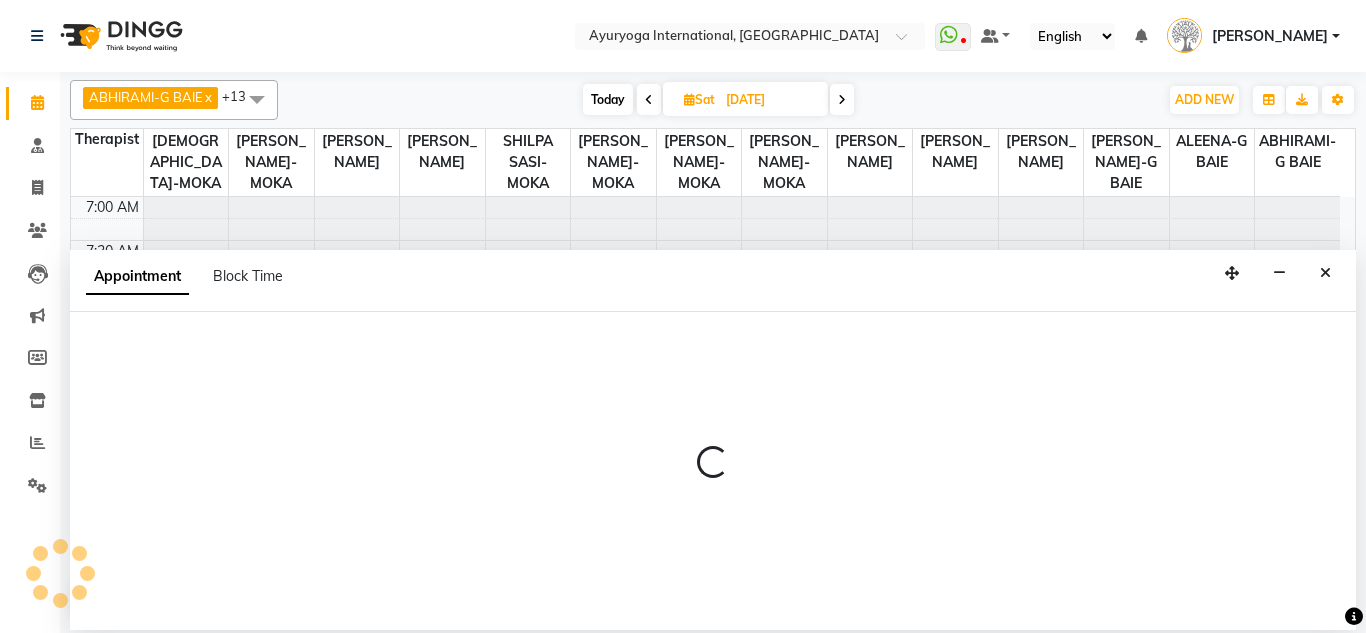 select on "77771" 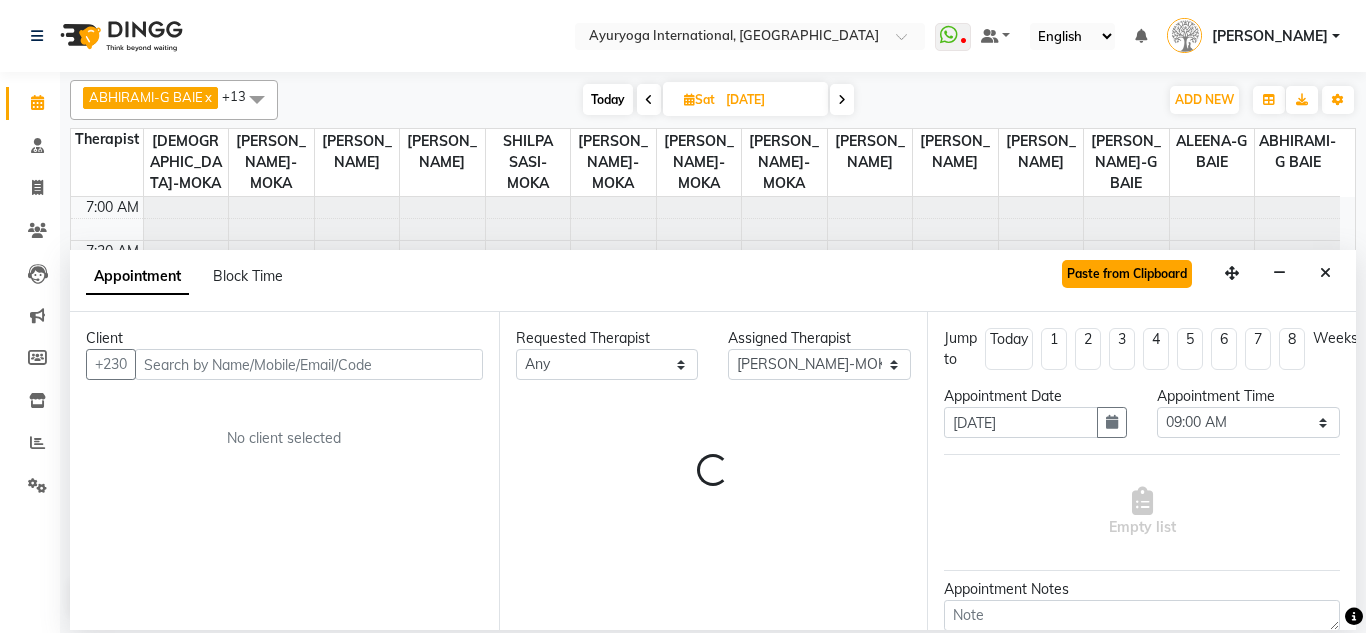 click on "Paste from Clipboard" at bounding box center (1127, 274) 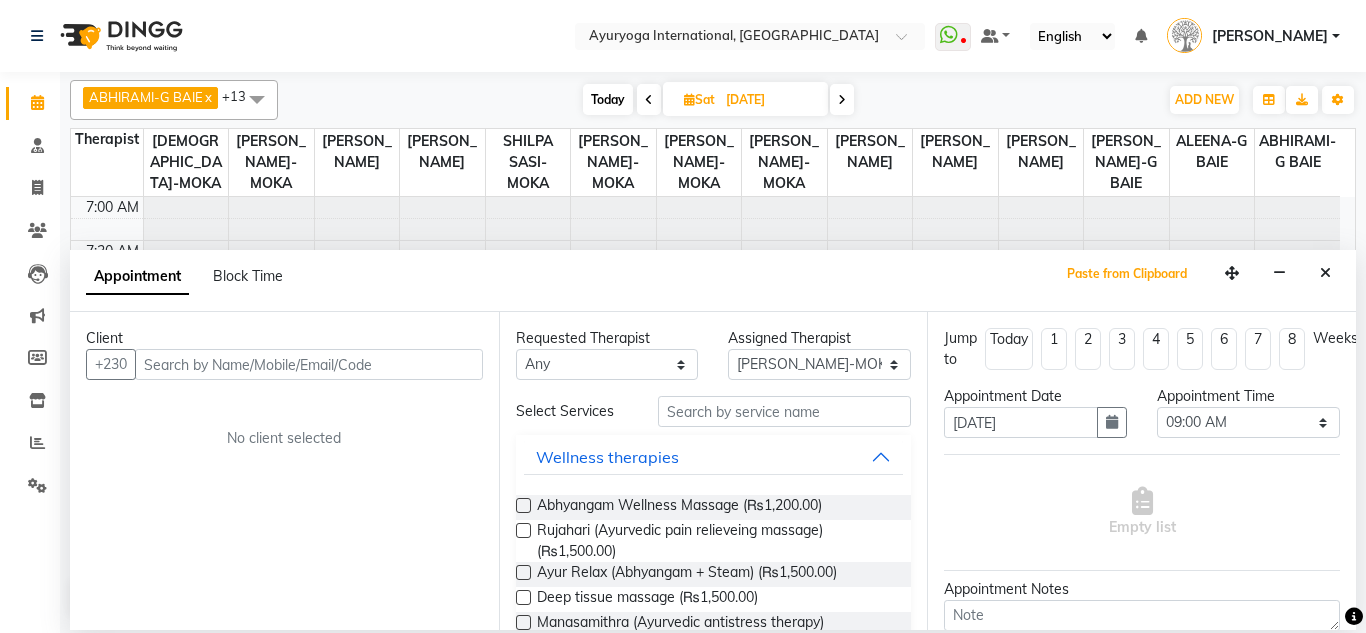 select on "1145" 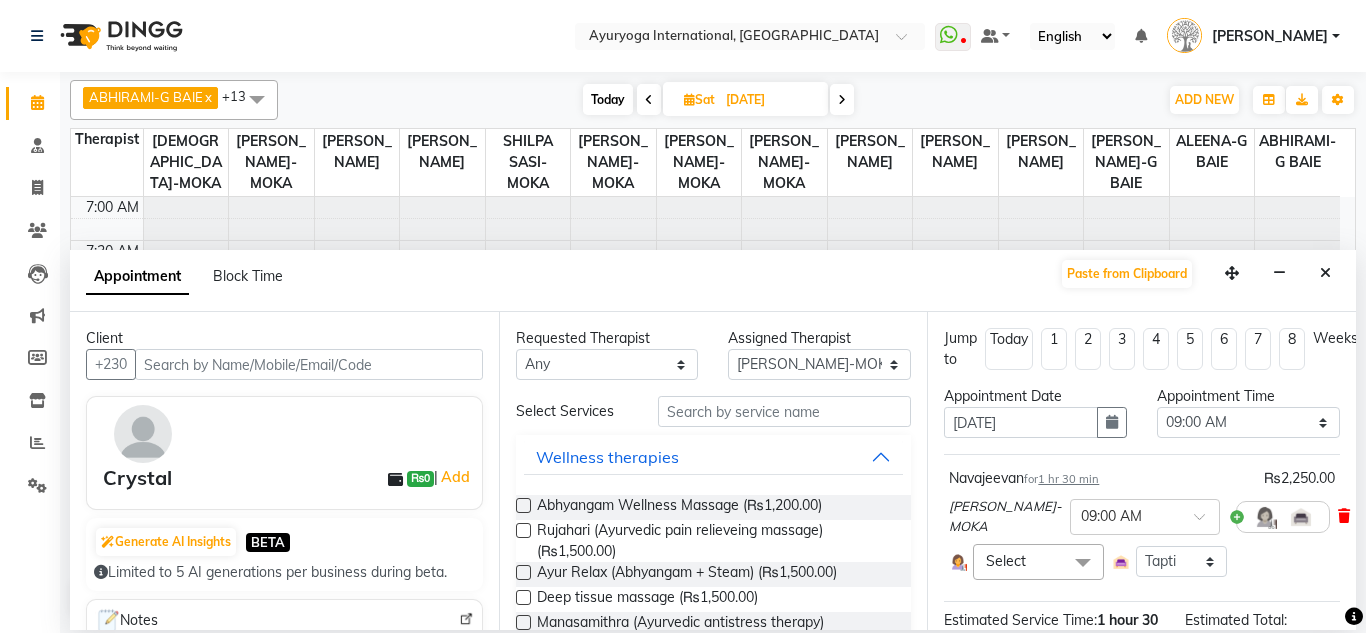 click at bounding box center [1344, 516] 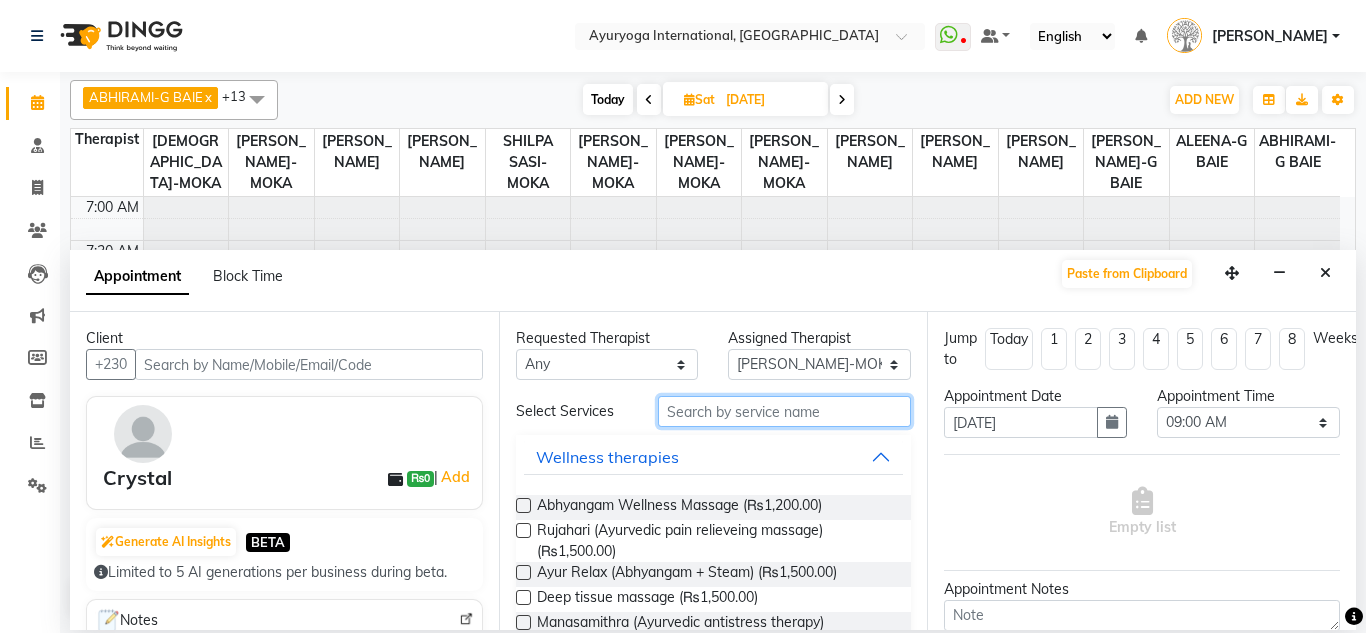 click at bounding box center [785, 411] 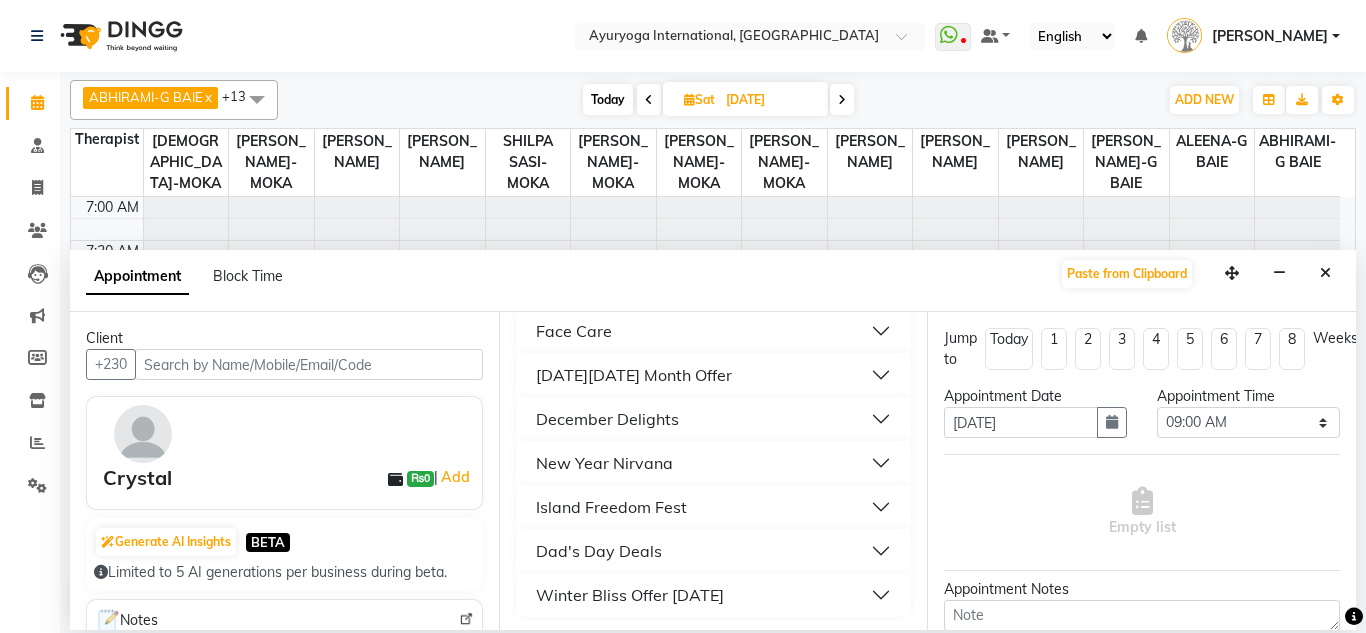 scroll, scrollTop: 230, scrollLeft: 0, axis: vertical 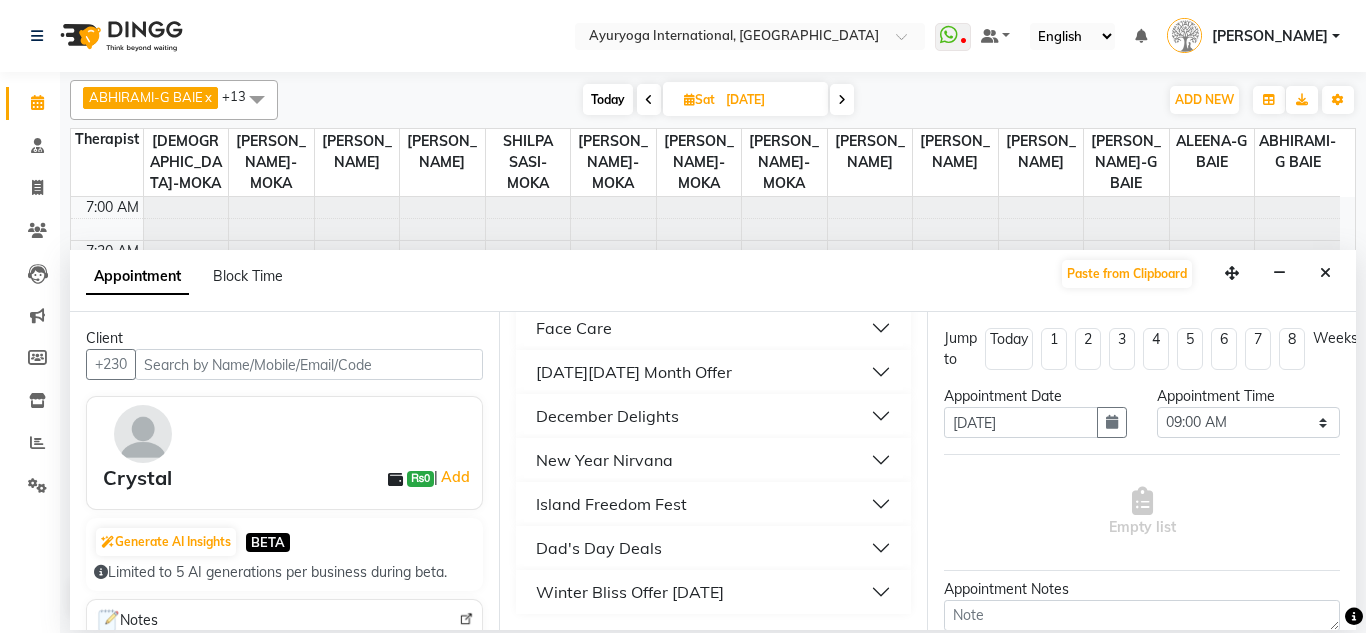 type on "nav" 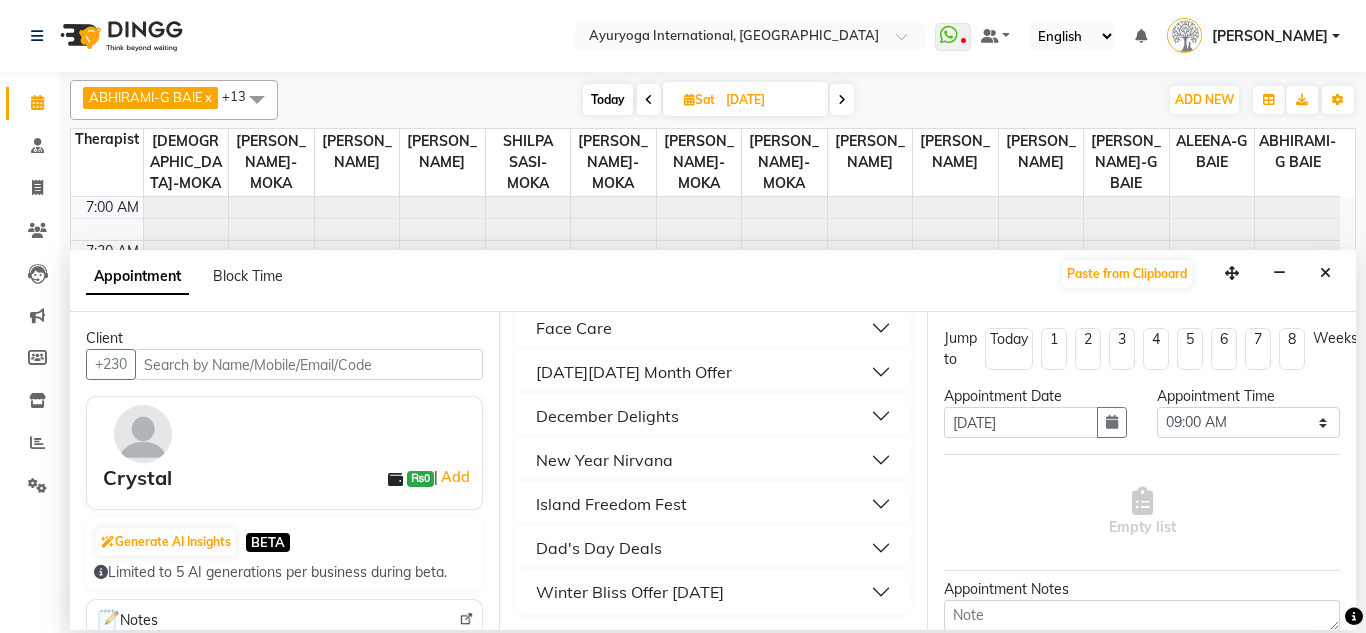 click on "Winter Bliss Offer [DATE]" at bounding box center (630, 592) 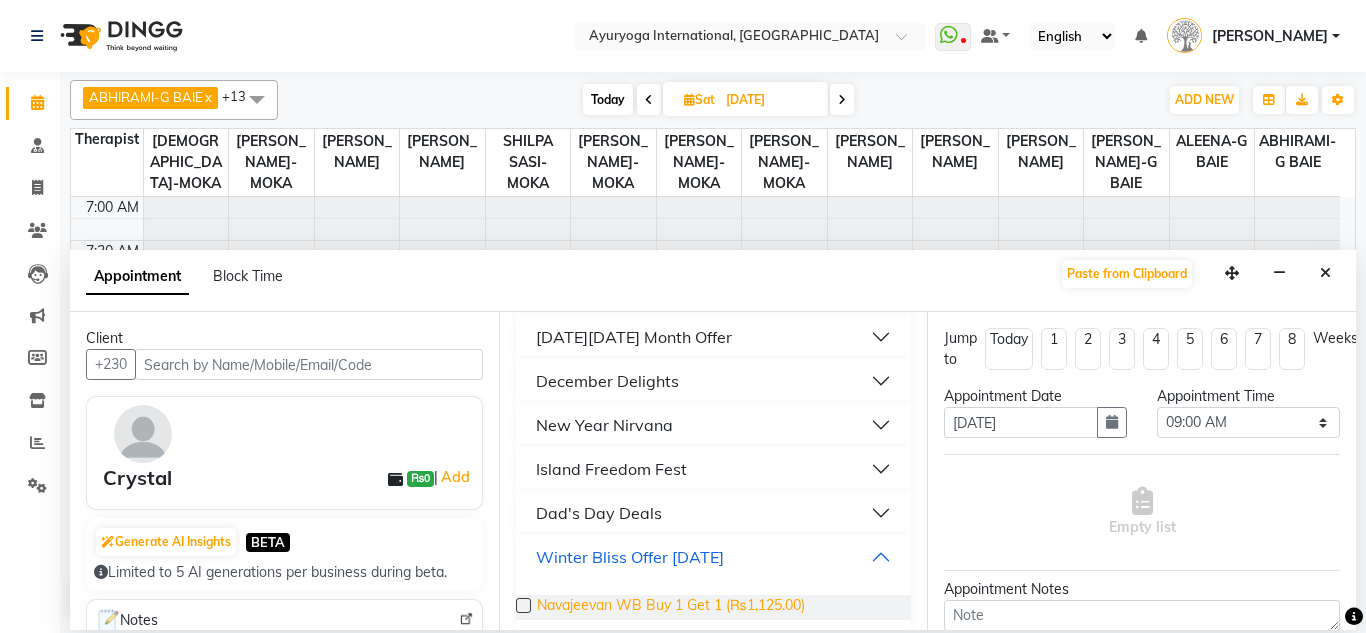 scroll, scrollTop: 277, scrollLeft: 0, axis: vertical 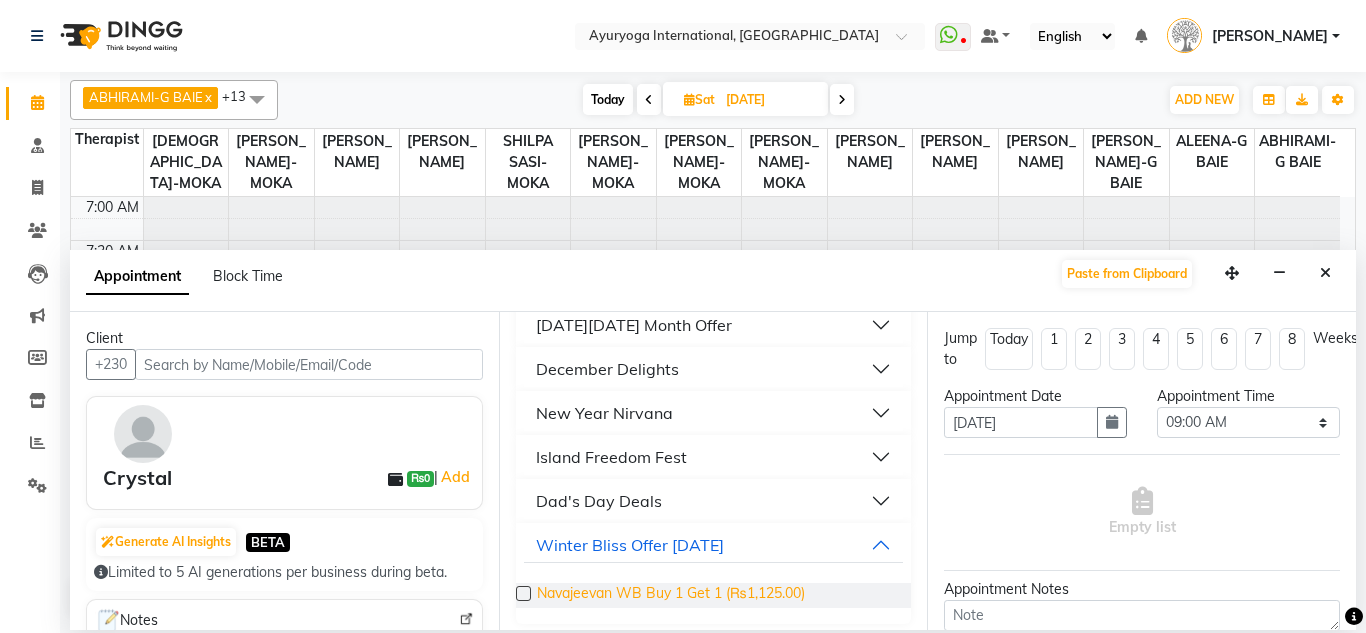 click on "Navajeevan WB Buy 1 Get 1 (₨1,125.00)" at bounding box center (671, 595) 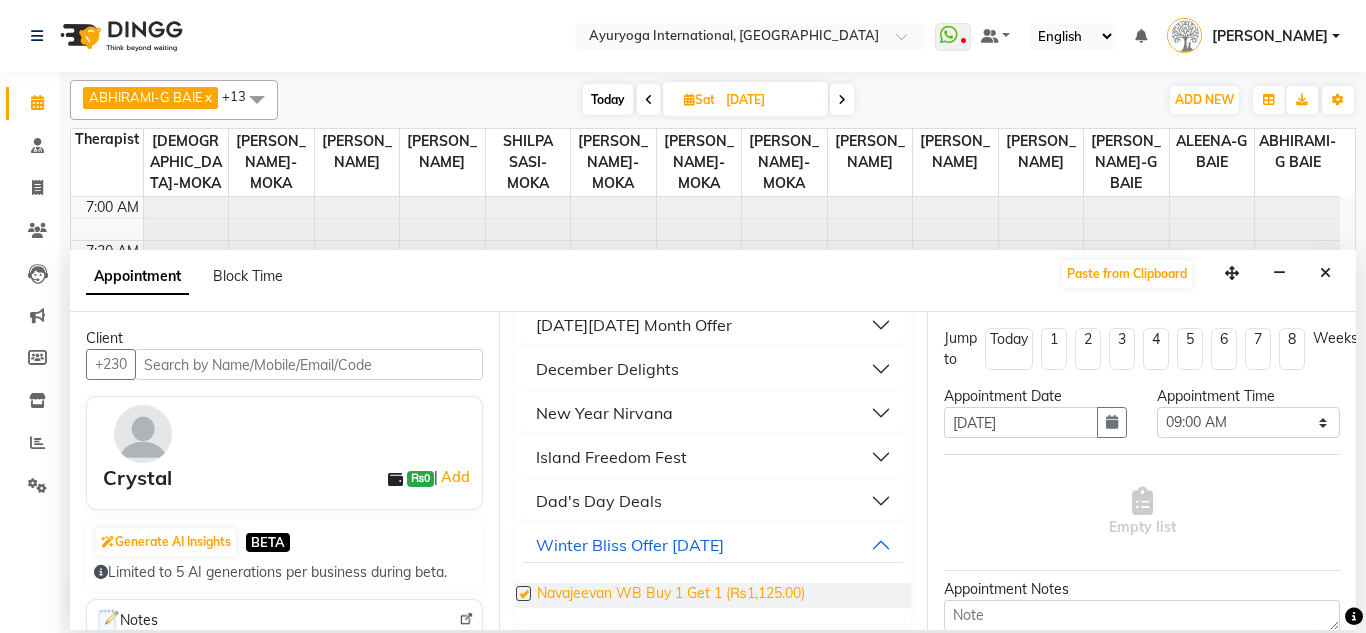 checkbox on "true" 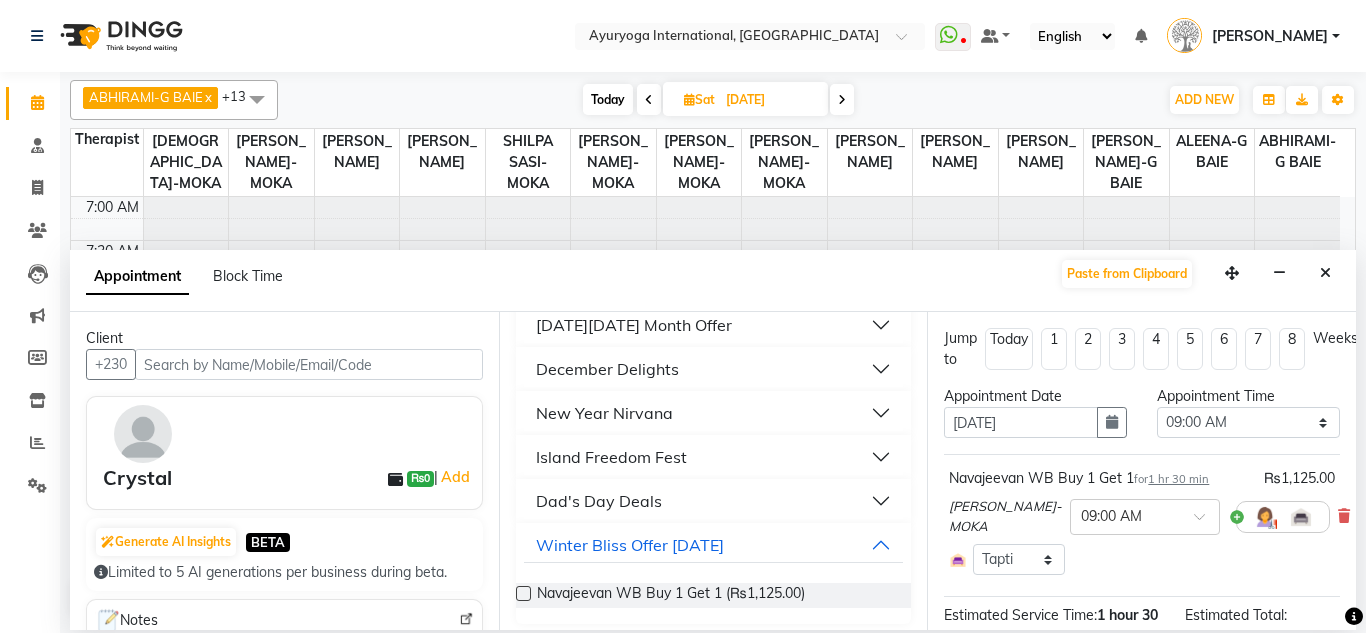 checkbox on "false" 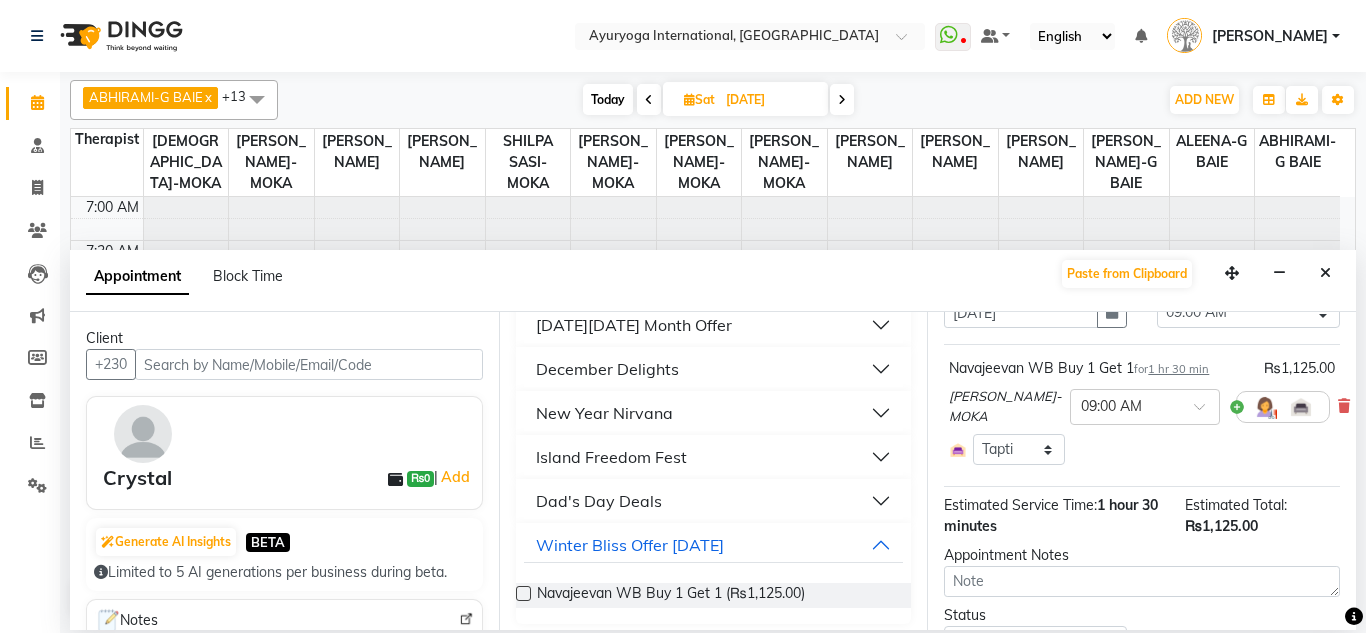 scroll, scrollTop: 278, scrollLeft: 0, axis: vertical 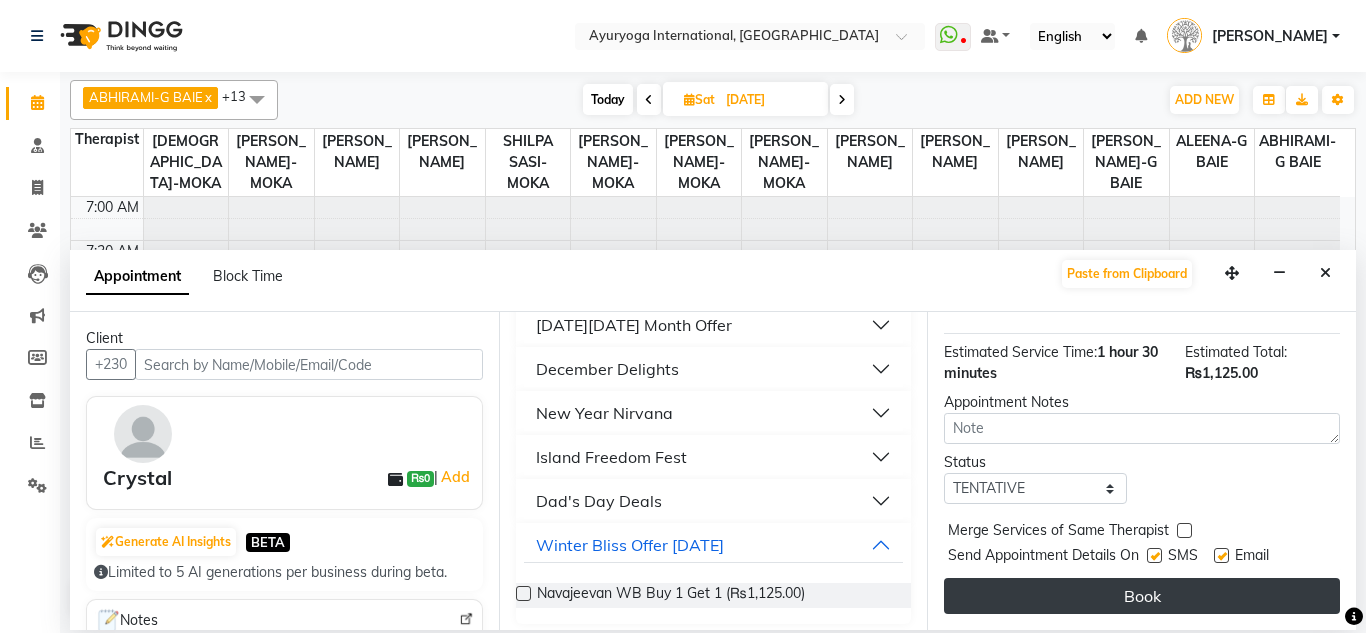 click on "Book" at bounding box center (1142, 596) 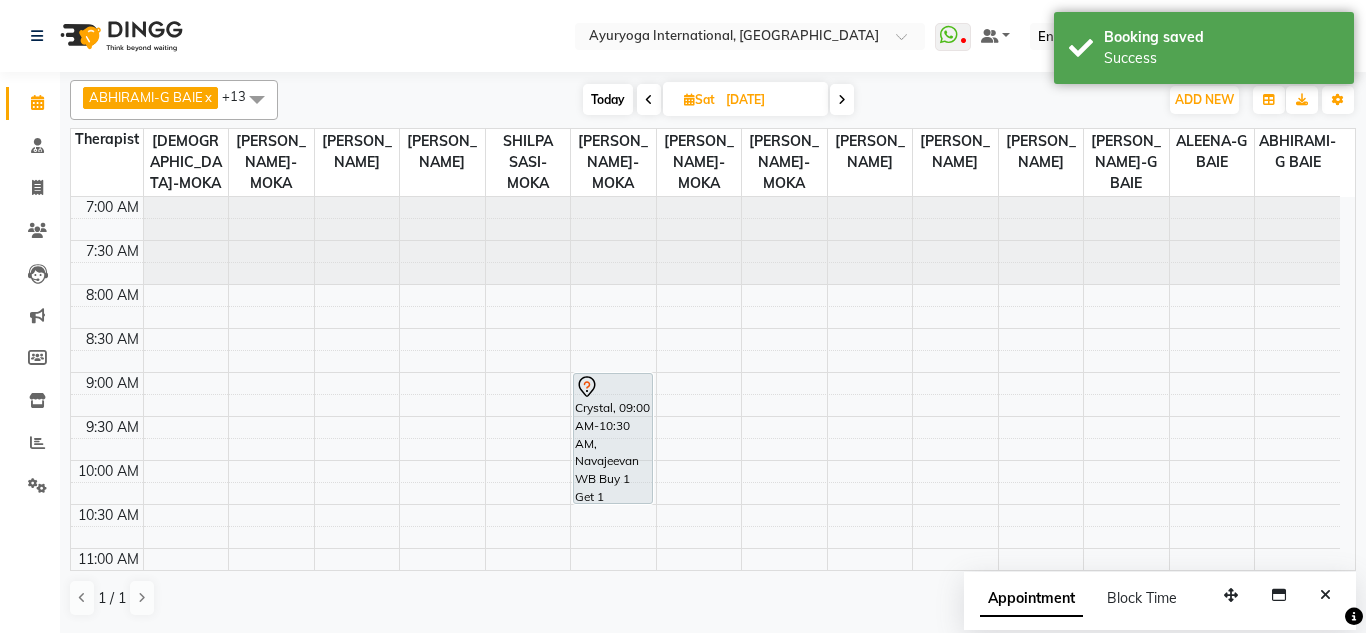 click on "Today" at bounding box center [608, 99] 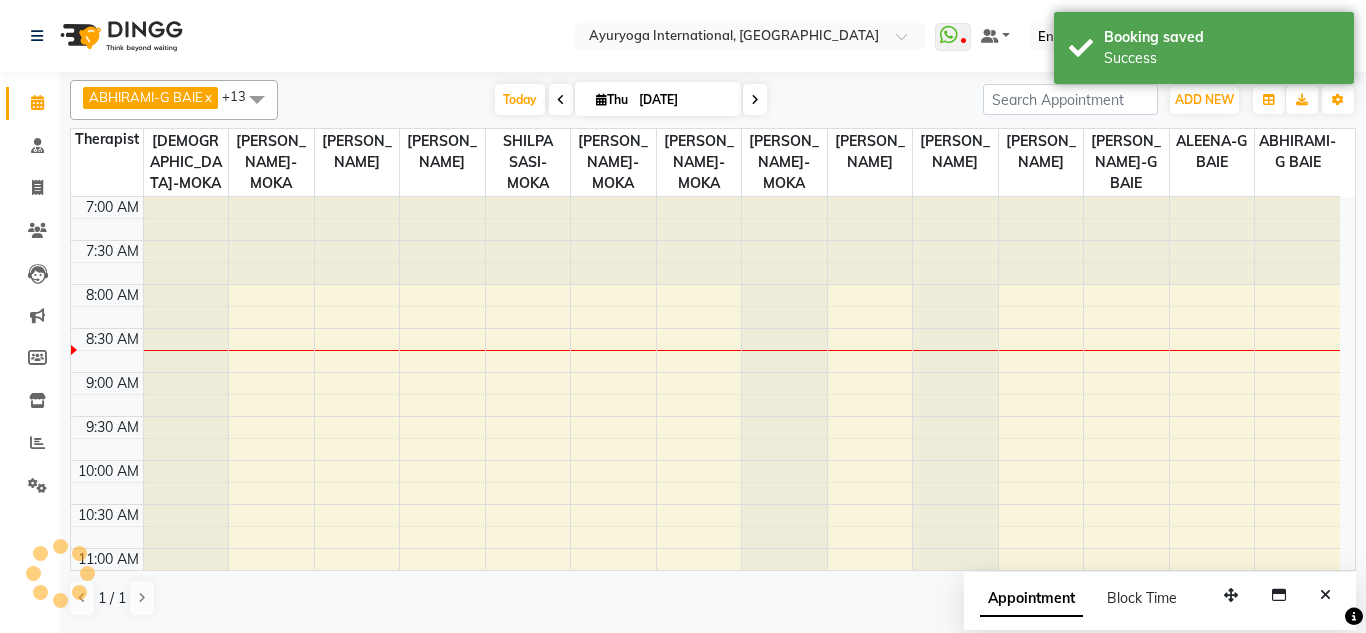 scroll, scrollTop: 89, scrollLeft: 0, axis: vertical 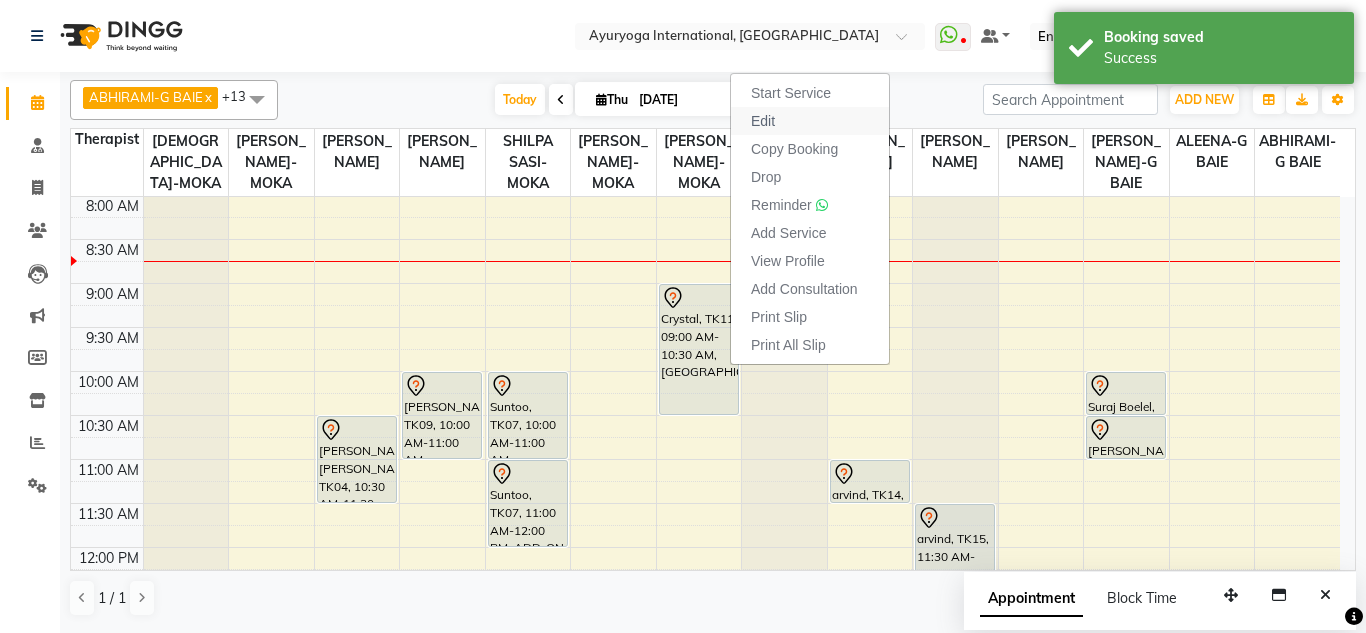 click on "Edit" at bounding box center [810, 121] 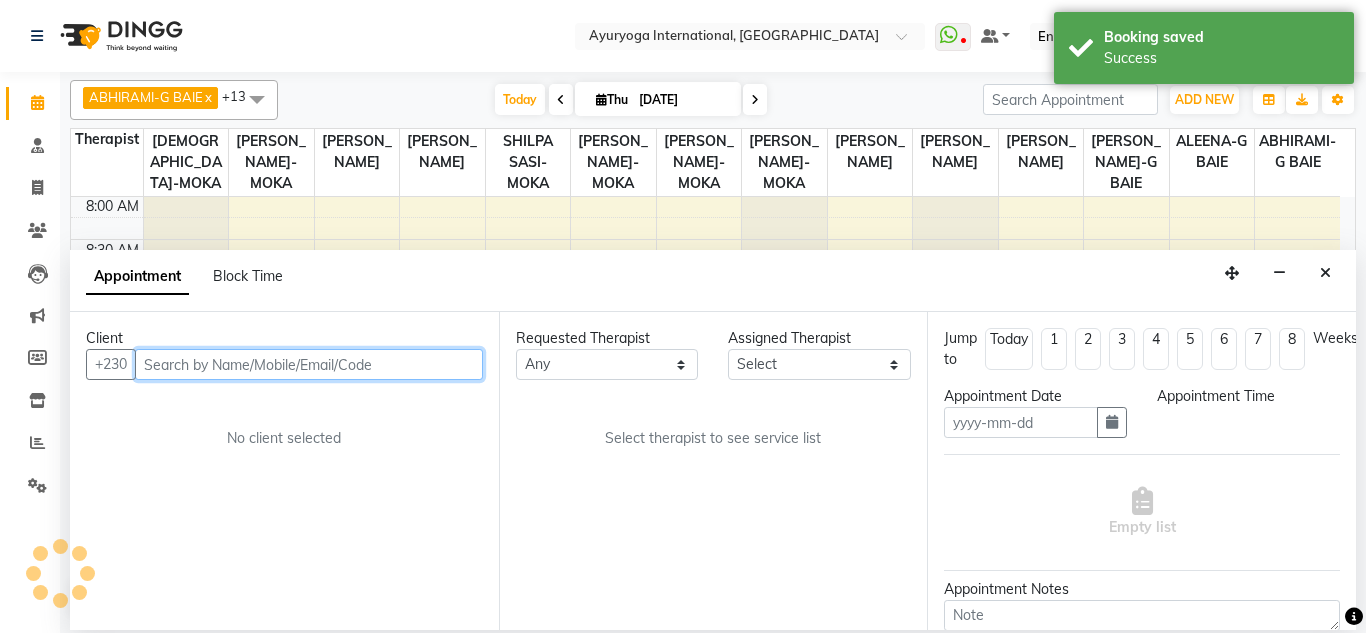 type on "[DATE]" 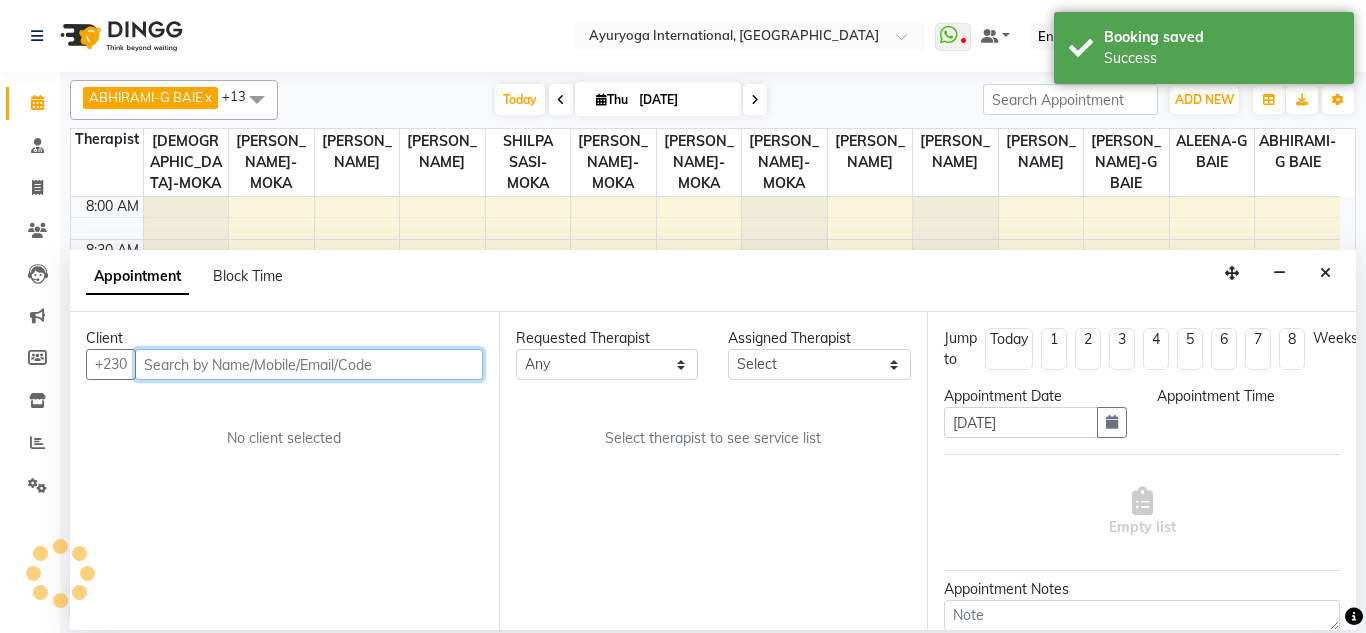 scroll, scrollTop: 0, scrollLeft: 0, axis: both 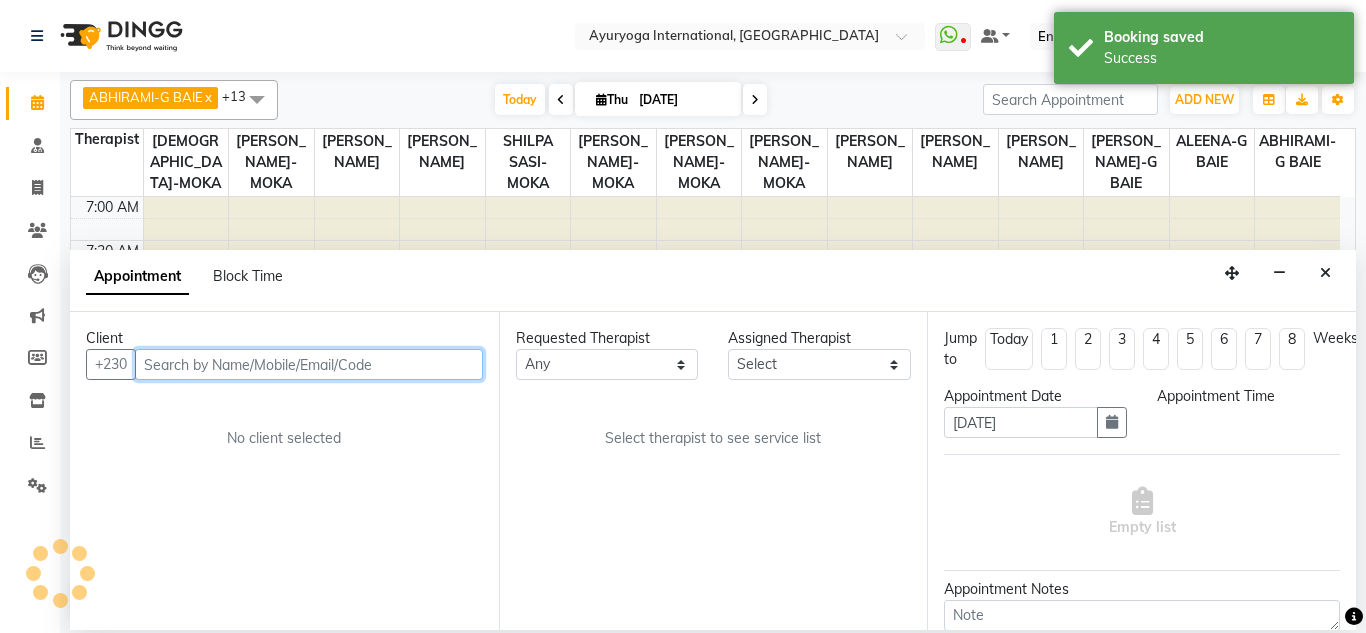 select on "540" 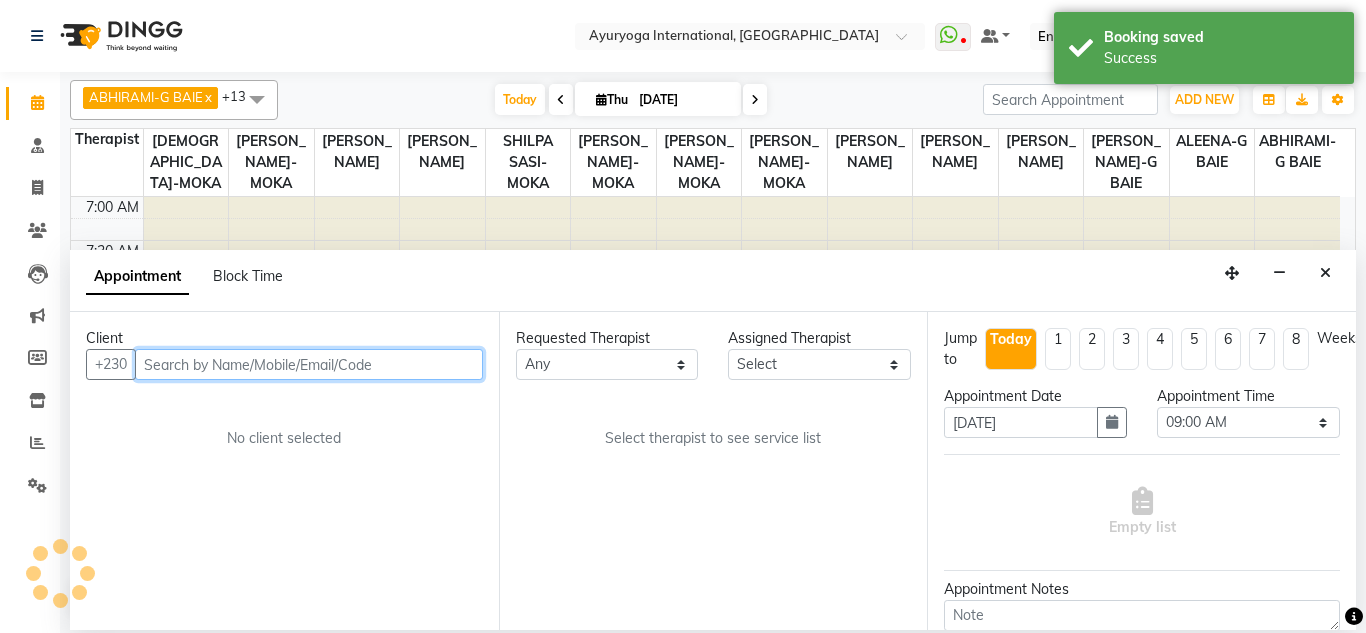 scroll, scrollTop: 89, scrollLeft: 0, axis: vertical 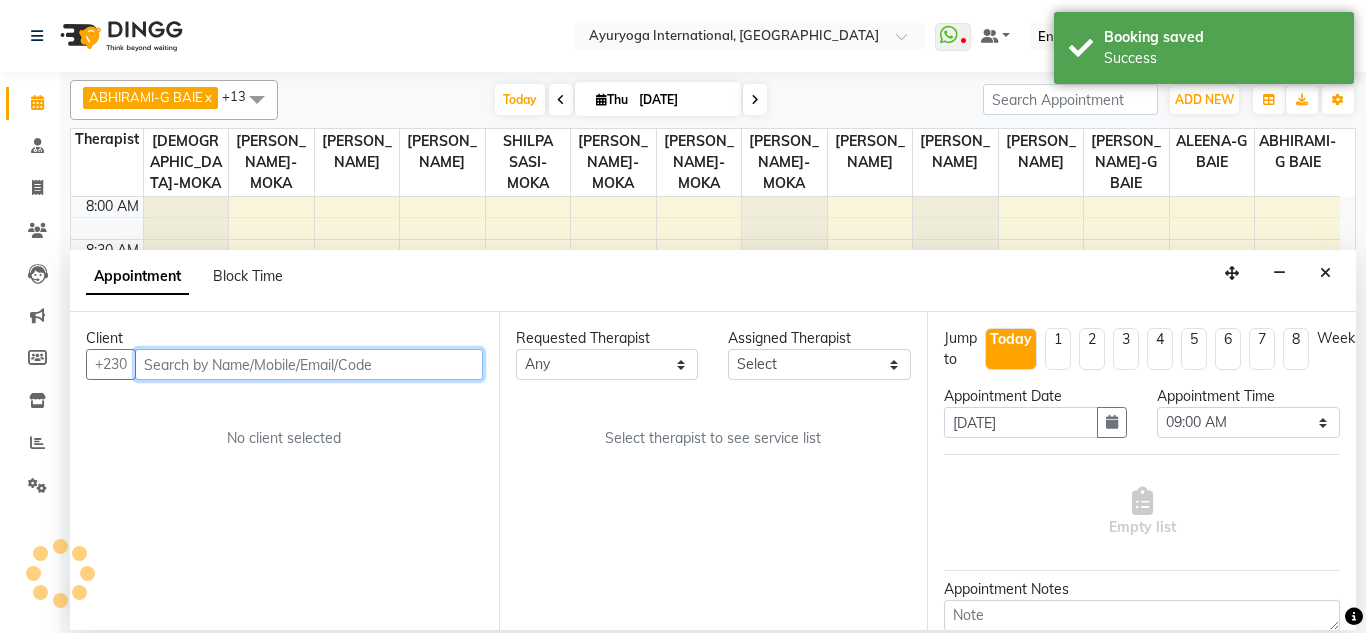 select on "36055" 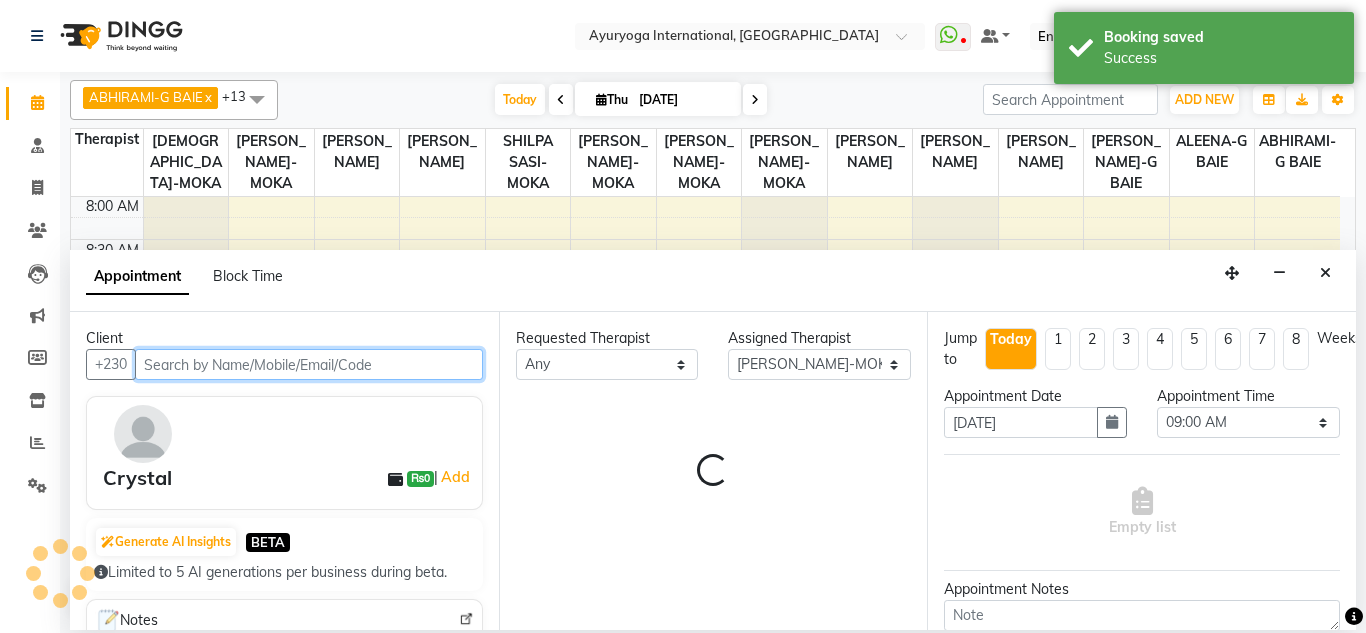 select on "1145" 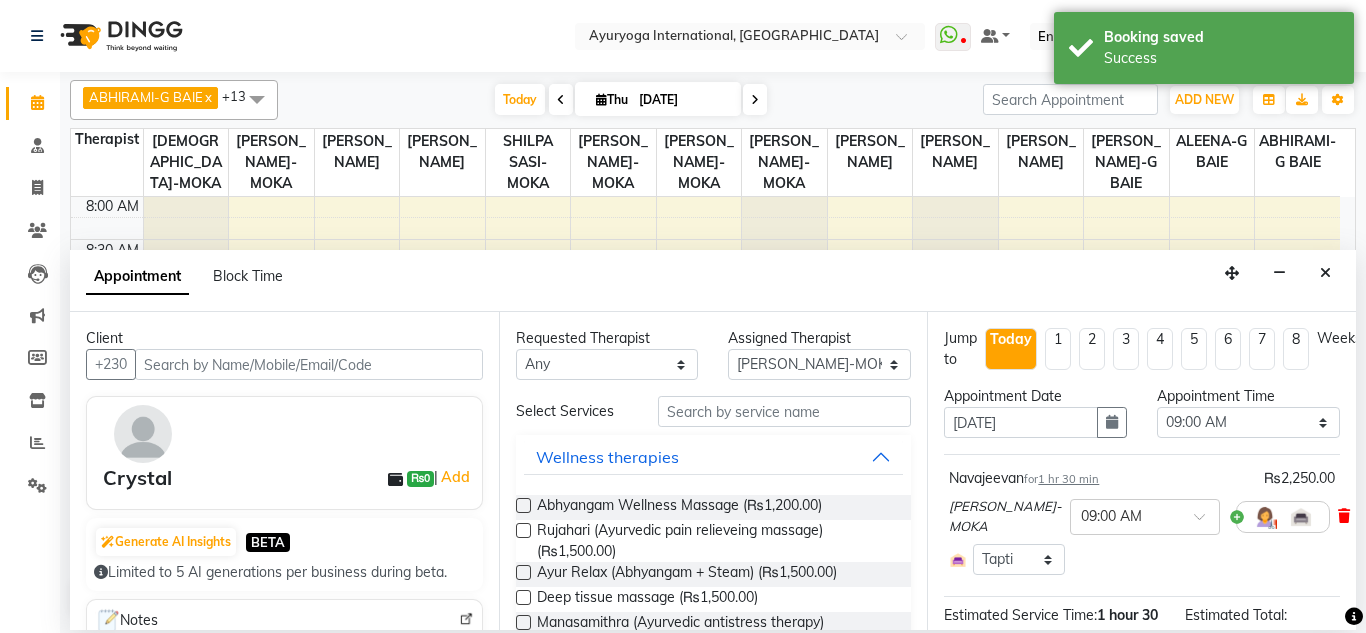 click at bounding box center [1344, 516] 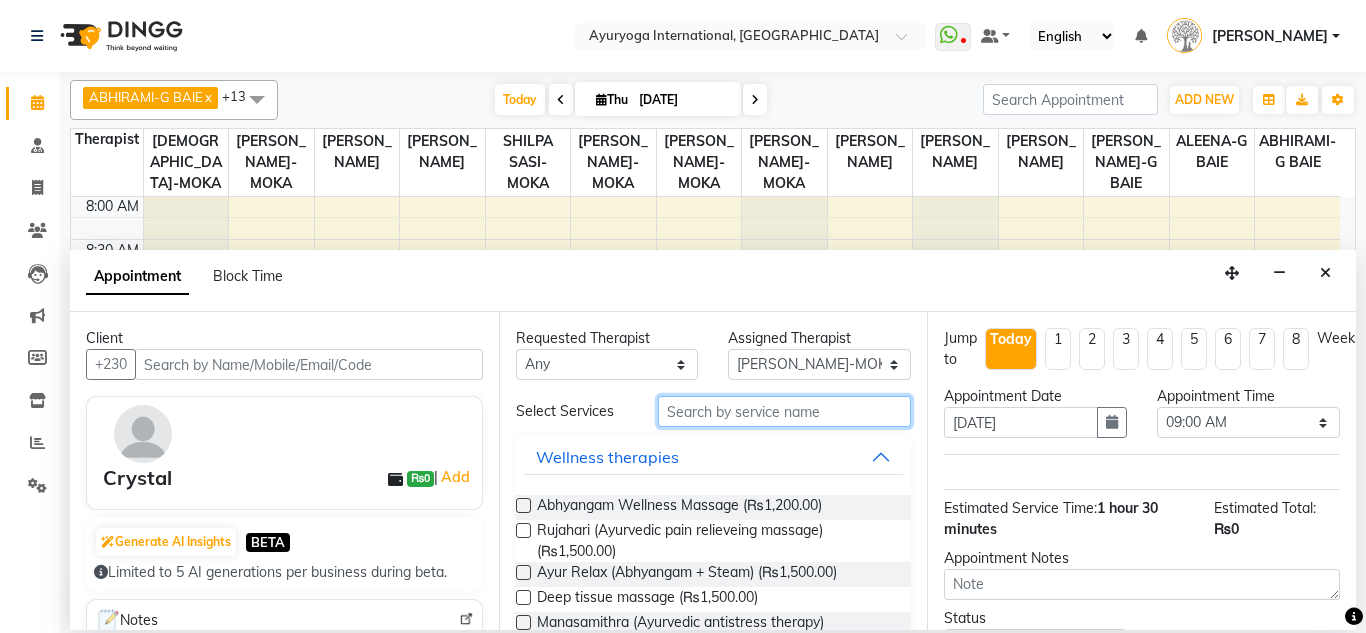 click at bounding box center (785, 411) 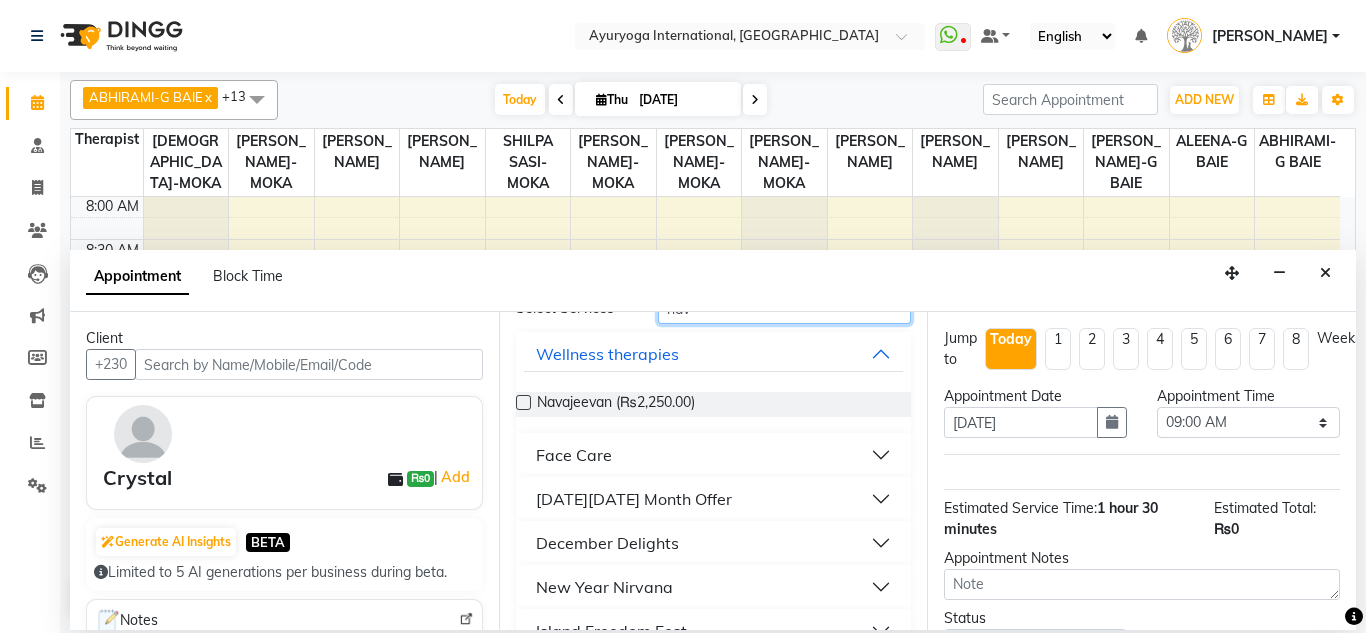 scroll, scrollTop: 230, scrollLeft: 0, axis: vertical 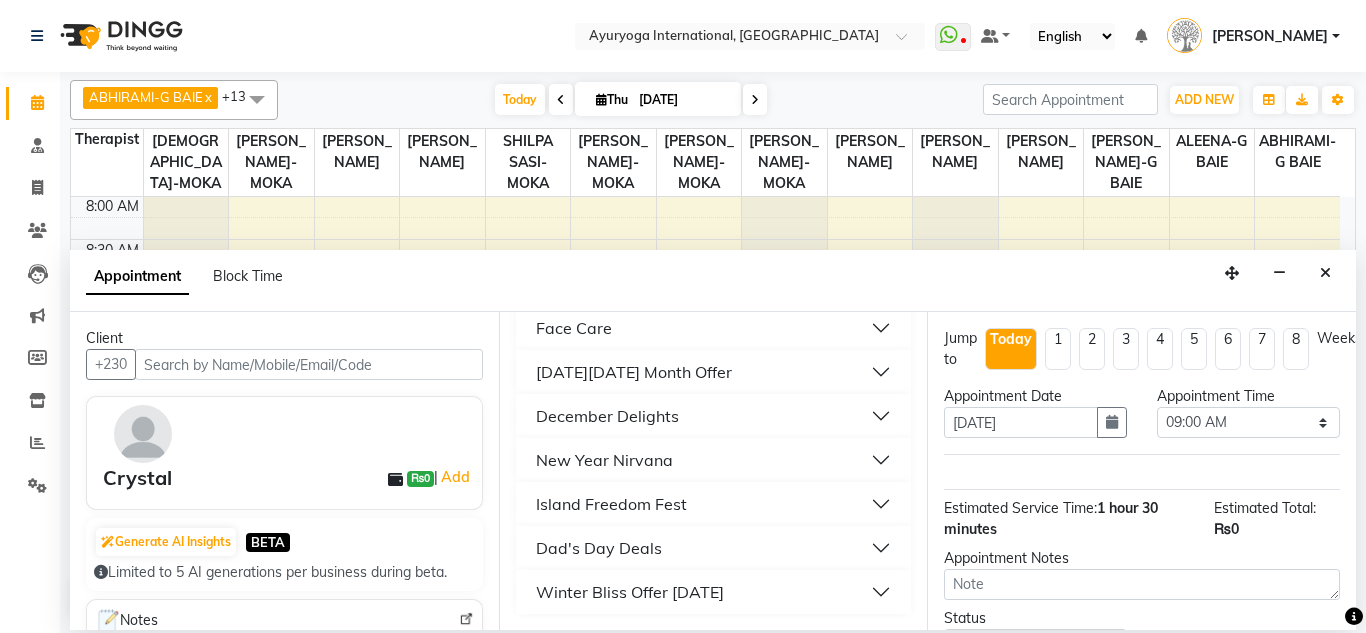 type on "nav" 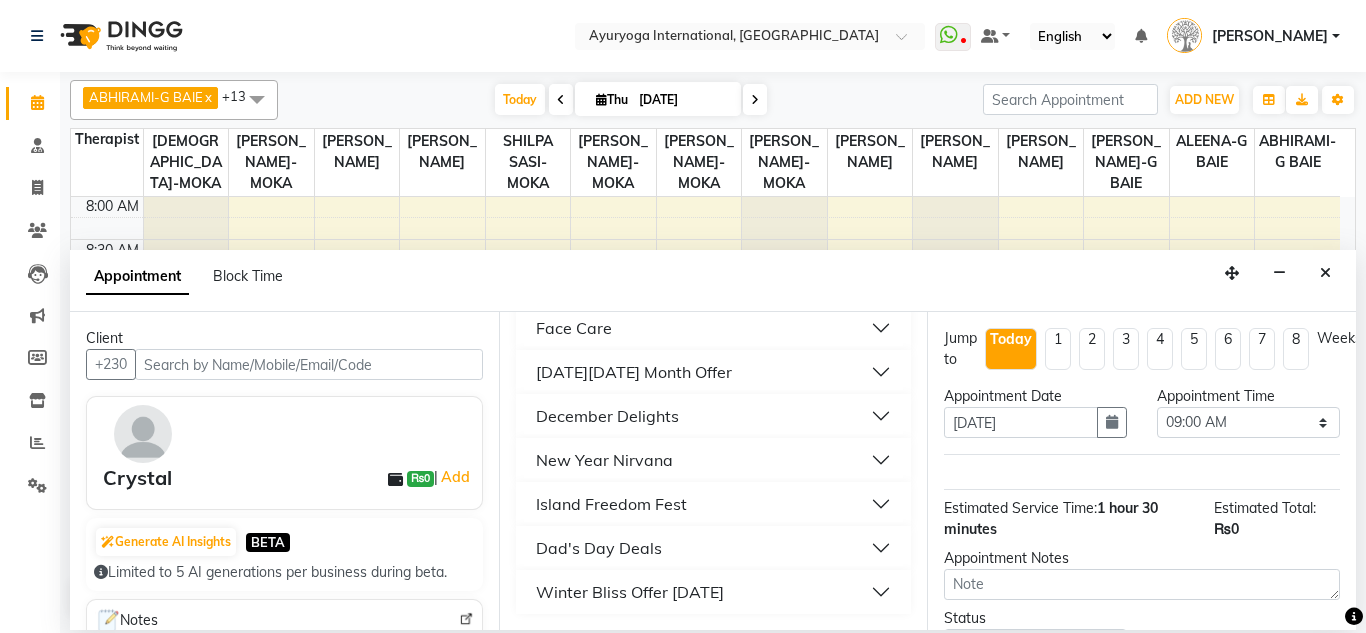 click on "Winter Bliss Offer [DATE]" at bounding box center [714, 592] 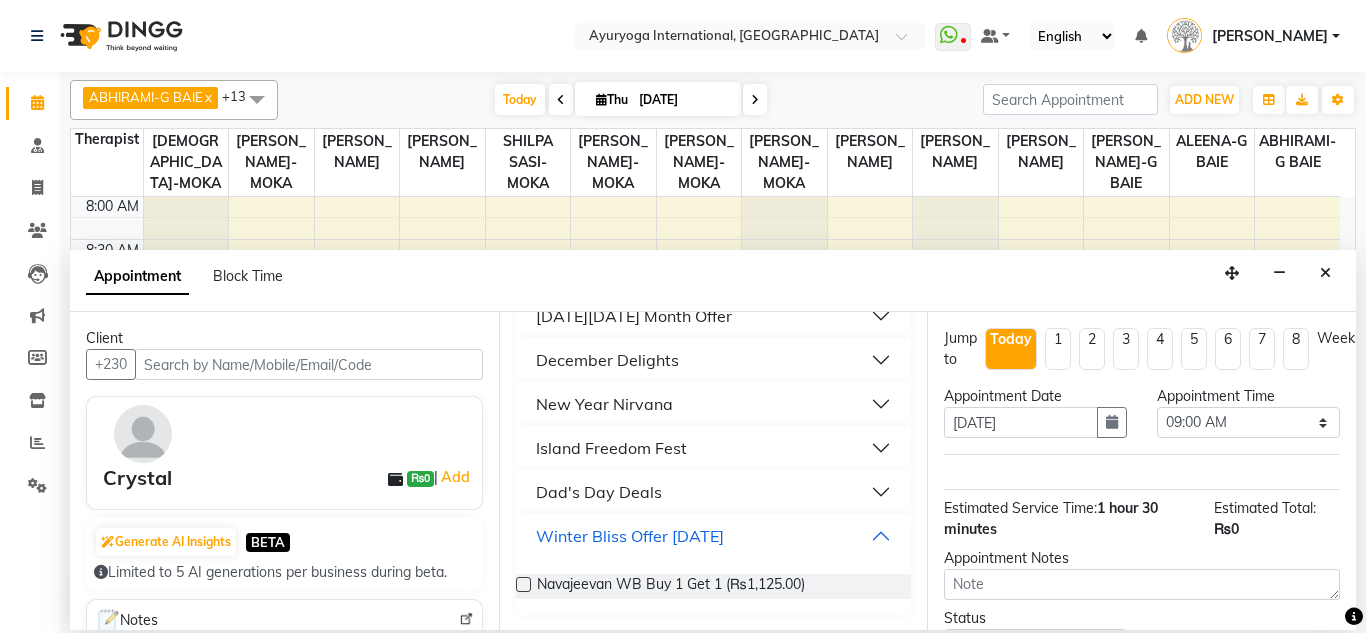 scroll, scrollTop: 287, scrollLeft: 0, axis: vertical 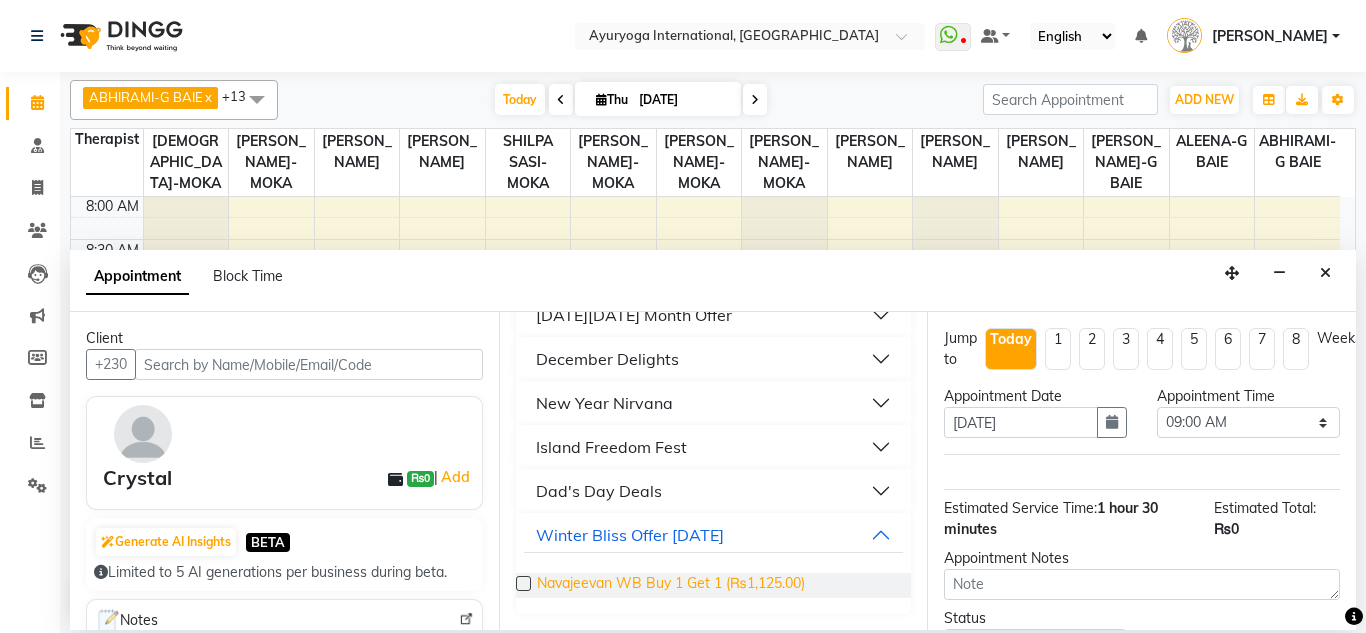 click on "Navajeevan WB Buy 1 Get 1 (₨1,125.00)" at bounding box center [671, 585] 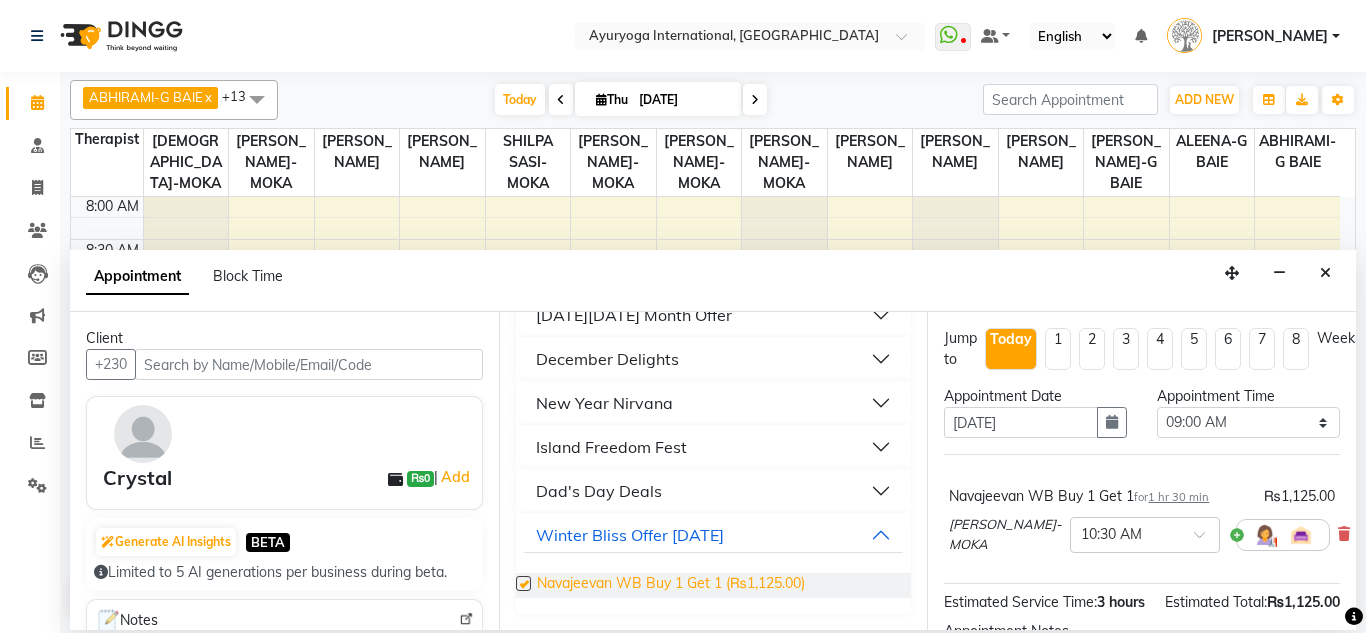 checkbox on "false" 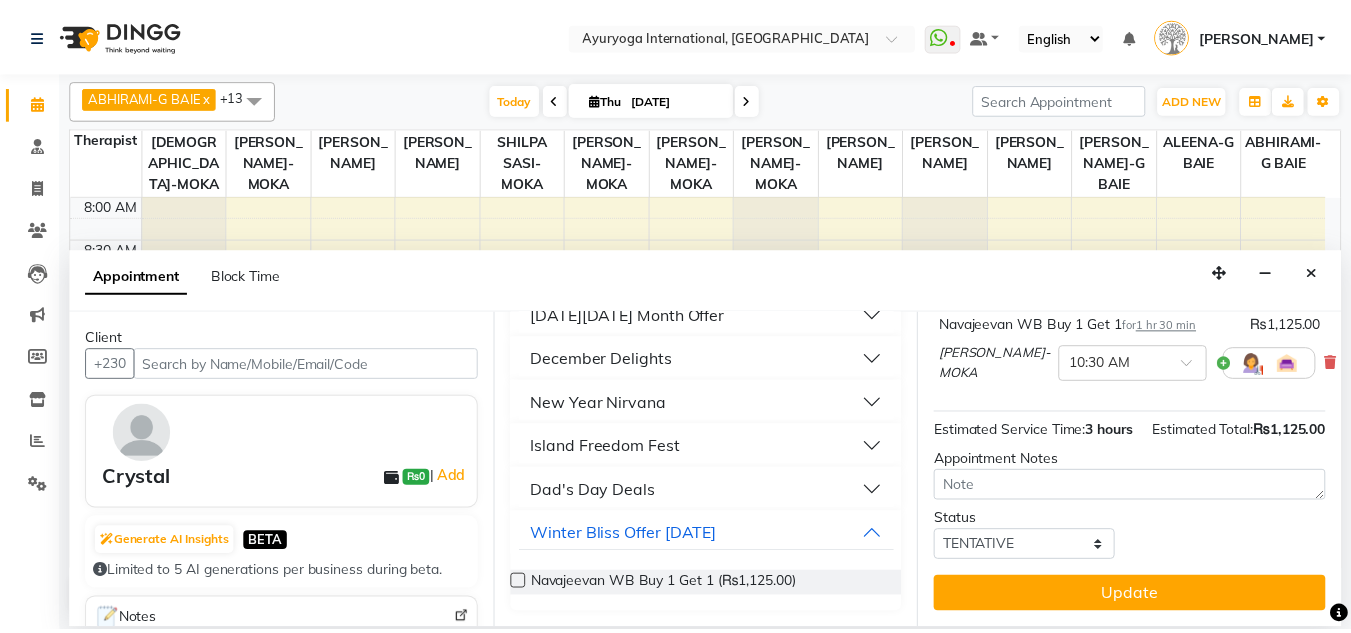 scroll, scrollTop: 207, scrollLeft: 0, axis: vertical 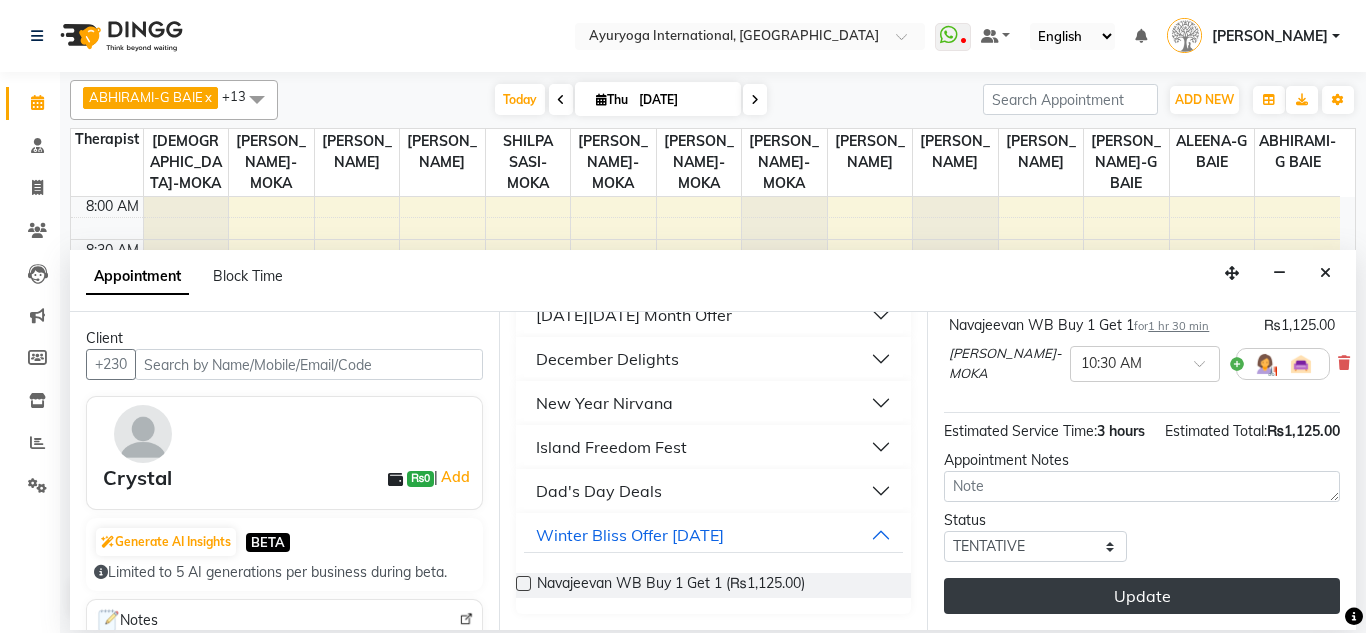 click on "Update" at bounding box center (1142, 596) 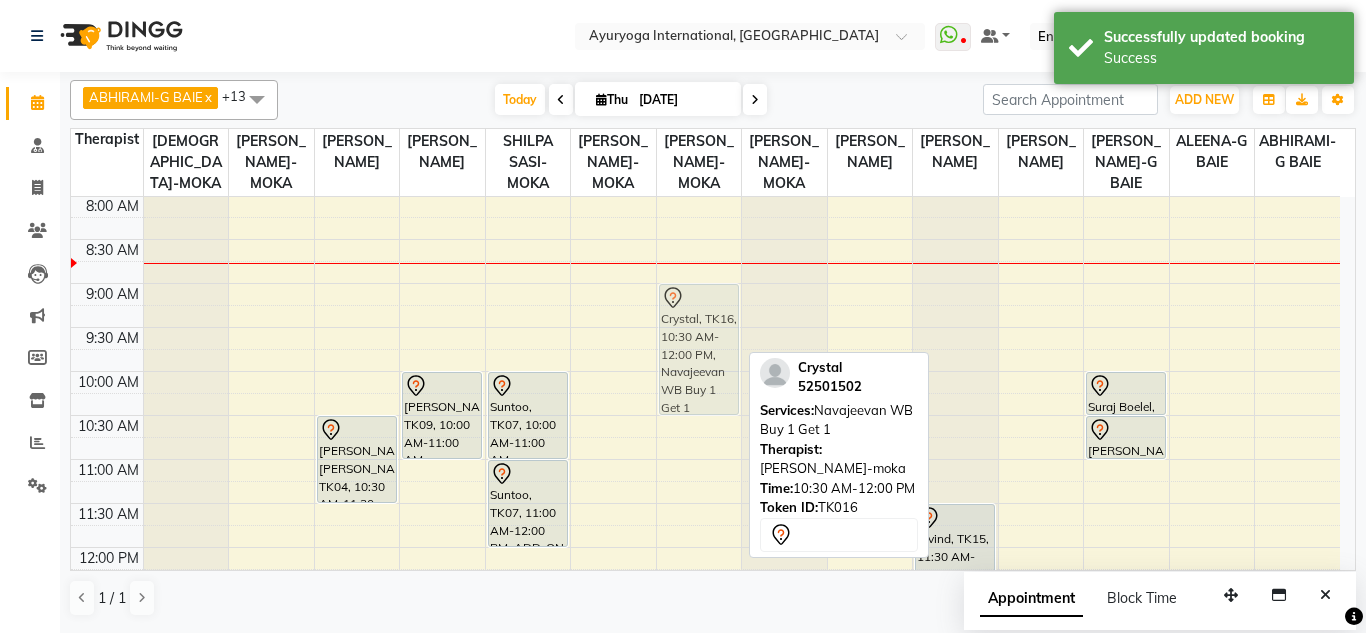 drag, startPoint x: 701, startPoint y: 479, endPoint x: 707, endPoint y: 340, distance: 139.12944 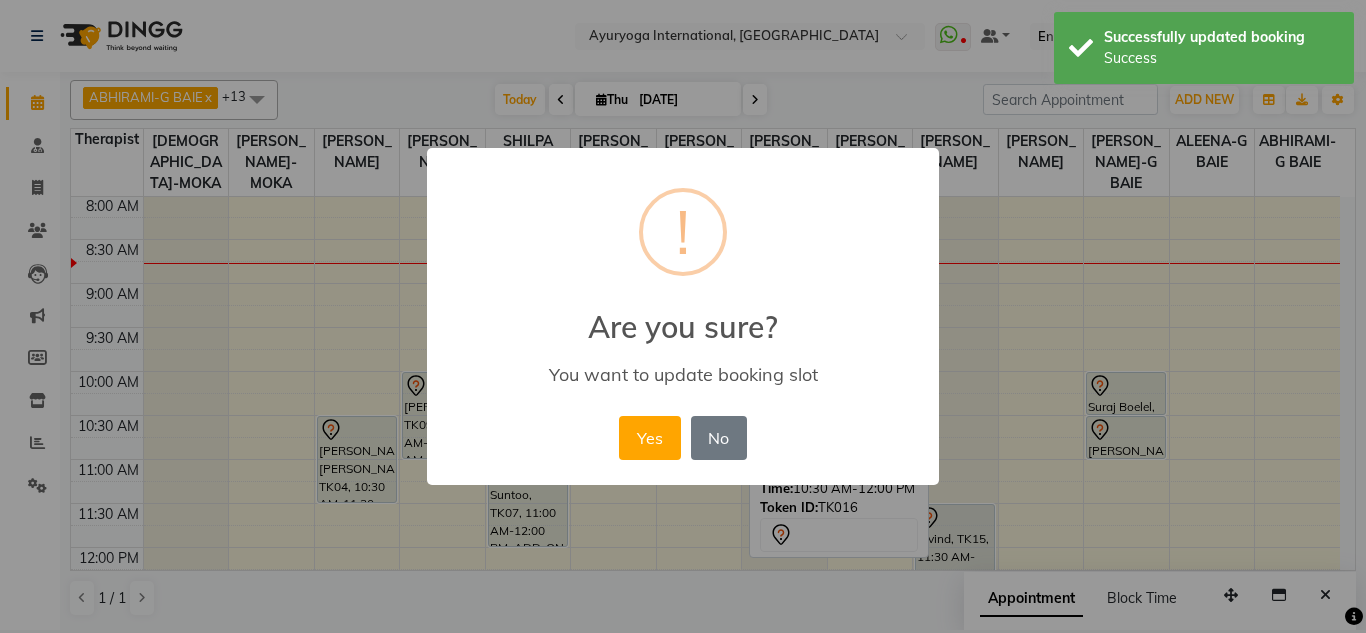 type 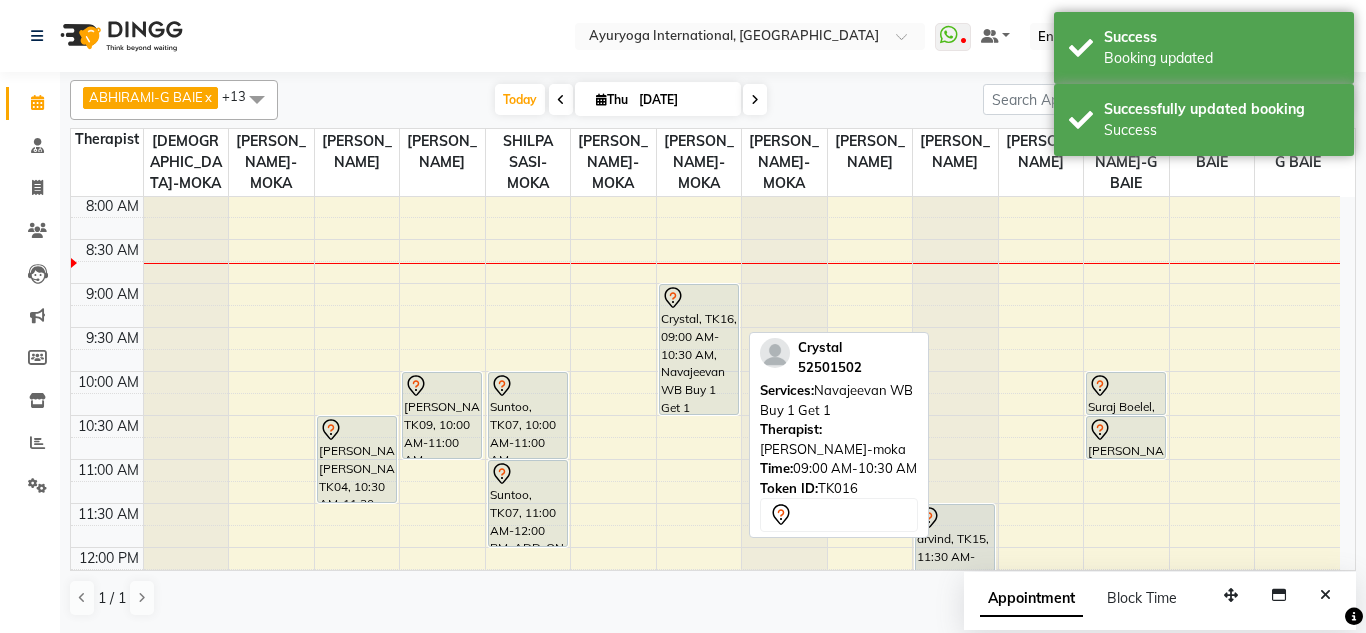 click on "Crystal, TK16, 09:00 AM-10:30 AM, Navajeevan WB Buy 1 Get 1" at bounding box center [699, 349] 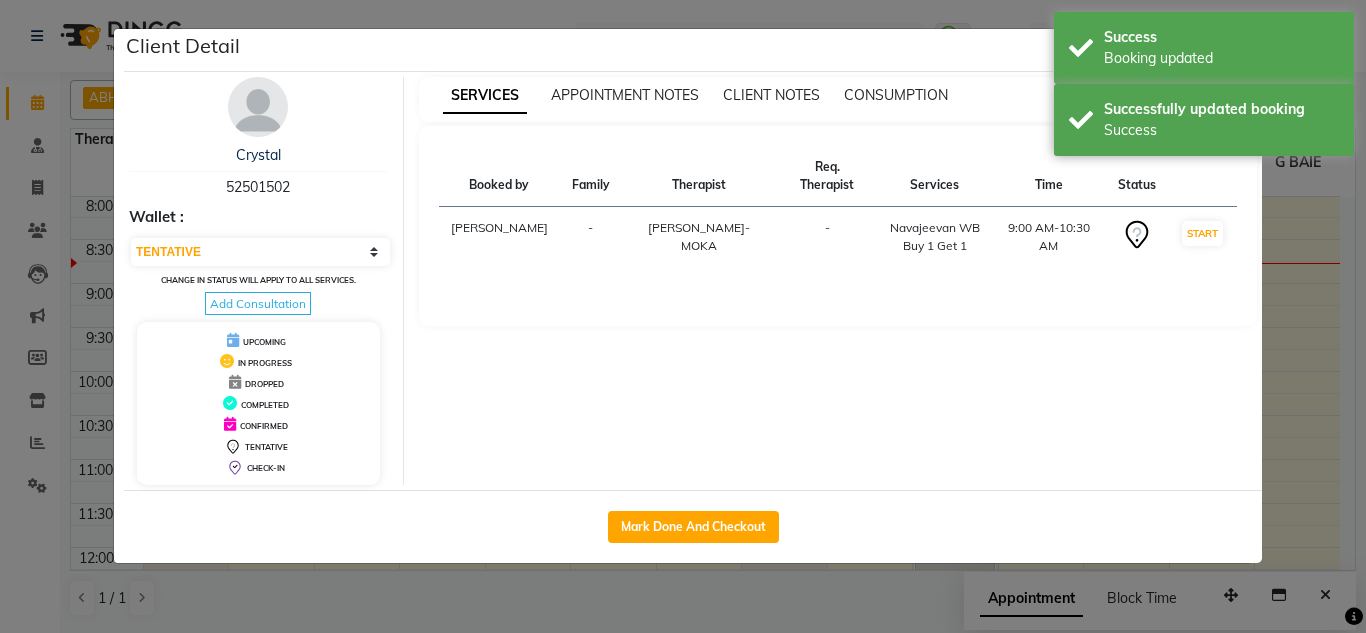 click on "52501502" at bounding box center (258, 187) 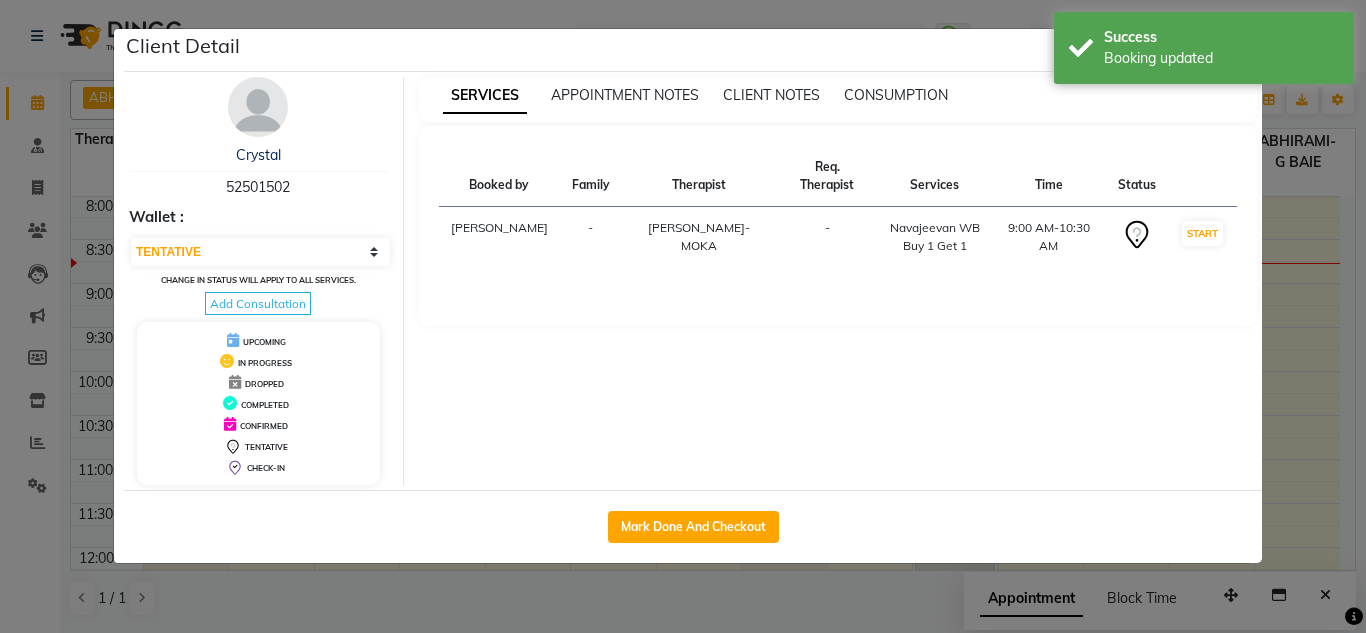 copy on "52501502" 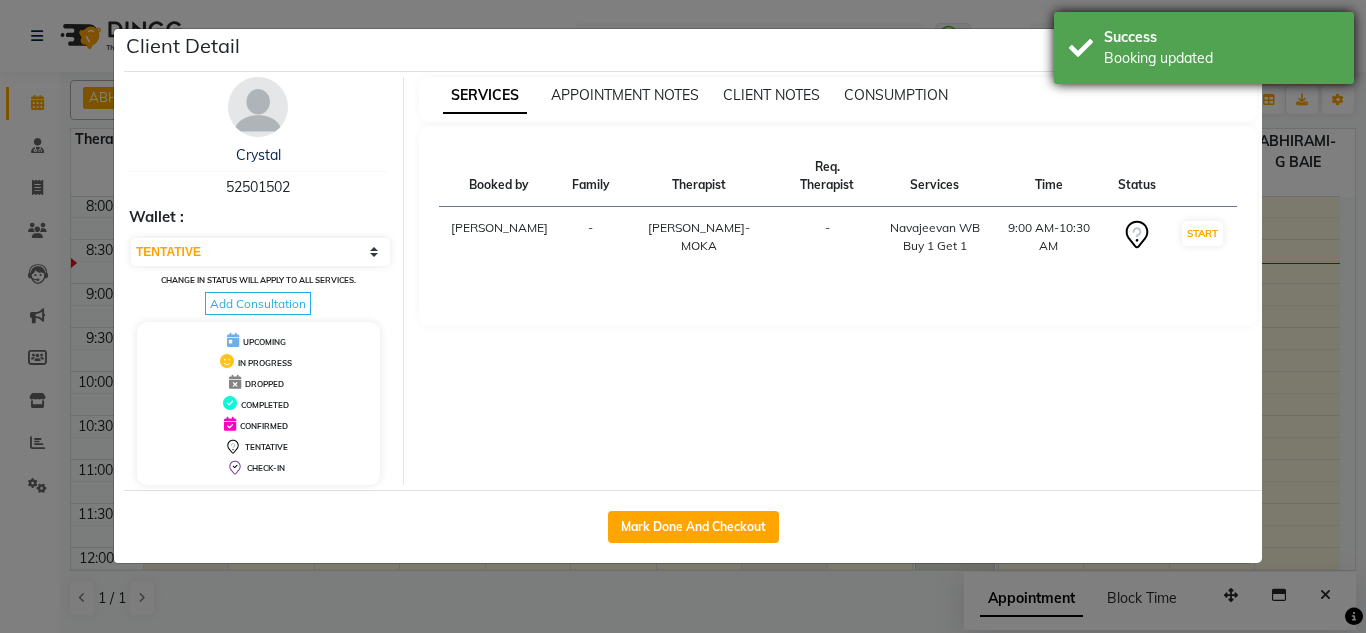 click on "Booking updated" at bounding box center [1221, 58] 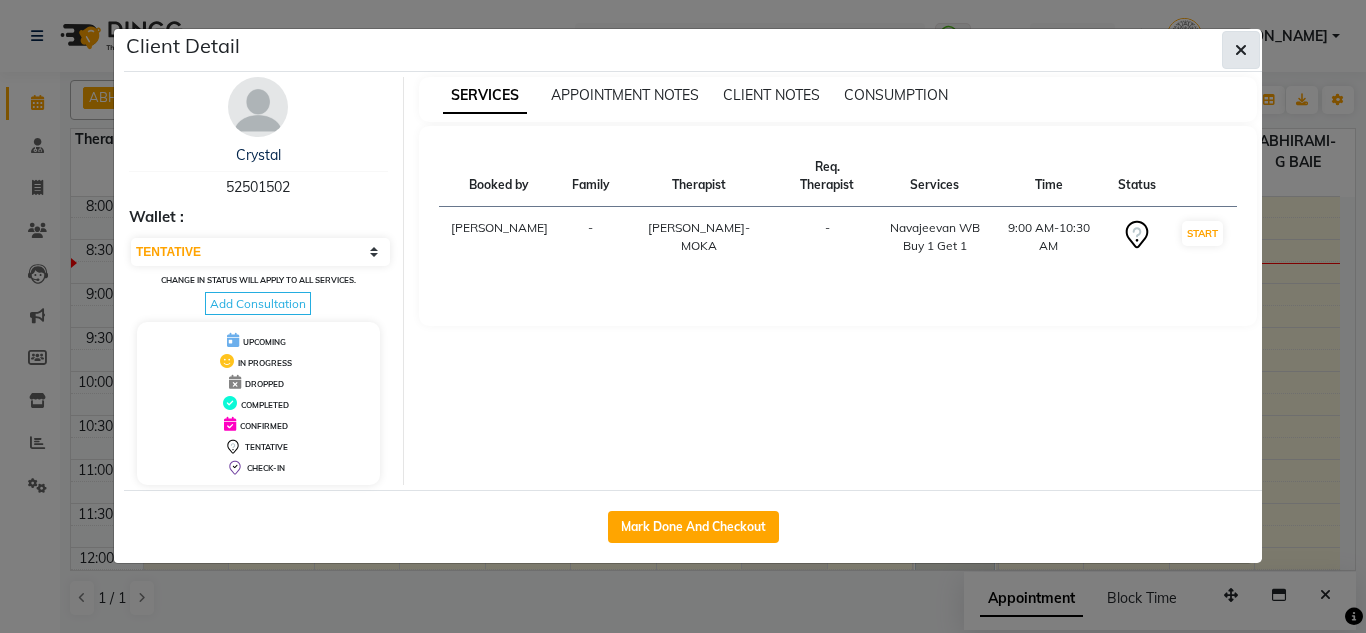 click 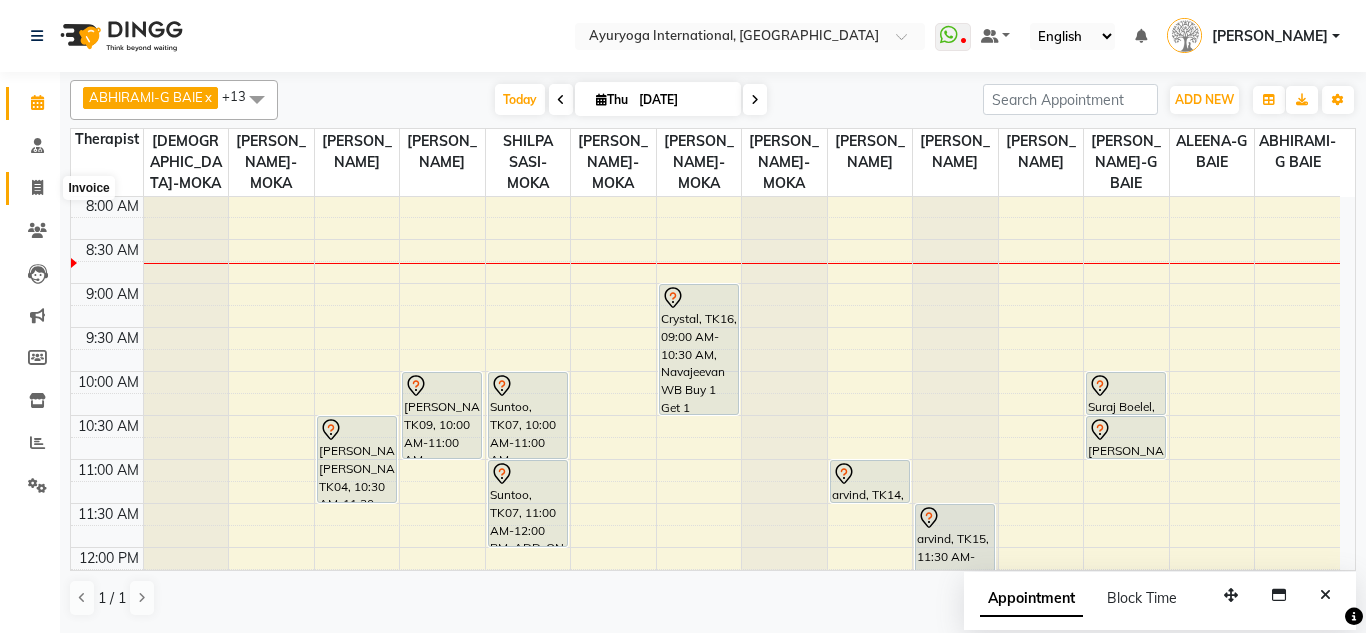 click 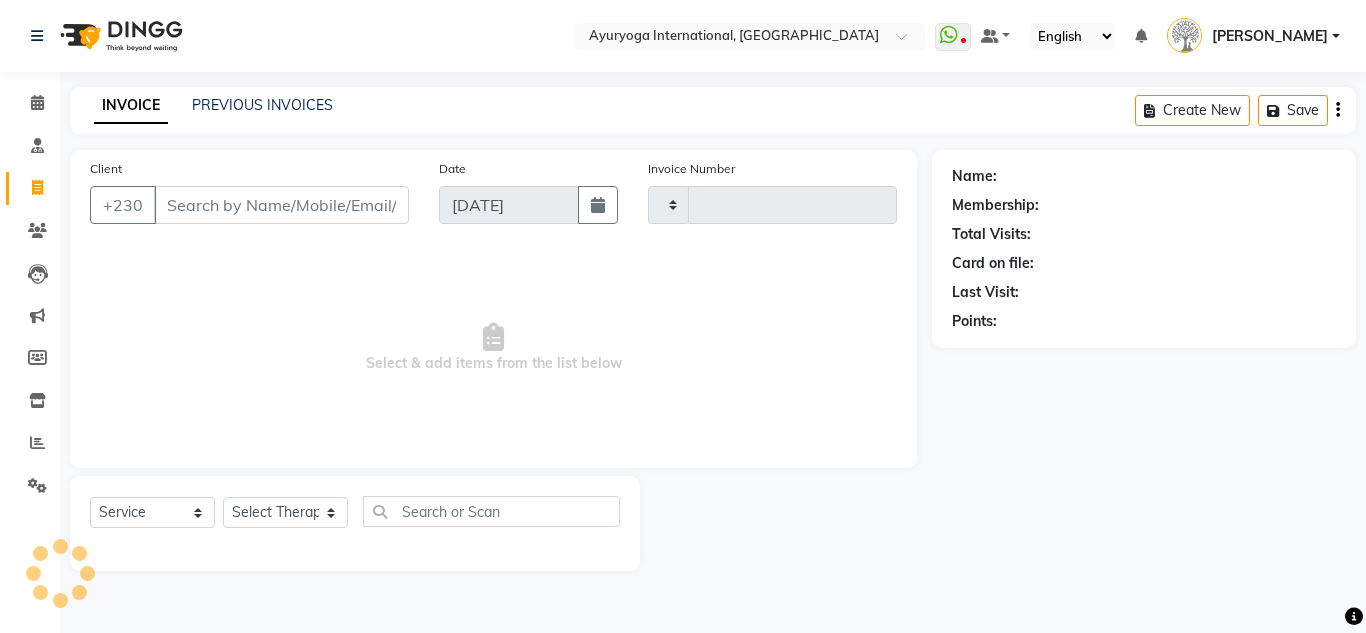 type on "3339" 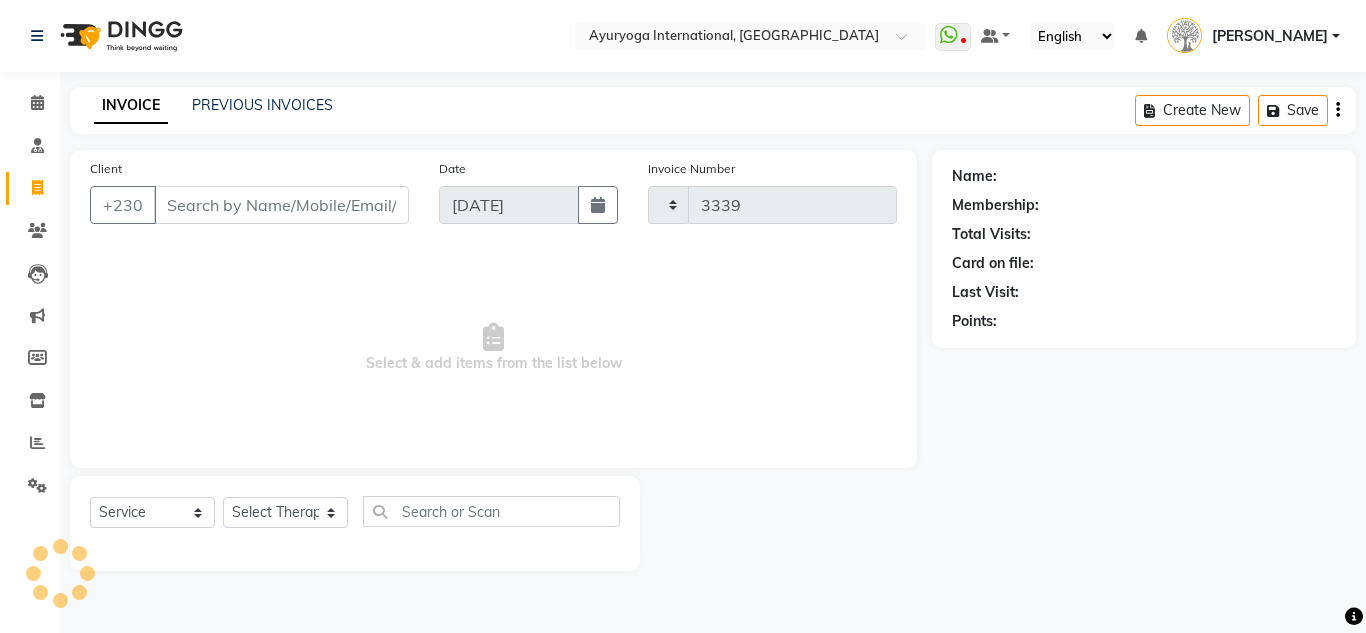 select on "730" 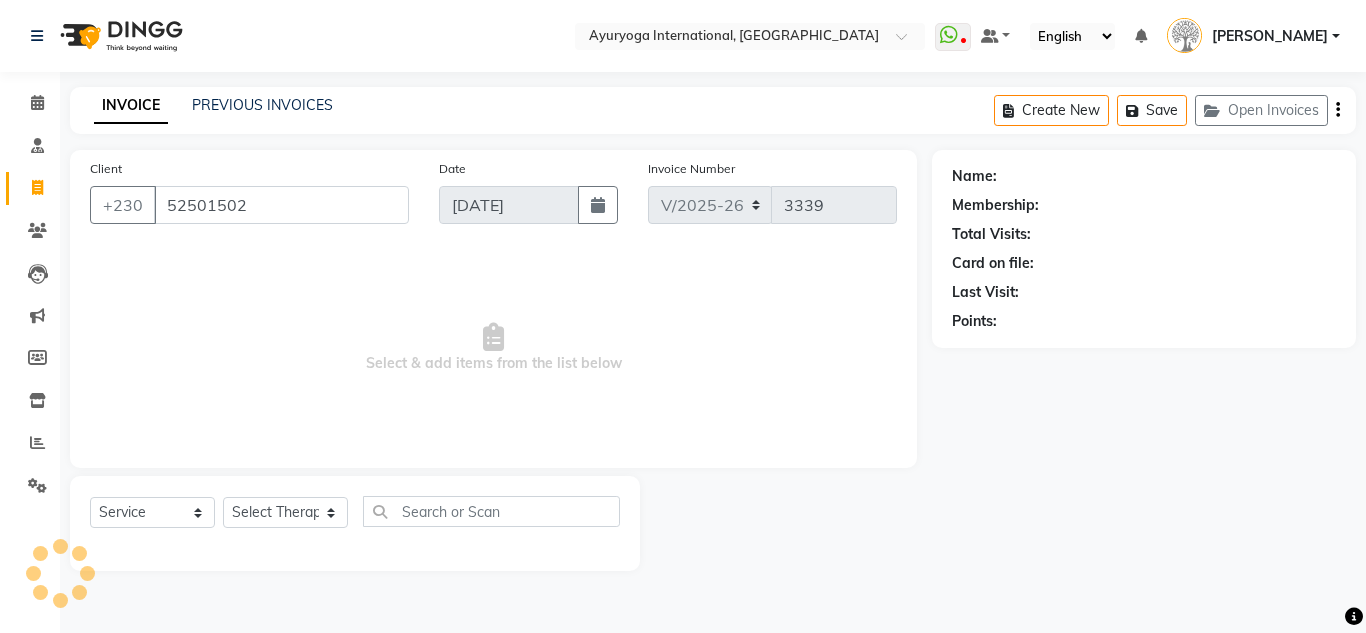 type on "52501502" 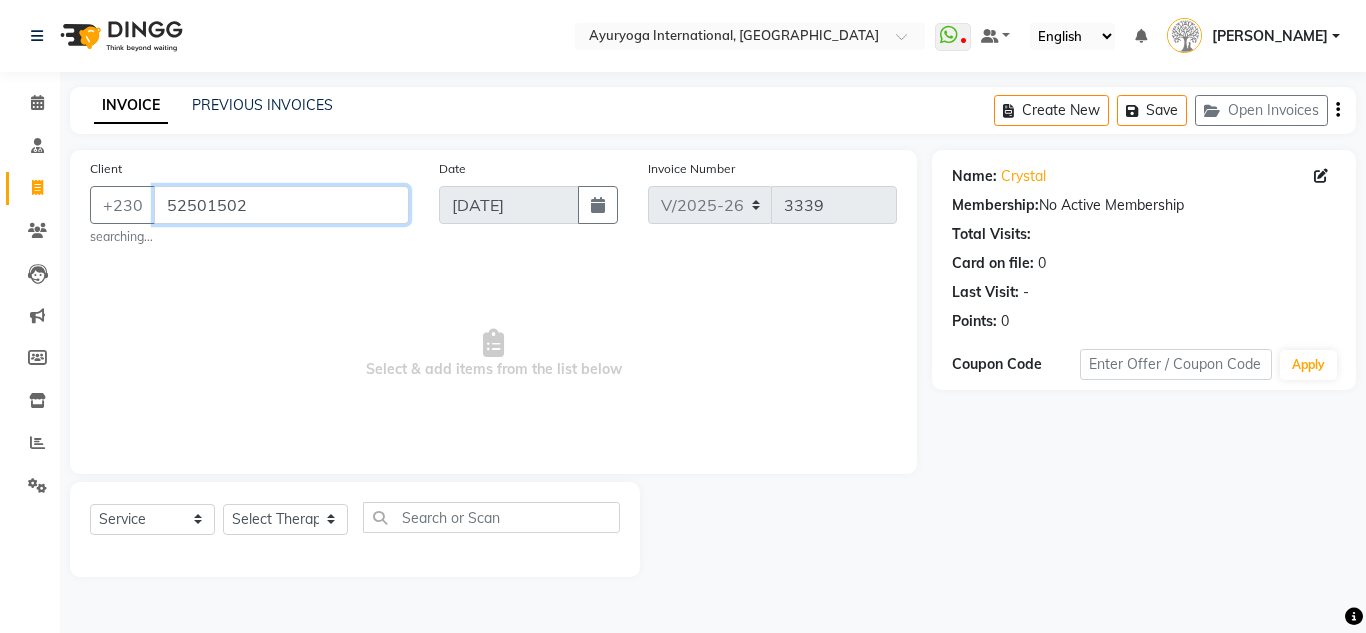 click on "52501502" at bounding box center (281, 205) 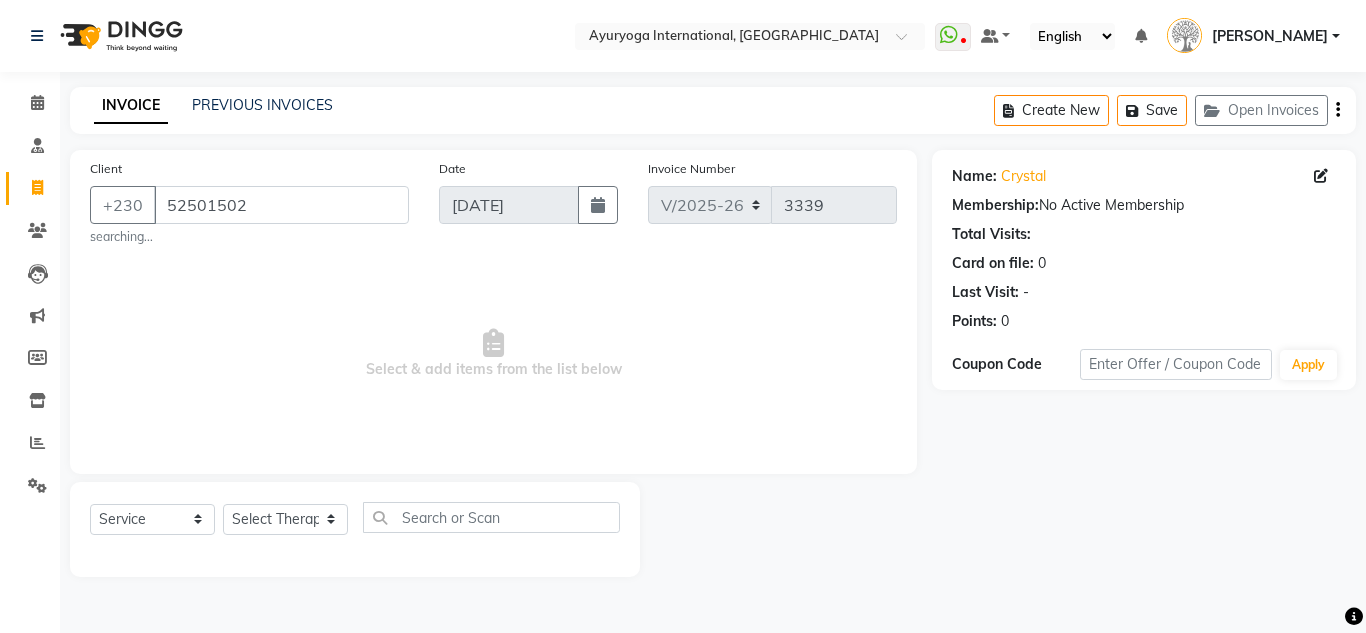 click on "Select  Service  Product  Membership  Package Voucher Prepaid Gift Card  Select Therapist ABHIRAMI-G BAIE [PERSON_NAME]-MOKA [PERSON_NAME]-MOKA ALEENA-G [GEOGRAPHIC_DATA][PERSON_NAME]-MOKA [PERSON_NAME] VIJAYAN [PERSON_NAME]-MOKA [PERSON_NAME]-MOKA [PERSON_NAME]-MOKA [PERSON_NAME]-MOKA NIDESH [PERSON_NAME]-MOKA PREMAWATEE SHILPA SASI-MOKA [PERSON_NAME]-G BAIE SMIBIN [PERSON_NAME]-G BAIE VISHNU-MOKA [PERSON_NAME]-MOKA" 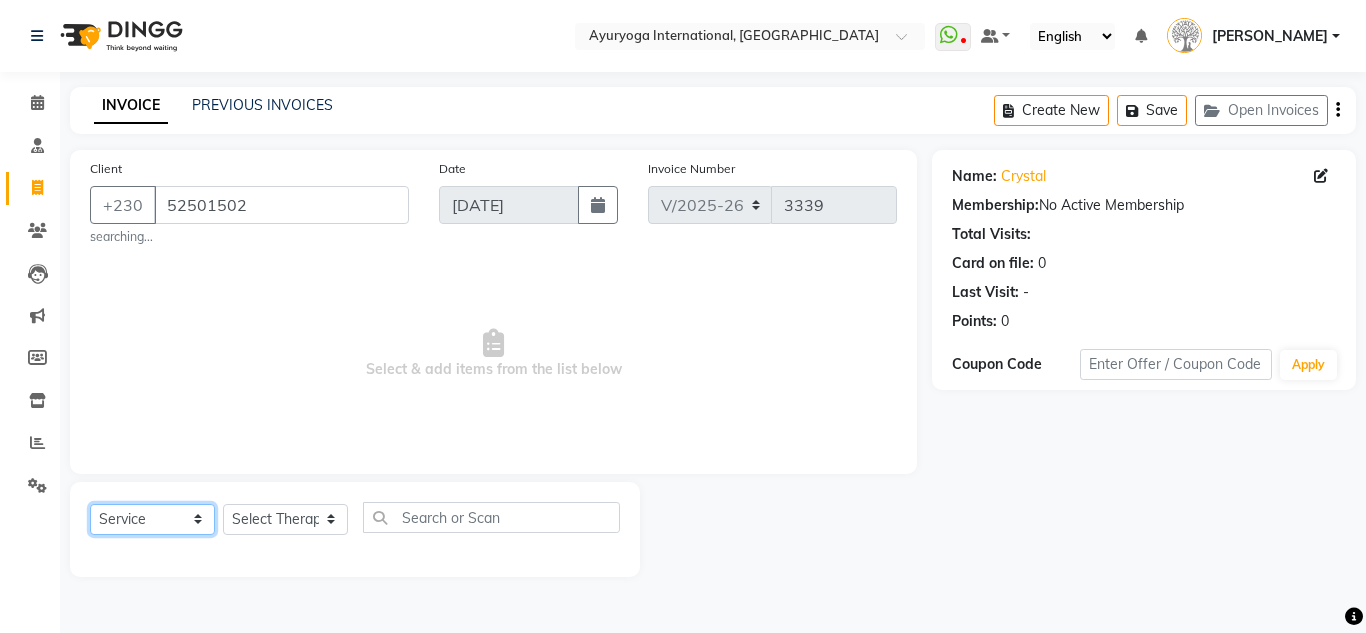 click on "Select  Service  Product  Membership  Package Voucher Prepaid Gift Card" 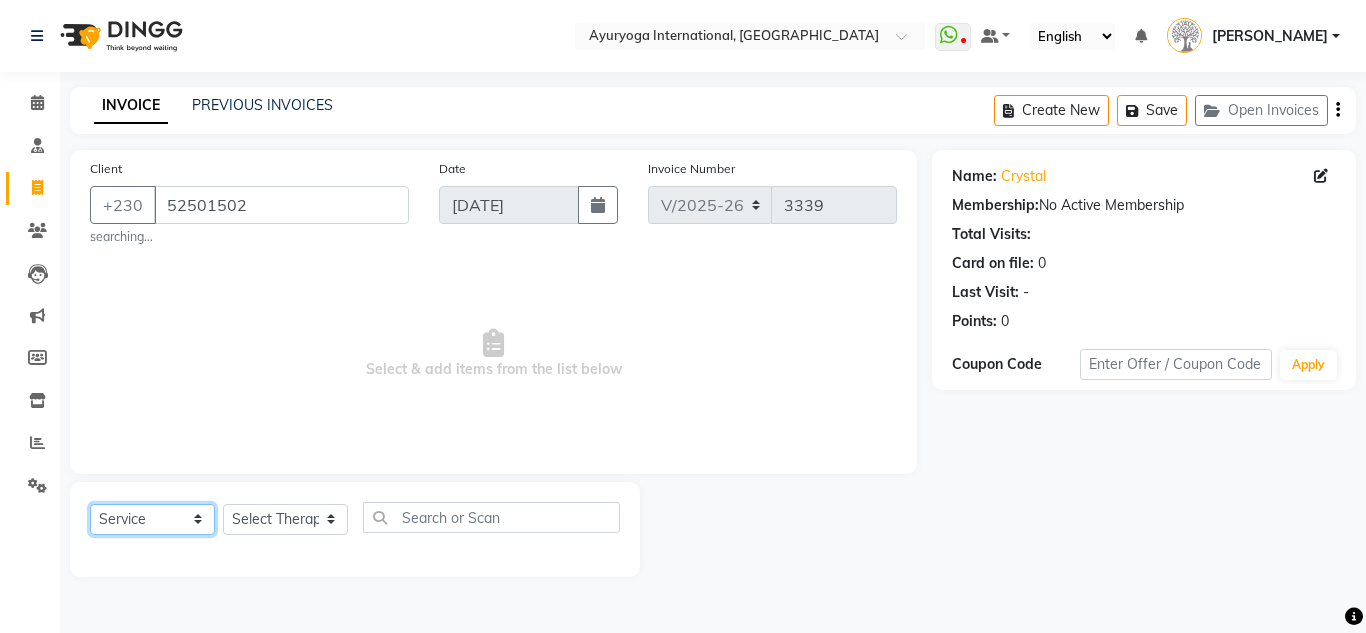 select on "V" 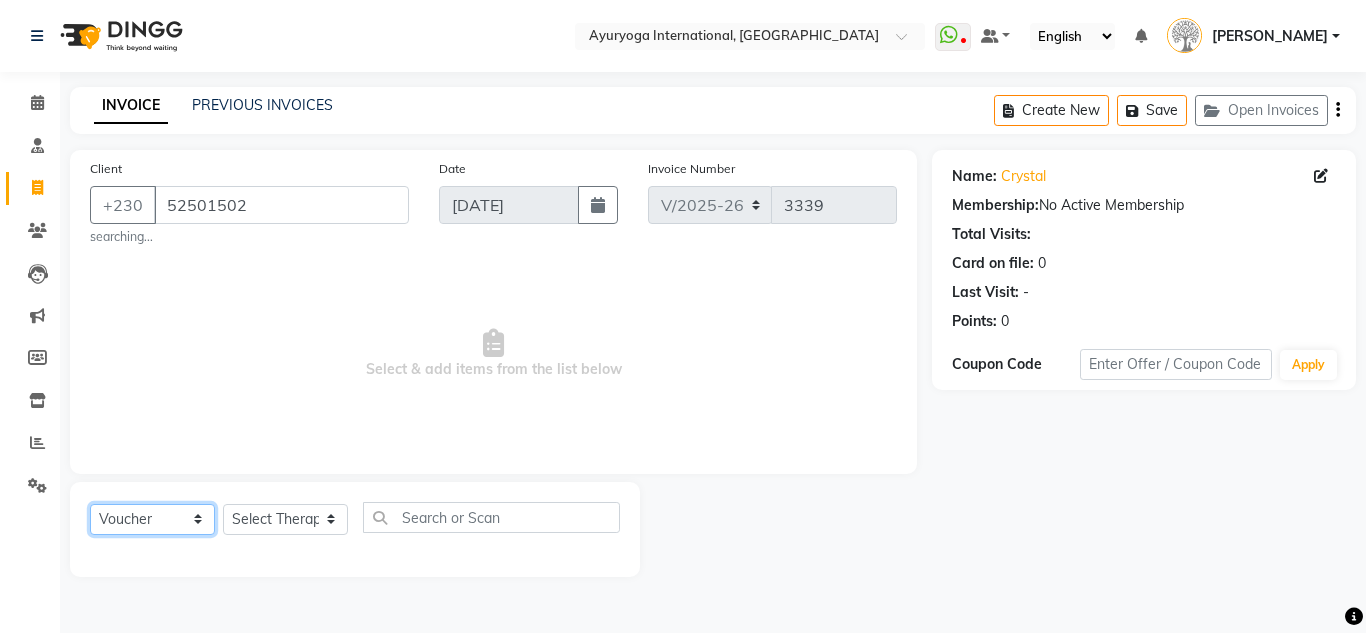 click on "Select  Service  Product  Membership  Package Voucher Prepaid Gift Card" 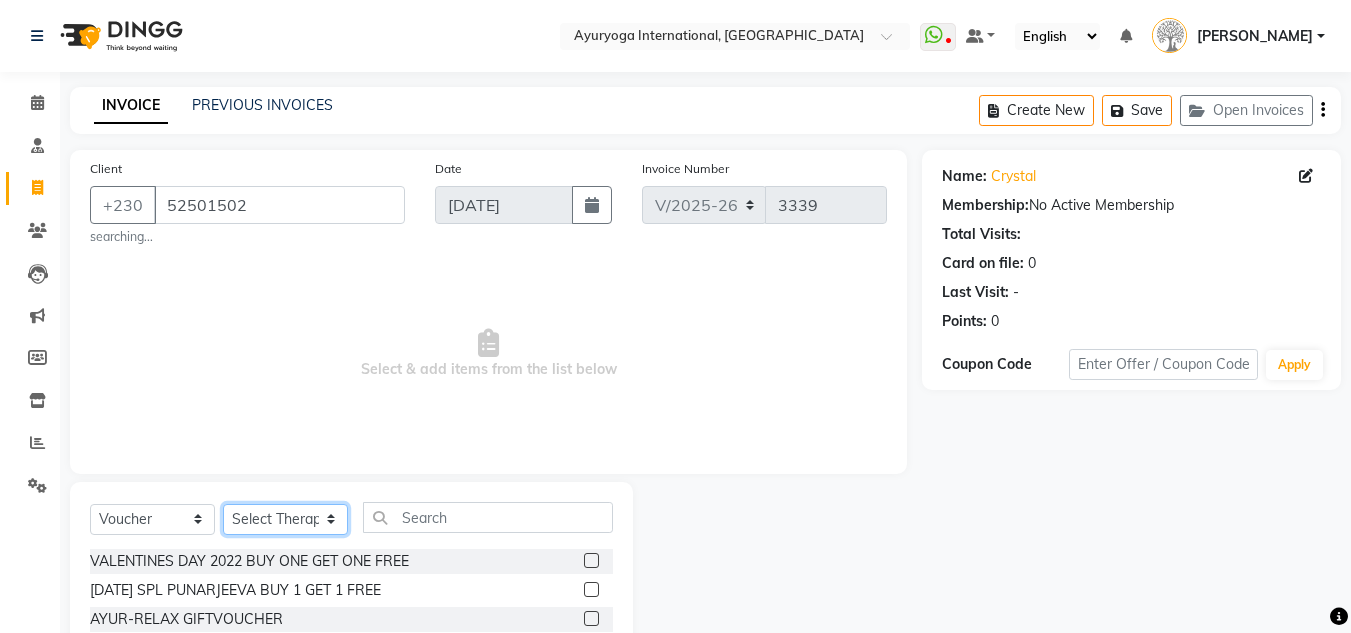 click on "Select Therapist ABHIRAMI-G BAIE [PERSON_NAME]-MOKA [PERSON_NAME]-MOKA ALEENA-G BAIE [PERSON_NAME]-MOKA [PERSON_NAME] VIJAYAN [PERSON_NAME]-MOKA [PERSON_NAME]-MOKA [PERSON_NAME]-MOKA [PERSON_NAME]-MOKA [PERSON_NAME]-MOKA PREMAWATEE SHILPA SASI-MOKA [PERSON_NAME]-G BAIE SMIBIN [PERSON_NAME]-G BAIE VISHNU-MOKA [PERSON_NAME]-MOKA" 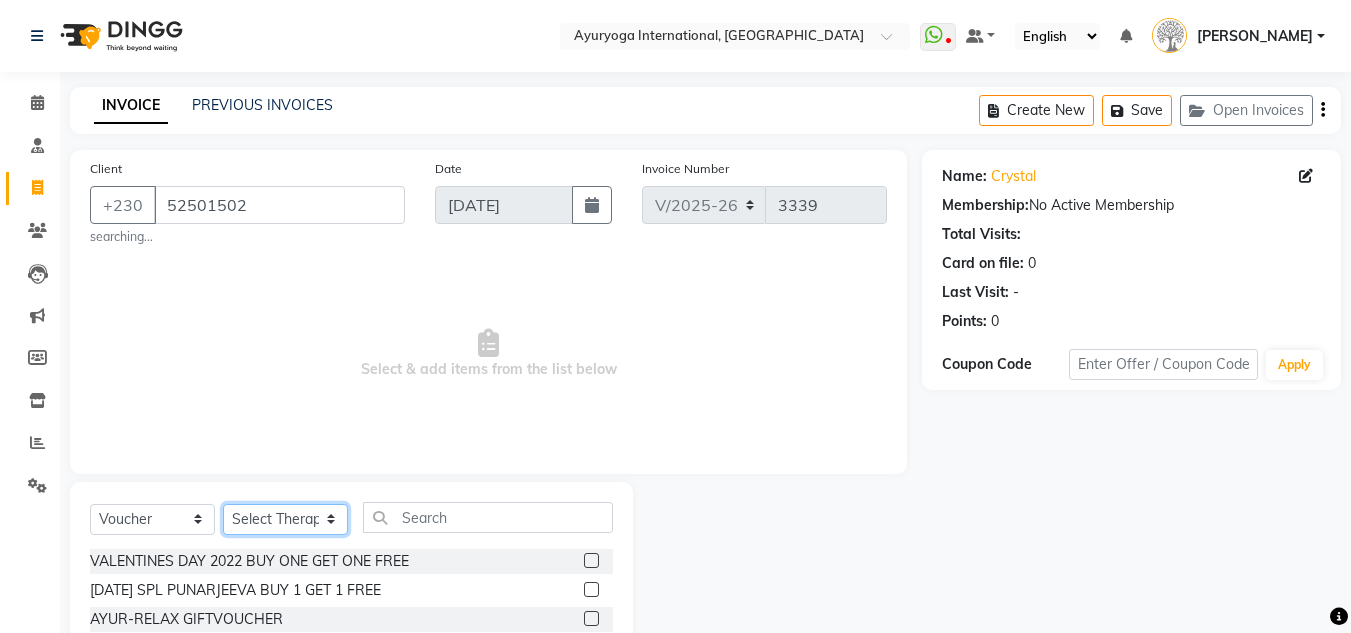 click on "Select Therapist ABHIRAMI-G BAIE [PERSON_NAME]-MOKA [PERSON_NAME]-MOKA ALEENA-G BAIE [PERSON_NAME]-MOKA [PERSON_NAME] VIJAYAN [PERSON_NAME]-MOKA [PERSON_NAME]-MOKA [PERSON_NAME]-MOKA [PERSON_NAME]-MOKA [PERSON_NAME]-MOKA PREMAWATEE SHILPA SASI-MOKA [PERSON_NAME]-G BAIE SMIBIN [PERSON_NAME]-G BAIE VISHNU-MOKA [PERSON_NAME]-MOKA" 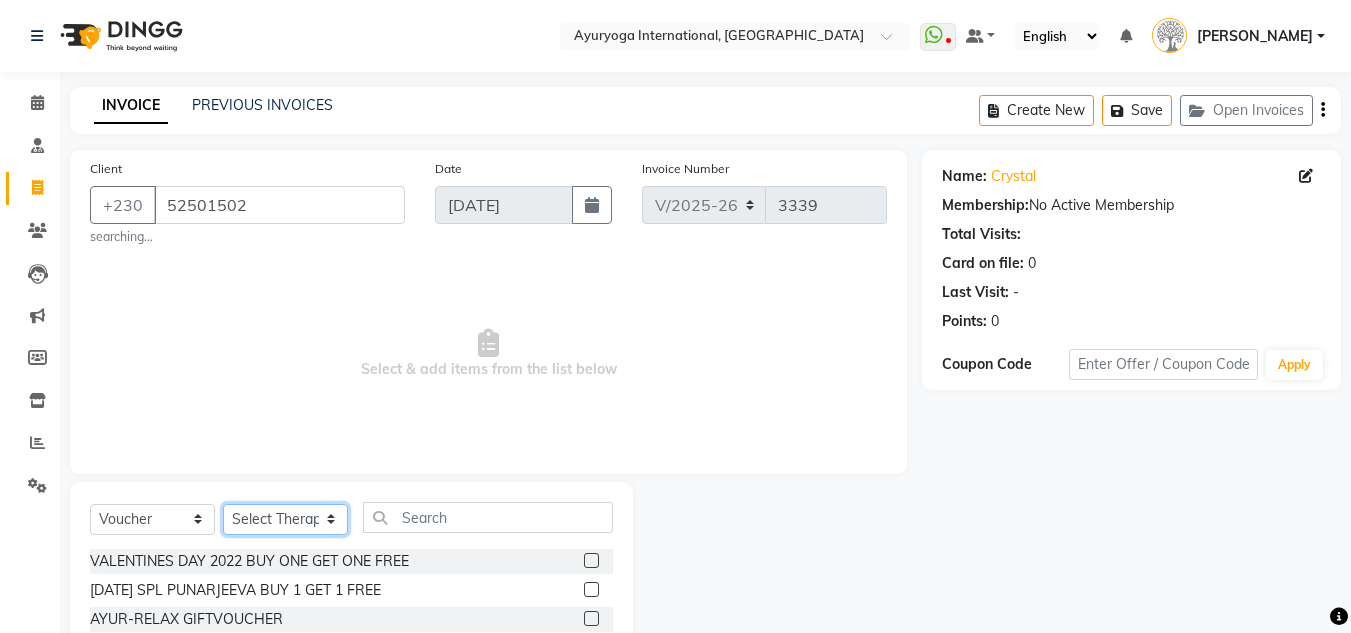 select on "69824" 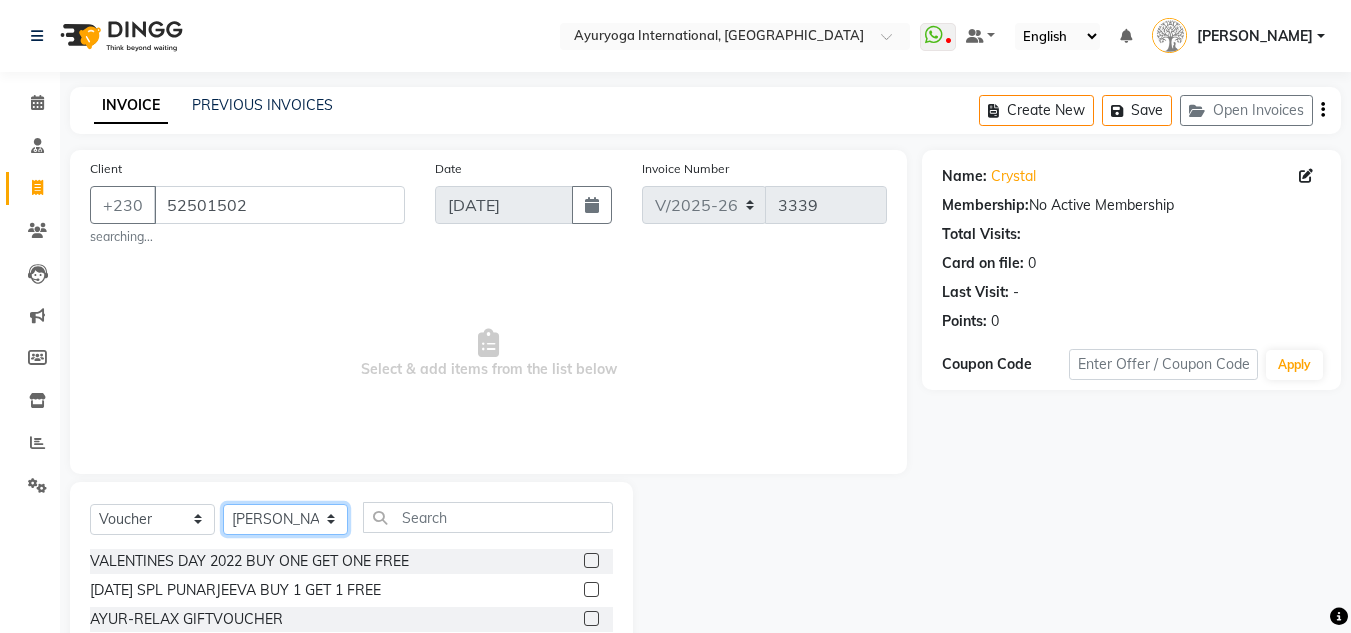 click on "Select Therapist ABHIRAMI-G BAIE [PERSON_NAME]-MOKA [PERSON_NAME]-MOKA ALEENA-G BAIE [PERSON_NAME]-MOKA [PERSON_NAME] VIJAYAN [PERSON_NAME]-MOKA [PERSON_NAME]-MOKA [PERSON_NAME]-MOKA [PERSON_NAME]-MOKA [PERSON_NAME]-MOKA PREMAWATEE SHILPA SASI-MOKA [PERSON_NAME]-G BAIE SMIBIN [PERSON_NAME]-G BAIE VISHNU-MOKA [PERSON_NAME]-MOKA" 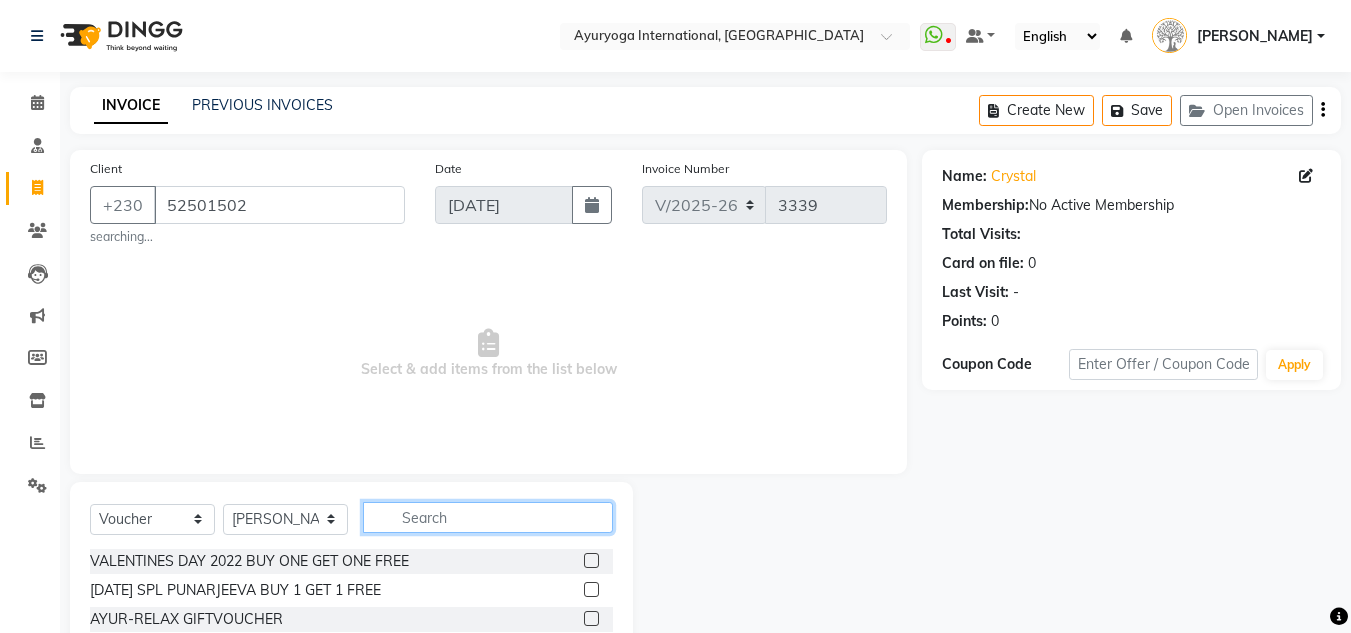 click 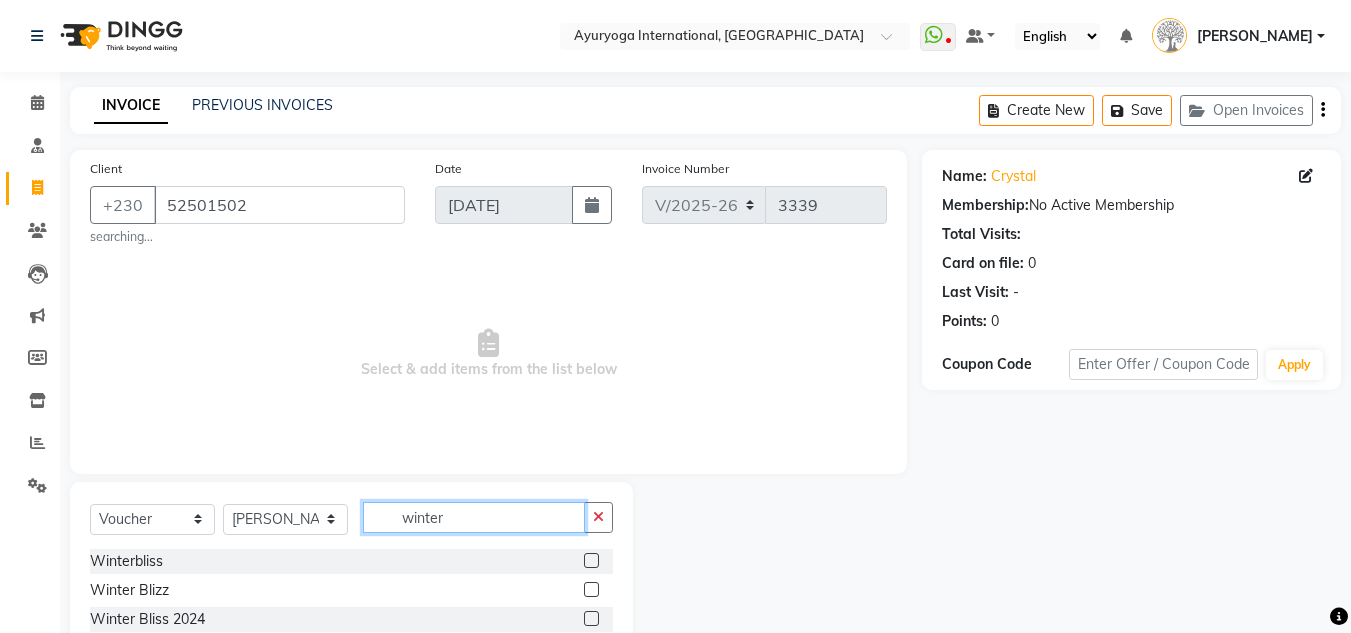 scroll, scrollTop: 119, scrollLeft: 0, axis: vertical 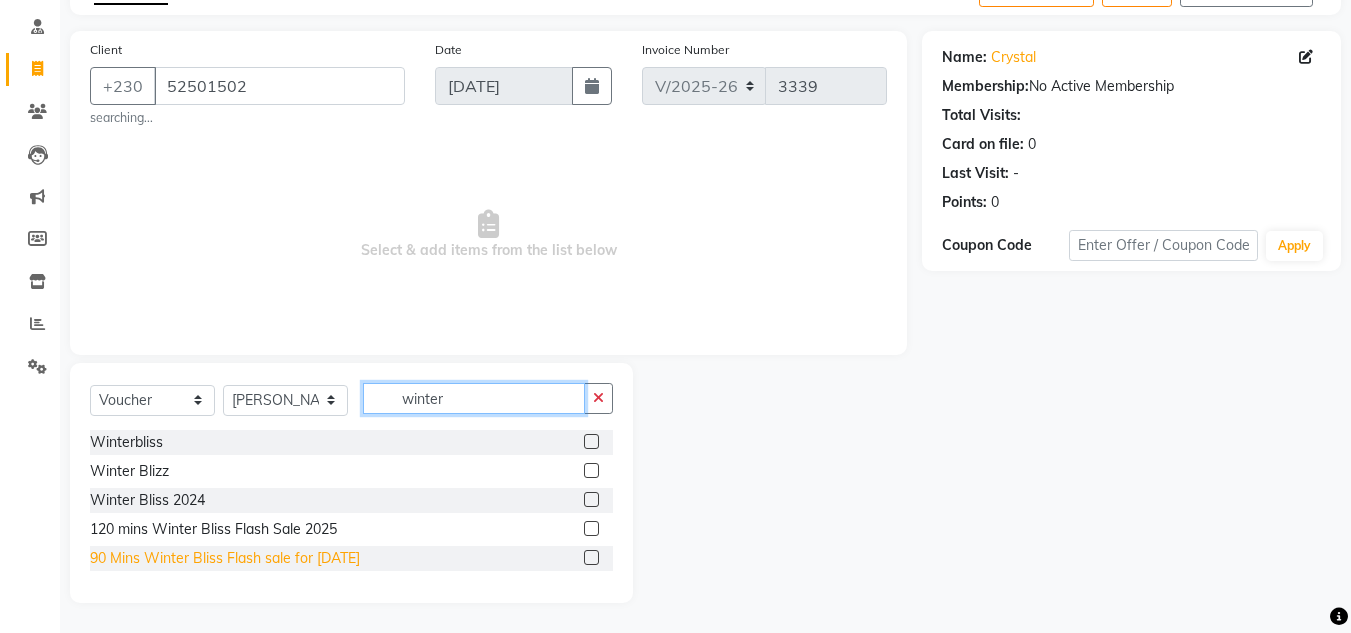 type on "winter" 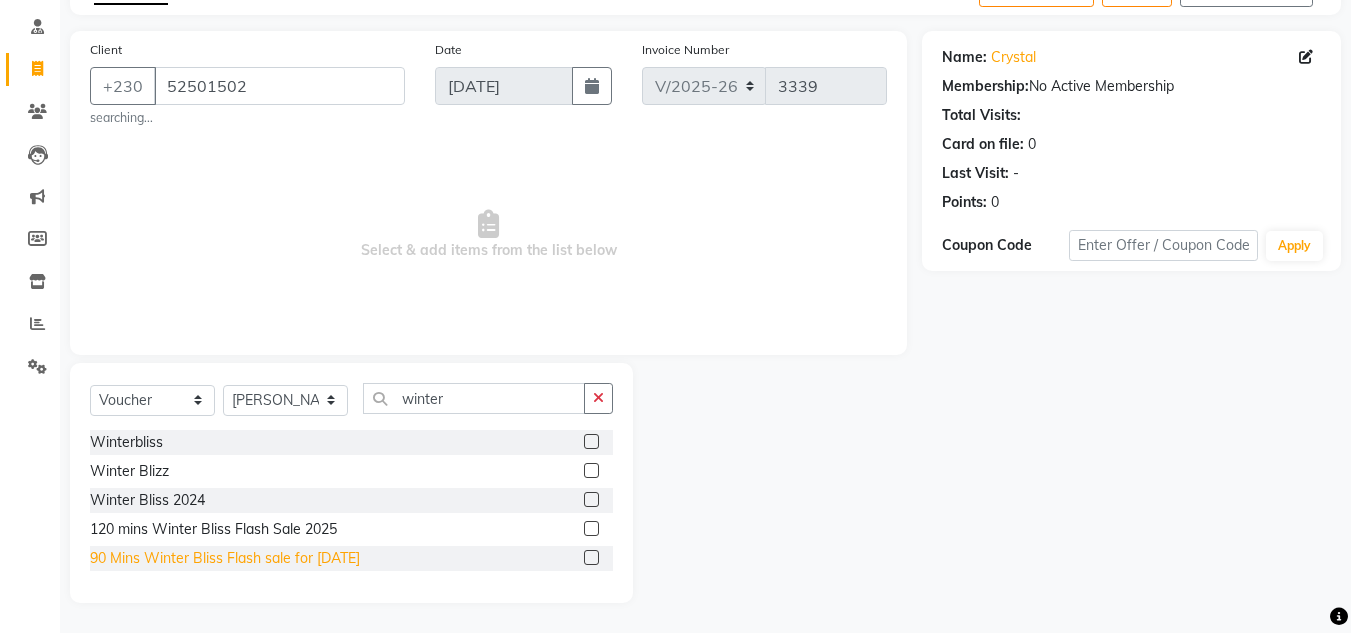 click on "90 Mins Winter Bliss Flash sale for [DATE]" 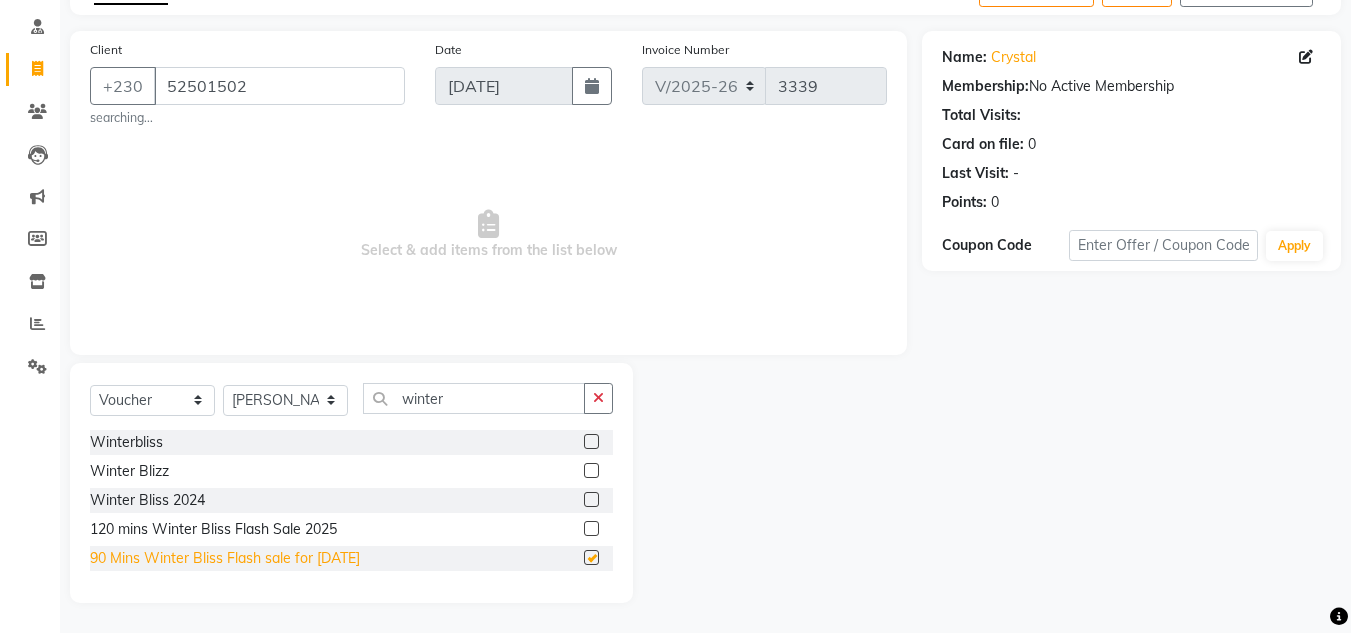 click on "Winterbliss  Winter Blizz  Winter Bliss 2024  120 mins Winter Bliss Flash Sale 2025  90 Mins Winter Bliss Flash sale for [DATE]" 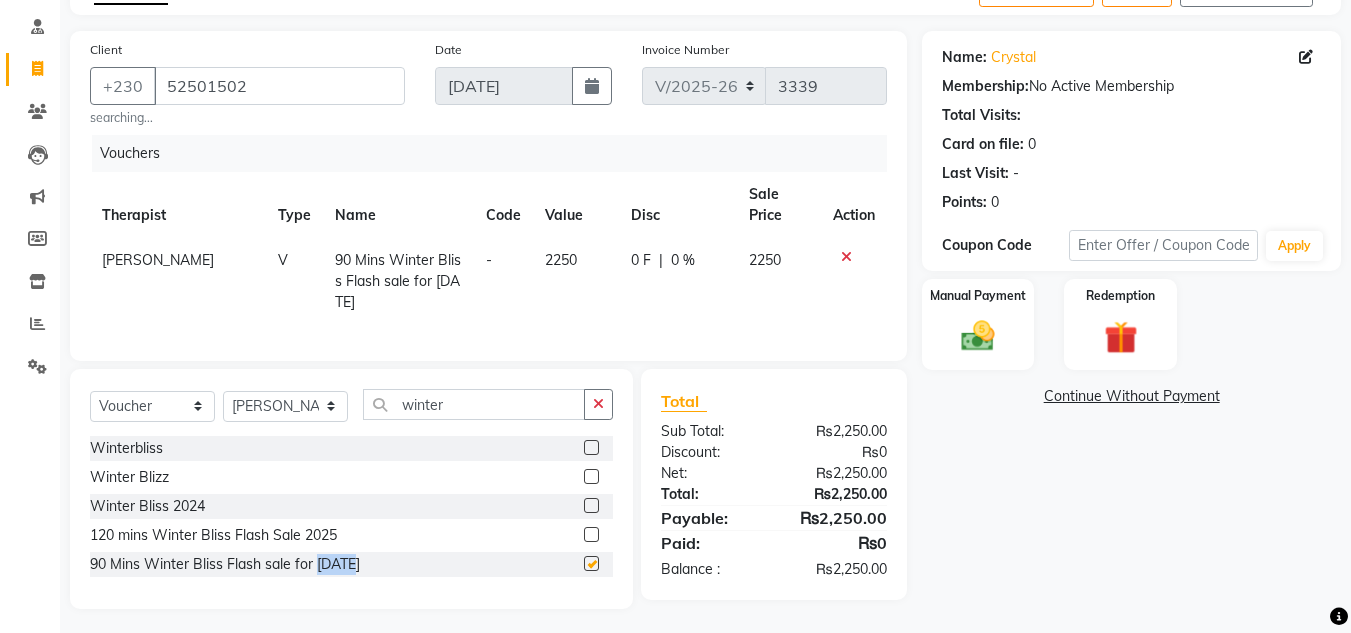 checkbox on "false" 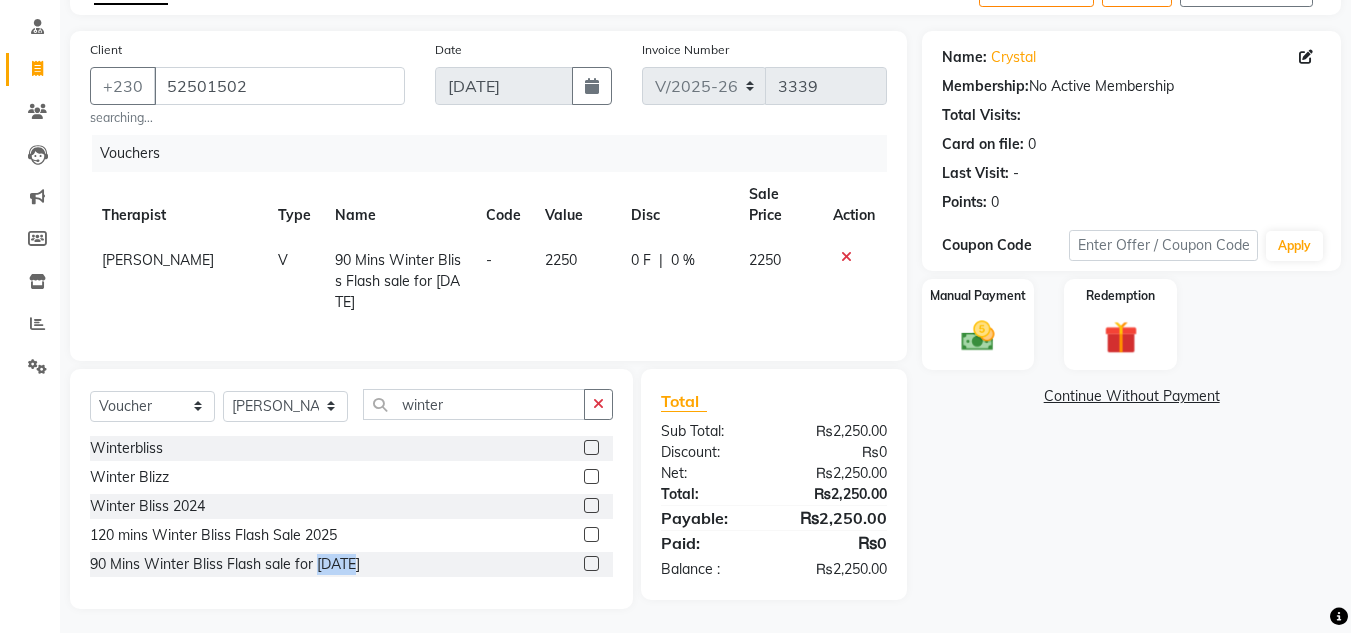 scroll, scrollTop: 140, scrollLeft: 0, axis: vertical 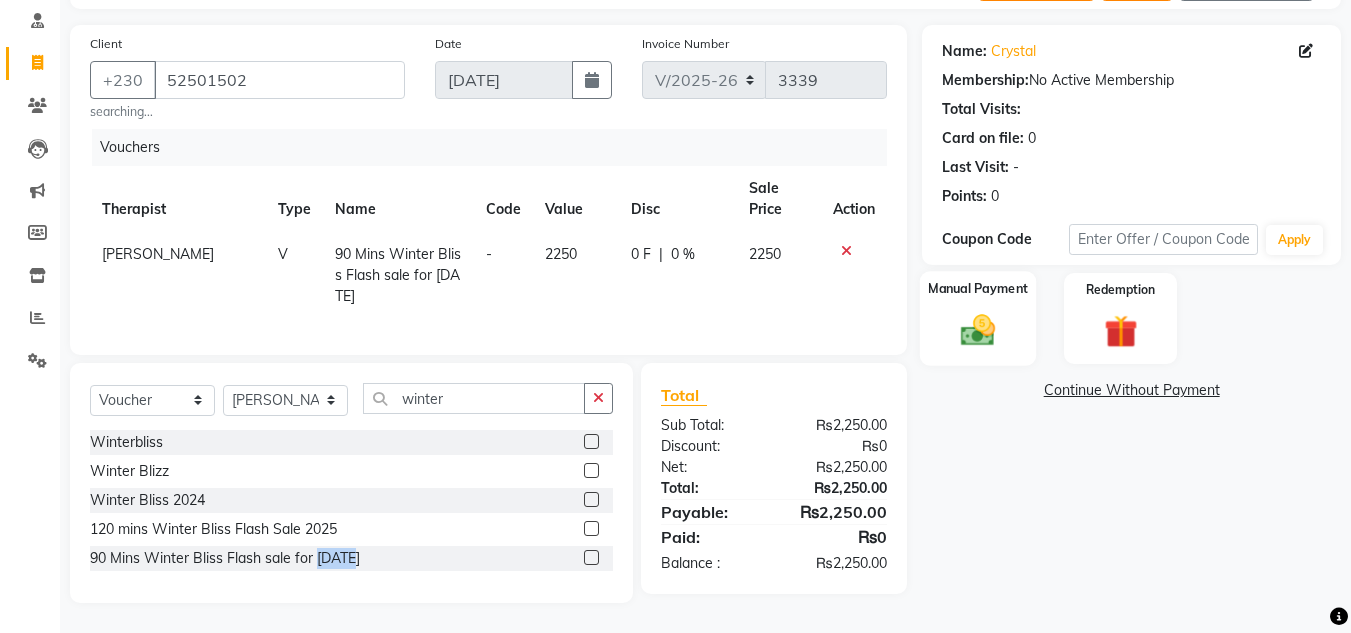 click 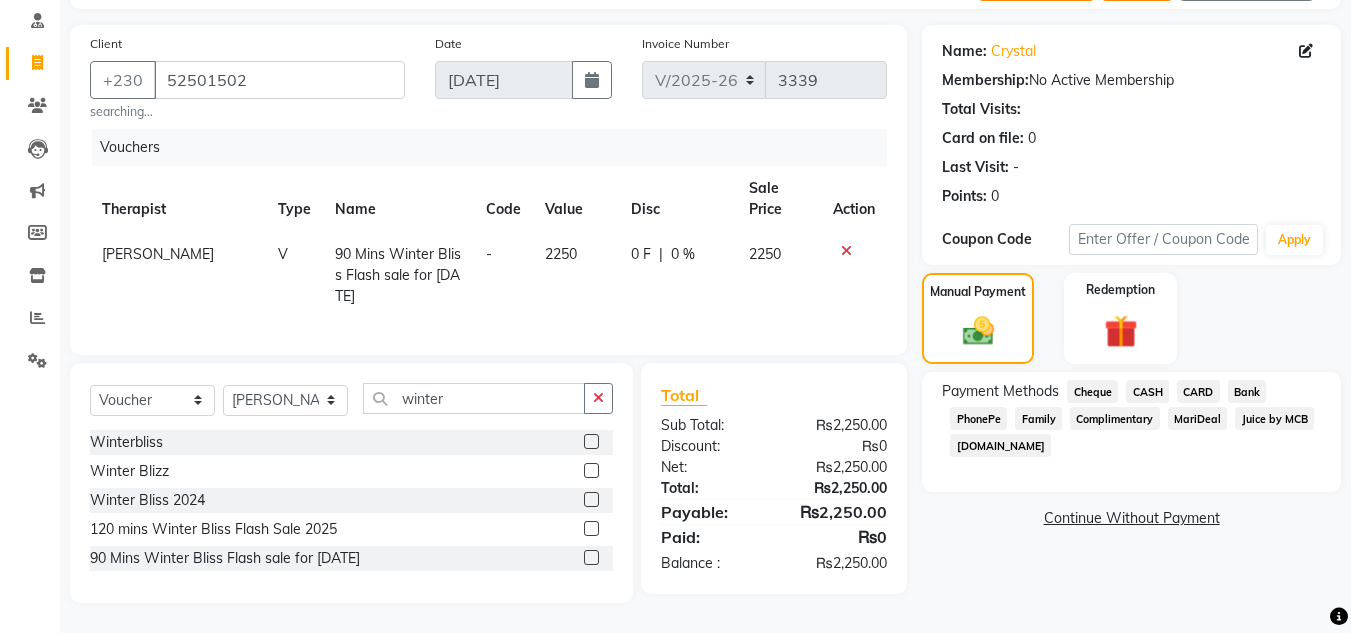 click on "Juice by MCB" 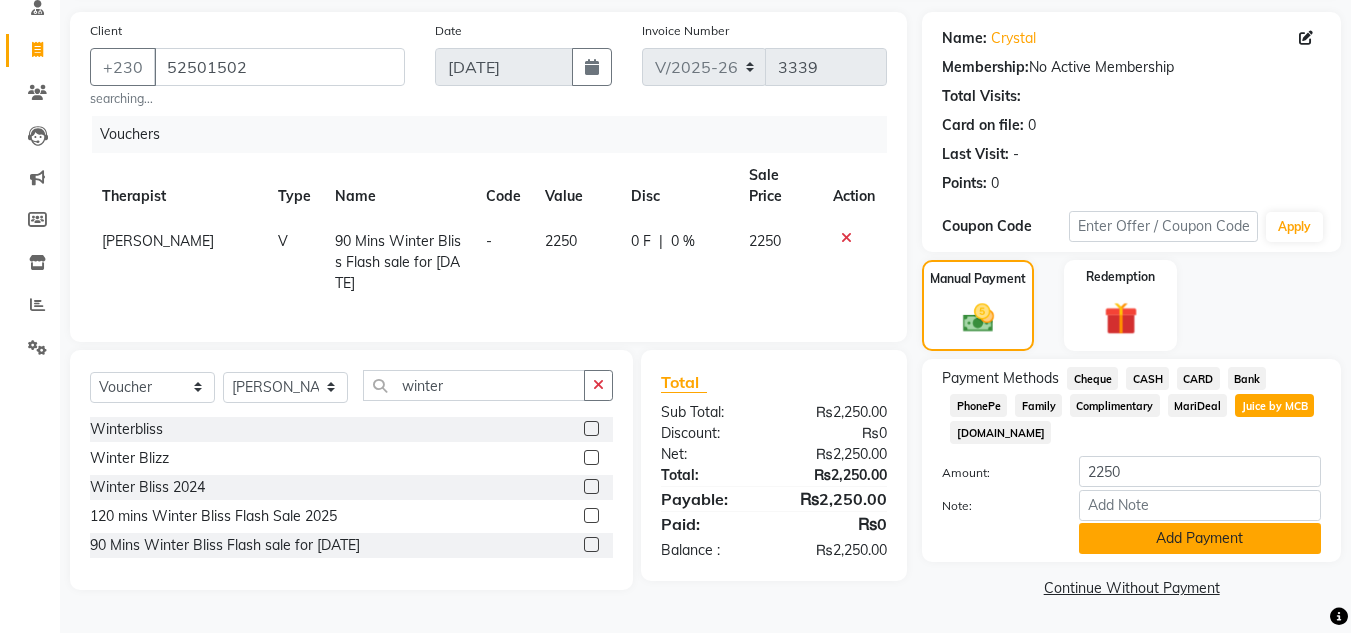 click on "Add Payment" 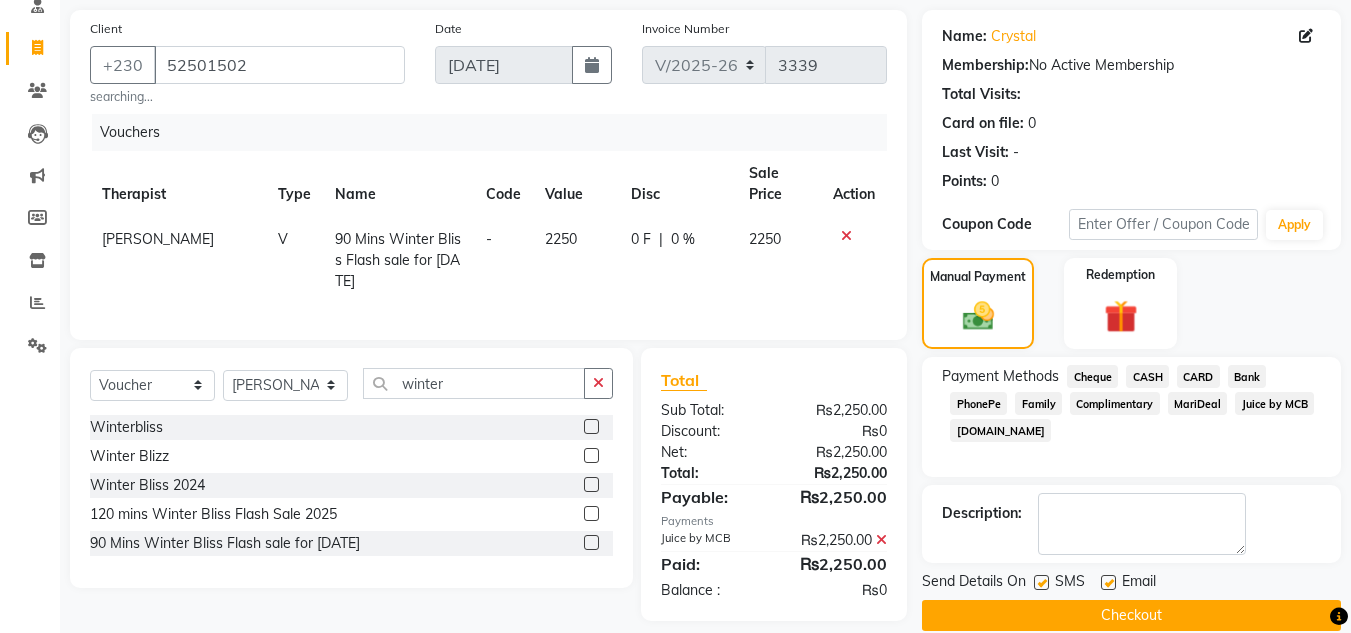 scroll, scrollTop: 173, scrollLeft: 0, axis: vertical 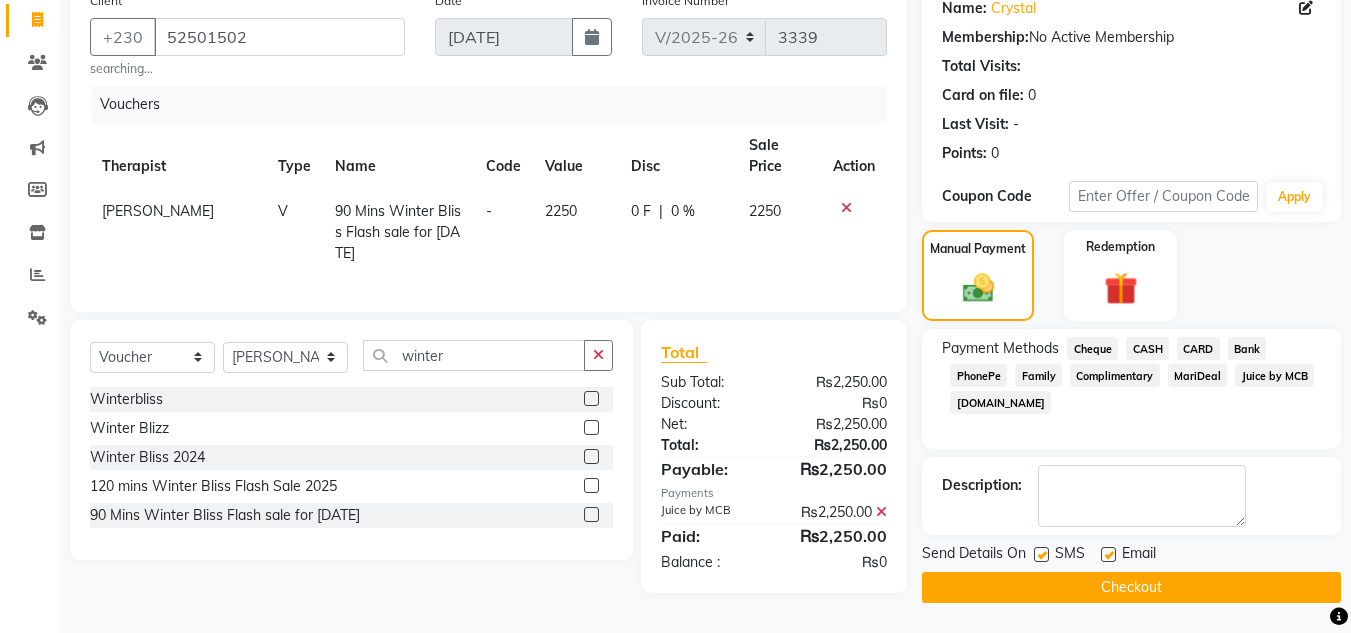 click on "Checkout" 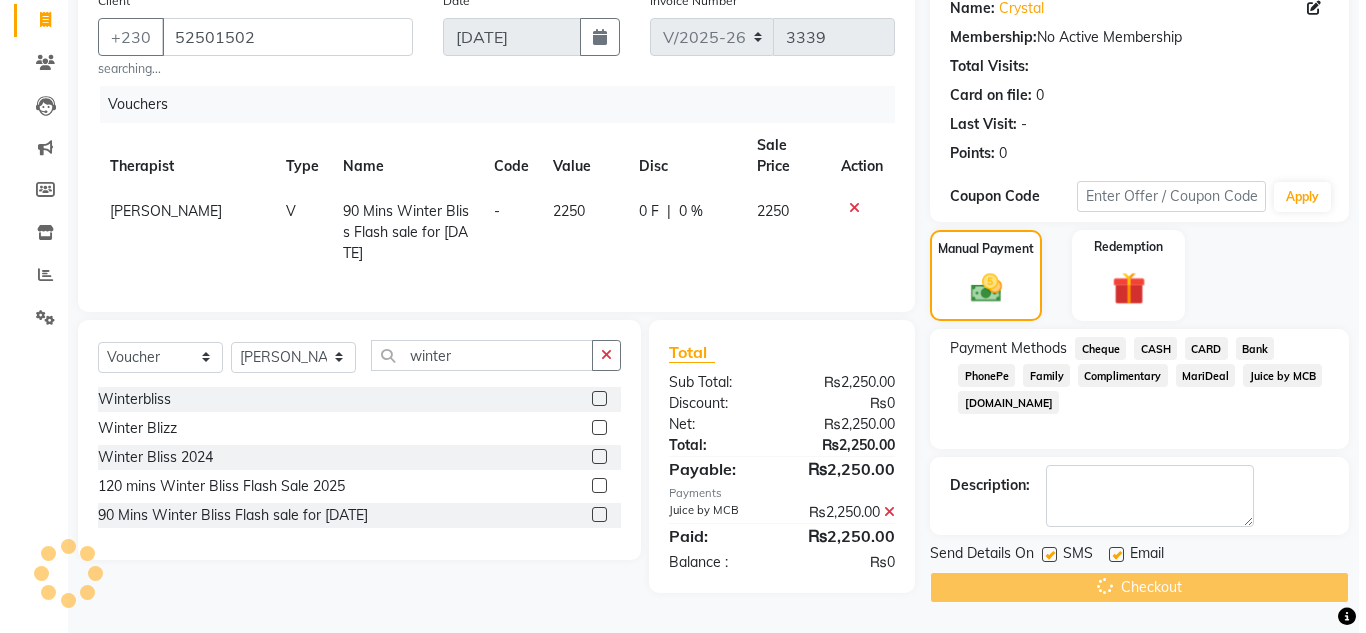 scroll, scrollTop: 0, scrollLeft: 0, axis: both 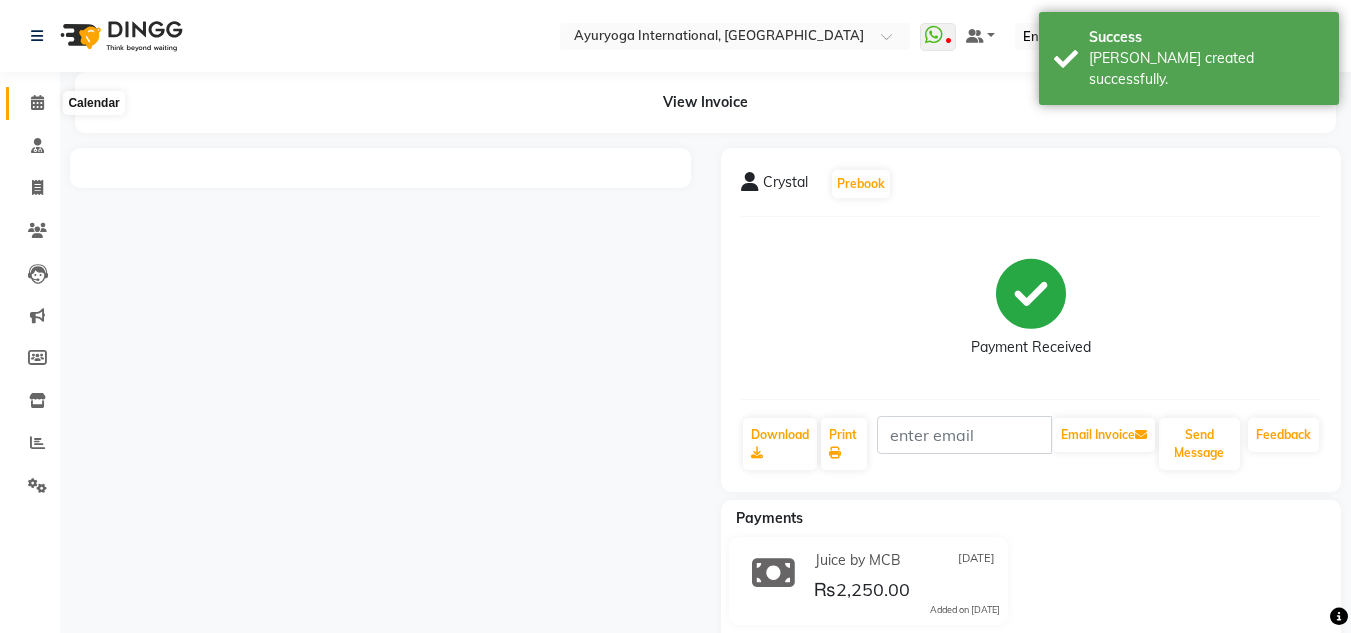 click 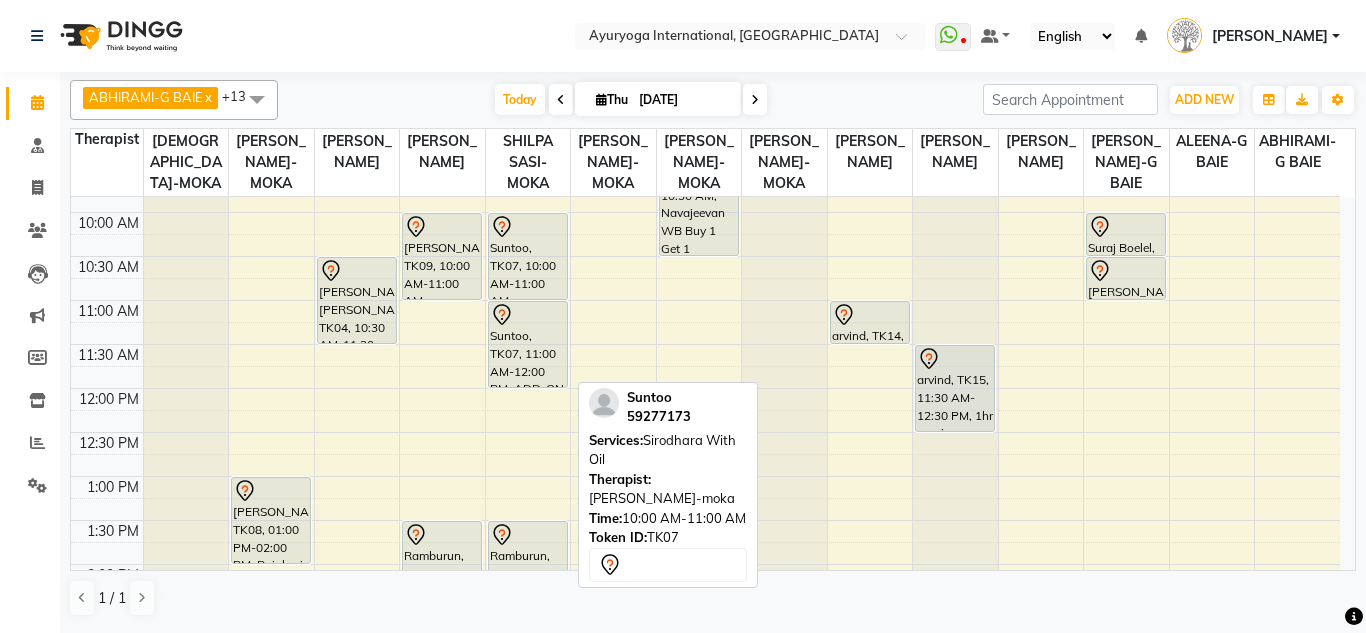 scroll, scrollTop: 200, scrollLeft: 0, axis: vertical 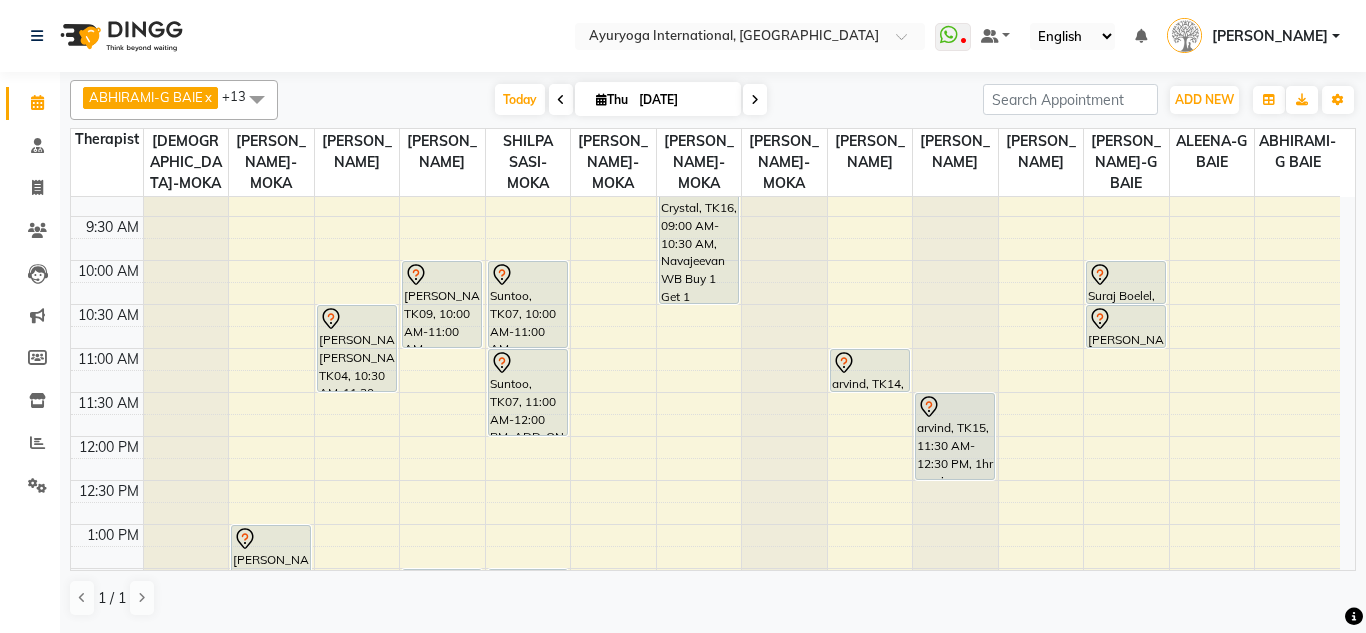 click at bounding box center [186, -3] 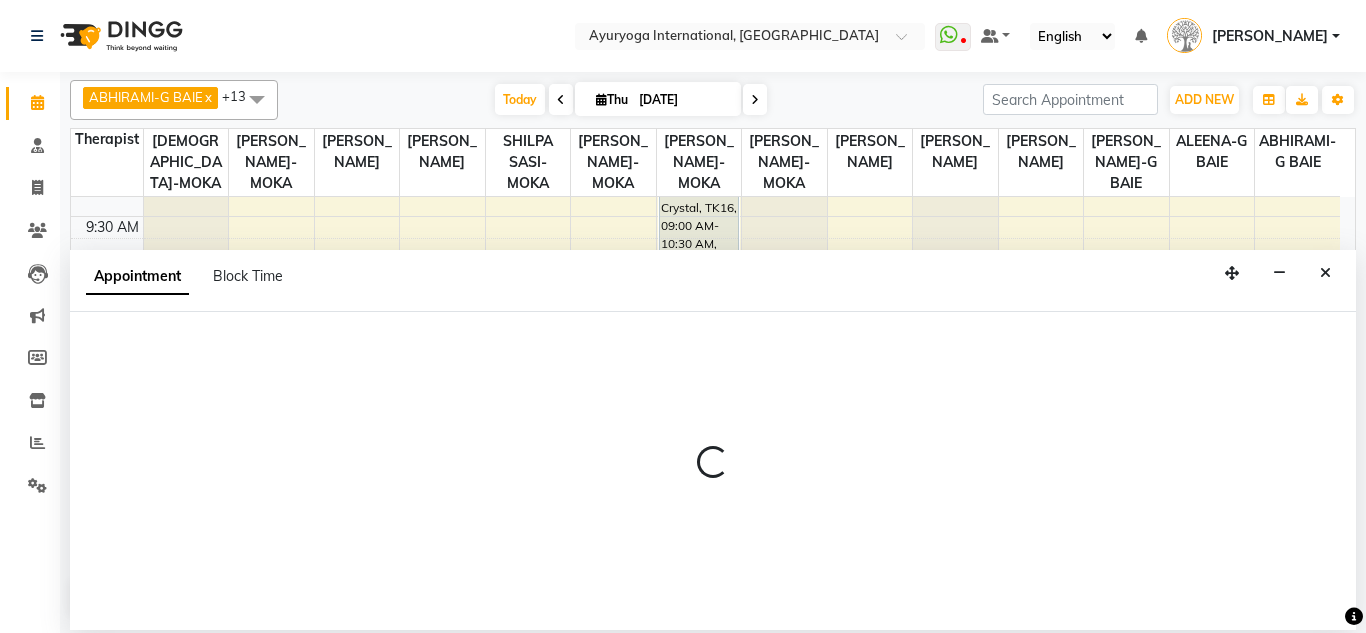 select on "36053" 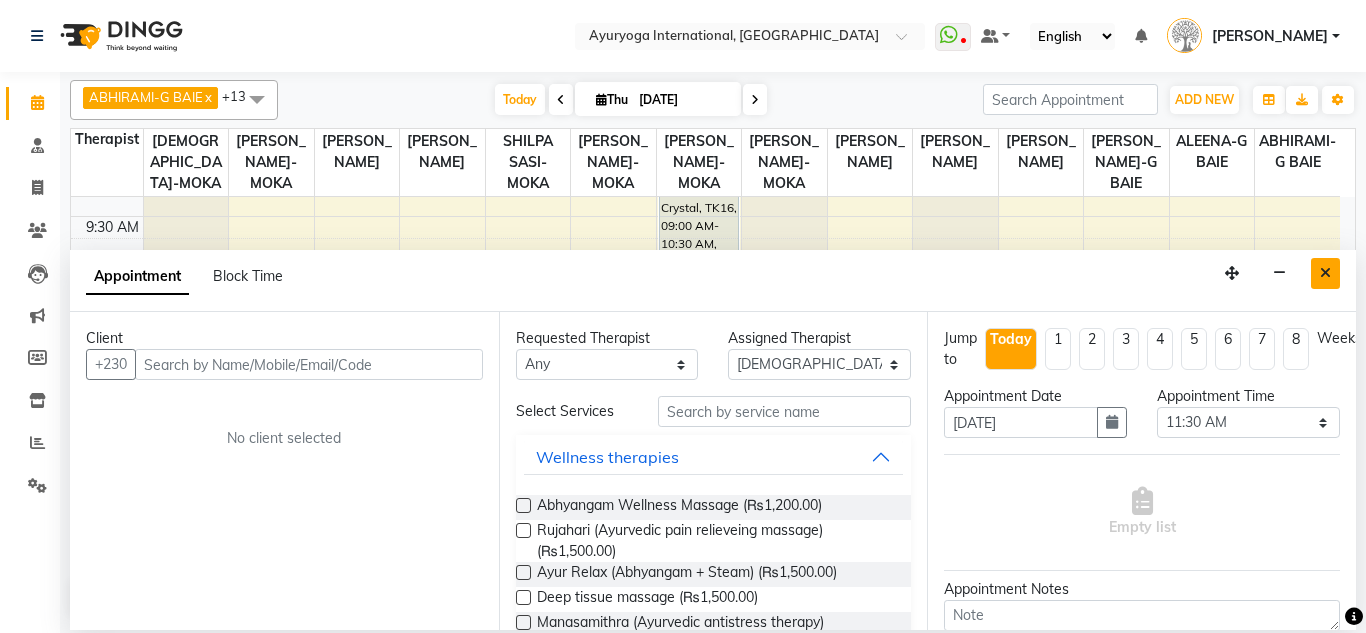 click at bounding box center [1325, 273] 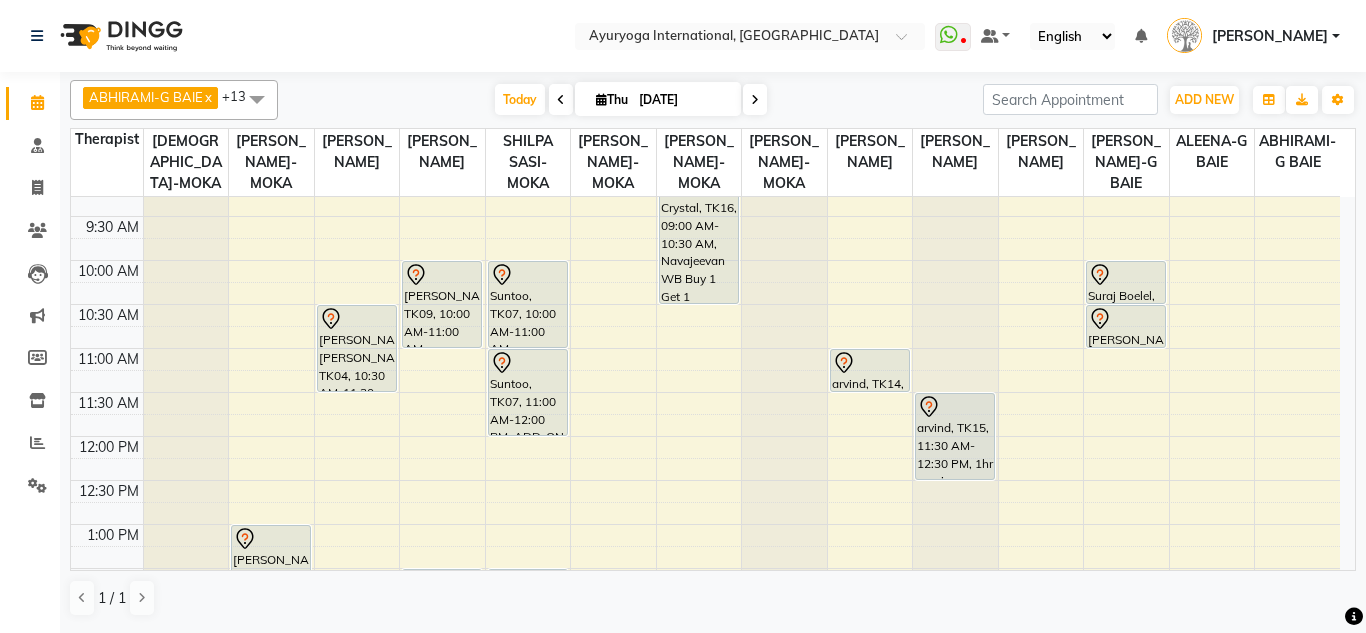 click at bounding box center (186, -3) 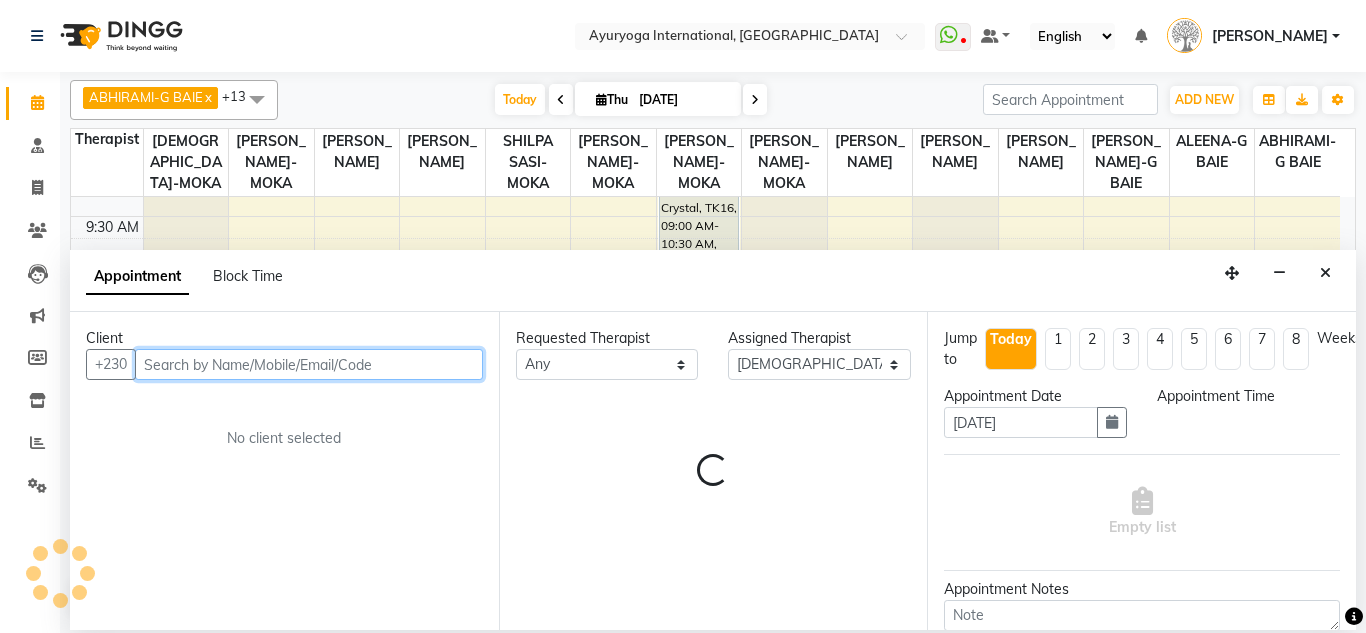 select on "690" 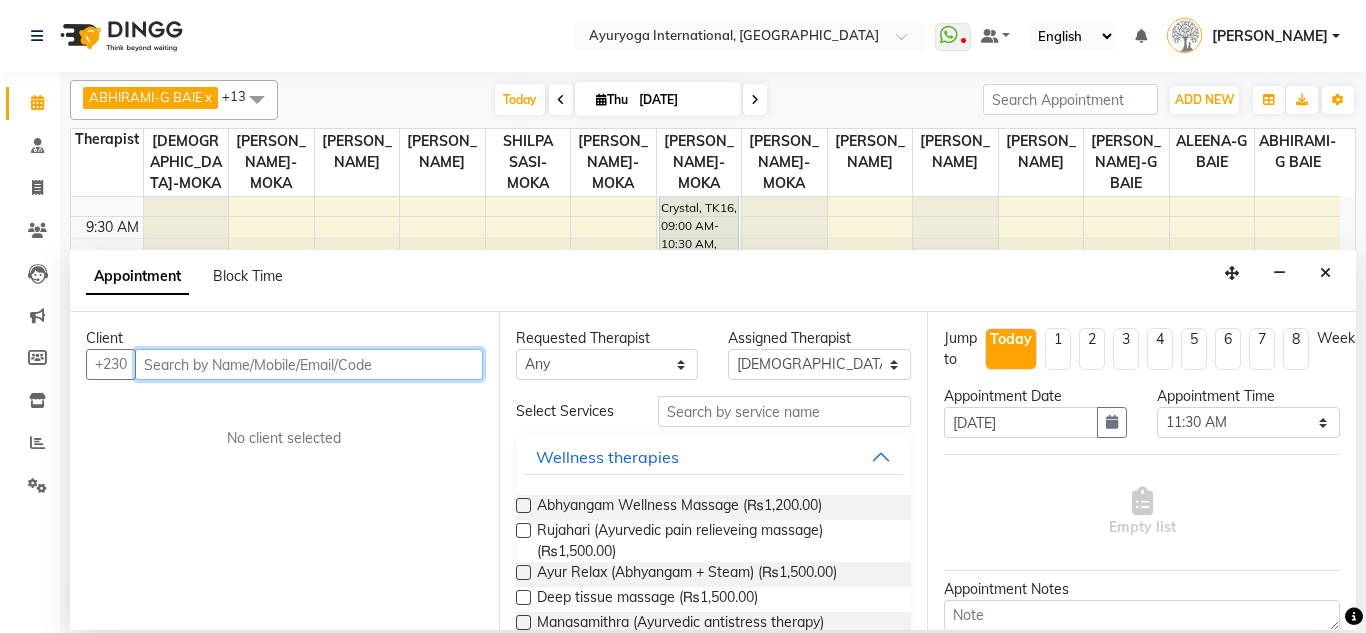 click at bounding box center [309, 364] 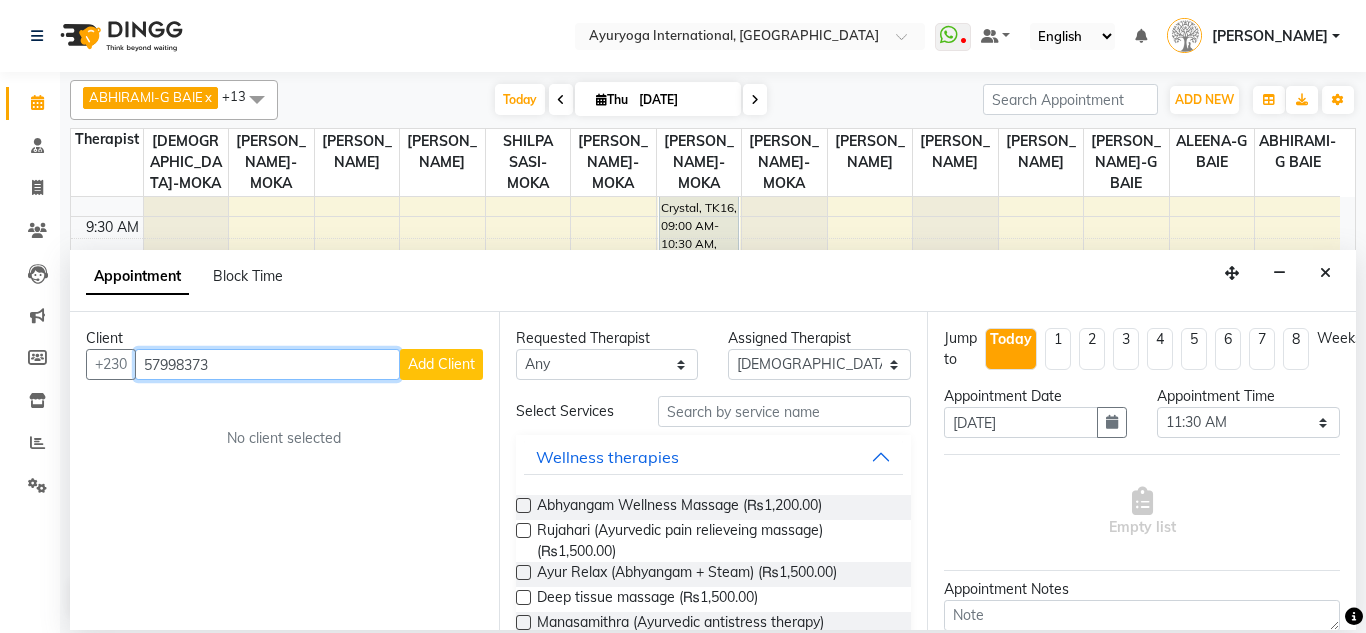 type on "57998373" 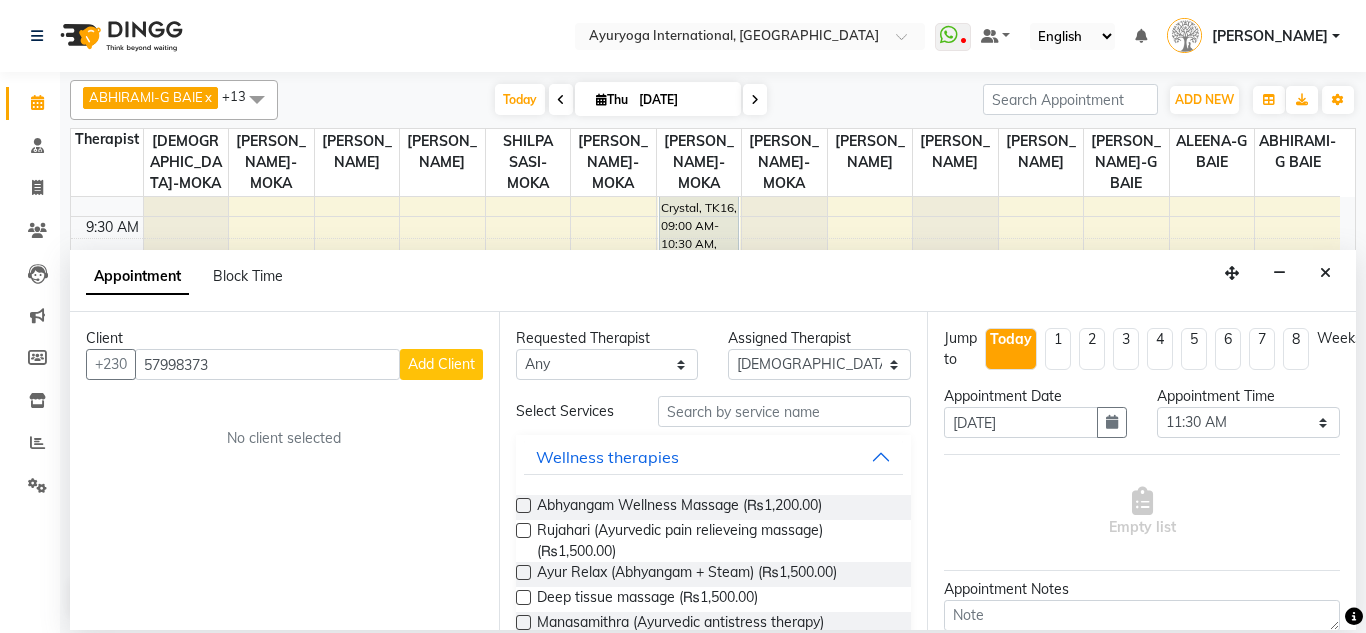 click on "Add Client" at bounding box center (441, 364) 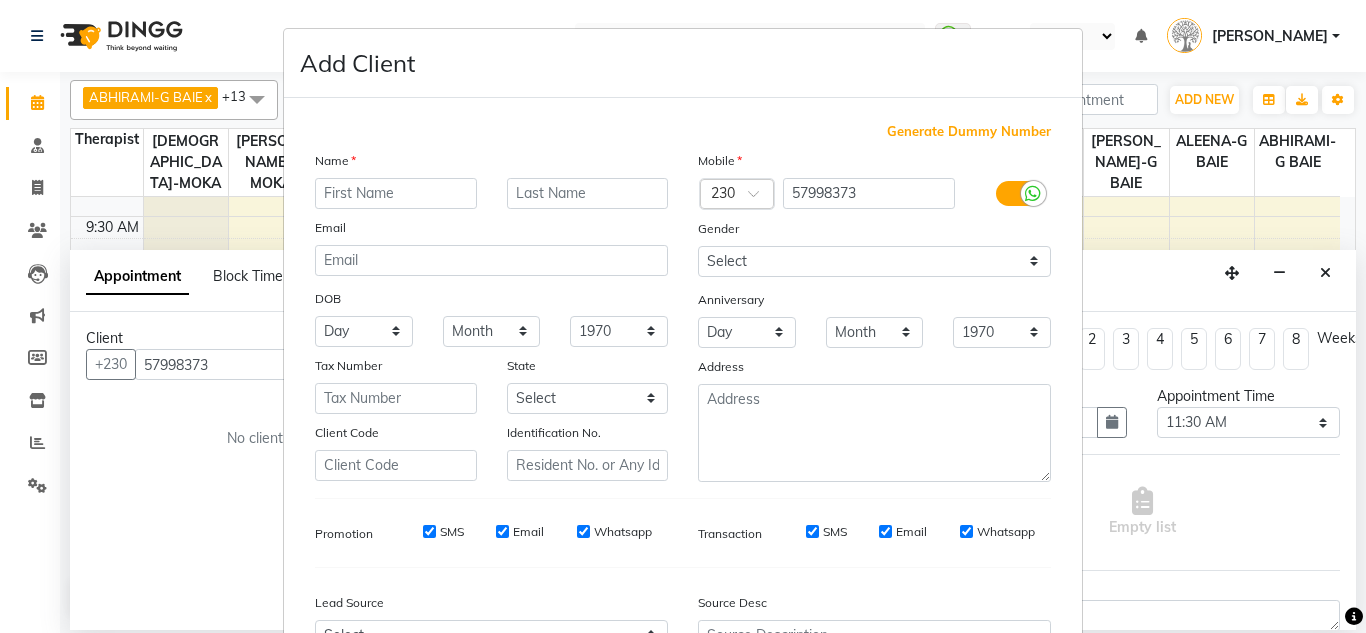 click at bounding box center [396, 193] 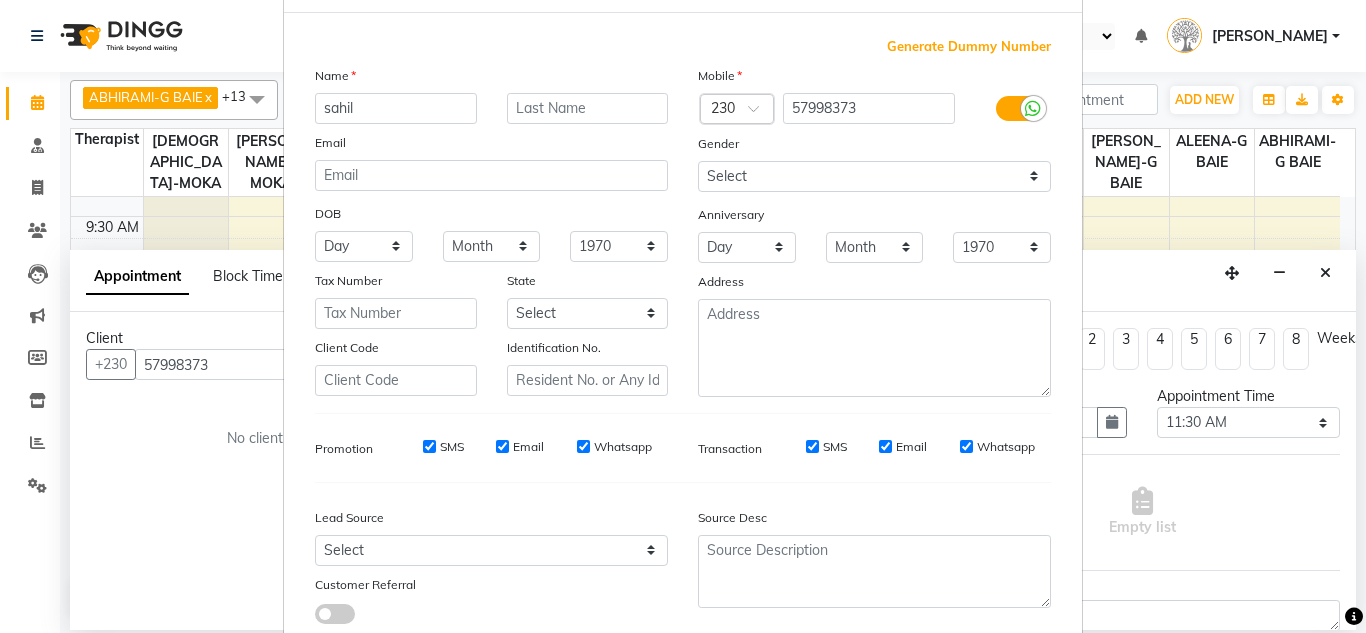 scroll, scrollTop: 216, scrollLeft: 0, axis: vertical 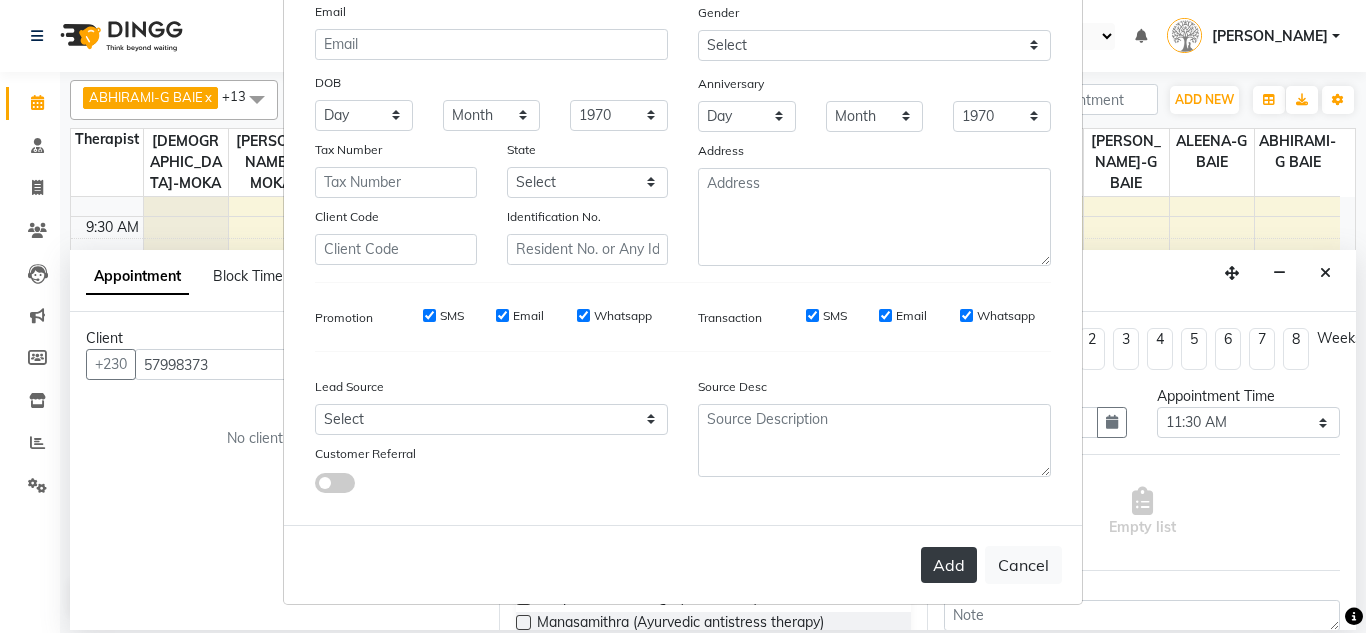 type on "sahil" 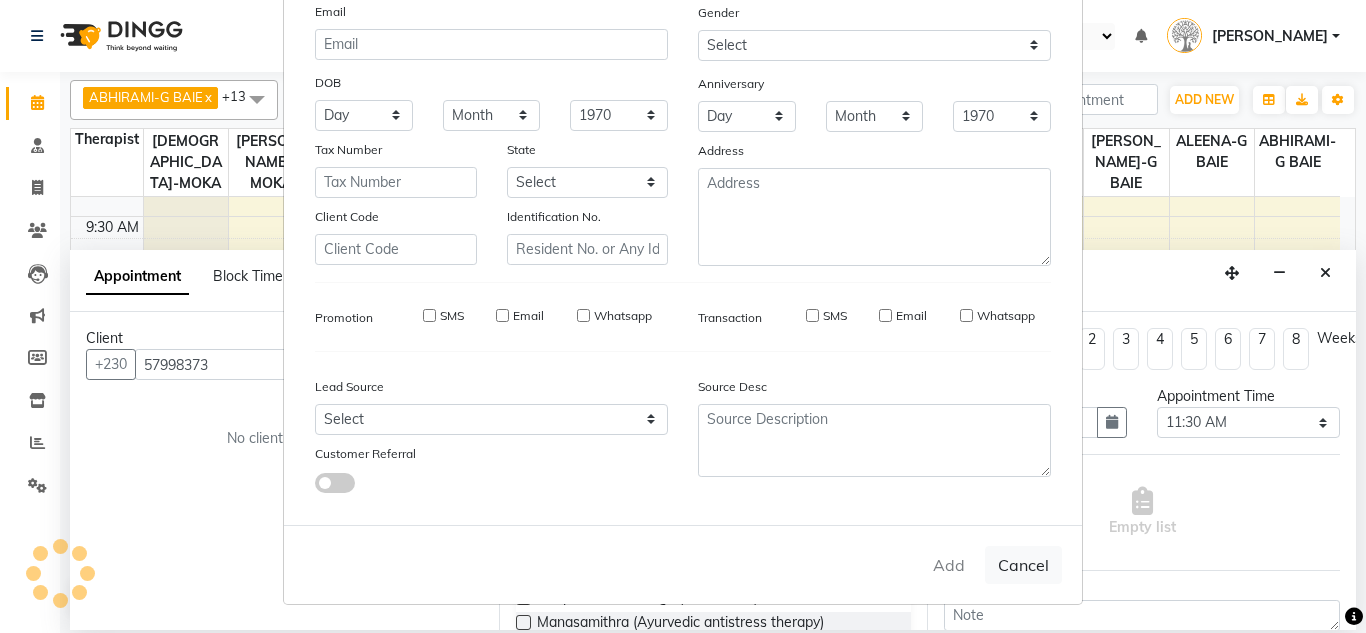 type 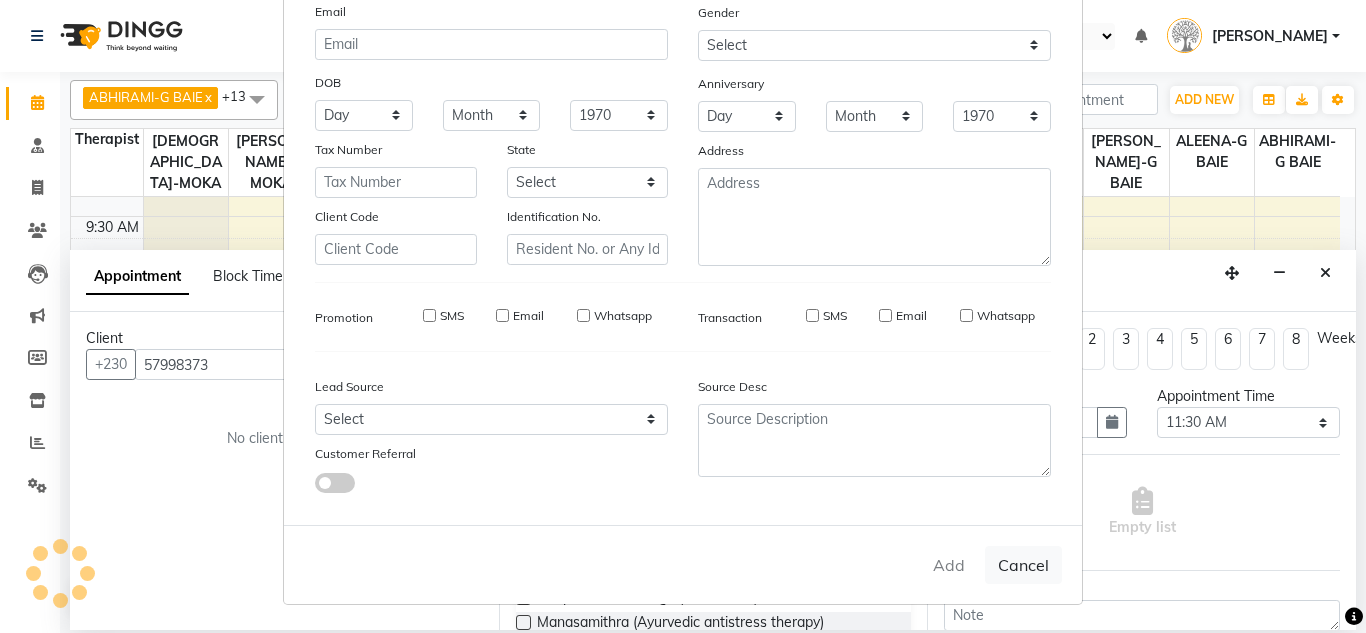 select 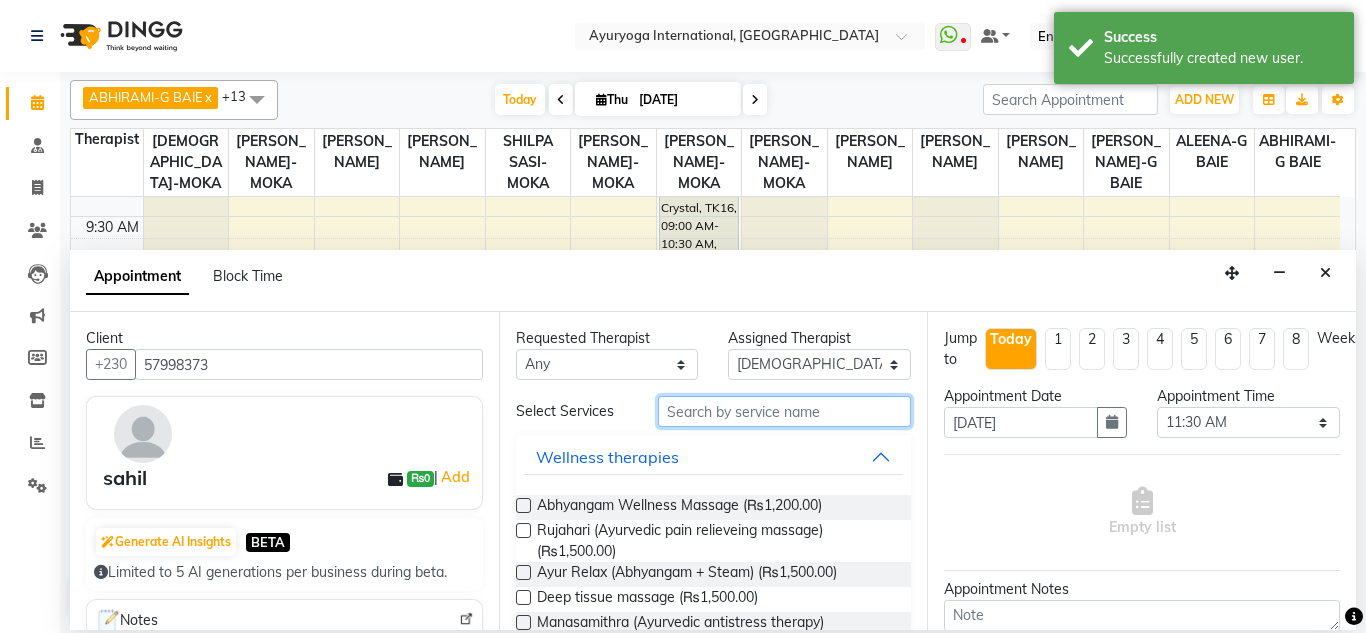click at bounding box center (785, 411) 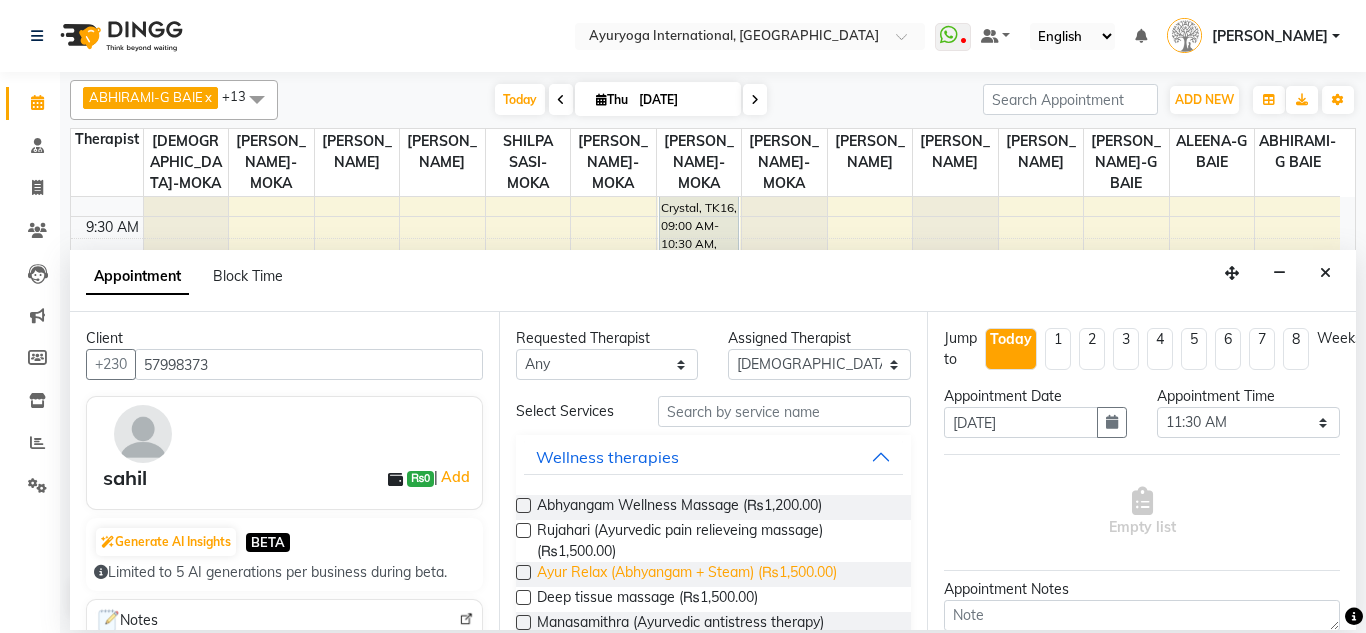 click on "Ayur Relax (Abhyangam + Steam) (₨1,500.00)" at bounding box center (687, 574) 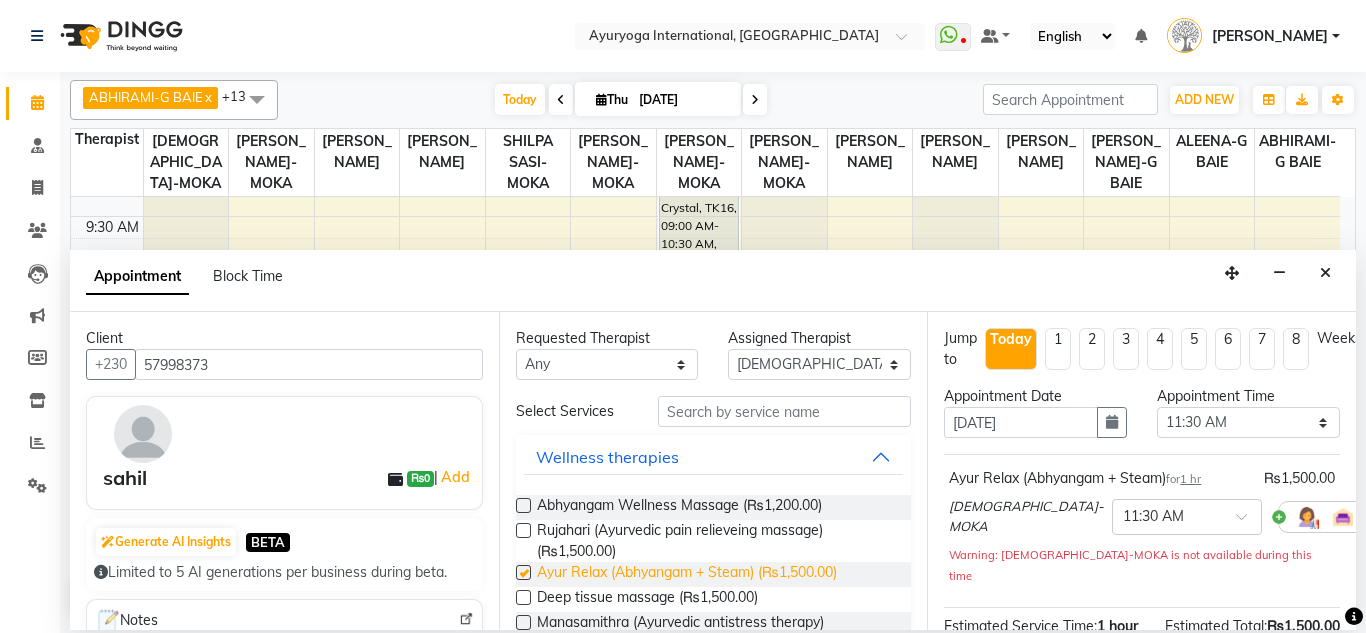 checkbox on "false" 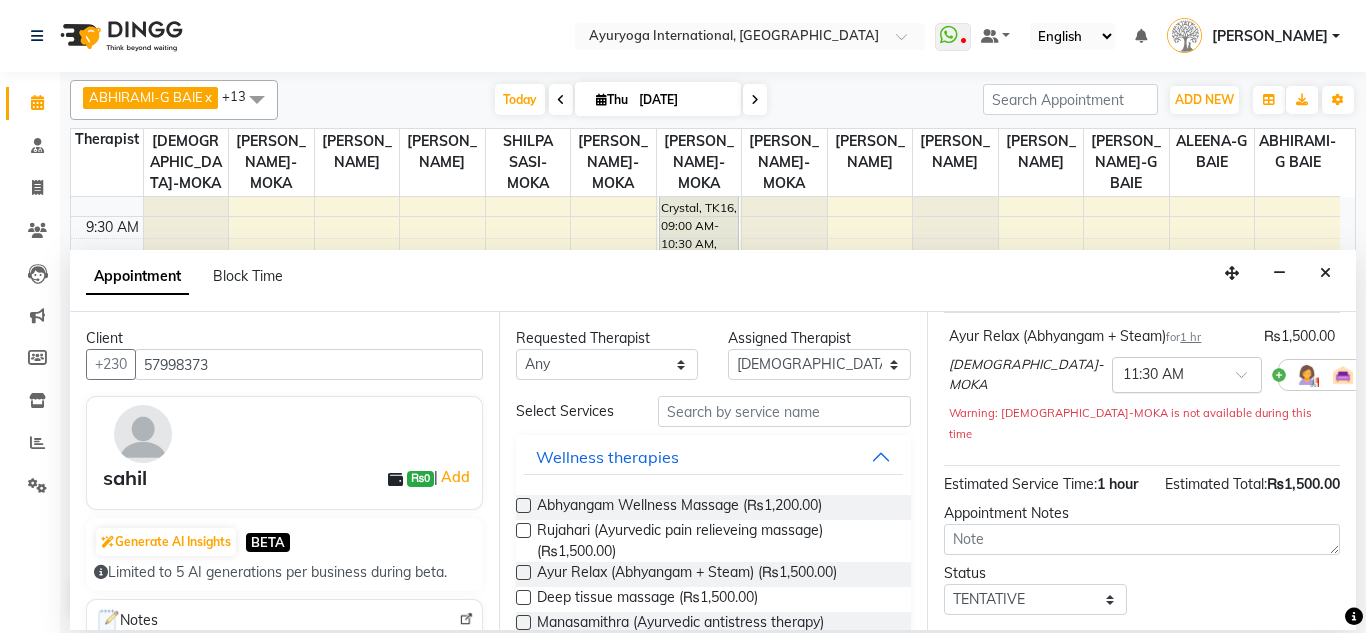 scroll, scrollTop: 268, scrollLeft: 0, axis: vertical 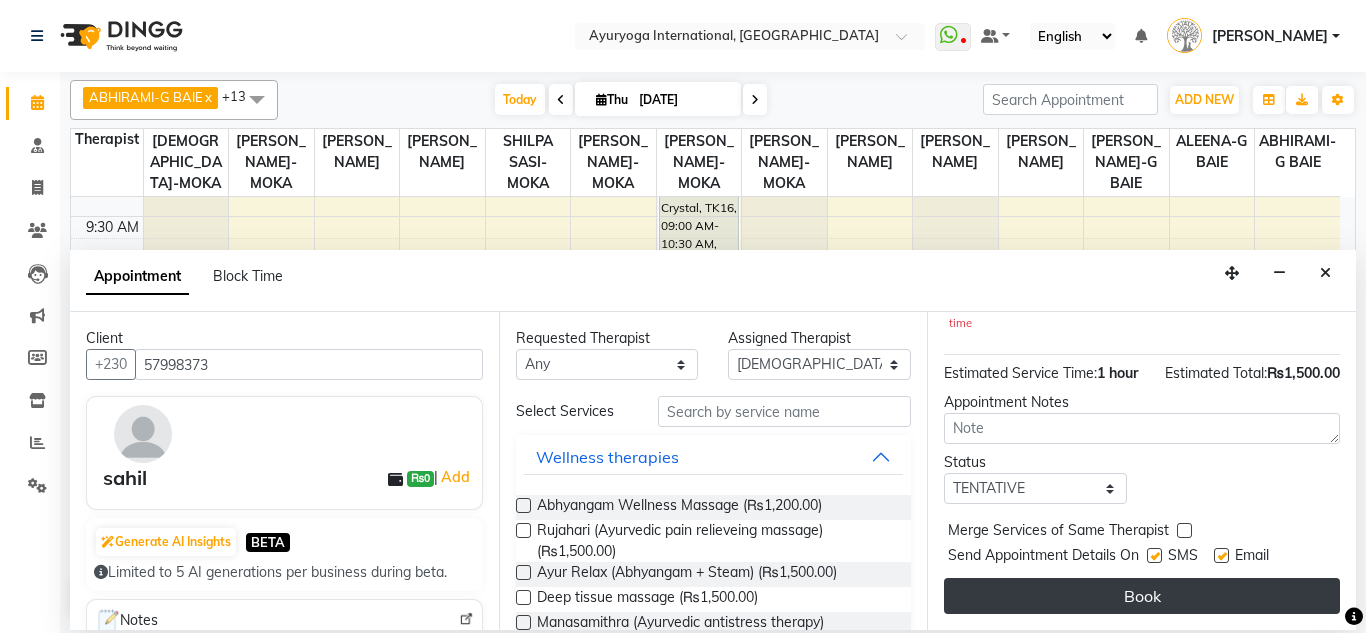 click on "Book" at bounding box center [1142, 596] 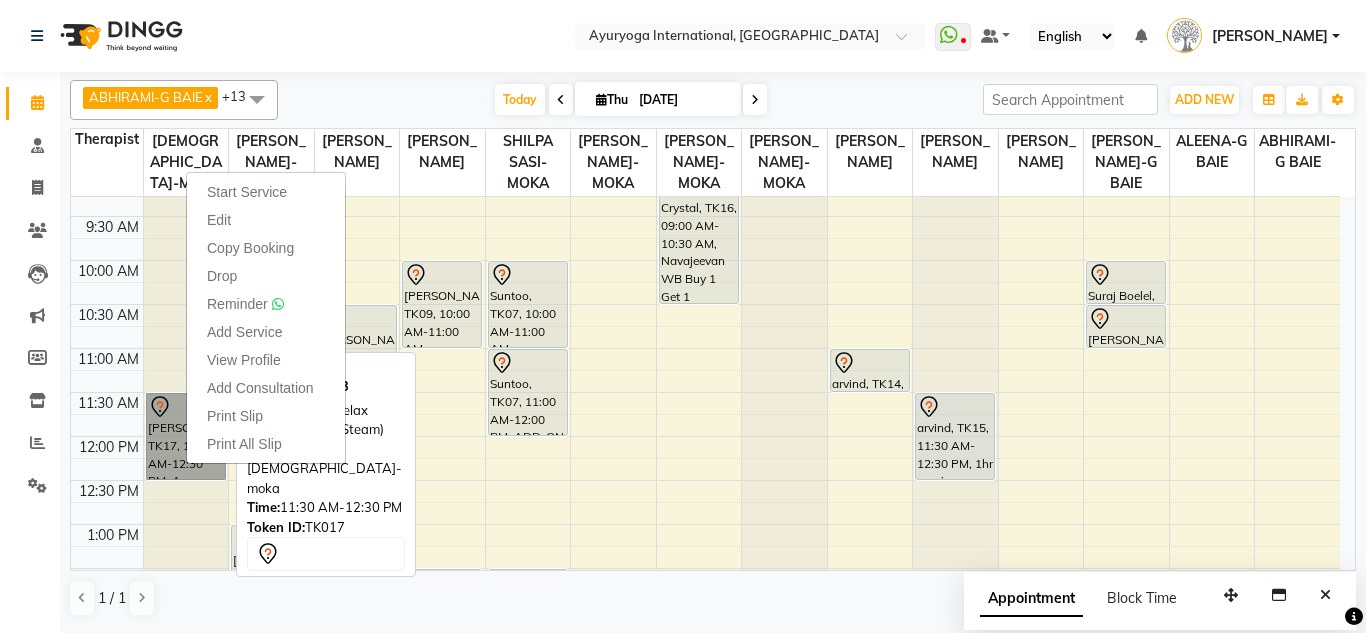click on "[PERSON_NAME], TK17, 11:30 AM-12:30 PM, Ayur Relax (Abhyangam + Steam)" at bounding box center (186, 436) 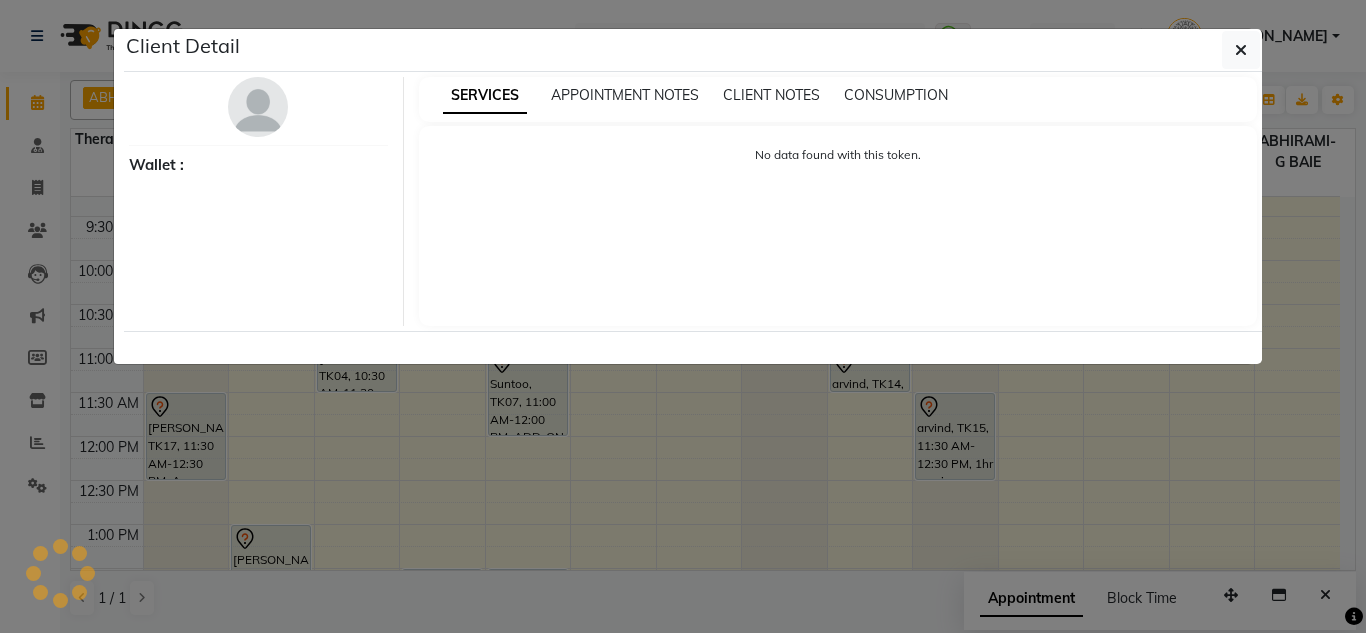 select on "7" 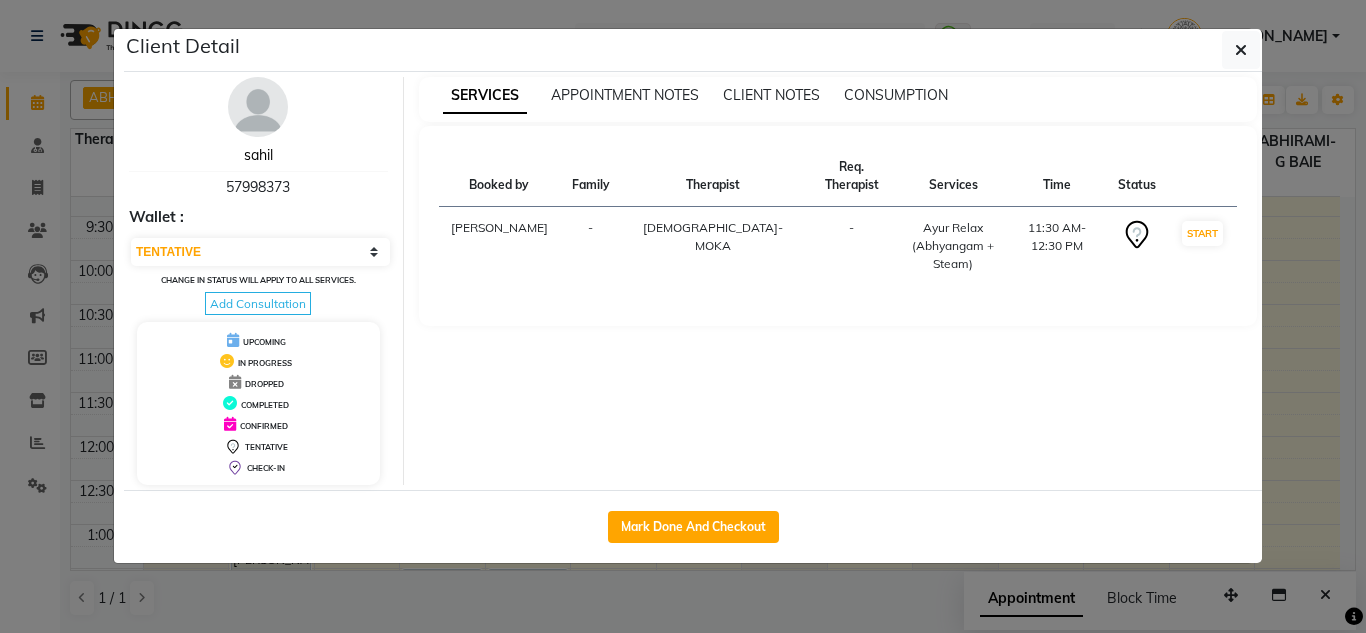 click on "sahil" at bounding box center [258, 155] 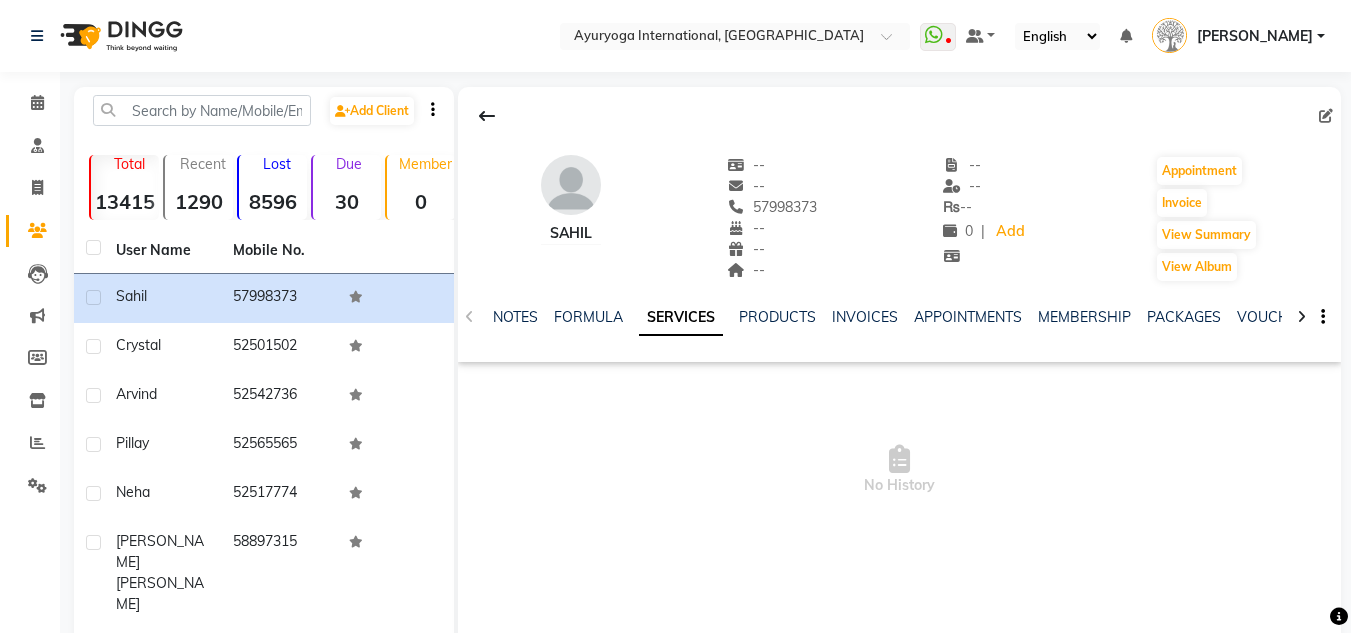 click 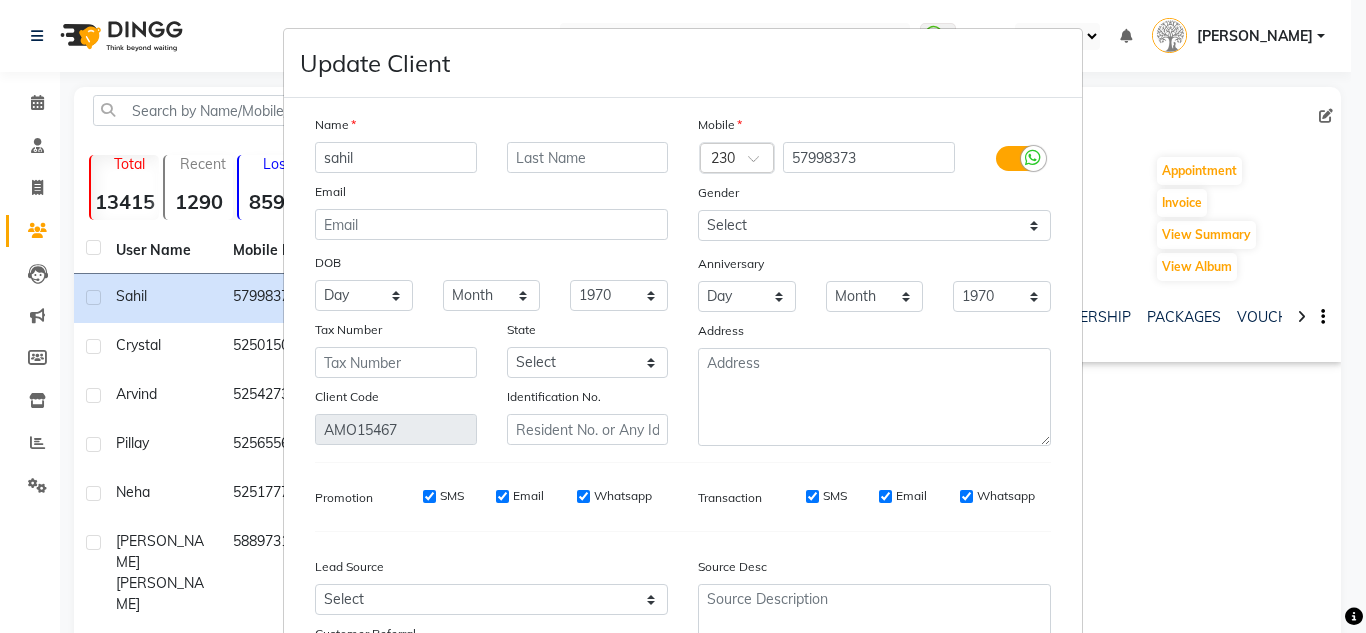 click on "sahil" at bounding box center (396, 157) 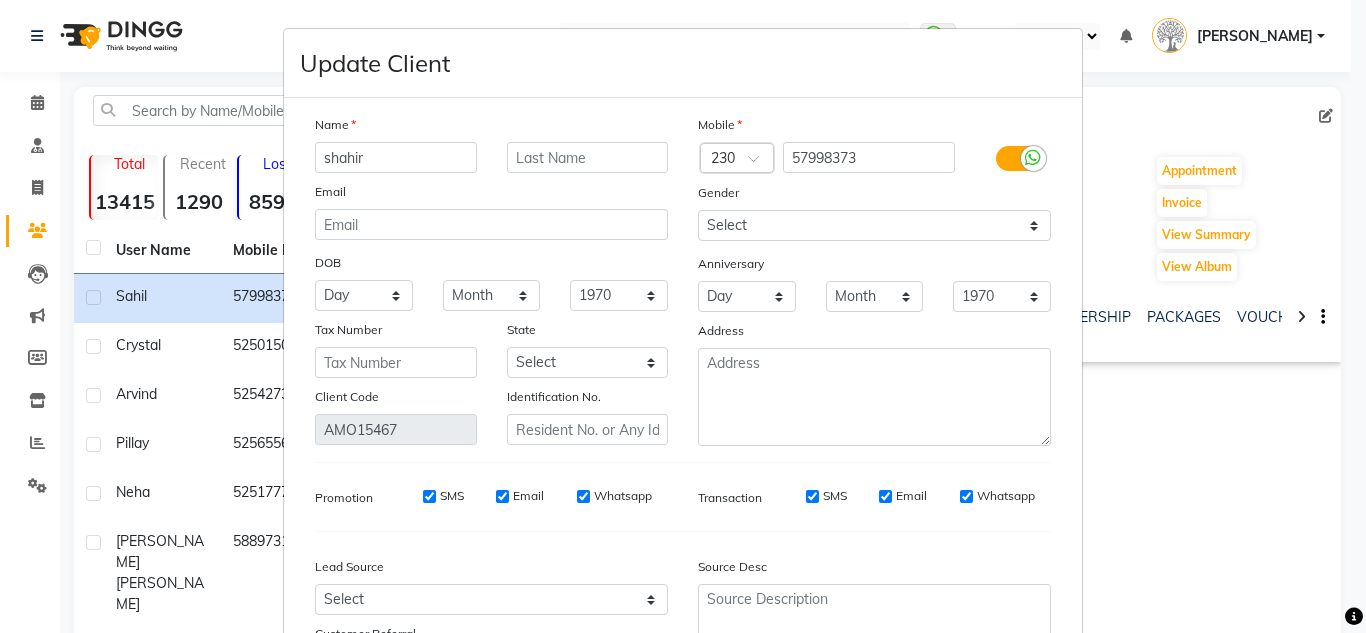 scroll, scrollTop: 180, scrollLeft: 0, axis: vertical 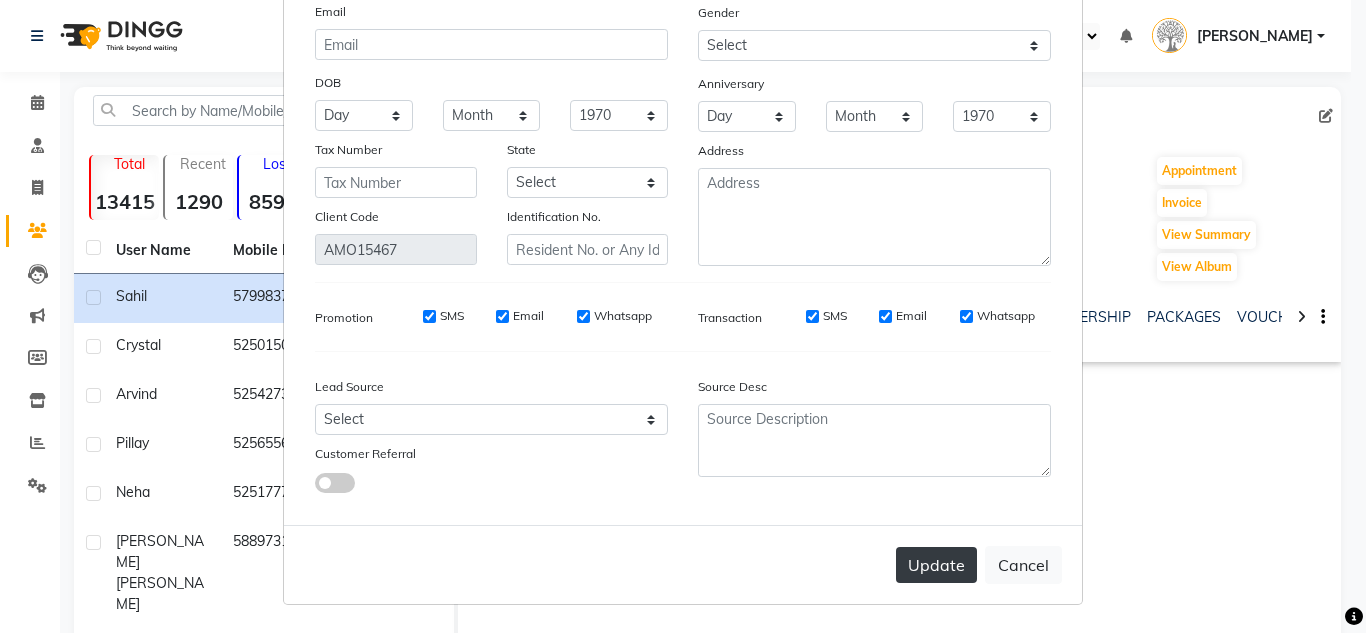 type on "shahir" 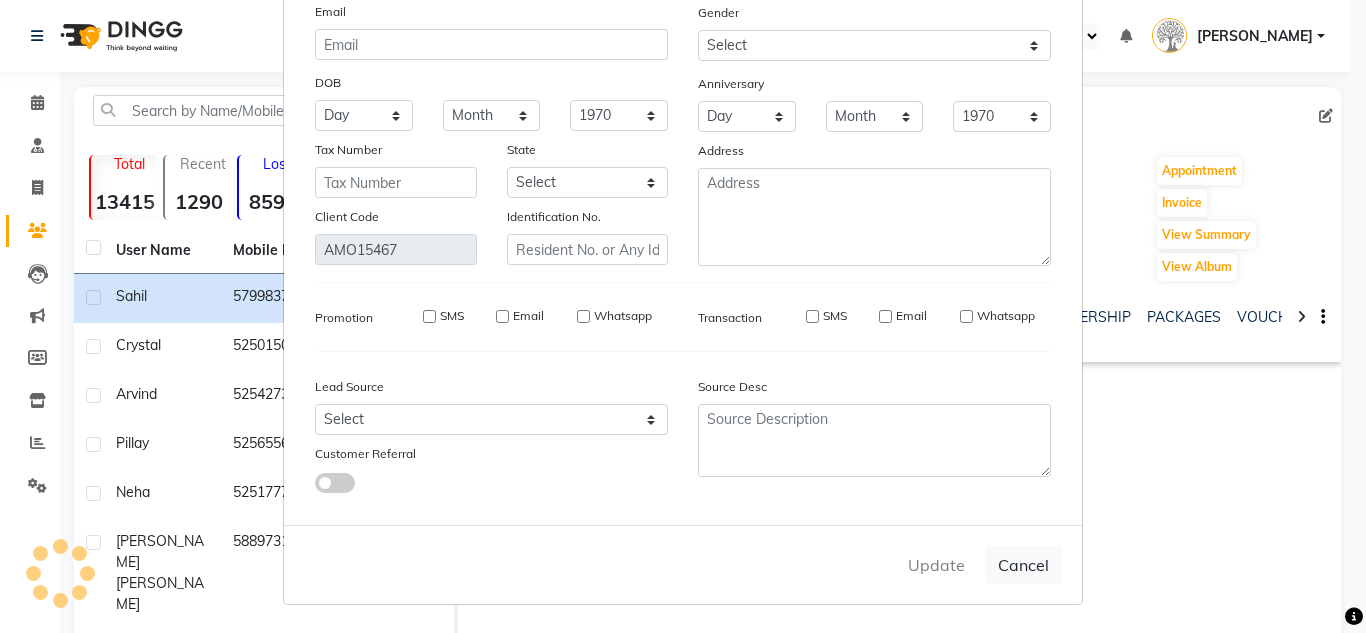 type 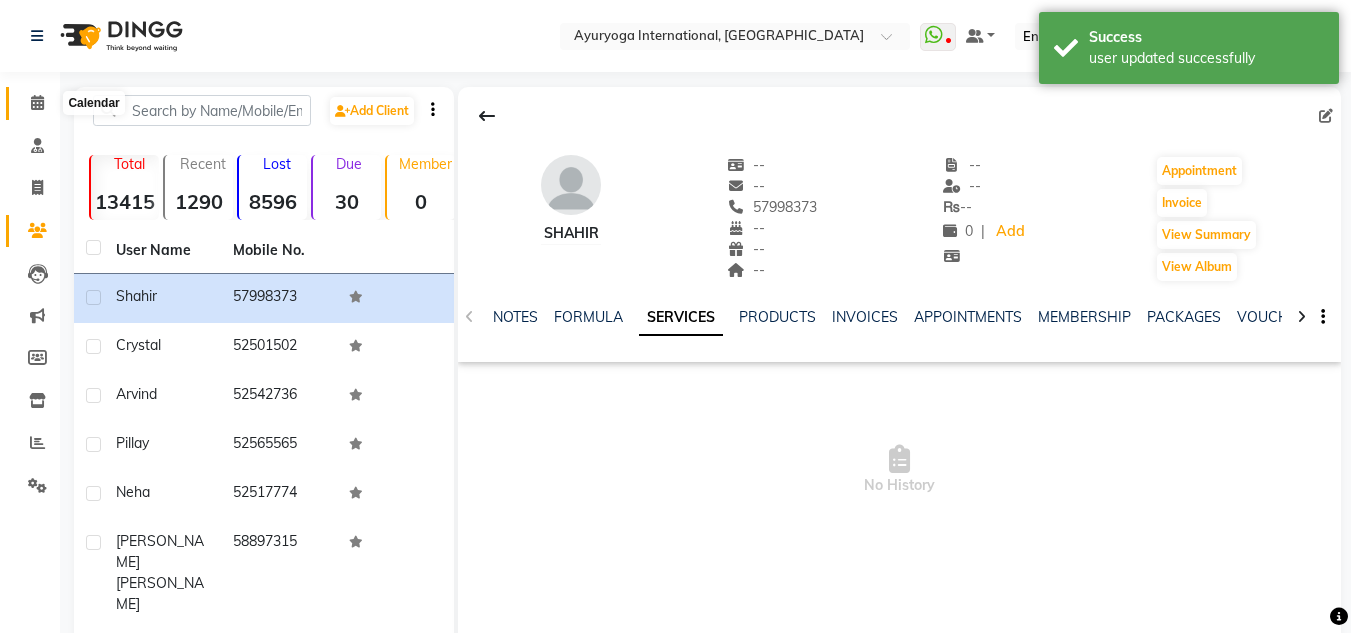 click 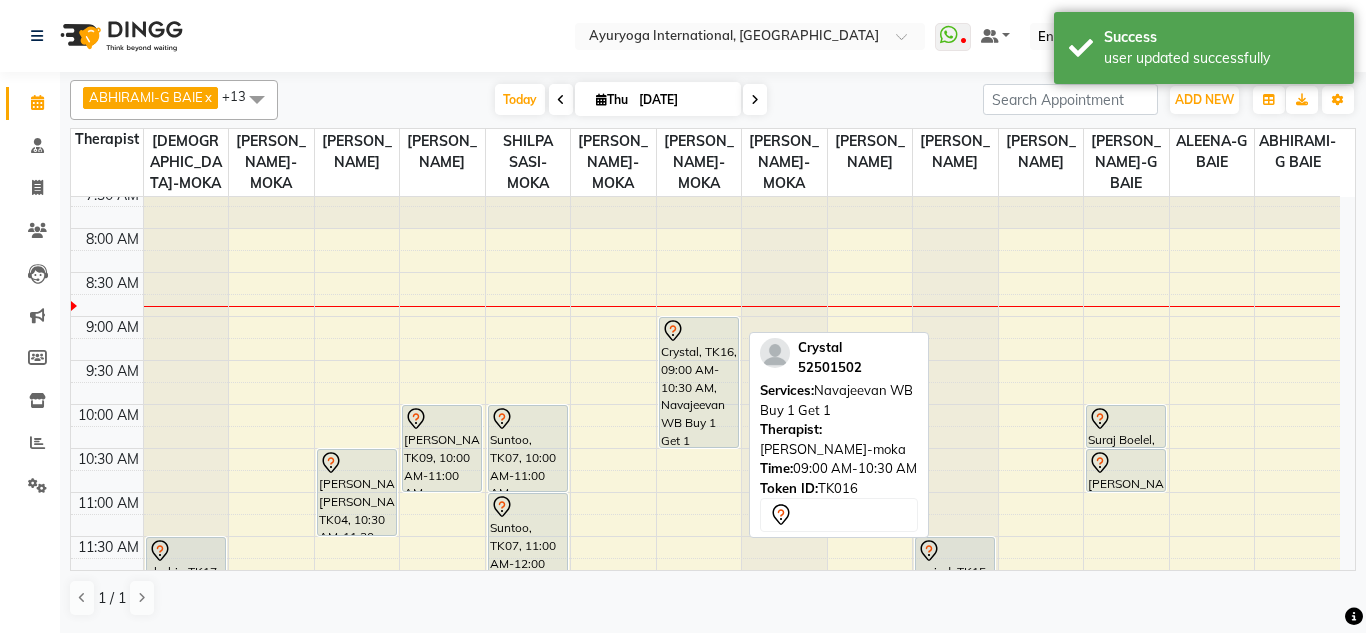 scroll, scrollTop: 100, scrollLeft: 0, axis: vertical 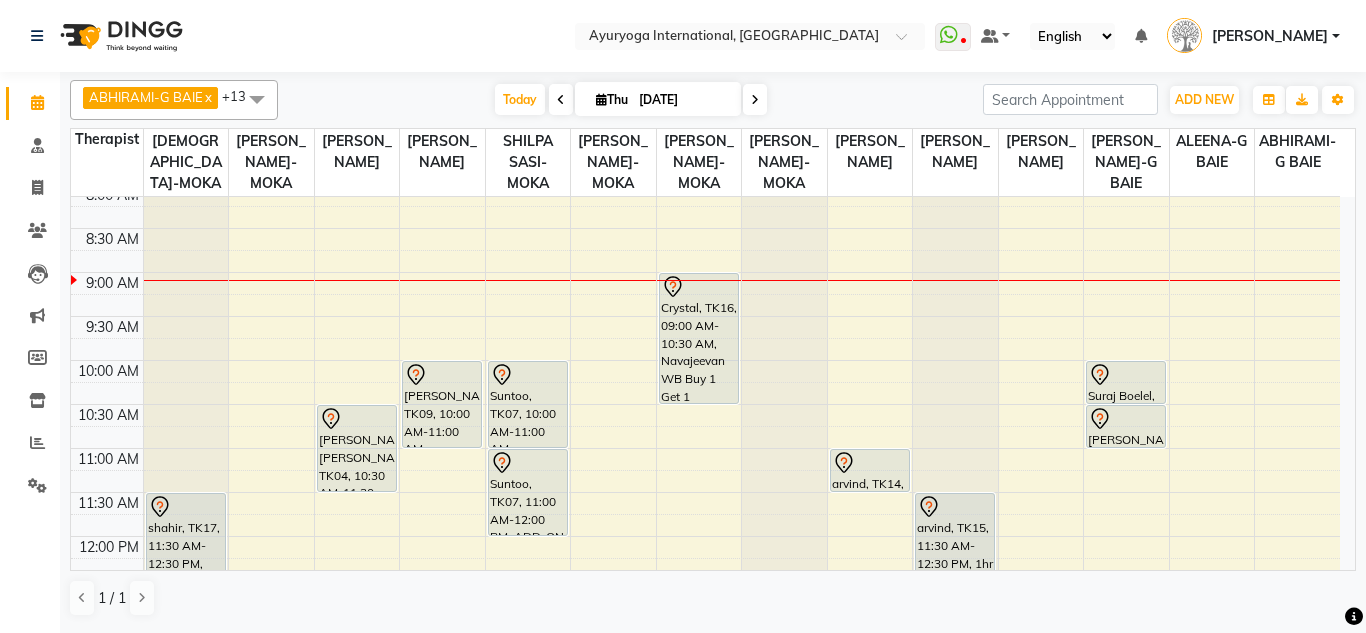 click on "7:00 AM 7:30 AM 8:00 AM 8:30 AM 9:00 AM 9:30 AM 10:00 AM 10:30 AM 11:00 AM 11:30 AM 12:00 PM 12:30 PM 1:00 PM 1:30 PM 2:00 PM 2:30 PM 3:00 PM 3:30 PM 4:00 PM 4:30 PM 5:00 PM 5:30 PM 6:00 PM 6:30 PM 7:00 PM 7:30 PM 8:00 PM 8:30 PM             shahir, TK17, 11:30 AM-12:30 PM, Ayur Relax (Abhyangam + Steam)             [PERSON_NAME], TK06, 04:00 PM-05:30 PM, Vayasthapana-For 55+             chinegadoo, TK02, 06:30 PM-08:00 PM, Navajeevan WB Buy 1 Get 1             [PERSON_NAME], TK08, 01:00 PM-02:00 PM, [GEOGRAPHIC_DATA] (Ayurvedic pain relieveing massage)             chinegadoo, TK02, 06:30 PM-08:00 PM, Navajeevan WB Buy 1 Get 1             [PERSON_NAME] [PERSON_NAME], TK04, 10:30 AM-11:30 AM, Rujahari (Ayurvedic pain relieveing massage)             [PERSON_NAME], TK01, 05:30 PM-06:30 PM, Ayur Relax (Abhyangam + Steam)             [PERSON_NAME], TK09, 10:00 AM-11:00 AM, Panchagavya facial             Ramburun, TK13, 01:30 PM-03:00 PM, Navajeevan WB Buy 1 Get 1             chinegadoo, TK02, 06:30 PM-08:00 PM, Navajeevan WB Buy 1 Get 1" at bounding box center (705, 712) 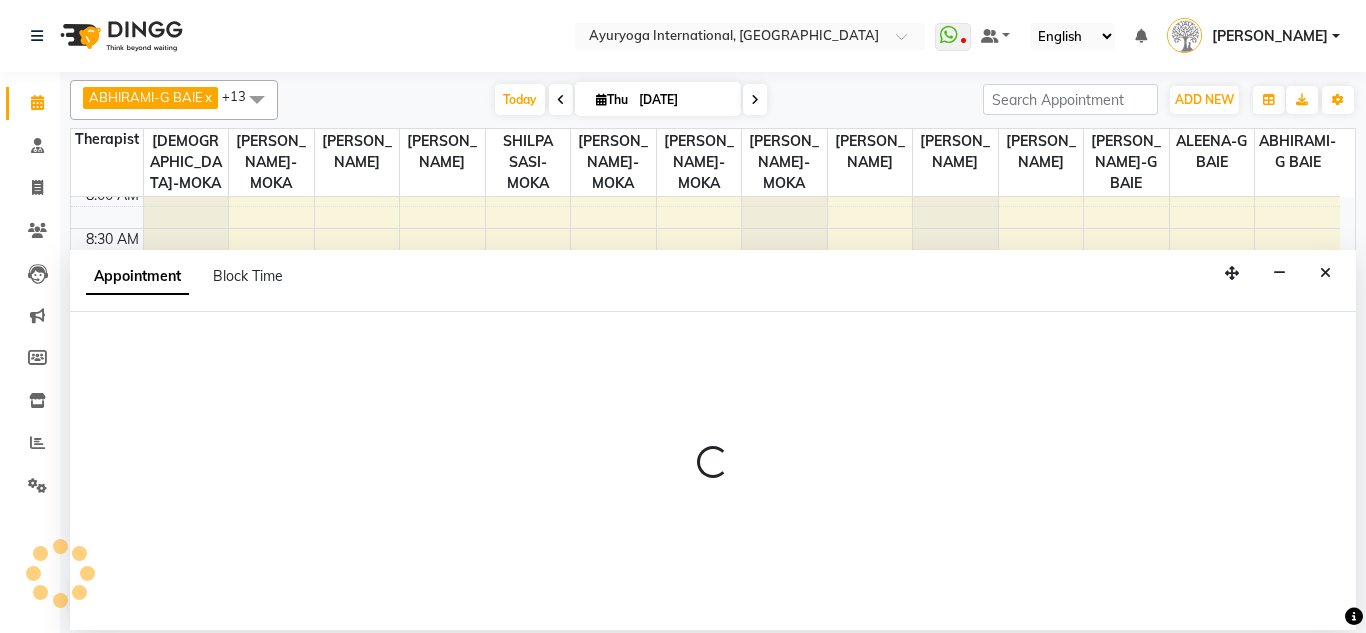 select on "19827" 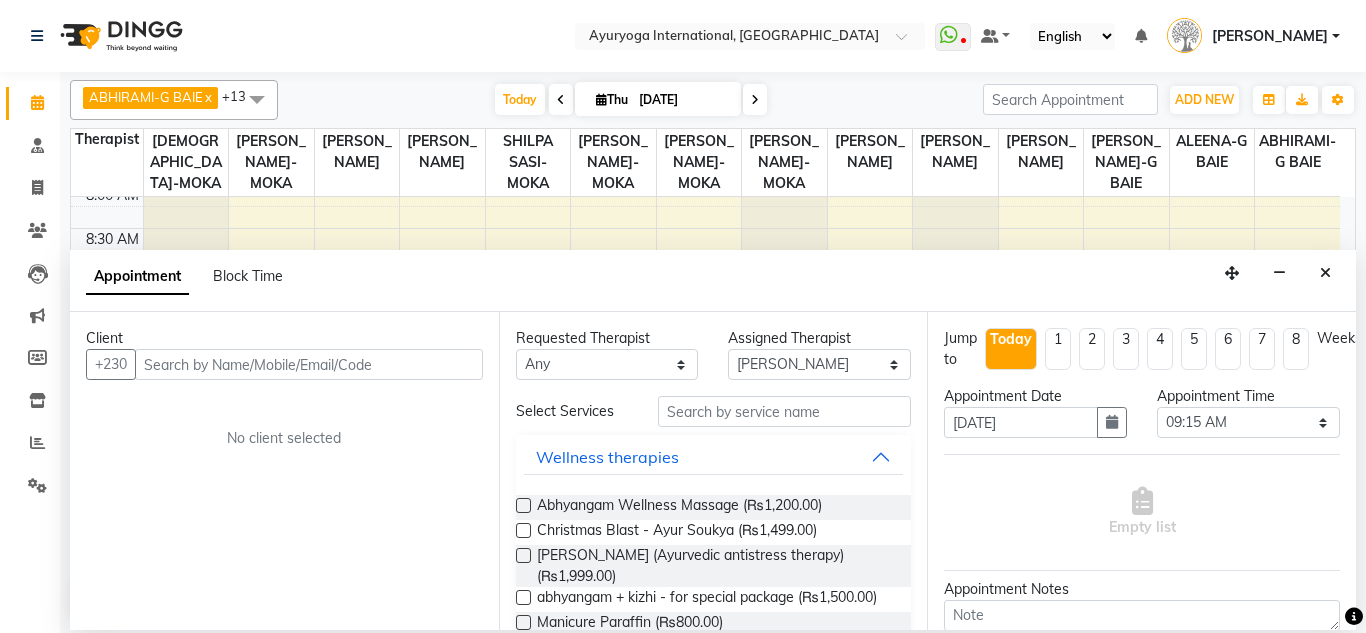 click at bounding box center [309, 364] 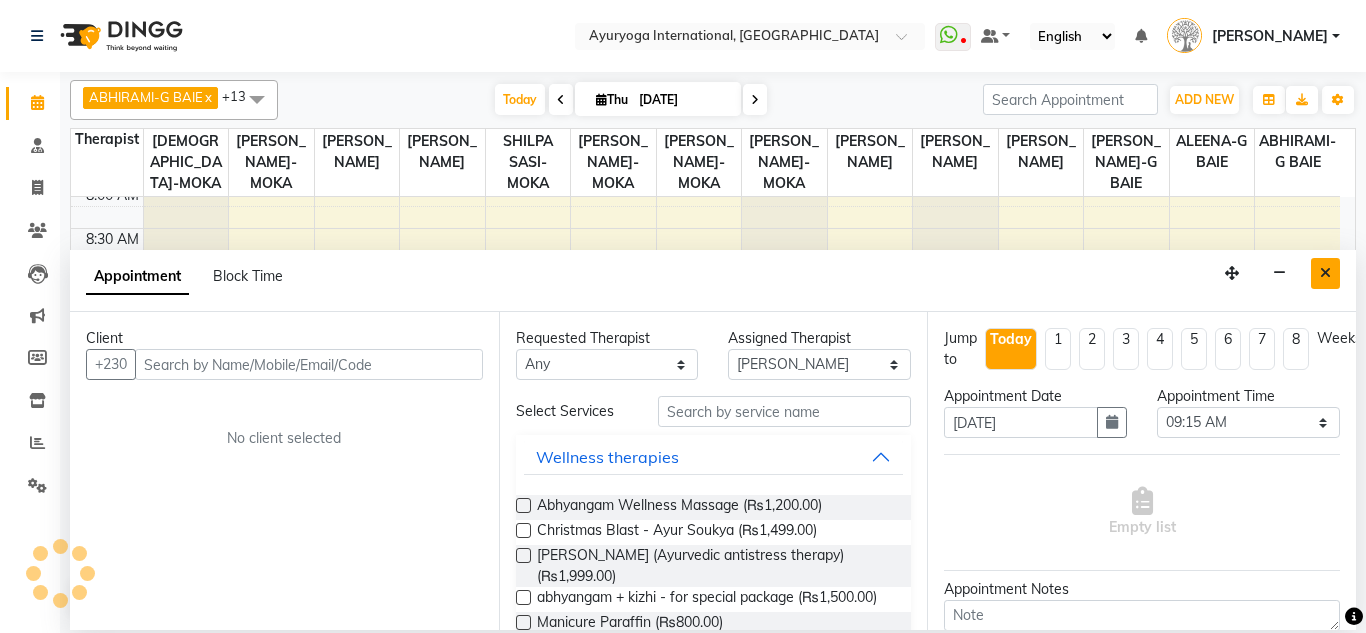 click at bounding box center (1325, 273) 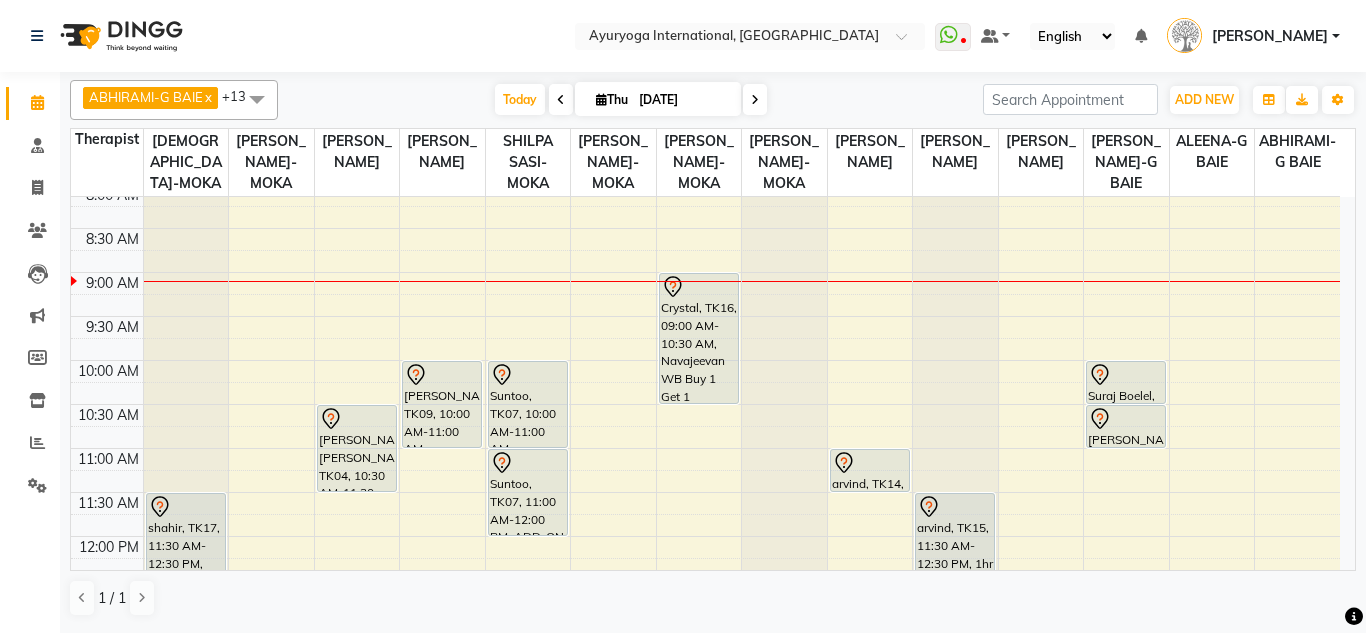 click on "7:00 AM 7:30 AM 8:00 AM 8:30 AM 9:00 AM 9:30 AM 10:00 AM 10:30 AM 11:00 AM 11:30 AM 12:00 PM 12:30 PM 1:00 PM 1:30 PM 2:00 PM 2:30 PM 3:00 PM 3:30 PM 4:00 PM 4:30 PM 5:00 PM 5:30 PM 6:00 PM 6:30 PM 7:00 PM 7:30 PM 8:00 PM 8:30 PM             shahir, TK17, 11:30 AM-12:30 PM, Ayur Relax (Abhyangam + Steam)             [PERSON_NAME], TK06, 04:00 PM-05:30 PM, Vayasthapana-For 55+             chinegadoo, TK02, 06:30 PM-08:00 PM, Navajeevan WB Buy 1 Get 1             [PERSON_NAME], TK08, 01:00 PM-02:00 PM, [GEOGRAPHIC_DATA] (Ayurvedic pain relieveing massage)             chinegadoo, TK02, 06:30 PM-08:00 PM, Navajeevan WB Buy 1 Get 1             [PERSON_NAME] [PERSON_NAME], TK04, 10:30 AM-11:30 AM, Rujahari (Ayurvedic pain relieveing massage)             [PERSON_NAME], TK01, 05:30 PM-06:30 PM, Ayur Relax (Abhyangam + Steam)             [PERSON_NAME], TK09, 10:00 AM-11:00 AM, Panchagavya facial             Ramburun, TK13, 01:30 PM-03:00 PM, Navajeevan WB Buy 1 Get 1             chinegadoo, TK02, 06:30 PM-08:00 PM, Navajeevan WB Buy 1 Get 1" at bounding box center [705, 712] 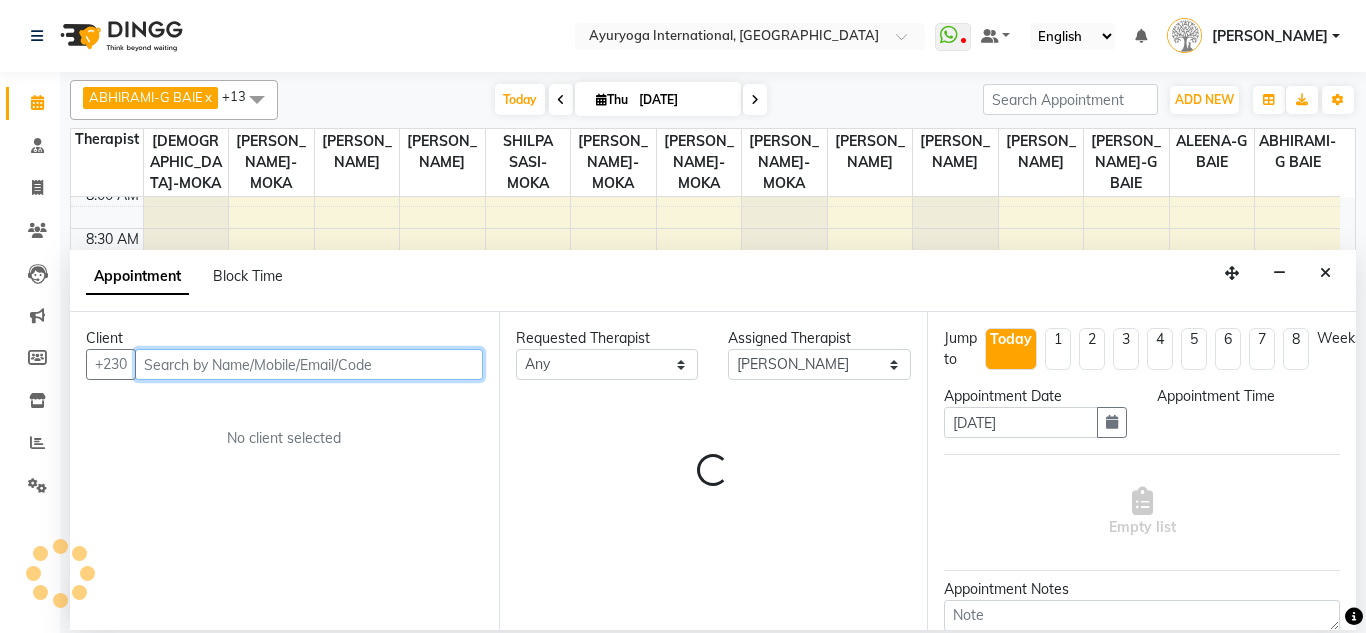 select on "555" 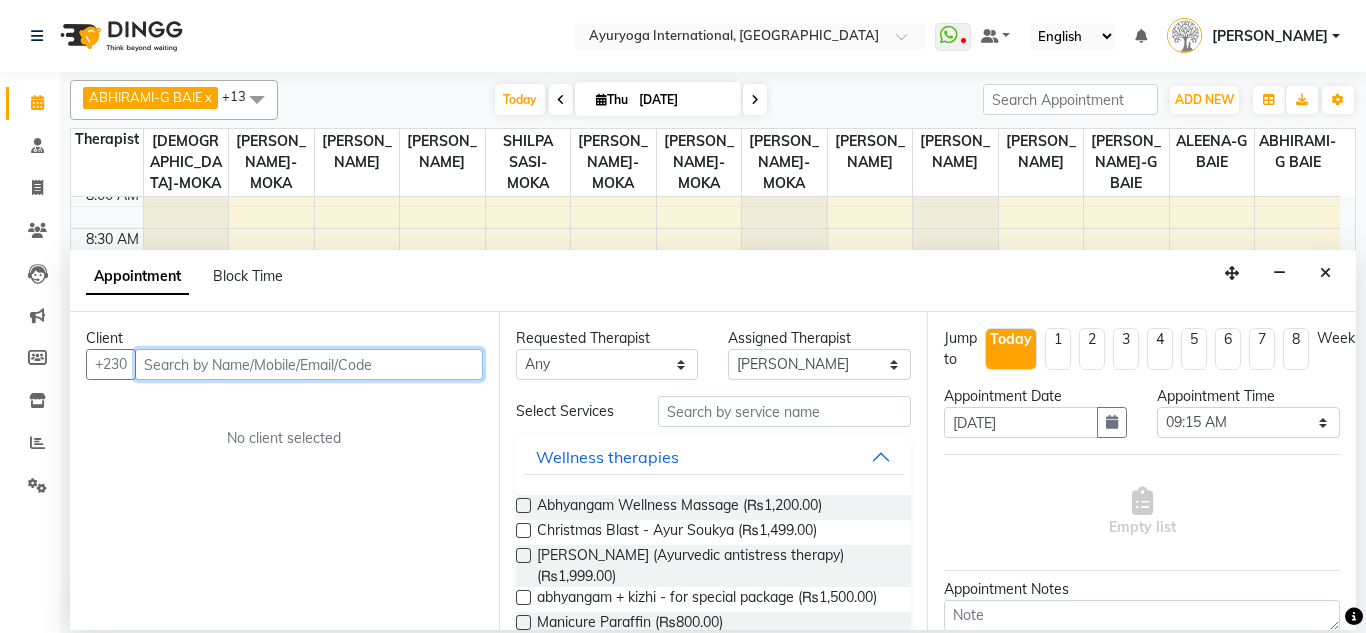 click at bounding box center [309, 364] 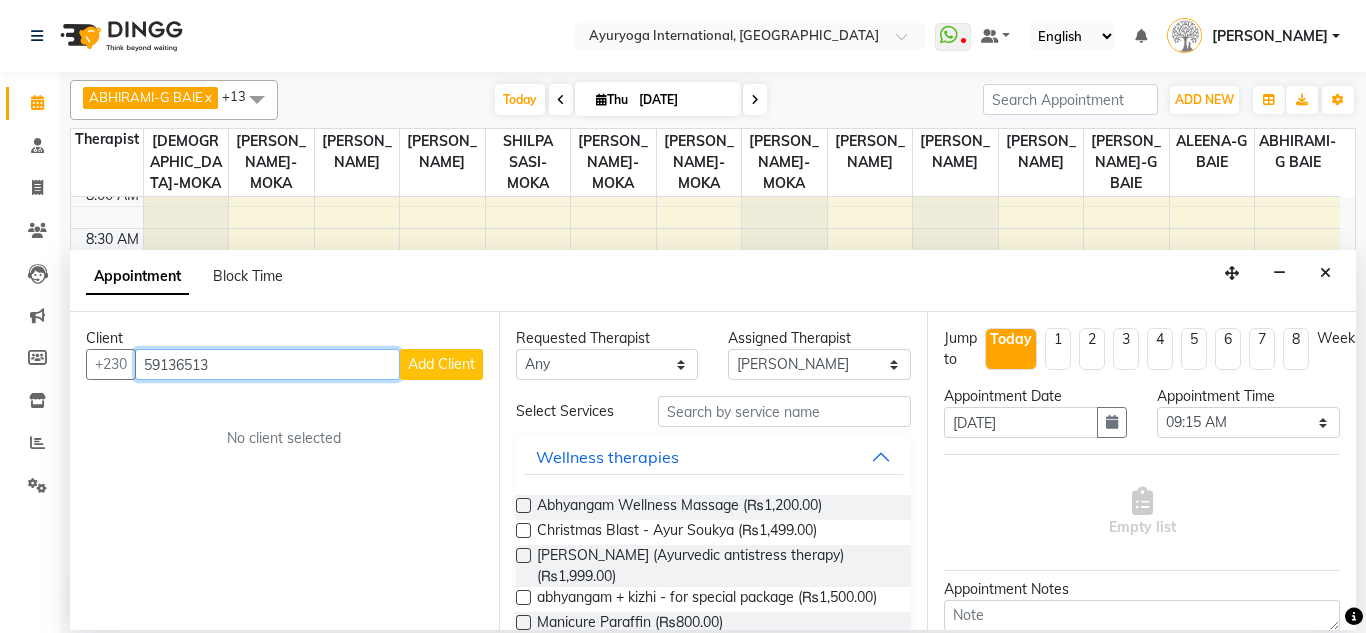 type on "59136513" 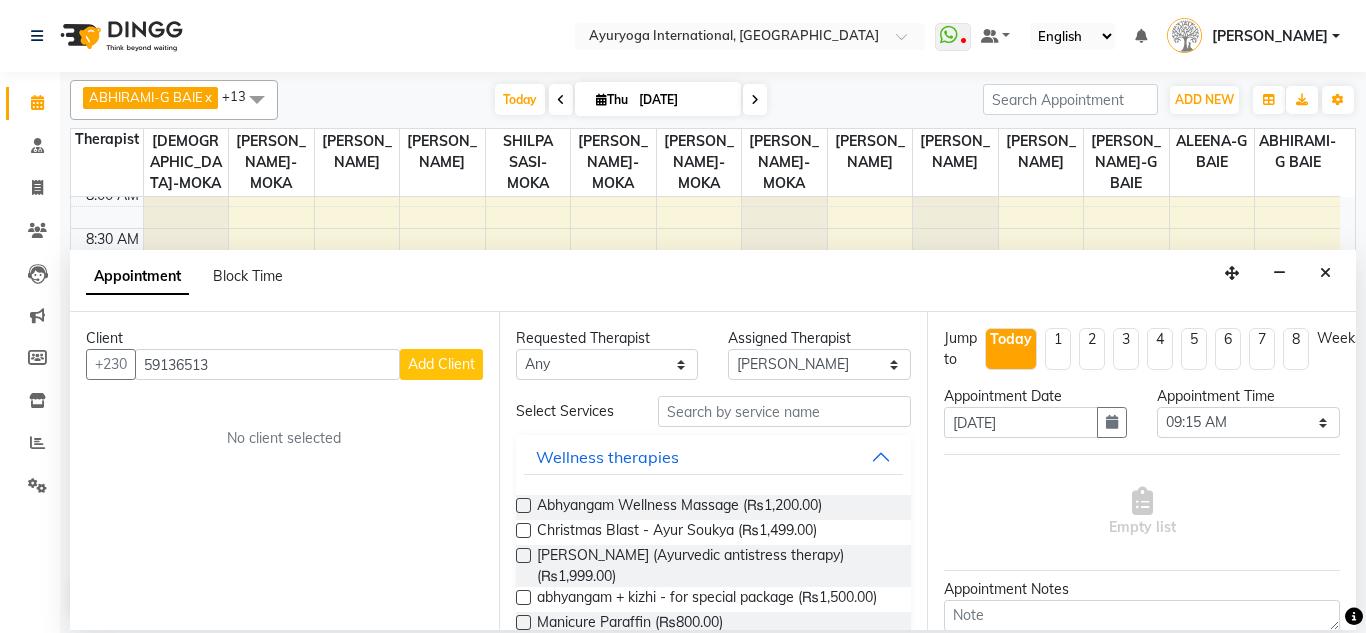 click on "Add Client" at bounding box center (441, 364) 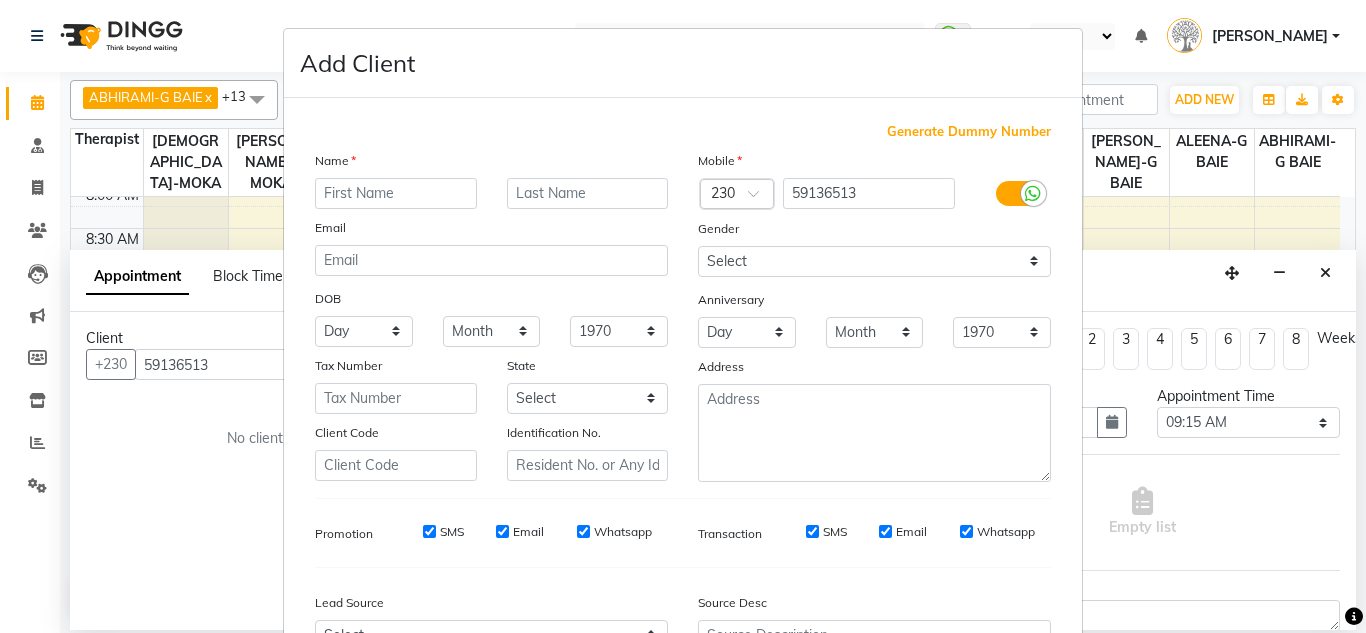 click at bounding box center (396, 193) 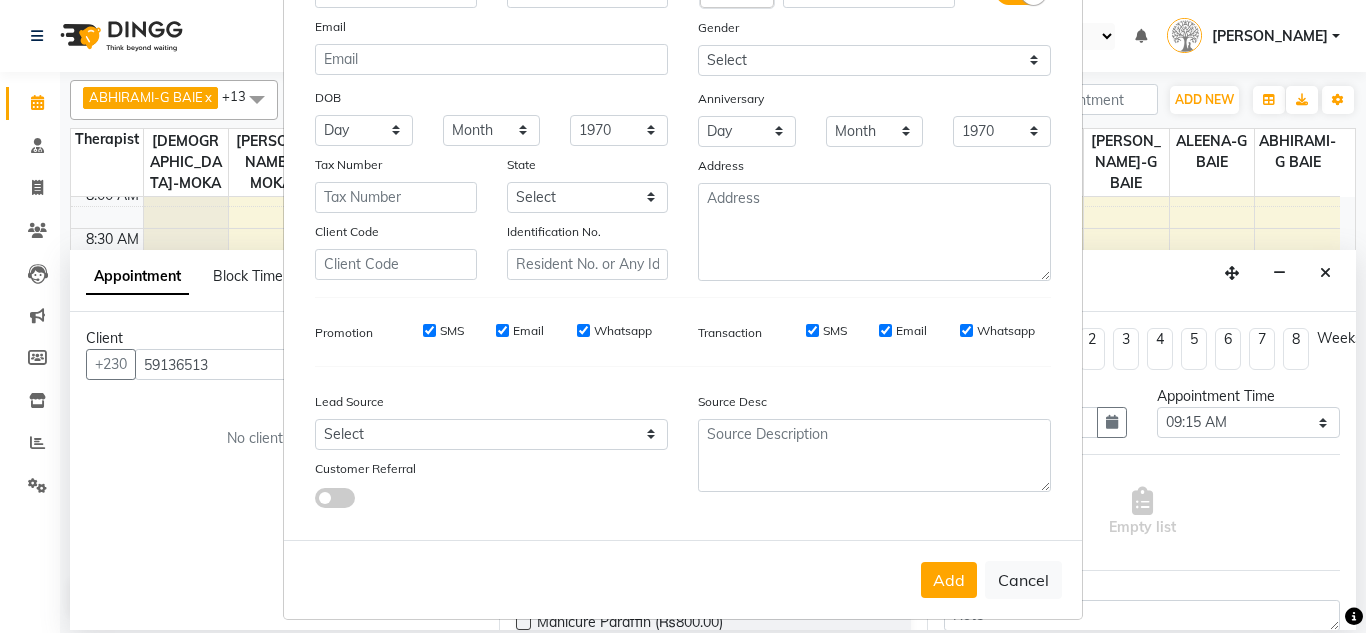 scroll, scrollTop: 216, scrollLeft: 0, axis: vertical 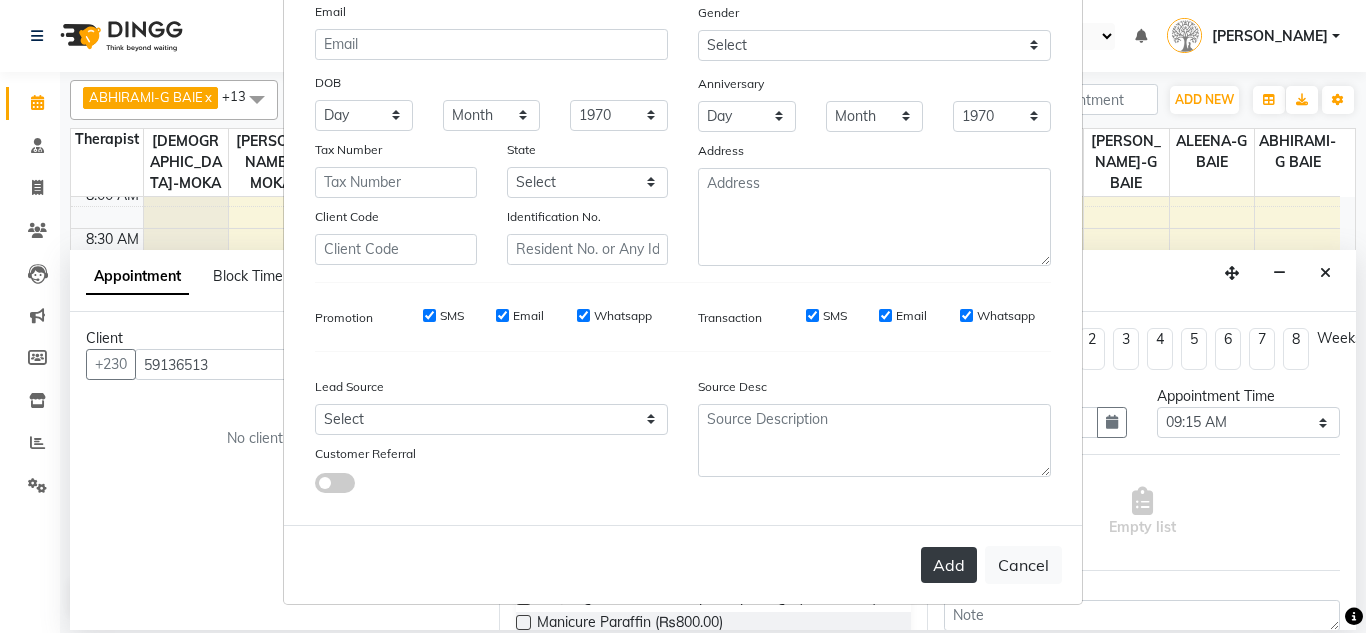 type on "nirmala" 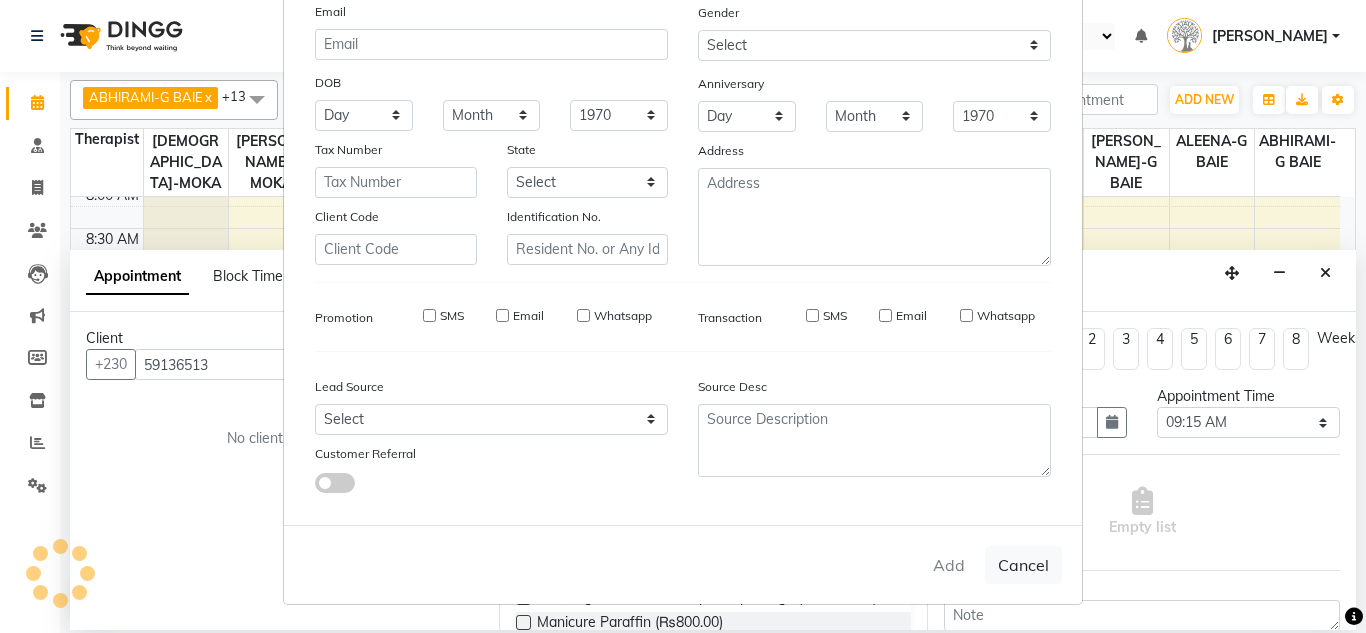 type 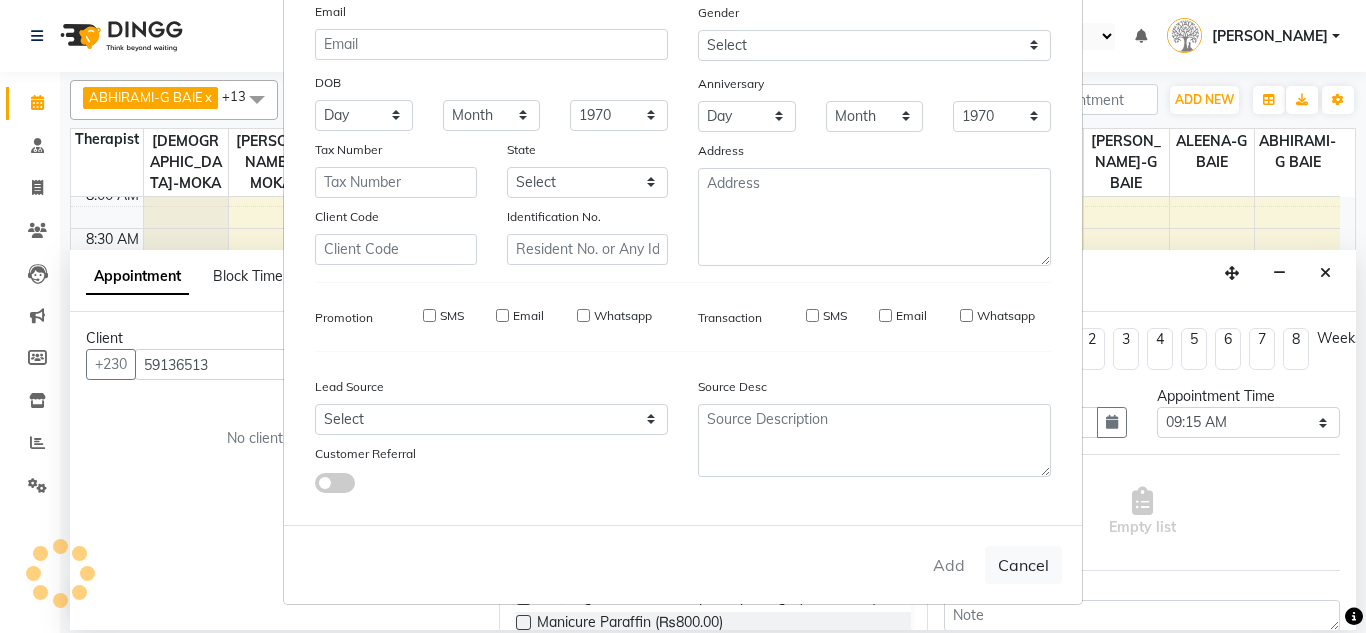 select 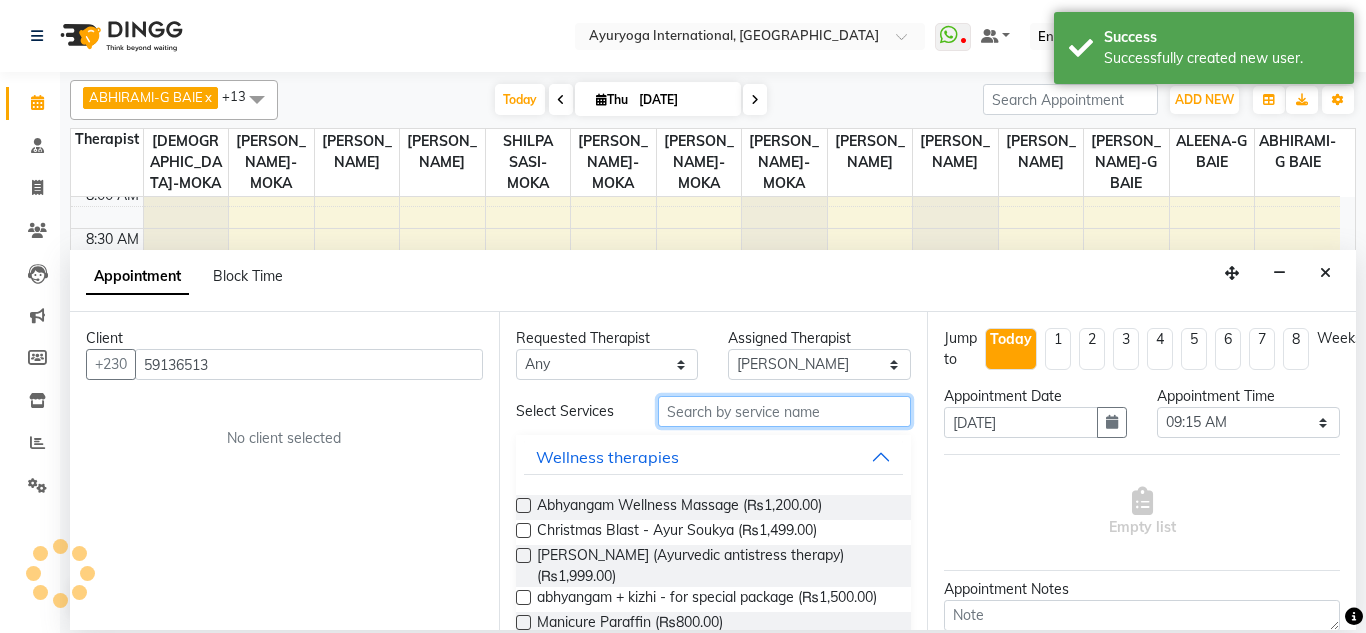click at bounding box center (785, 411) 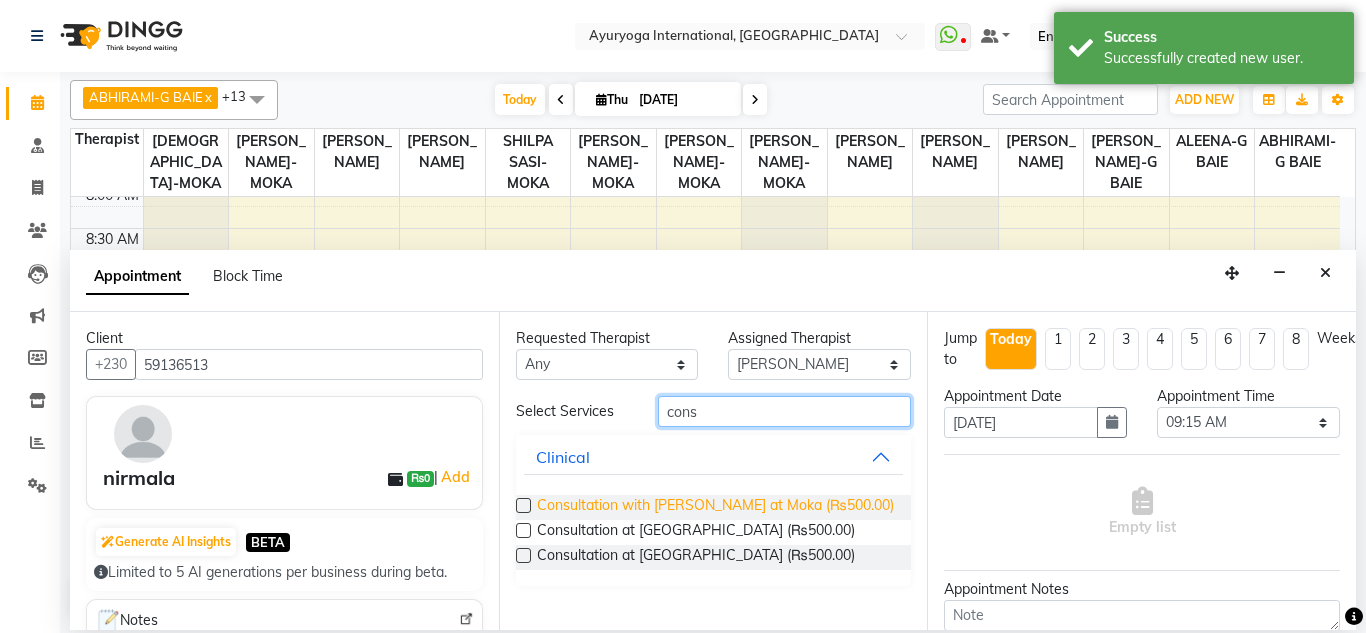 type on "cons" 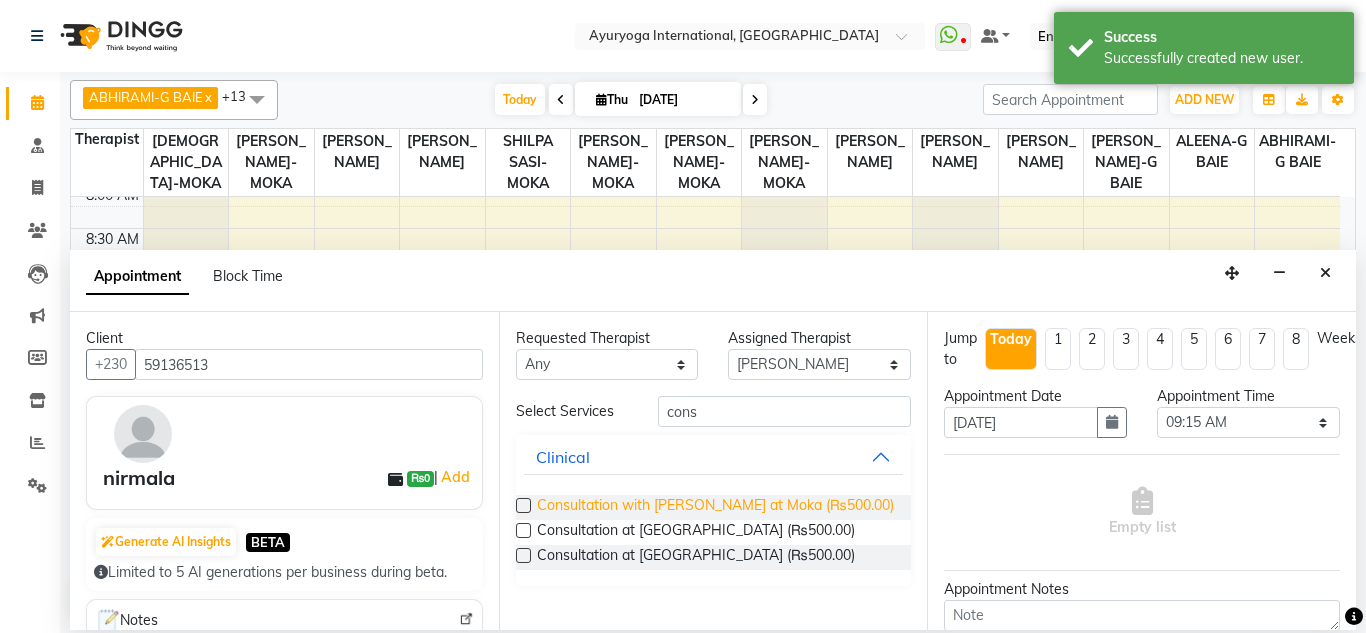 click on "Consultation with [PERSON_NAME] at Moka (₨500.00)" at bounding box center (715, 507) 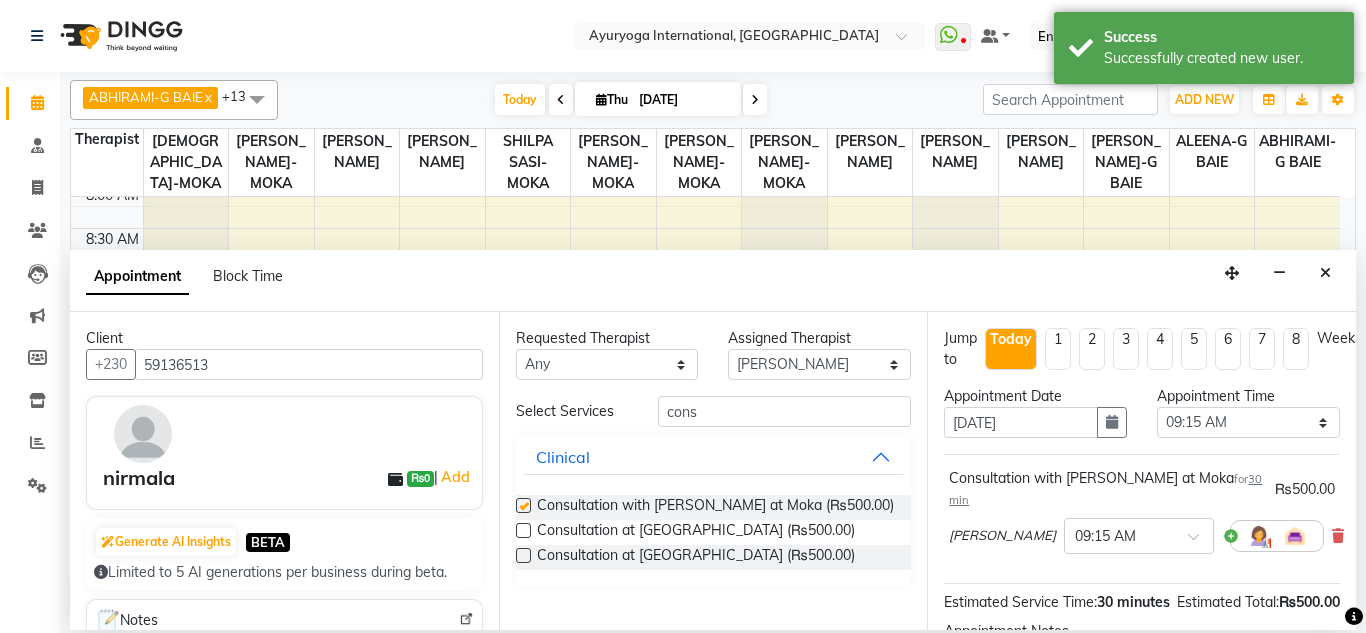 checkbox on "false" 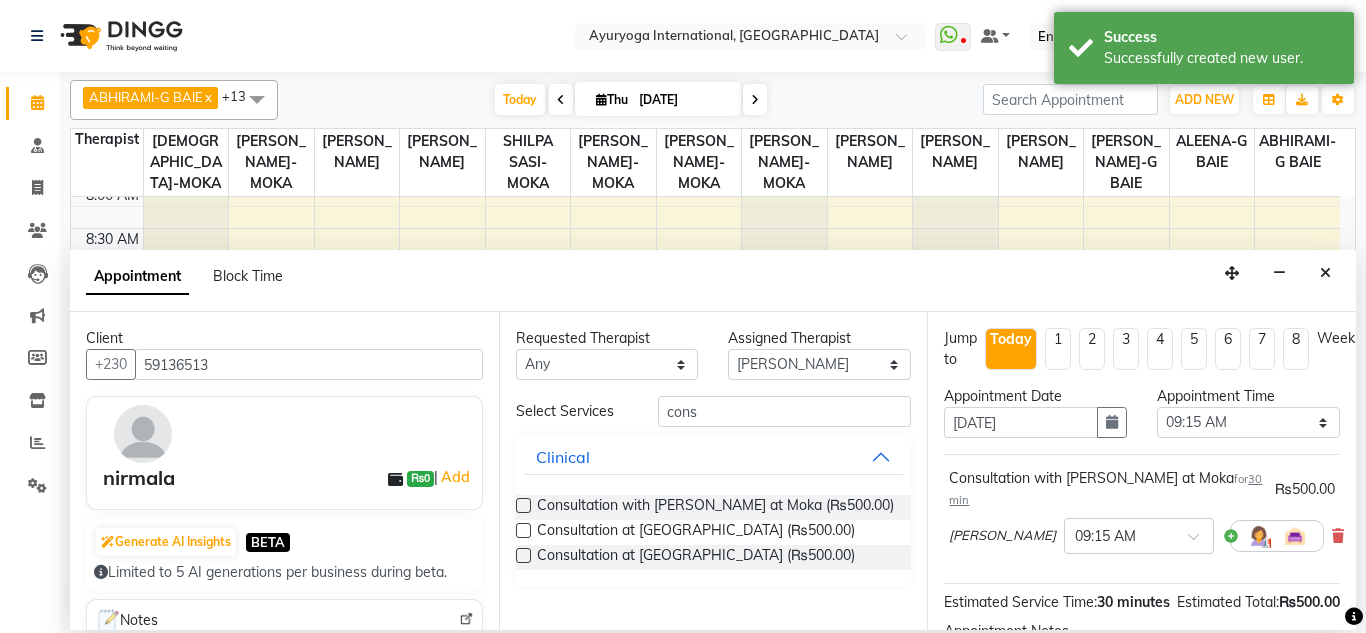 scroll, scrollTop: 247, scrollLeft: 0, axis: vertical 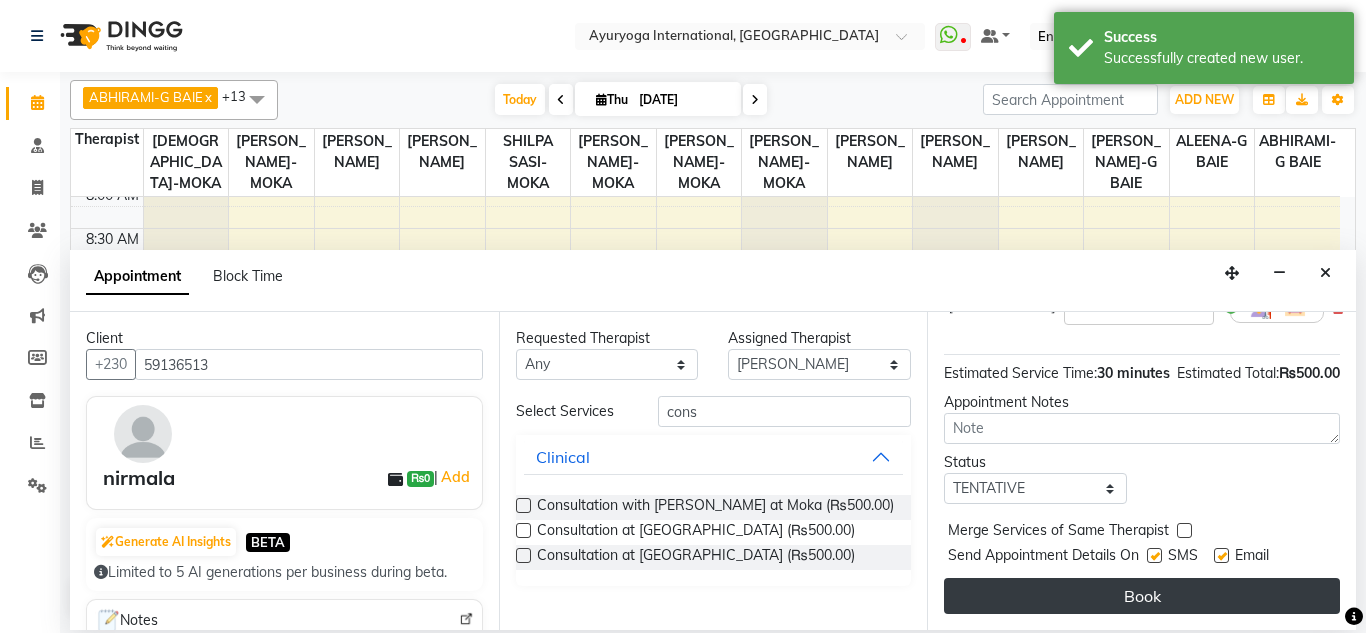 click on "Book" at bounding box center [1142, 596] 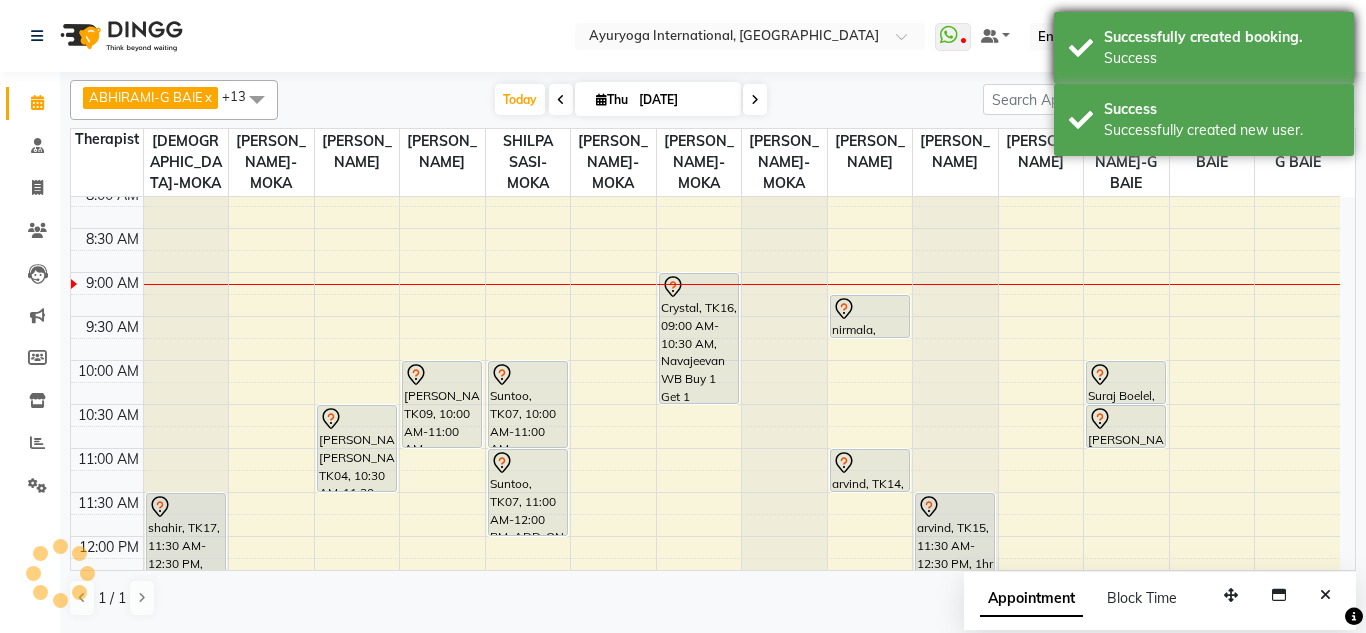 click on "Success" at bounding box center (1221, 58) 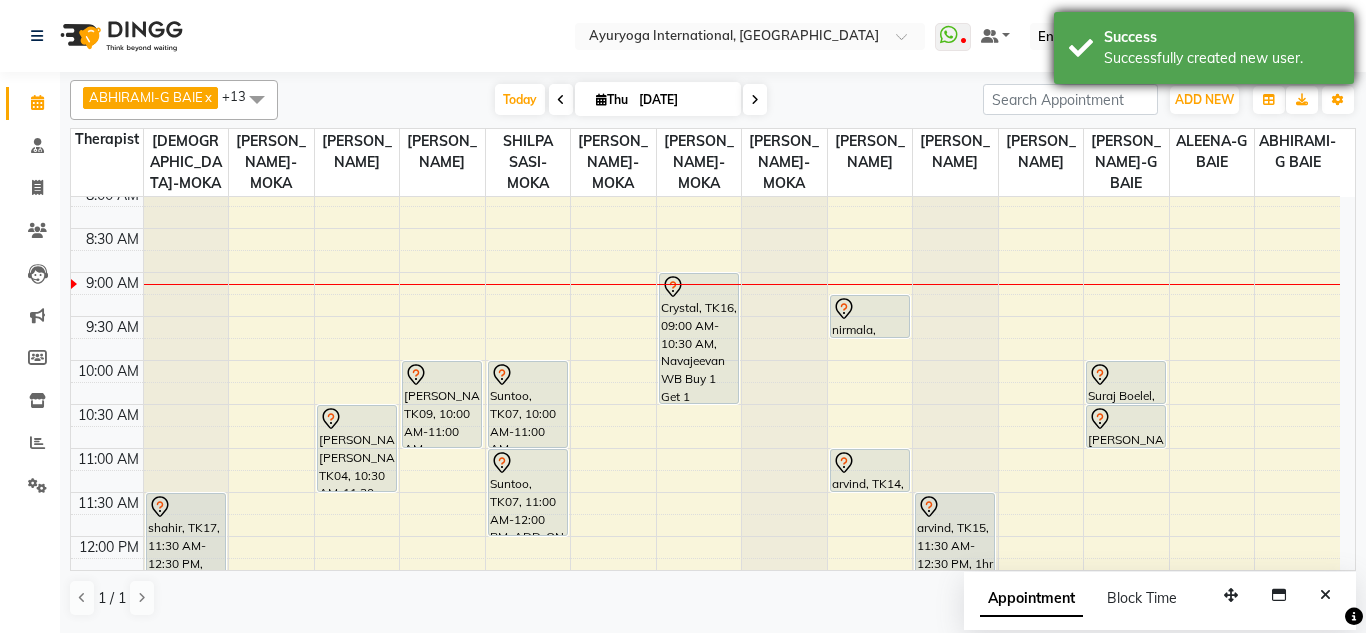 click on "Successfully created new user." at bounding box center [1221, 58] 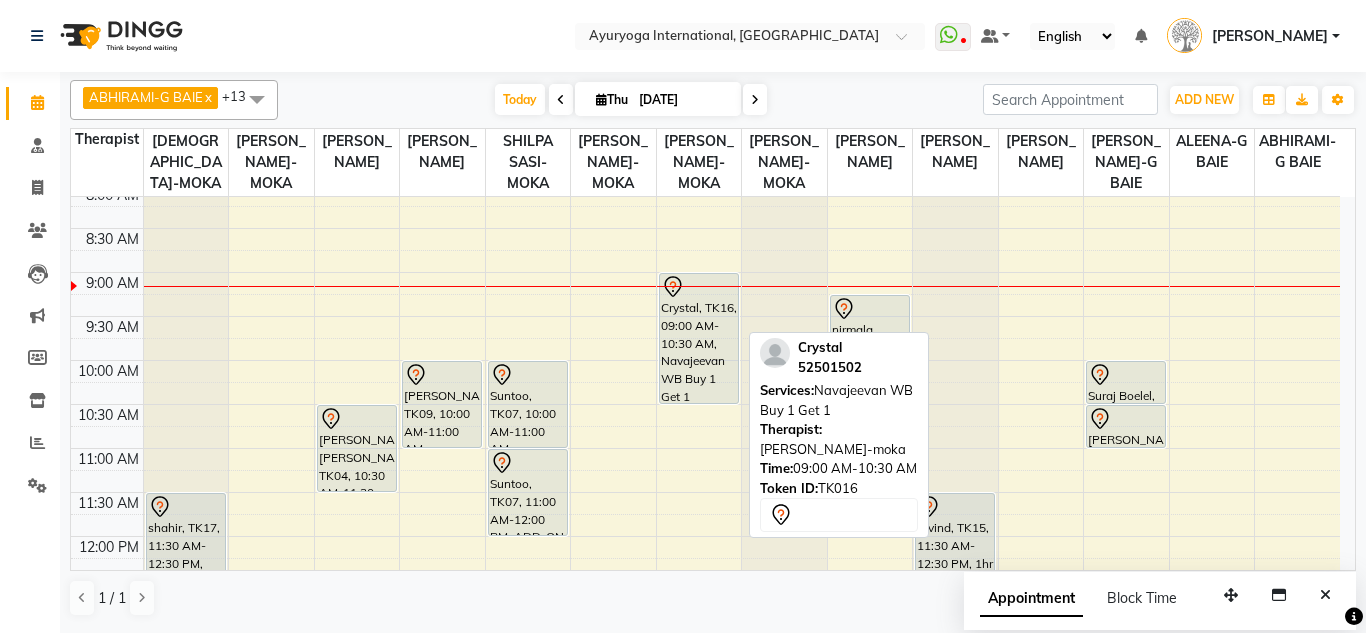 click on "Crystal, TK16, 09:00 AM-10:30 AM, Navajeevan WB Buy 1 Get 1" at bounding box center (699, 338) 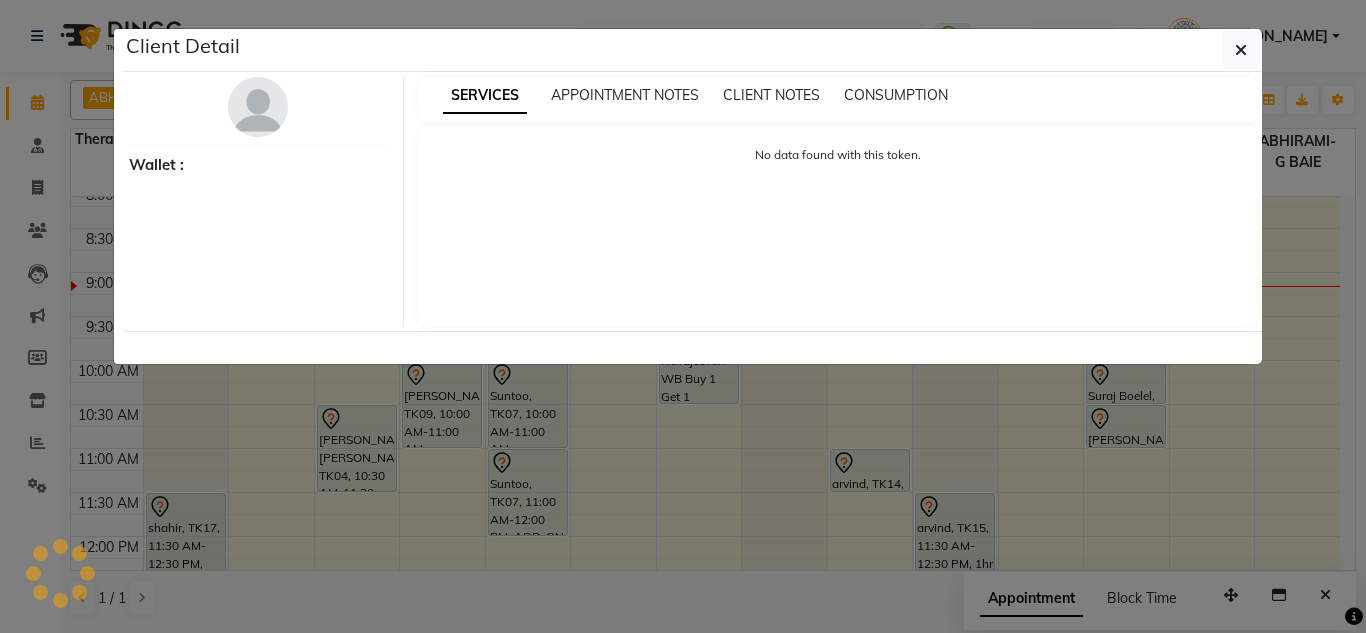 select on "7" 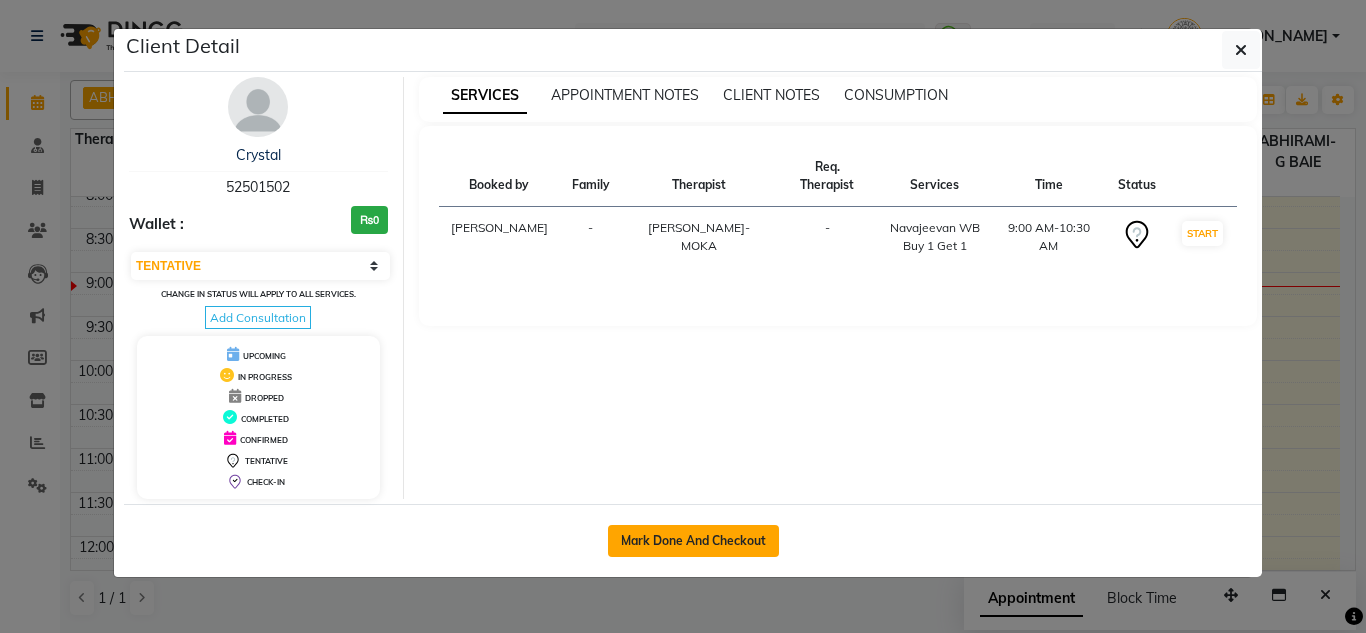click on "Mark Done And Checkout" 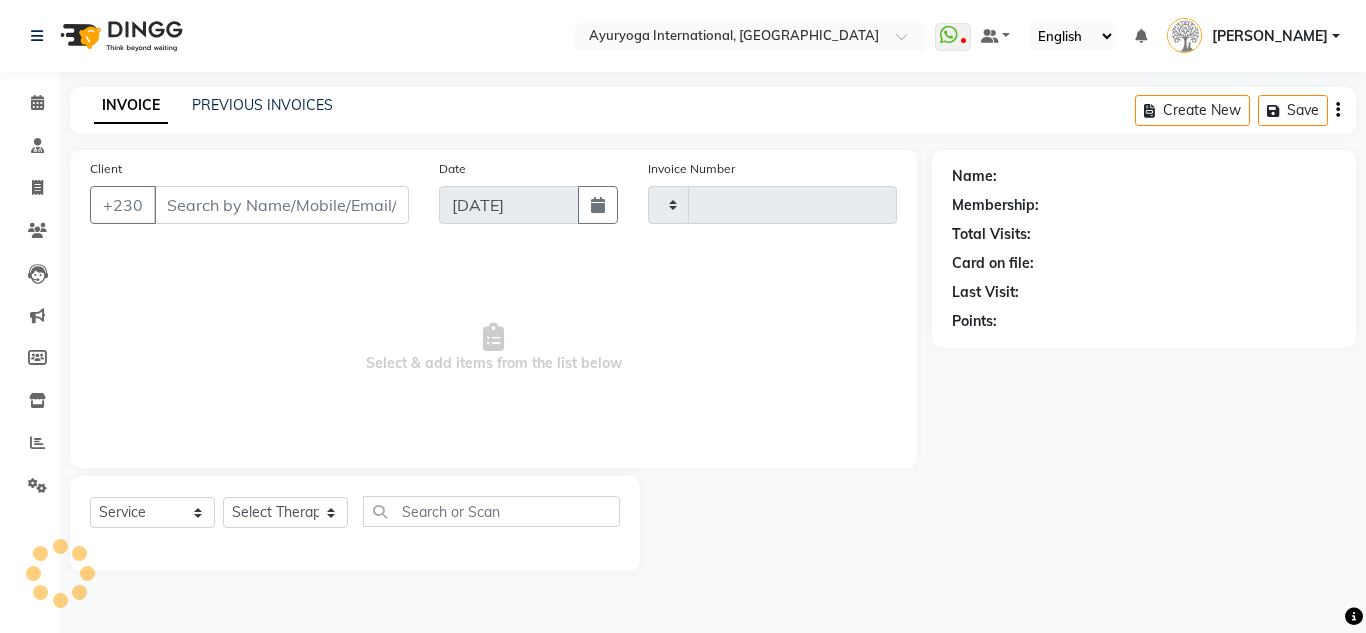 type on "3340" 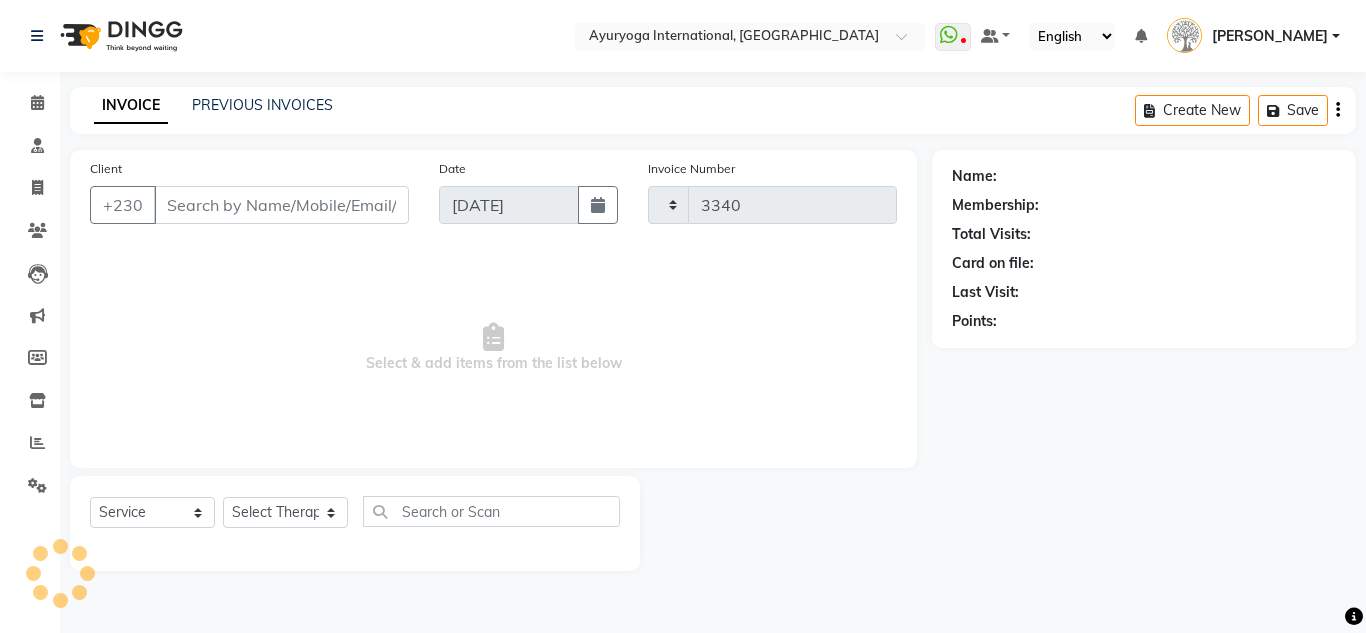 select on "730" 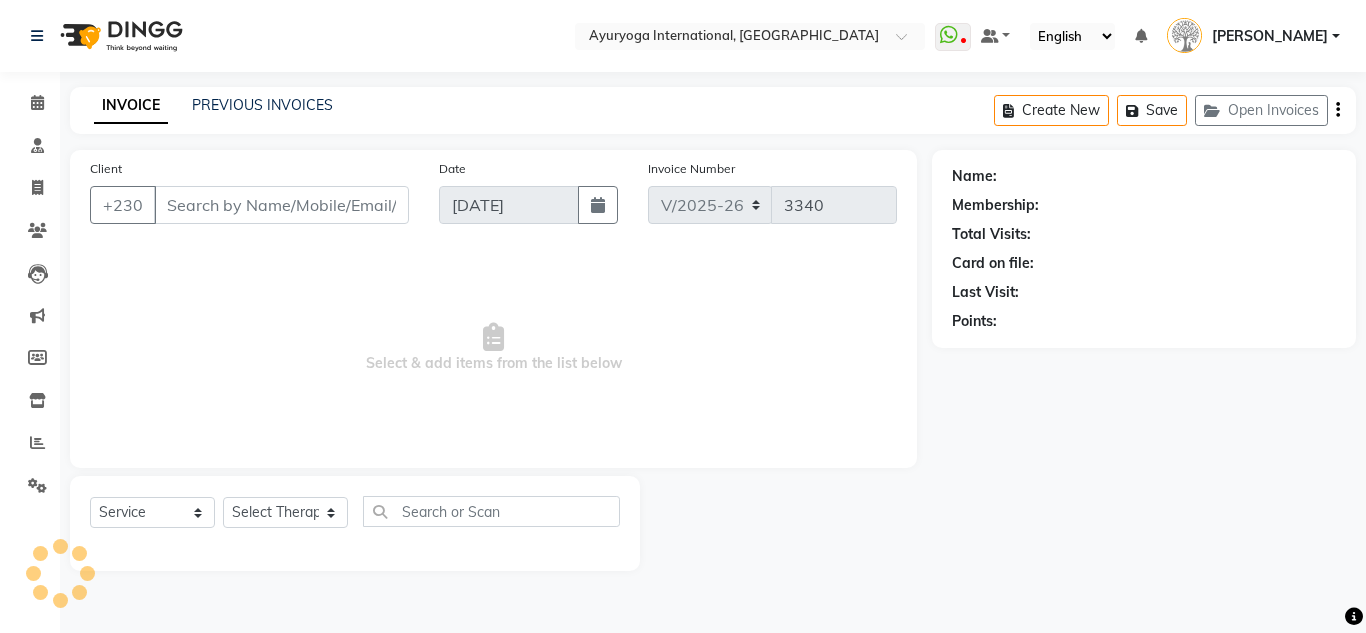 click on "Consultation" 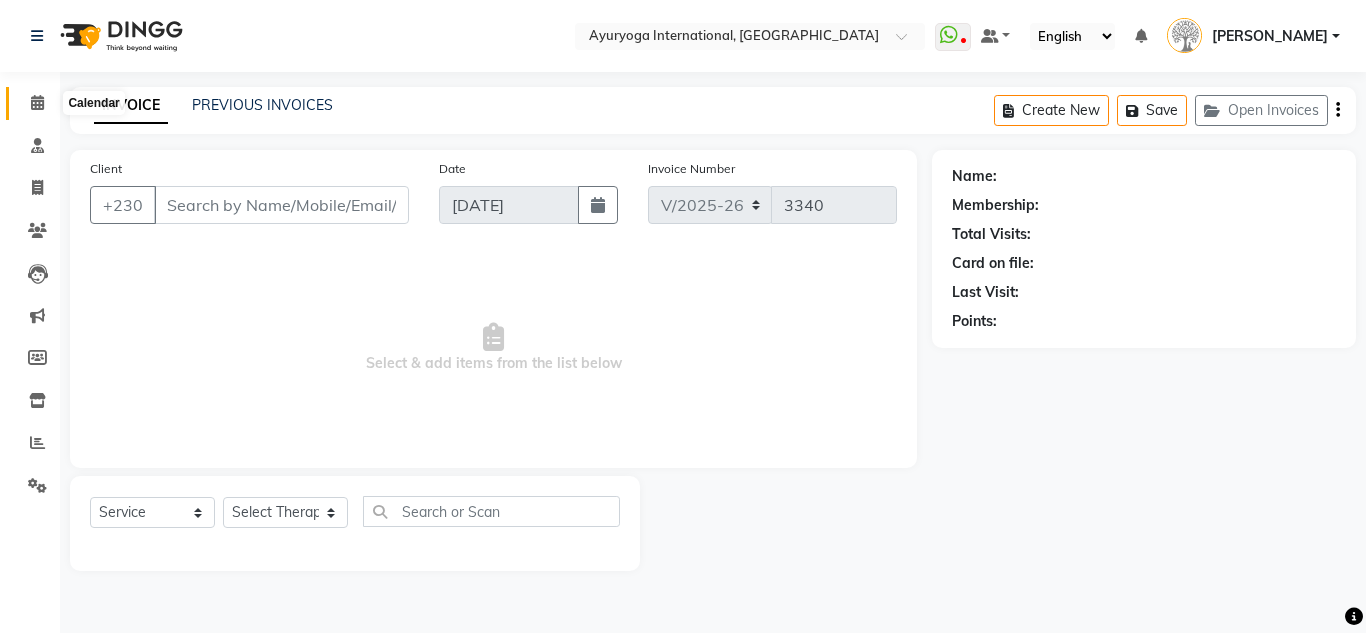 click 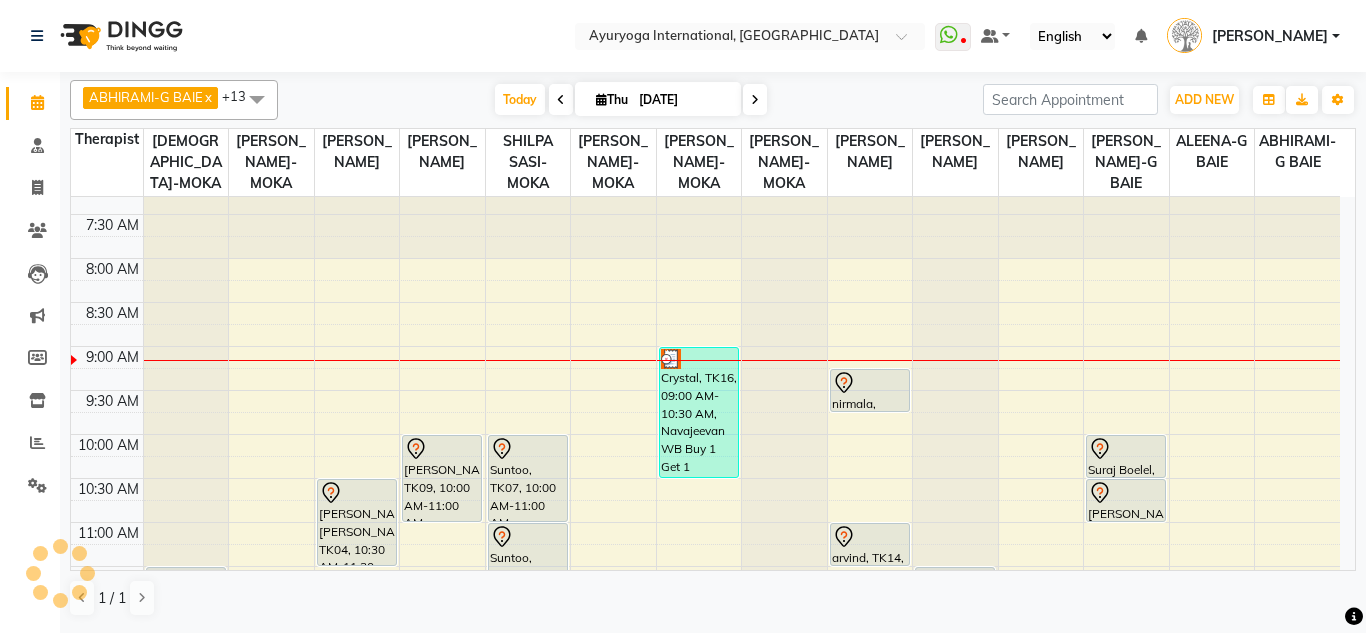 scroll, scrollTop: 100, scrollLeft: 0, axis: vertical 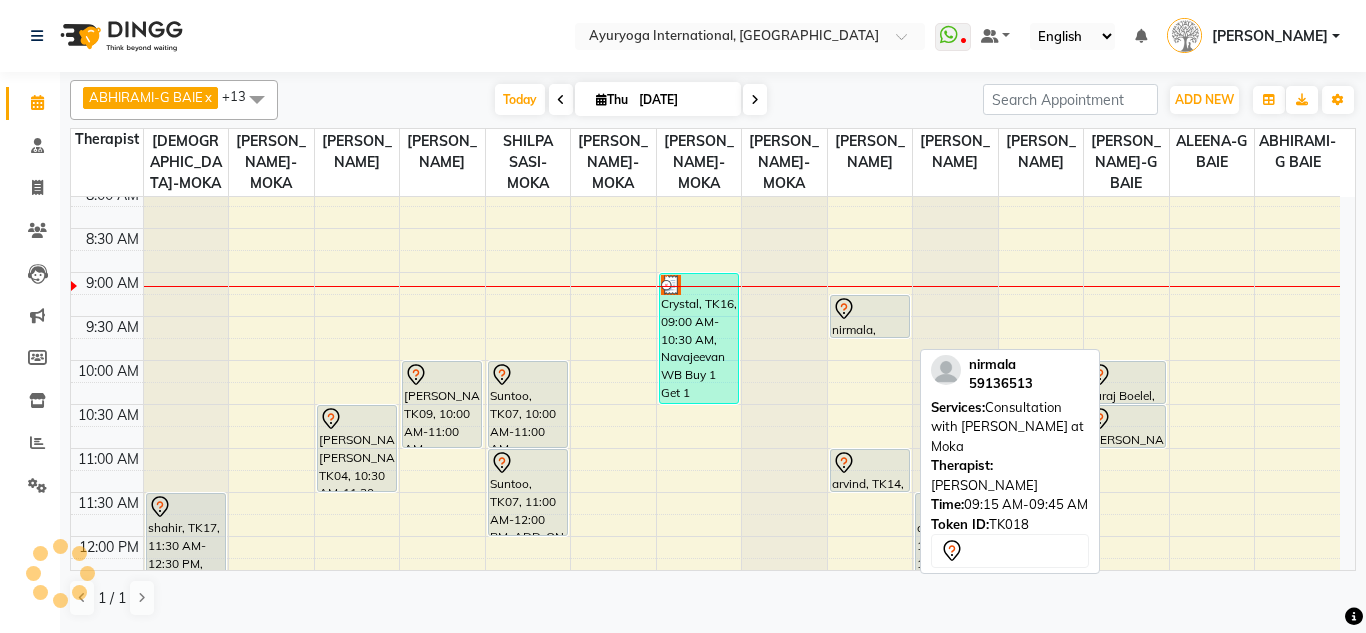 click at bounding box center [870, 309] 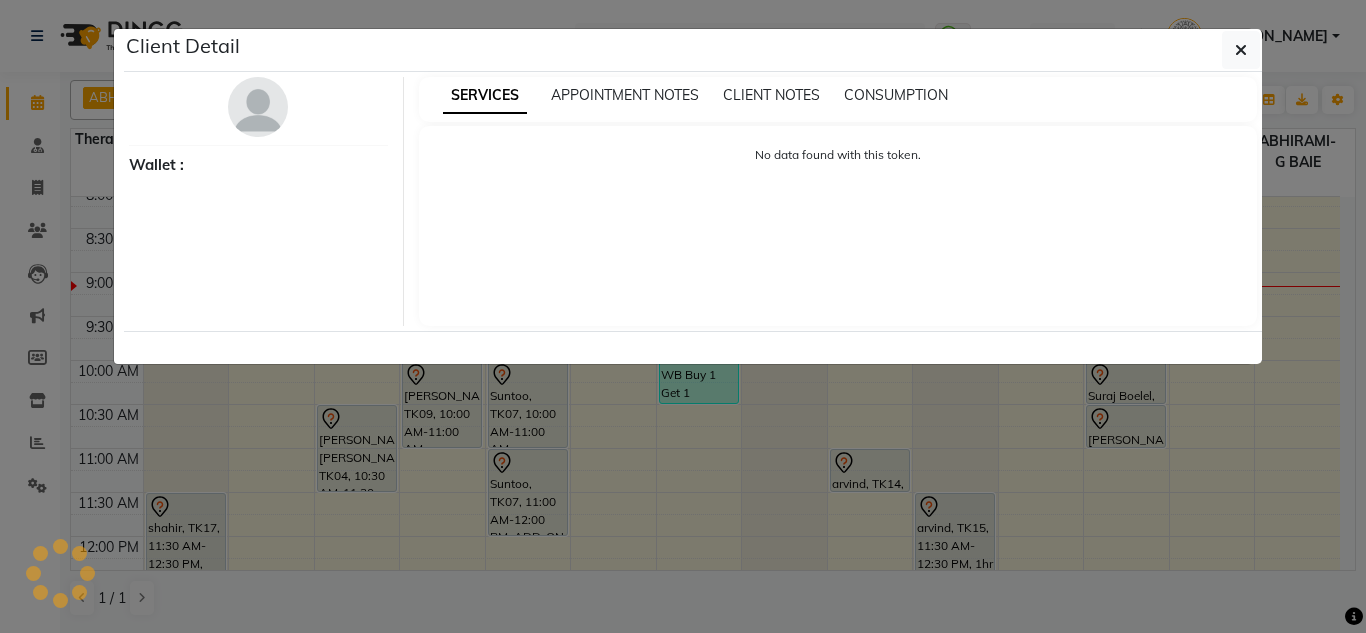 select on "7" 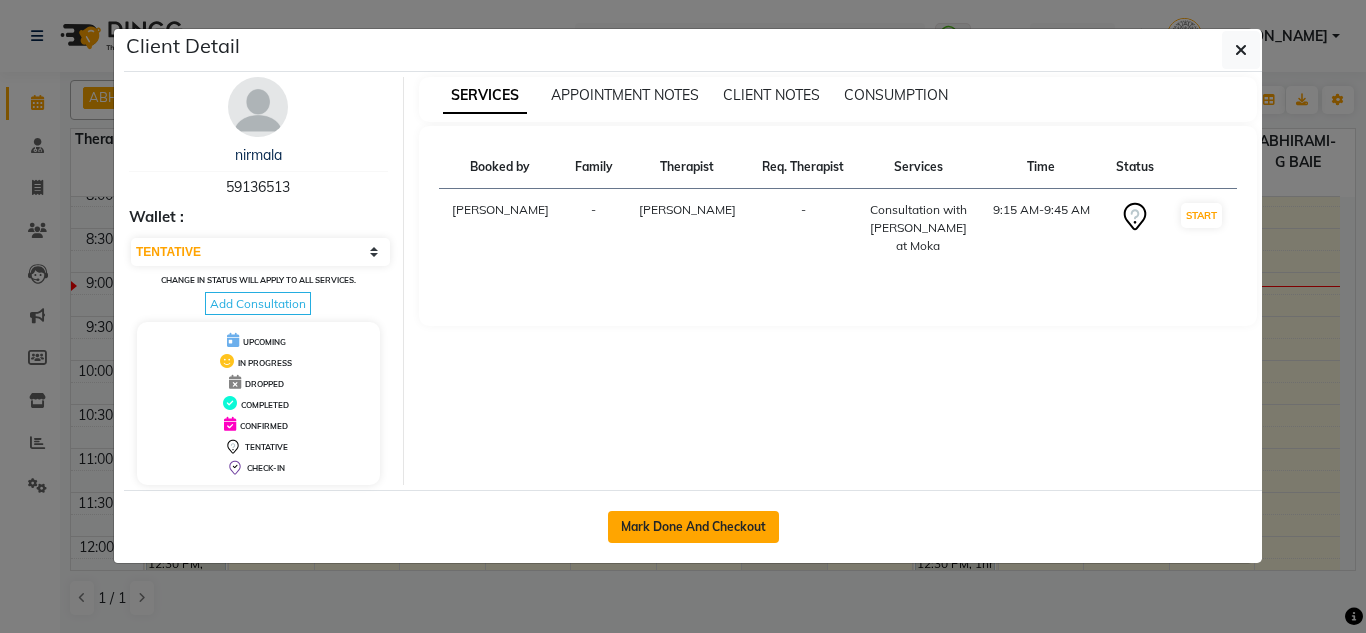 click on "Mark Done And Checkout" 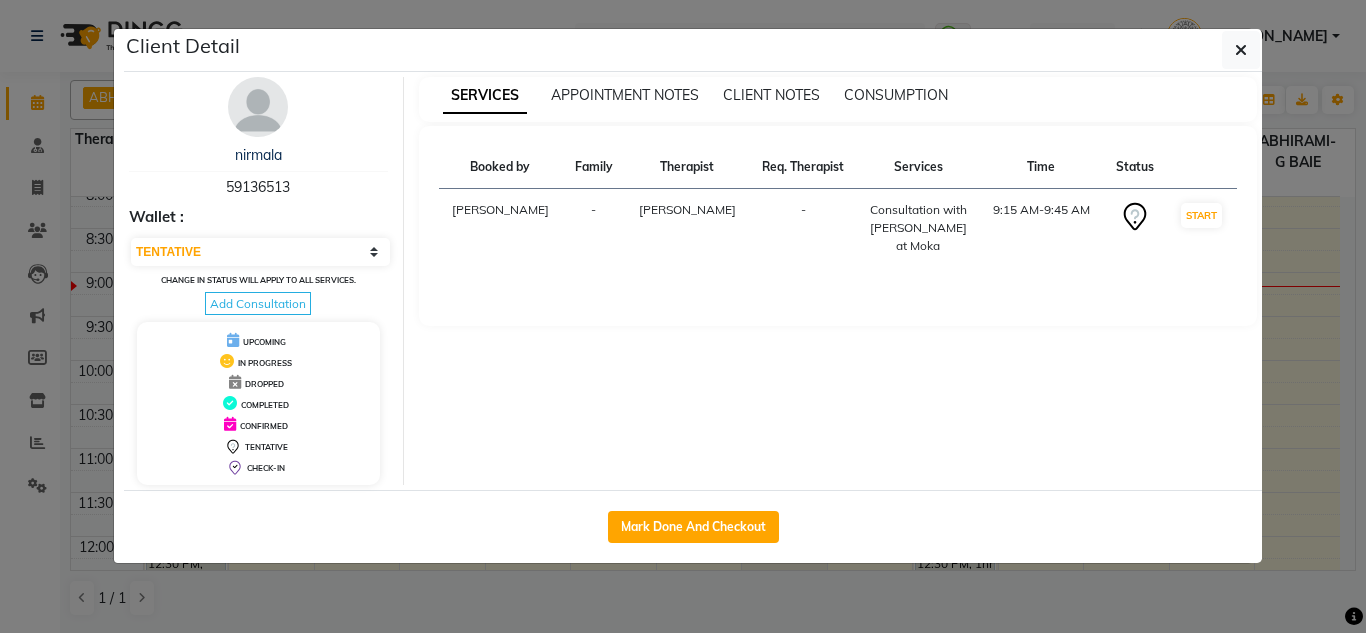 select on "service" 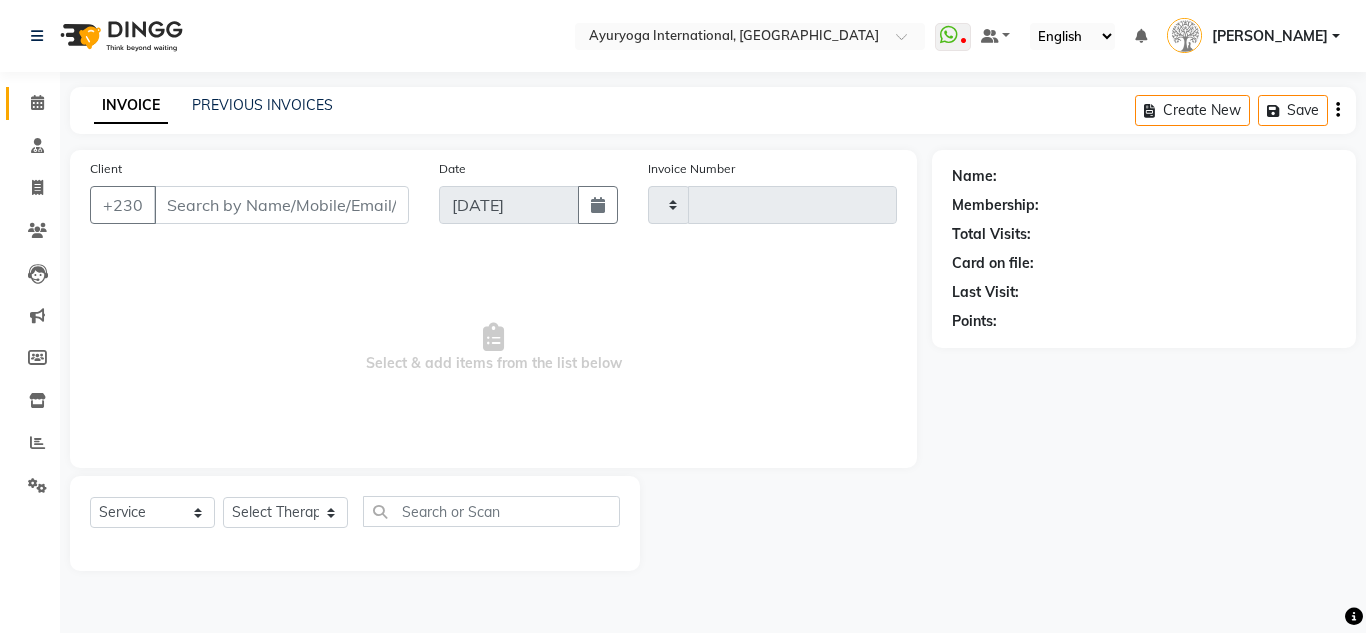 type on "3340" 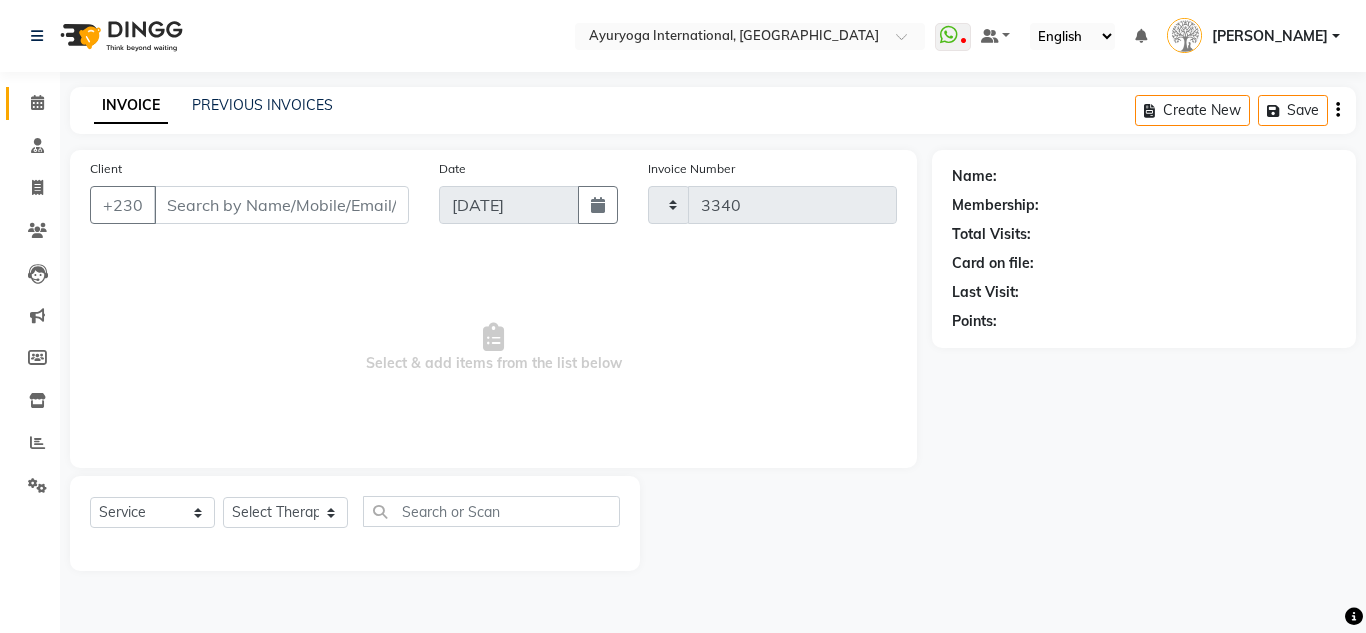select on "730" 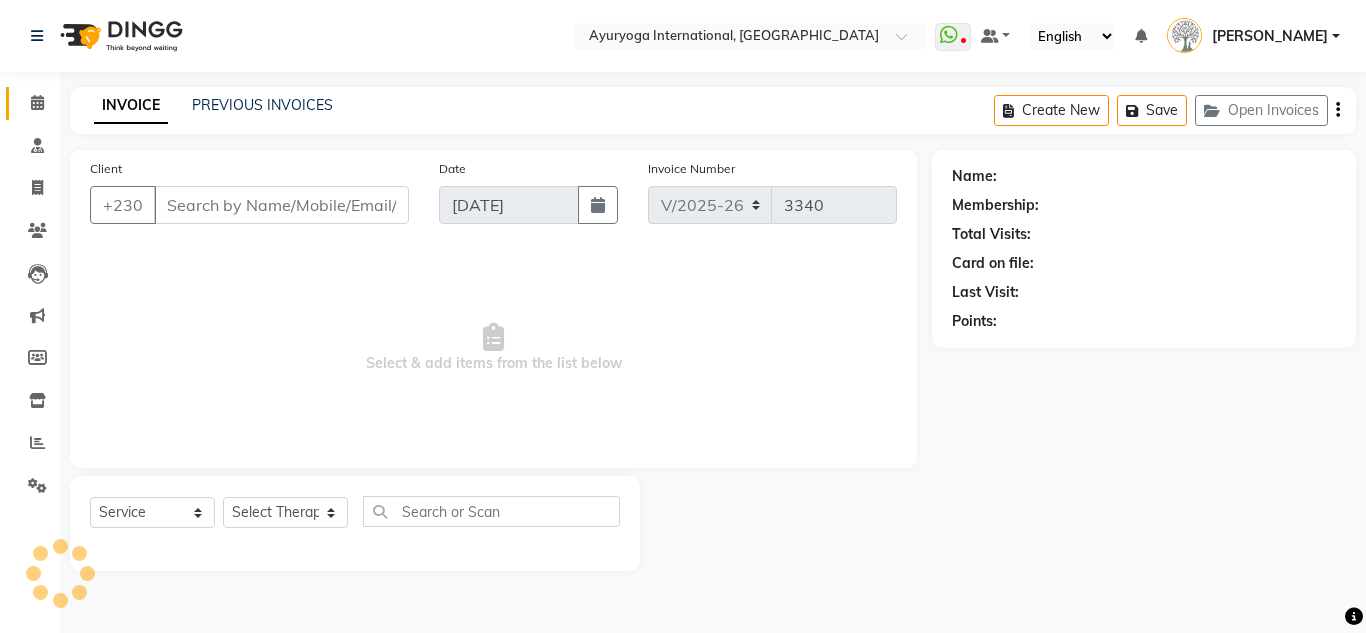 click on "Calendar" 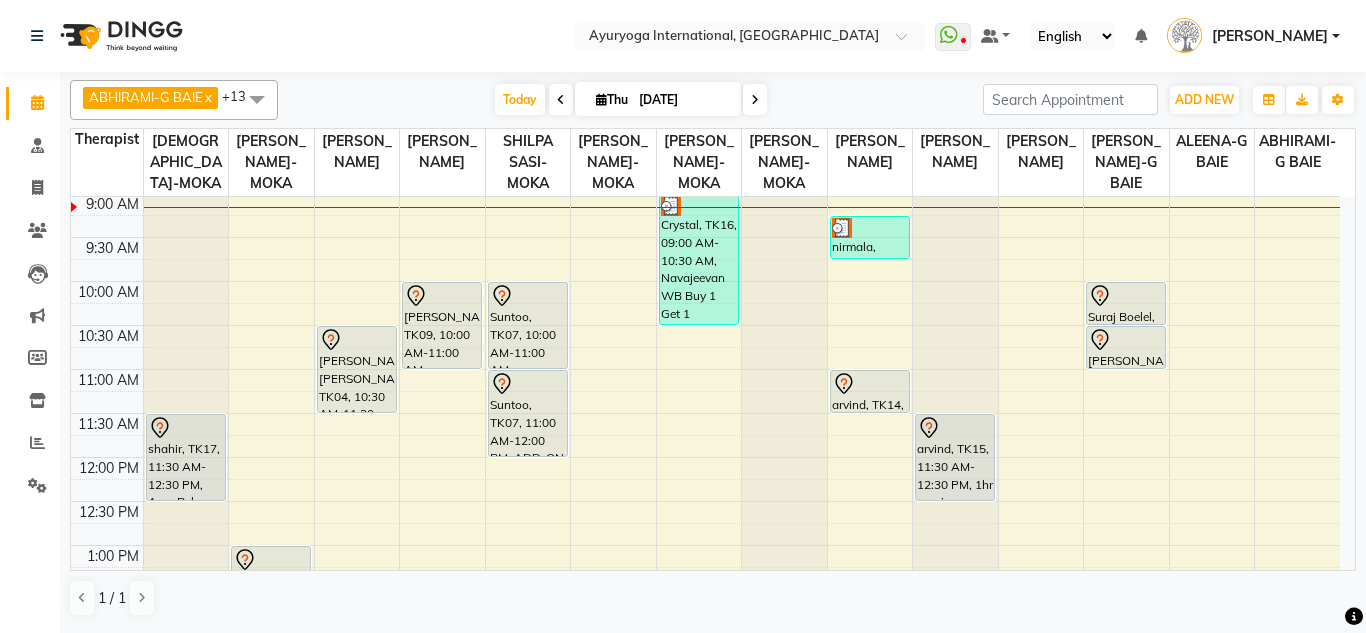 scroll, scrollTop: 79, scrollLeft: 0, axis: vertical 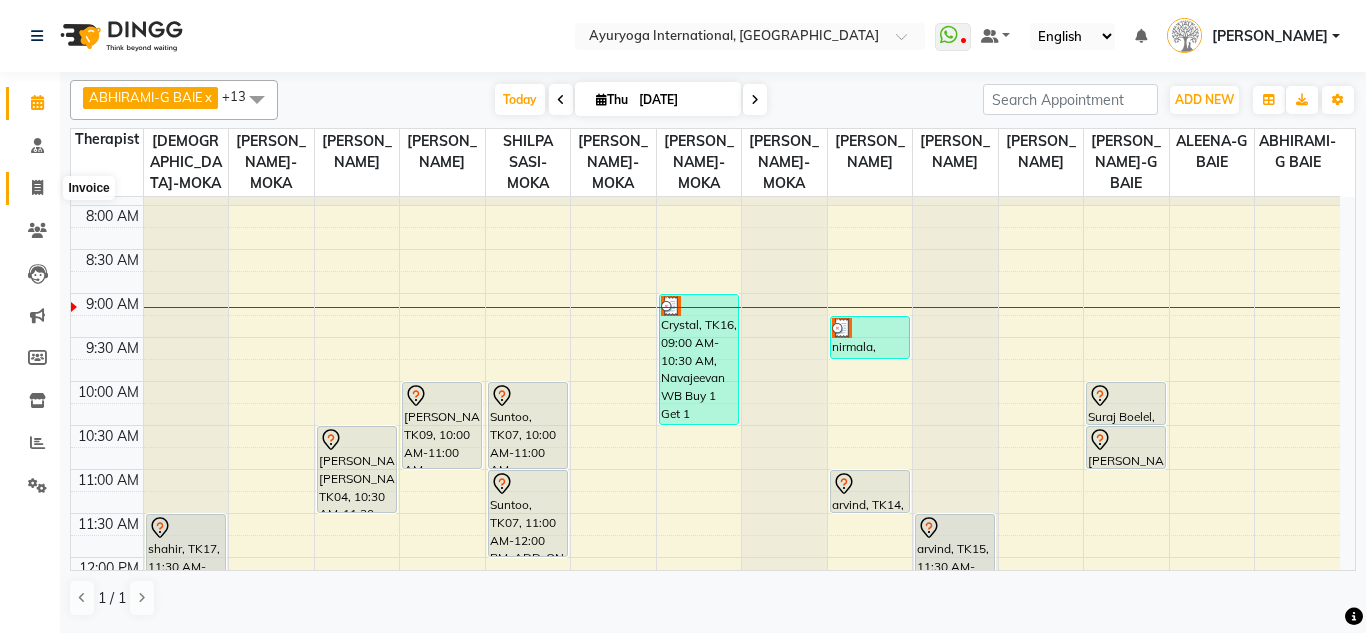 click 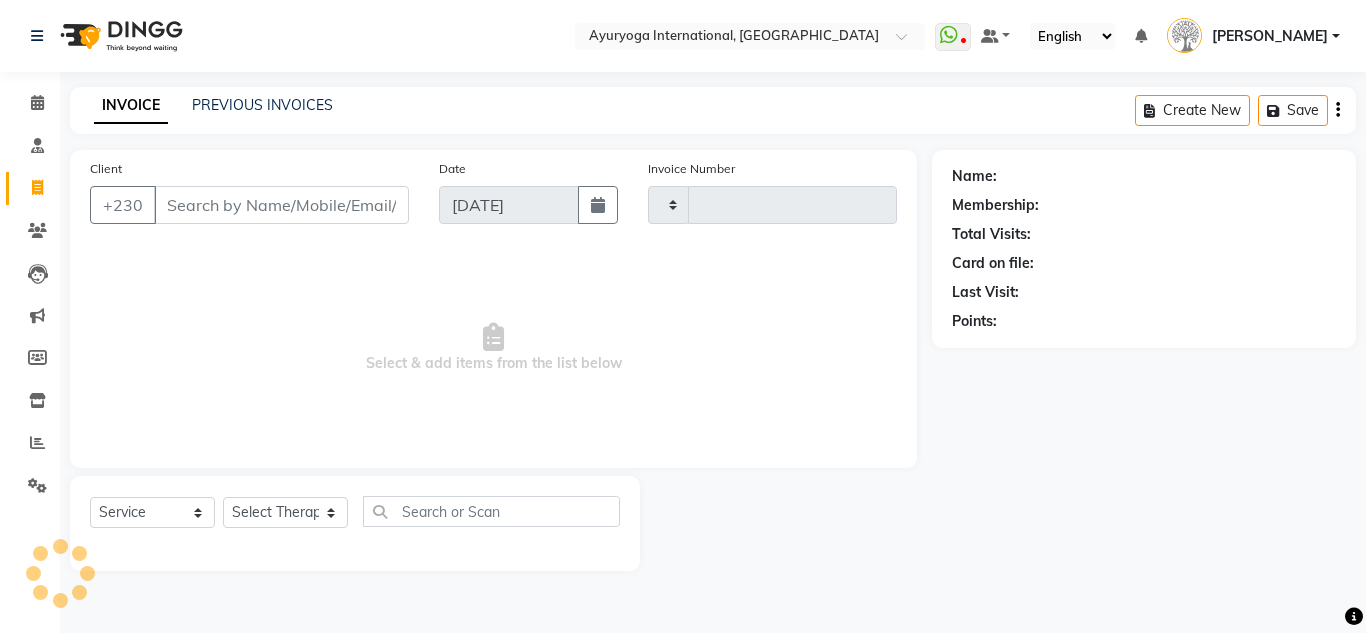 type on "3340" 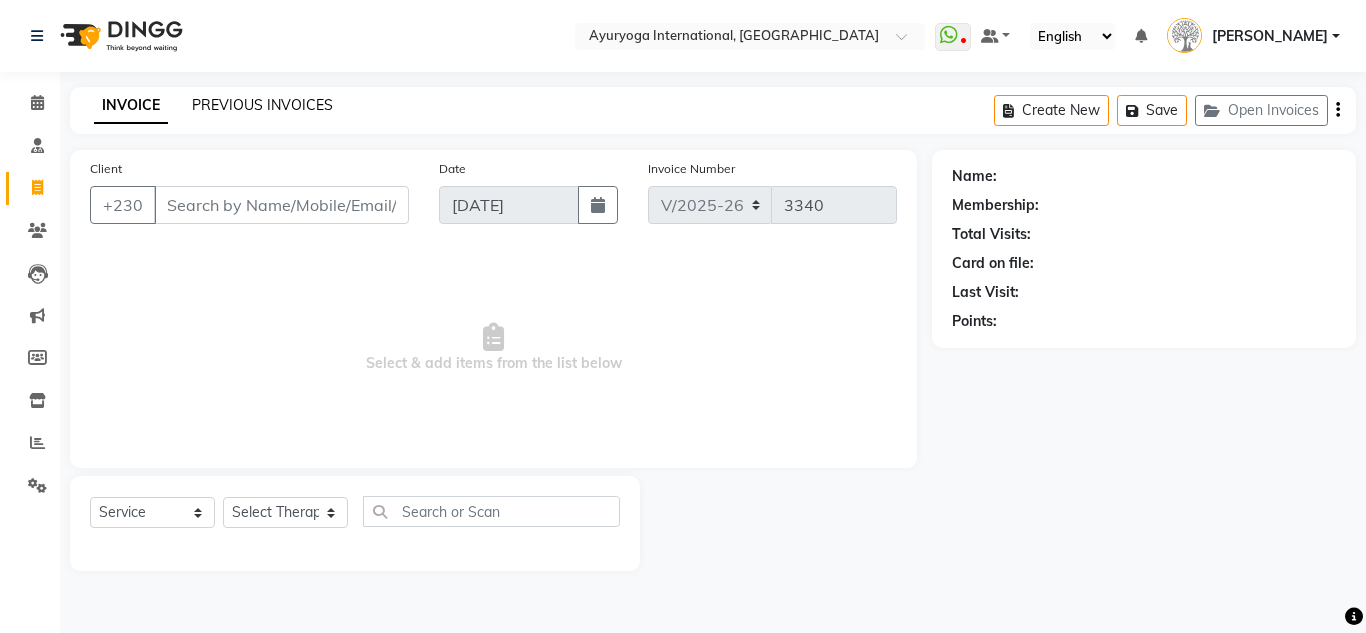 click on "PREVIOUS INVOICES" 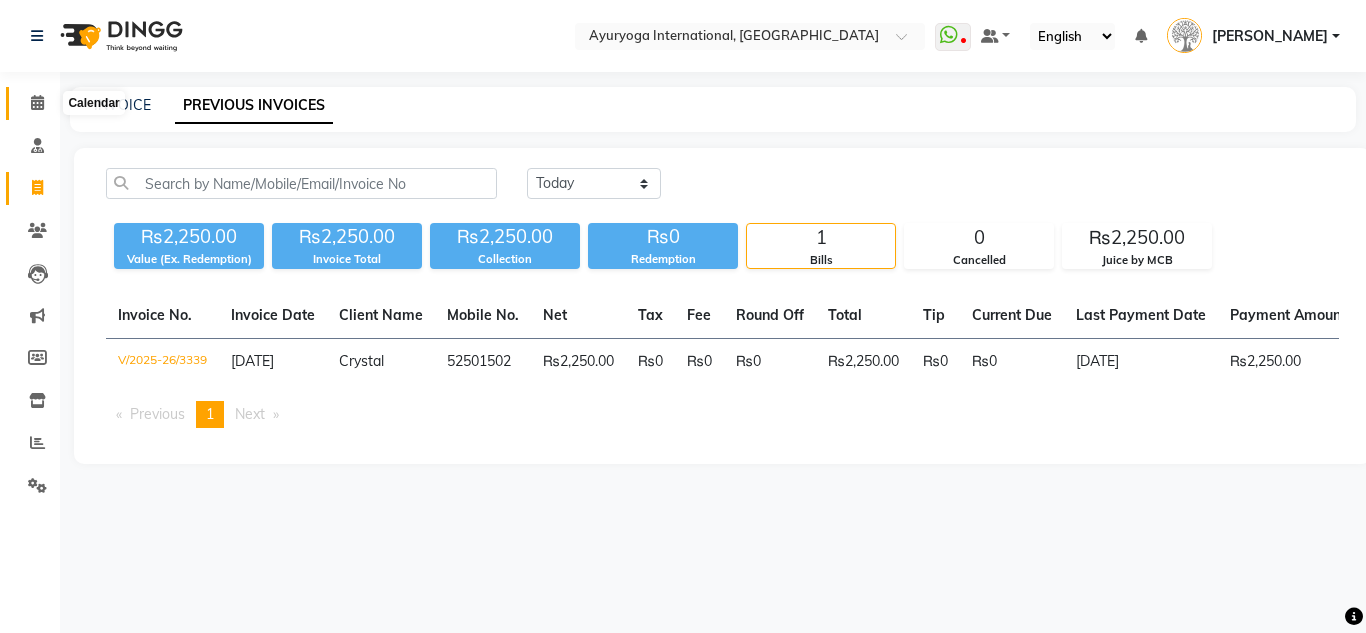 click 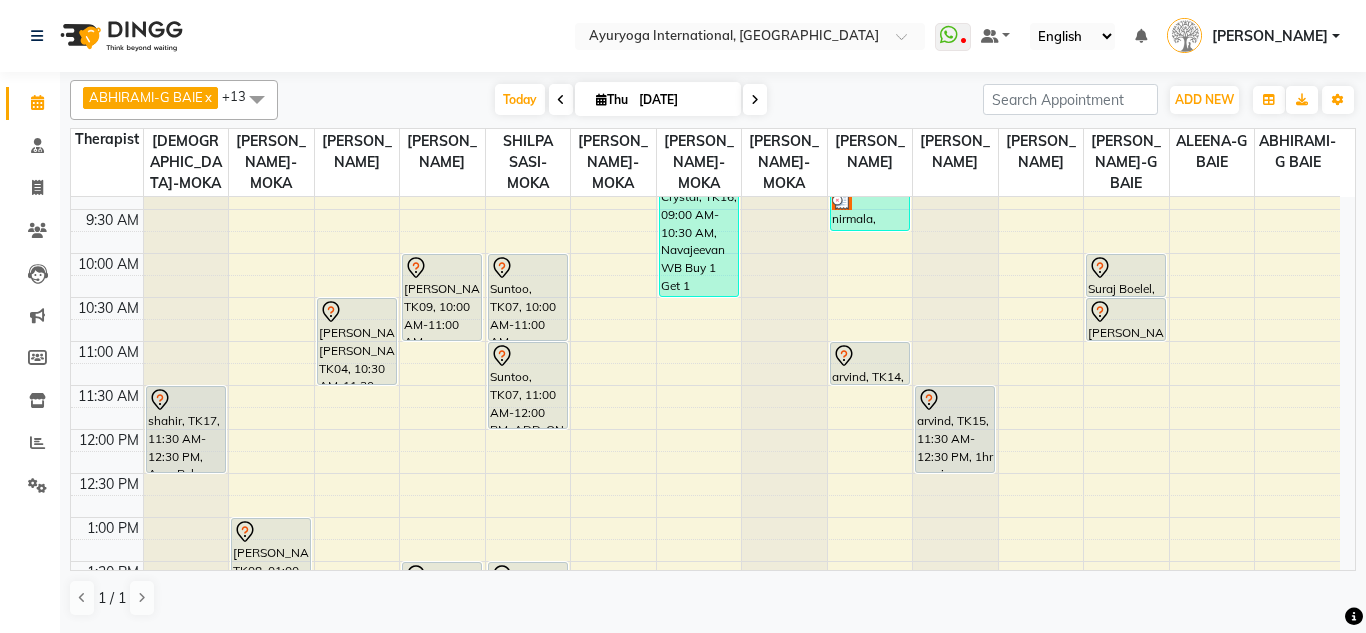 scroll, scrollTop: 0, scrollLeft: 0, axis: both 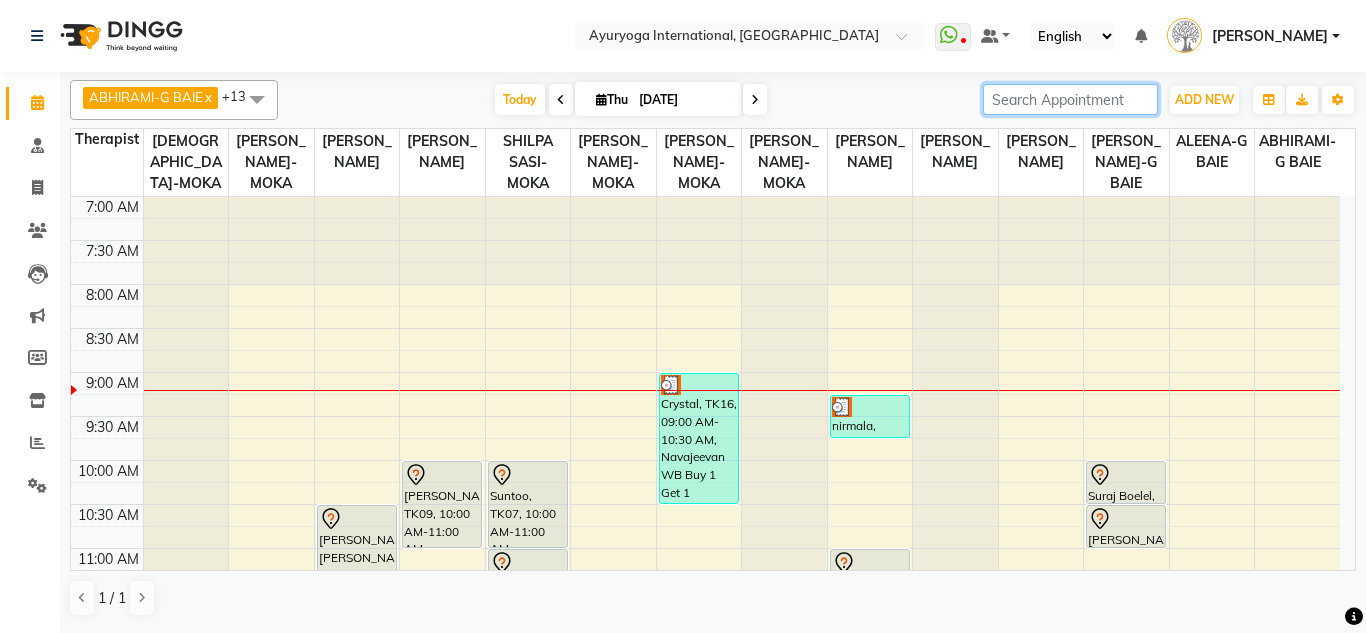 click at bounding box center [1070, 99] 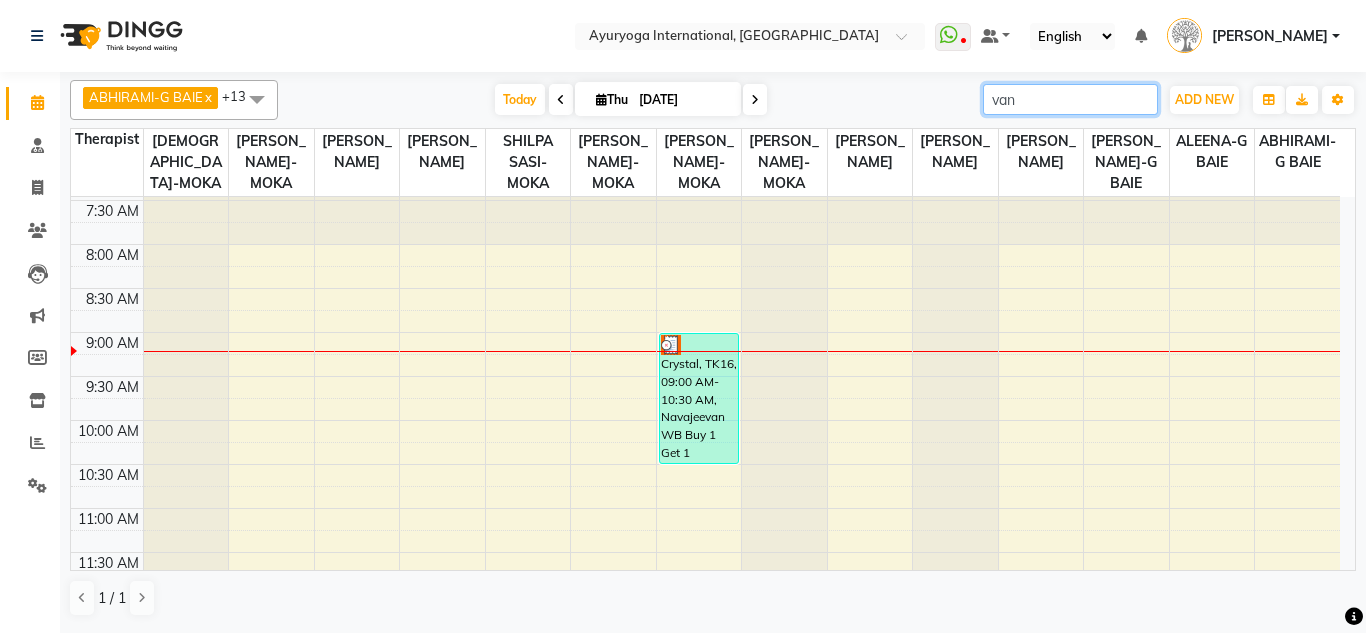 scroll, scrollTop: 0, scrollLeft: 0, axis: both 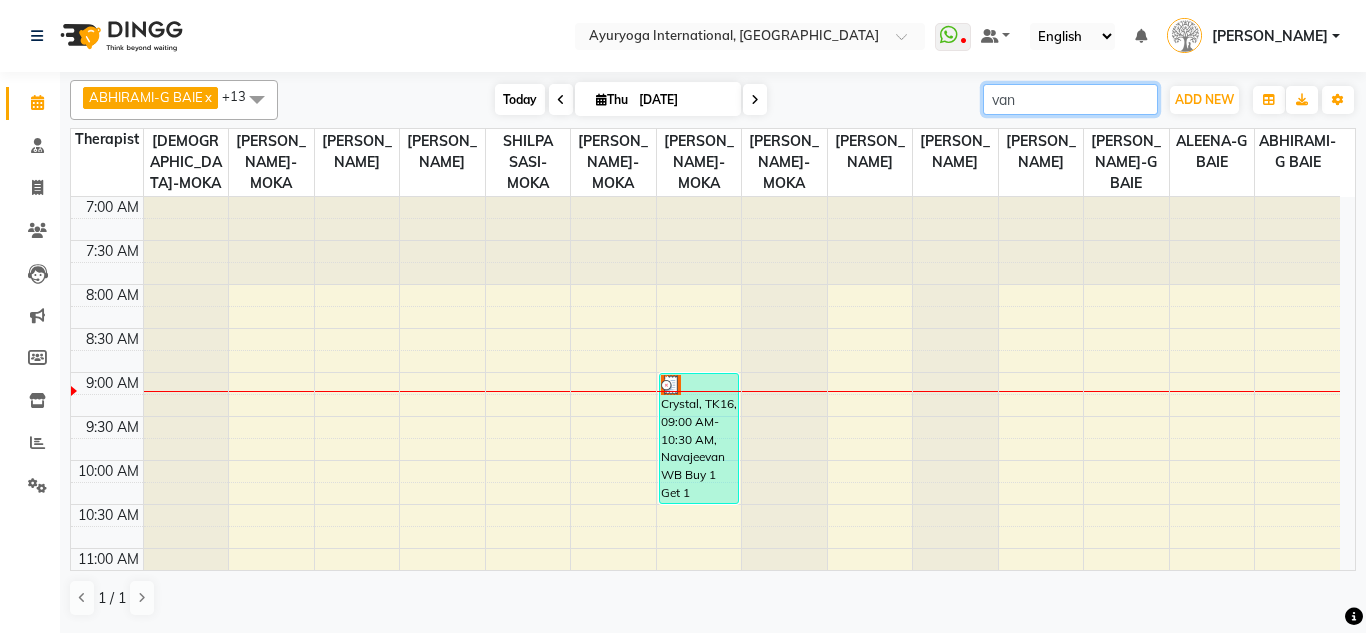 type on "van" 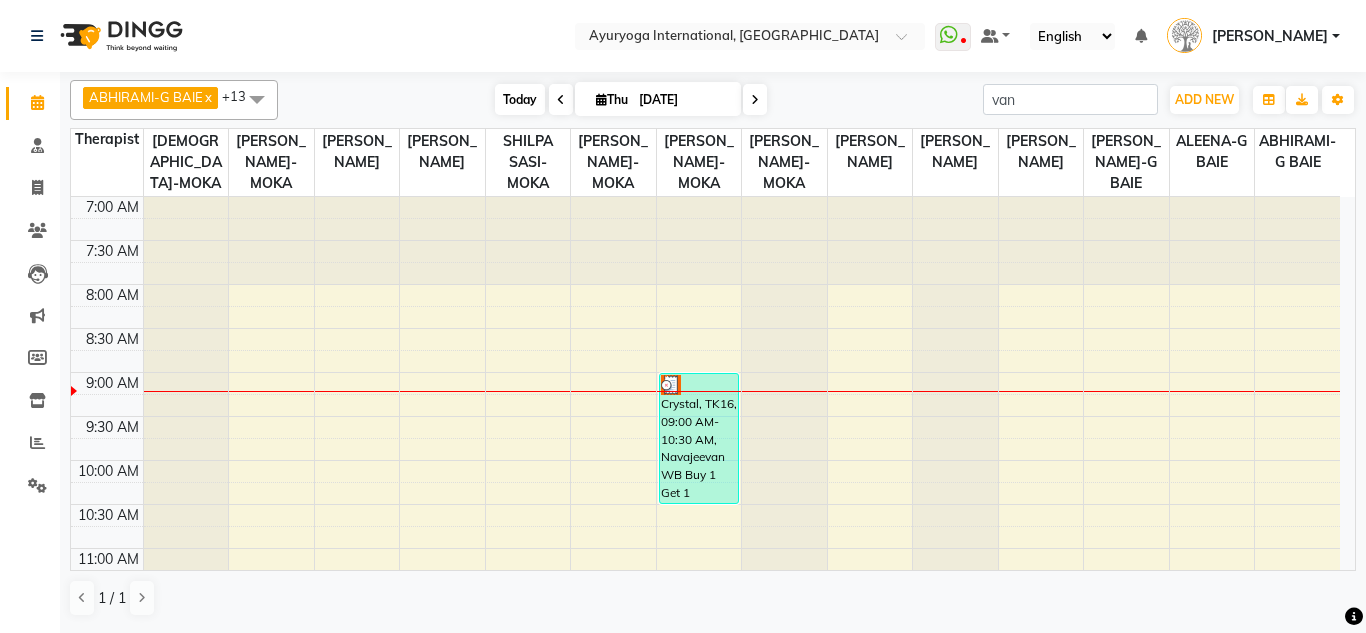 click on "Today" at bounding box center [520, 99] 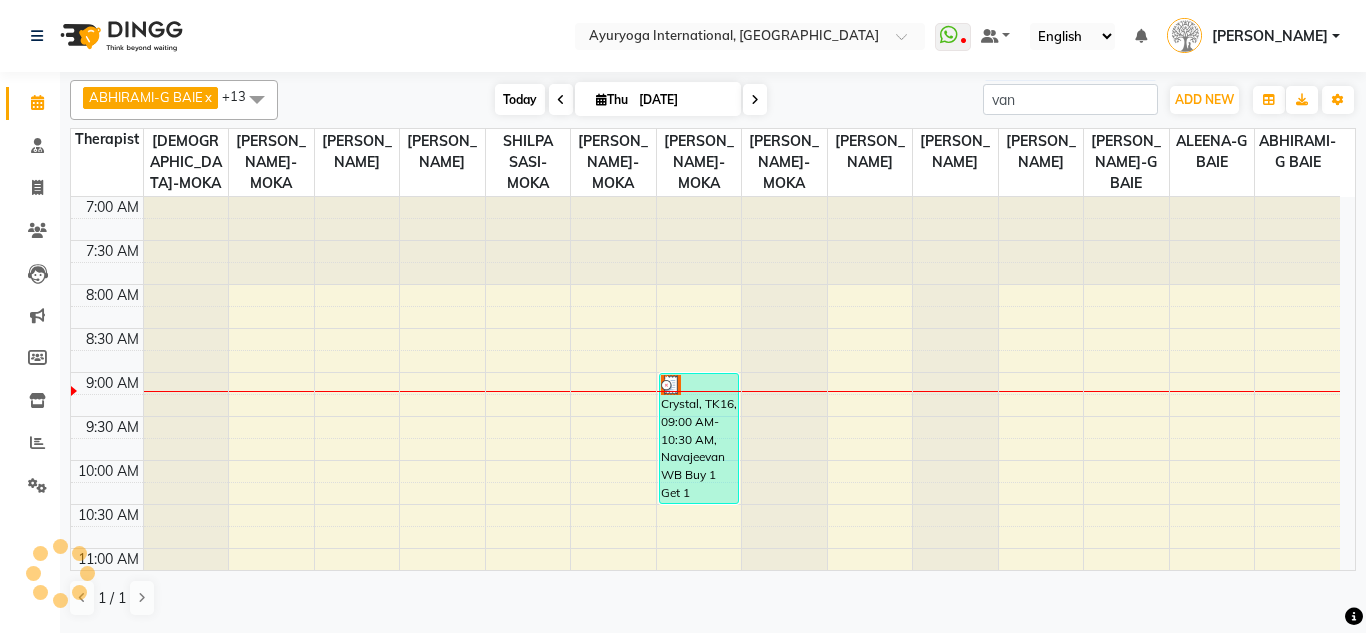 scroll, scrollTop: 177, scrollLeft: 0, axis: vertical 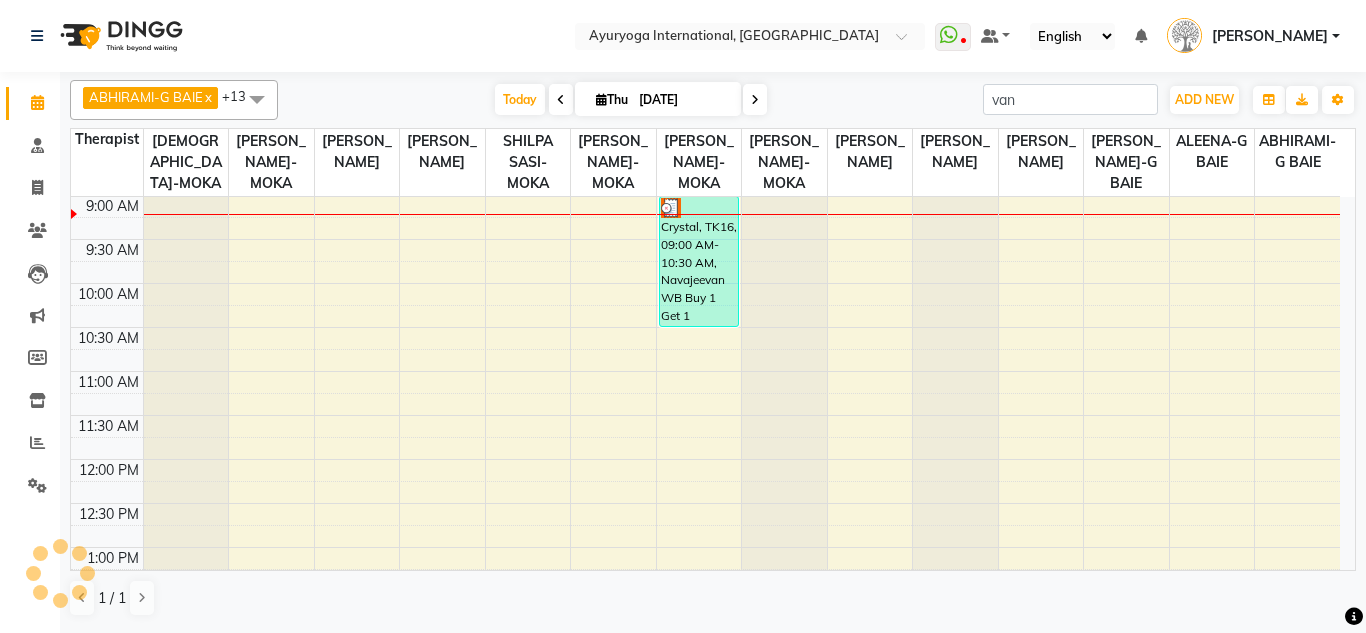 type 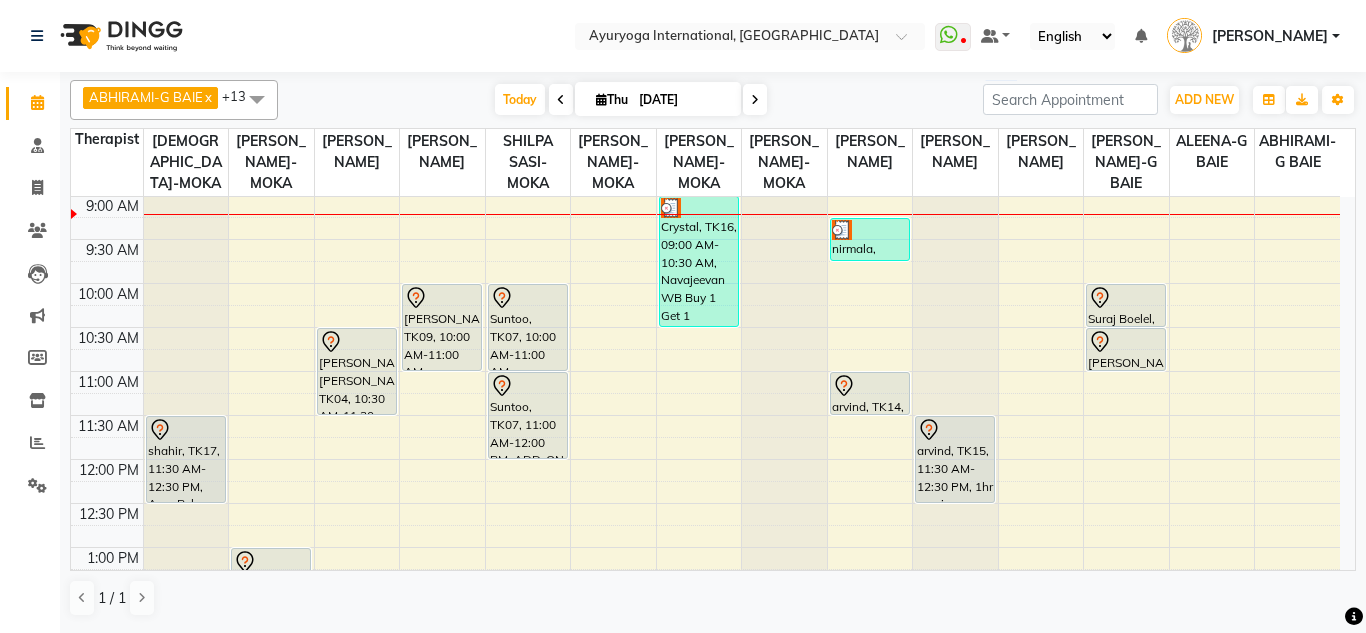 click at bounding box center [755, 99] 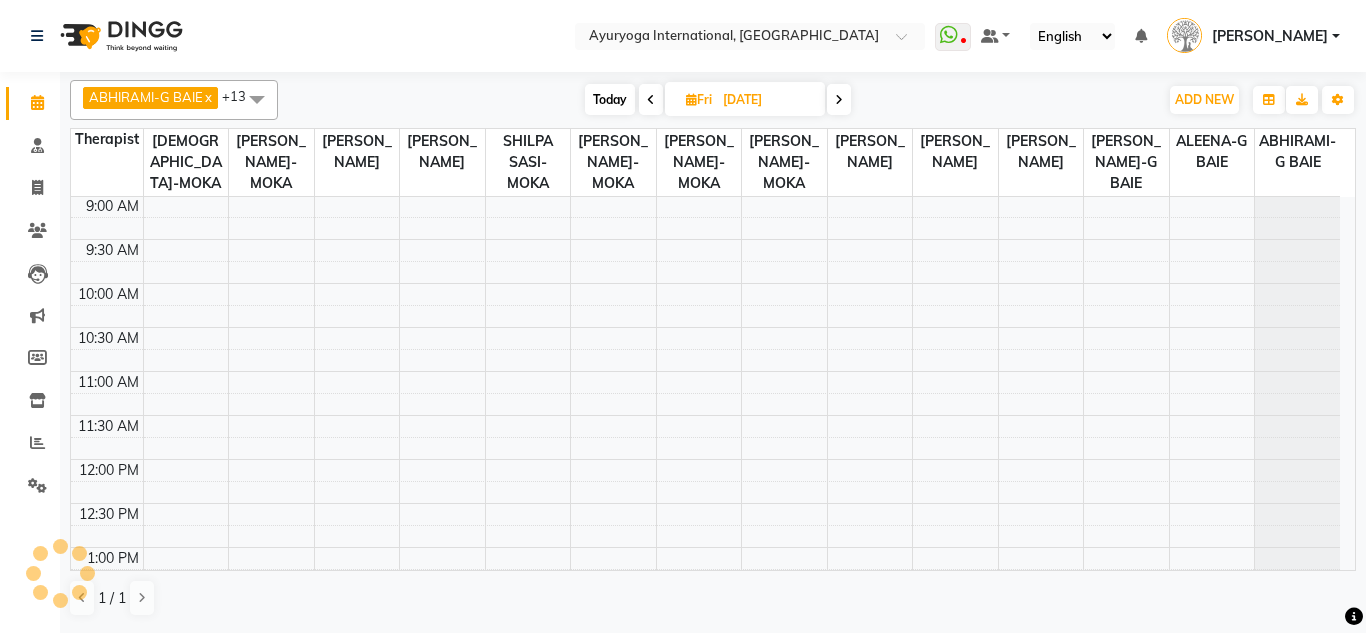 scroll, scrollTop: 0, scrollLeft: 0, axis: both 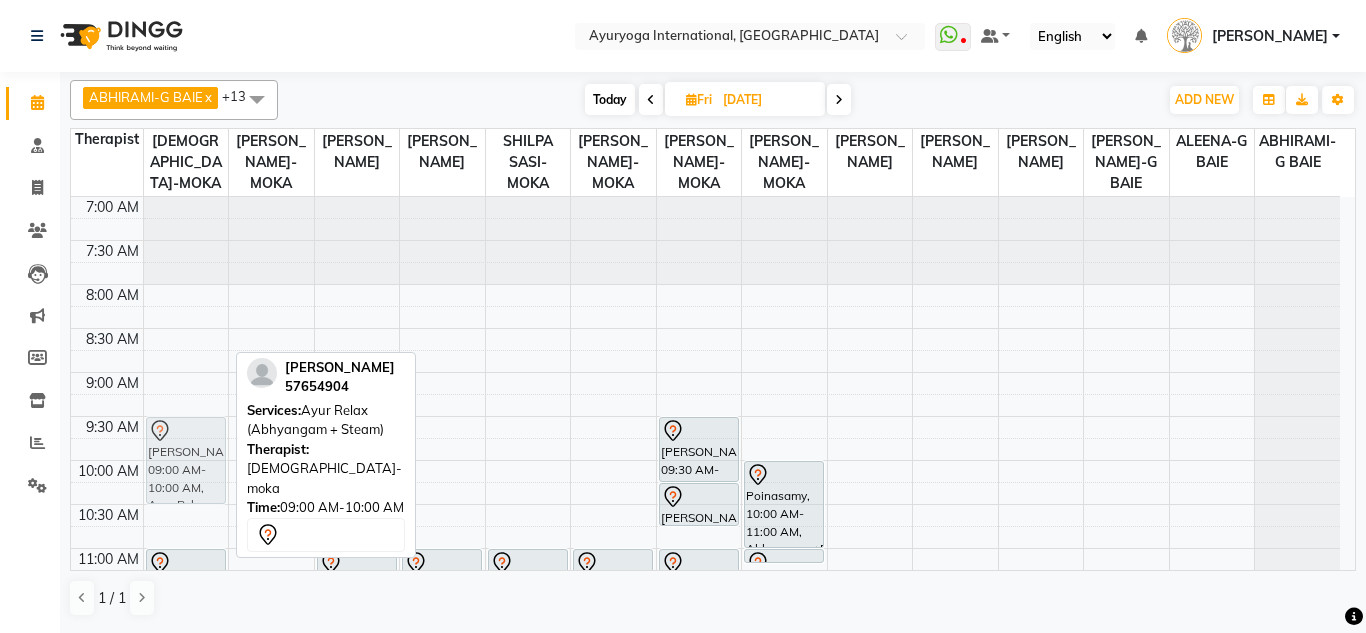 drag, startPoint x: 161, startPoint y: 431, endPoint x: 157, endPoint y: 467, distance: 36.221542 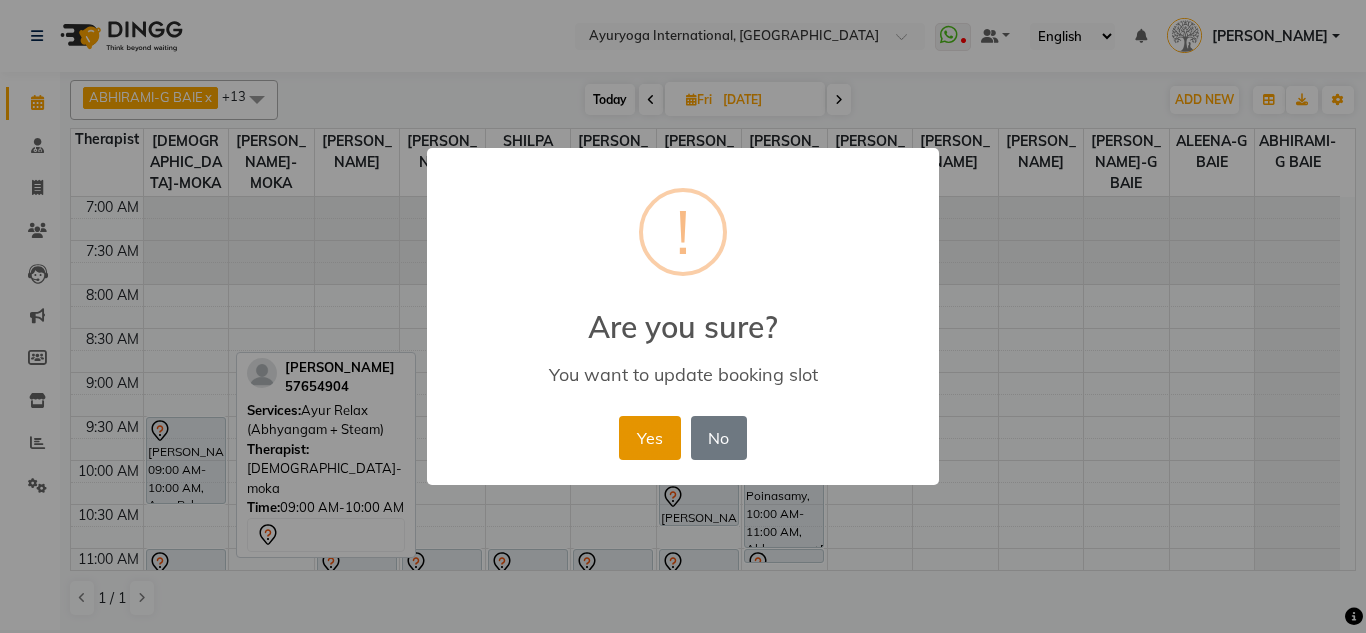 click on "Yes" at bounding box center (649, 438) 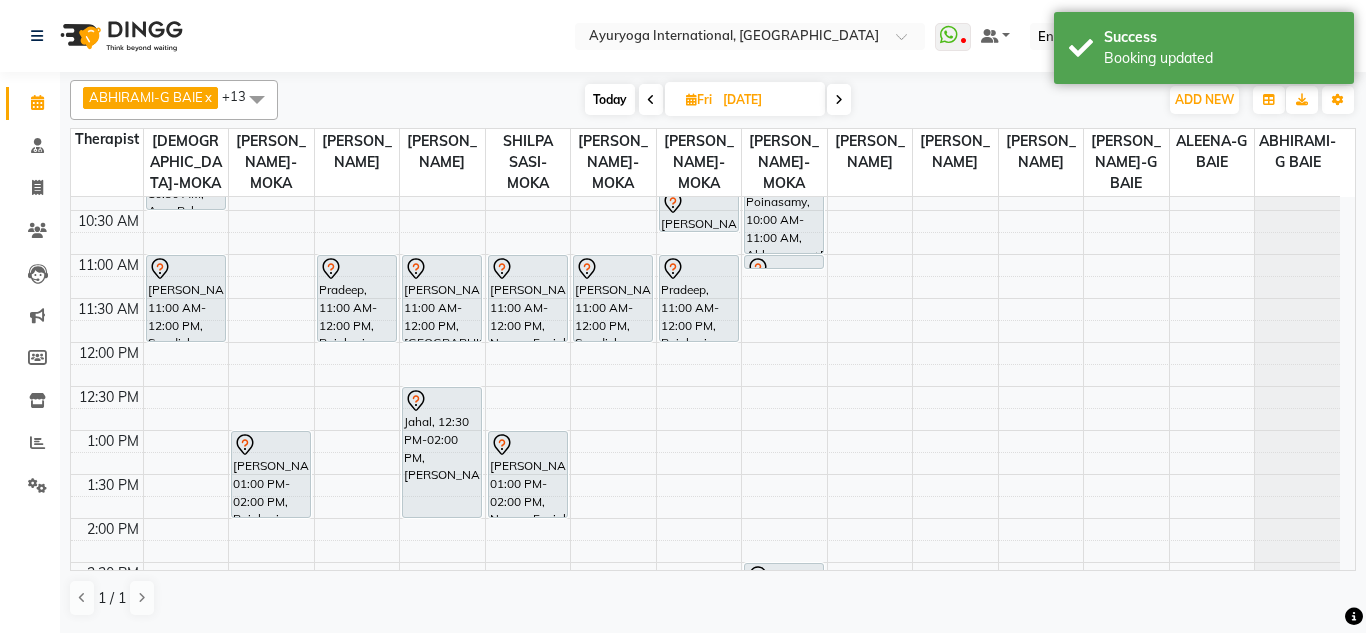 scroll, scrollTop: 300, scrollLeft: 0, axis: vertical 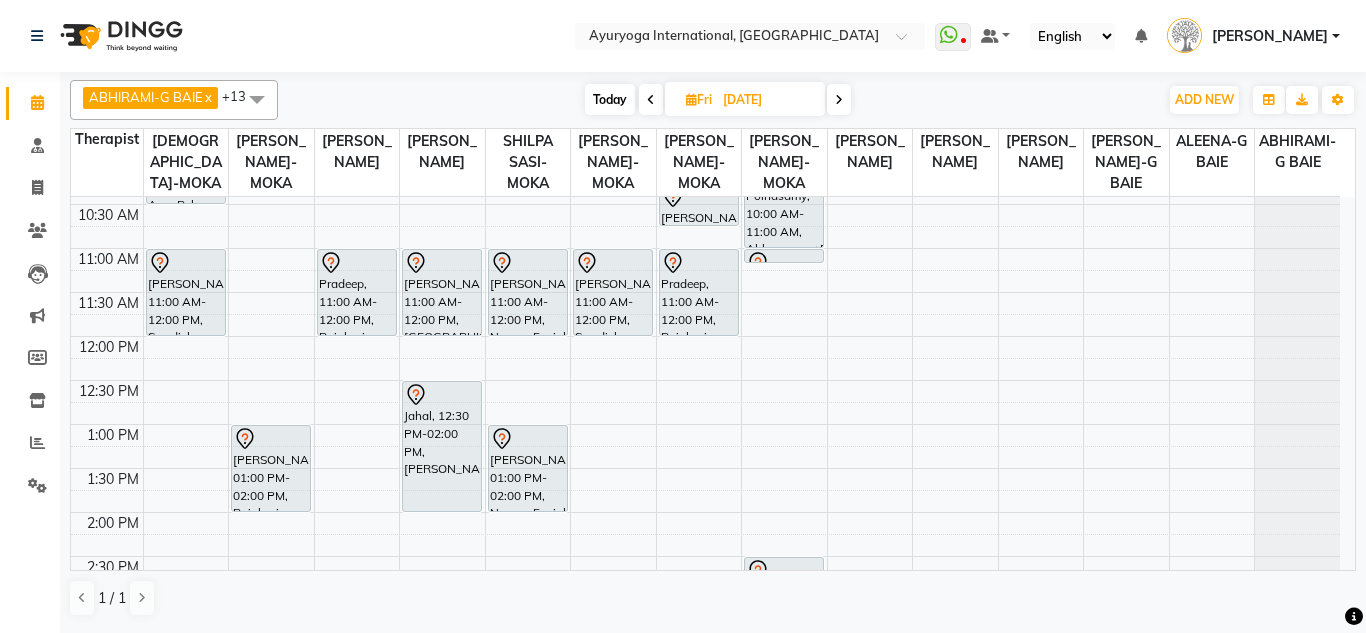 click at bounding box center (839, 100) 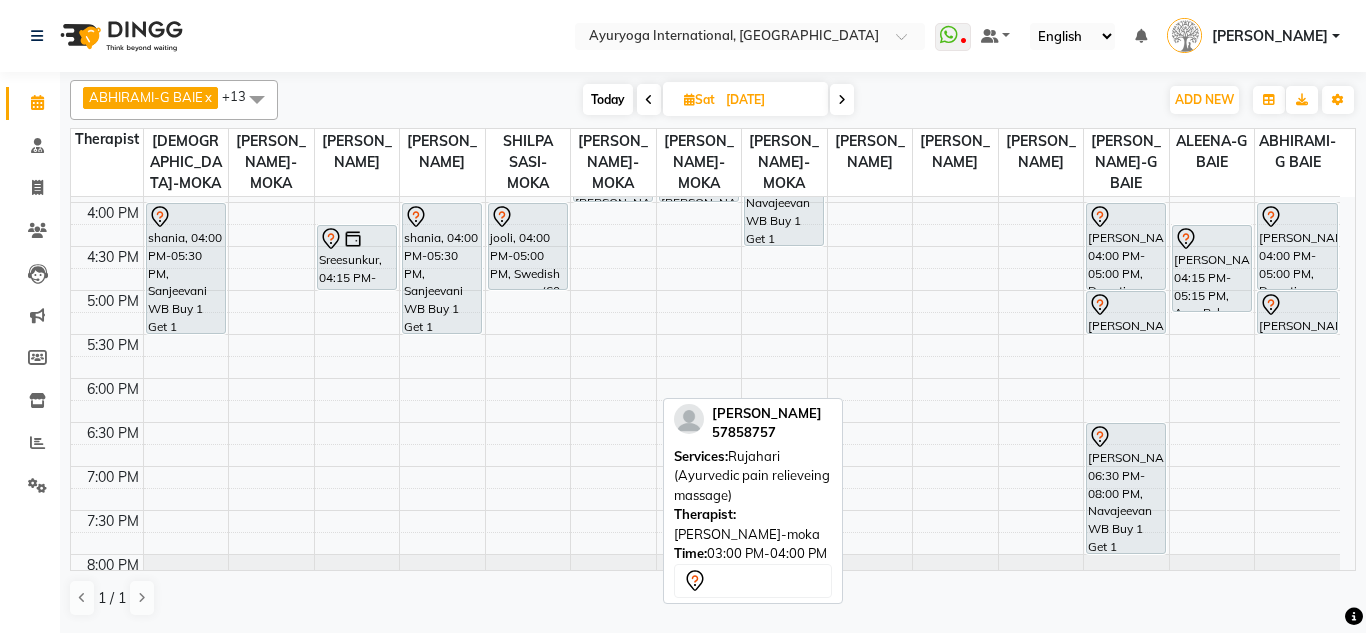 scroll, scrollTop: 800, scrollLeft: 0, axis: vertical 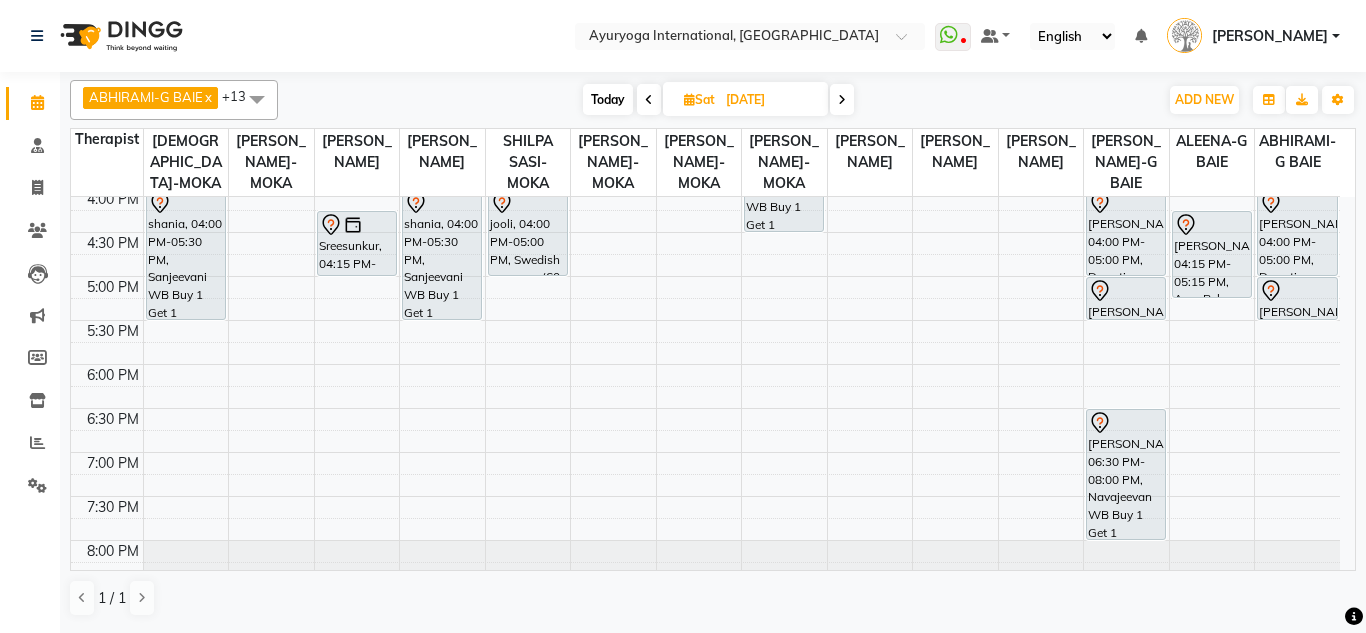 click on "7:00 AM 7:30 AM 8:00 AM 8:30 AM 9:00 AM 9:30 AM 10:00 AM 10:30 AM 11:00 AM 11:30 AM 12:00 PM 12:30 PM 1:00 PM 1:30 PM 2:00 PM 2:30 PM 3:00 PM 3:30 PM 4:00 PM 4:30 PM 5:00 PM 5:30 PM 6:00 PM 6:30 PM 7:00 PM 7:30 PM 8:00 PM 8:30 PM             Gessen, 10:00 AM-11:00 AM, Swedish massage (60 Min)             Isfaaq, 02:30 PM-03:30 PM, [GEOGRAPHIC_DATA] (Ayurvedic pain relieveing massage)             shania, 04:00 PM-05:30 PM, Sanjeevani WB Buy 1 Get 1              ahmud, 10:45 AM-11:45 AM, [PERSON_NAME] (Ayurvedic pain relieveing massage)             [GEOGRAPHIC_DATA], 01:00 PM-02:30 PM, Aishwarya WB Buy 1 Get 1              [PERSON_NAME], 10:00 AM-11:30 AM, [PERSON_NAME] WB Buy 1 Get 1              Sreesunkur, 04:15 PM-05:00 PM, Abhyangam Wellness Massage             Sweety, 08:00 AM-10:00 AM, Winter Bliss Flash Sale (Abhyangam + Herbal Pouch + Ksheeradhara)             [PERSON_NAME], 11:00 AM-12:00 PM, Brightening Facial             shania, 04:00 PM-05:30 PM, Sanjeevani WB Buy 1 Get 1" at bounding box center (705, 12) 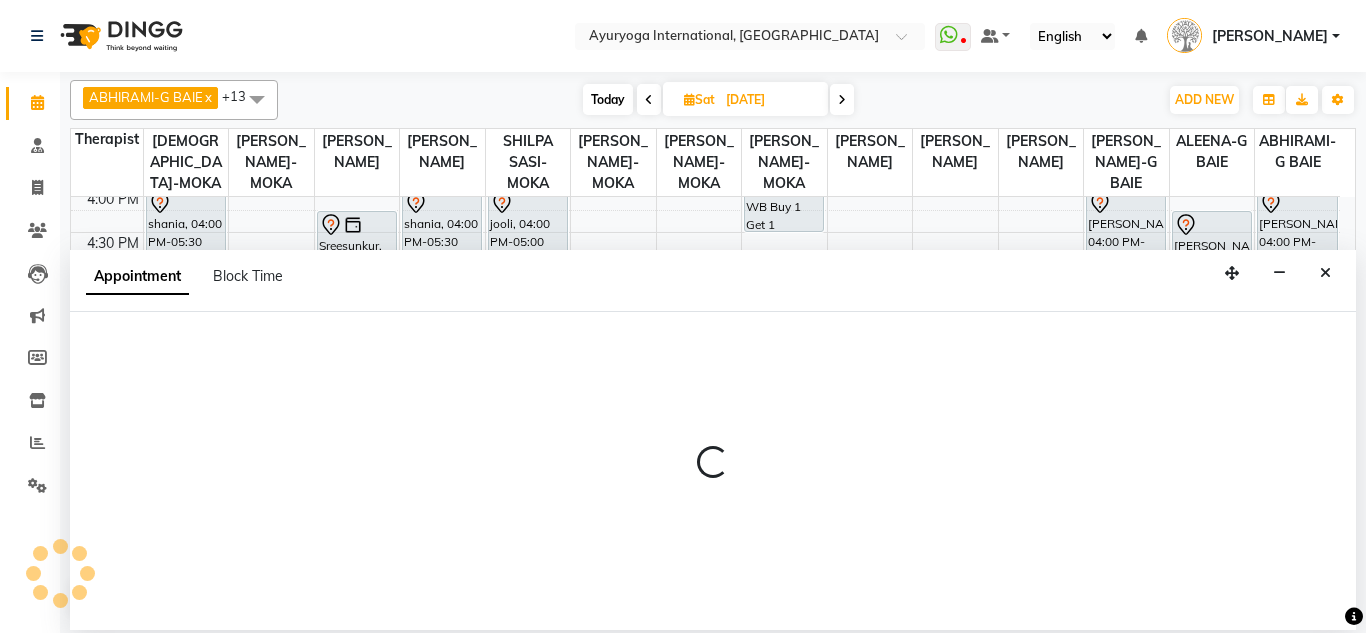 select on "77771" 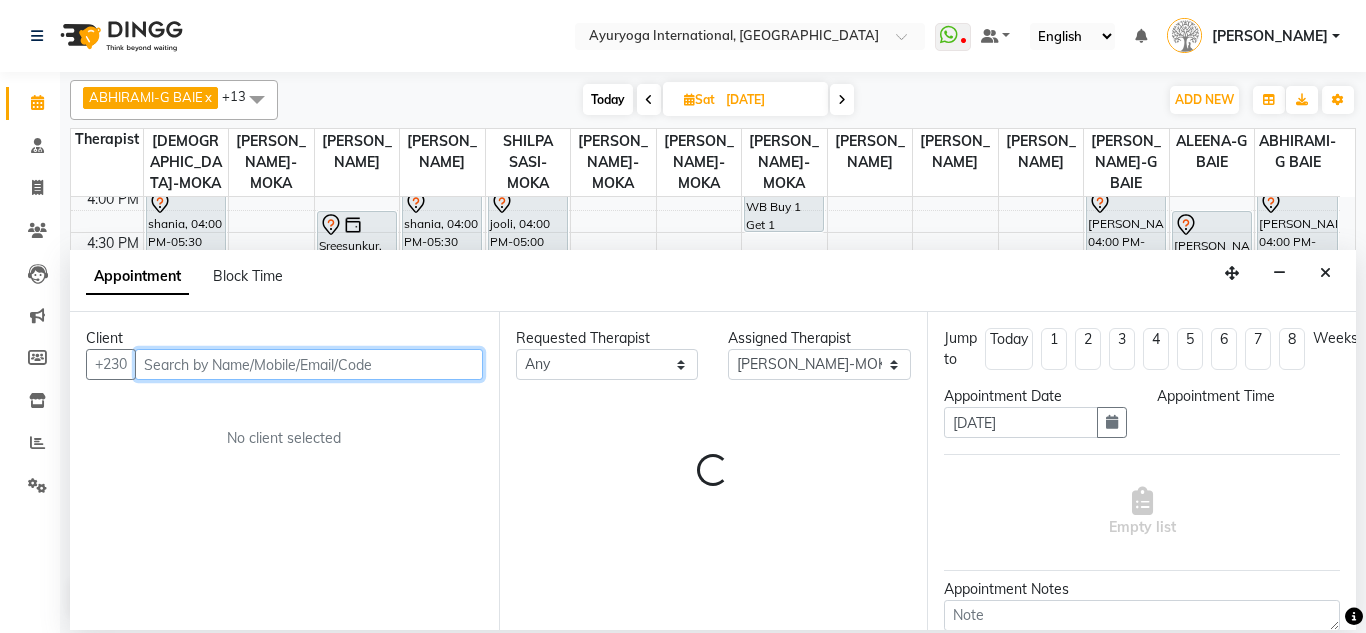 select on "1050" 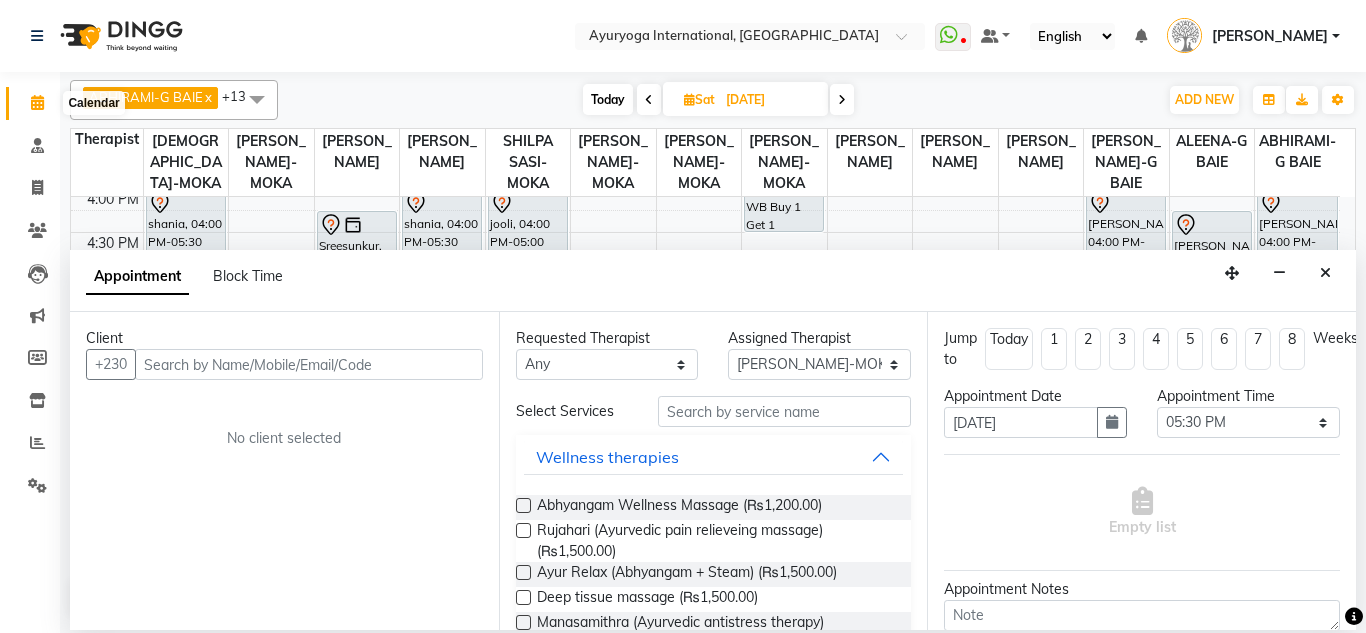 click 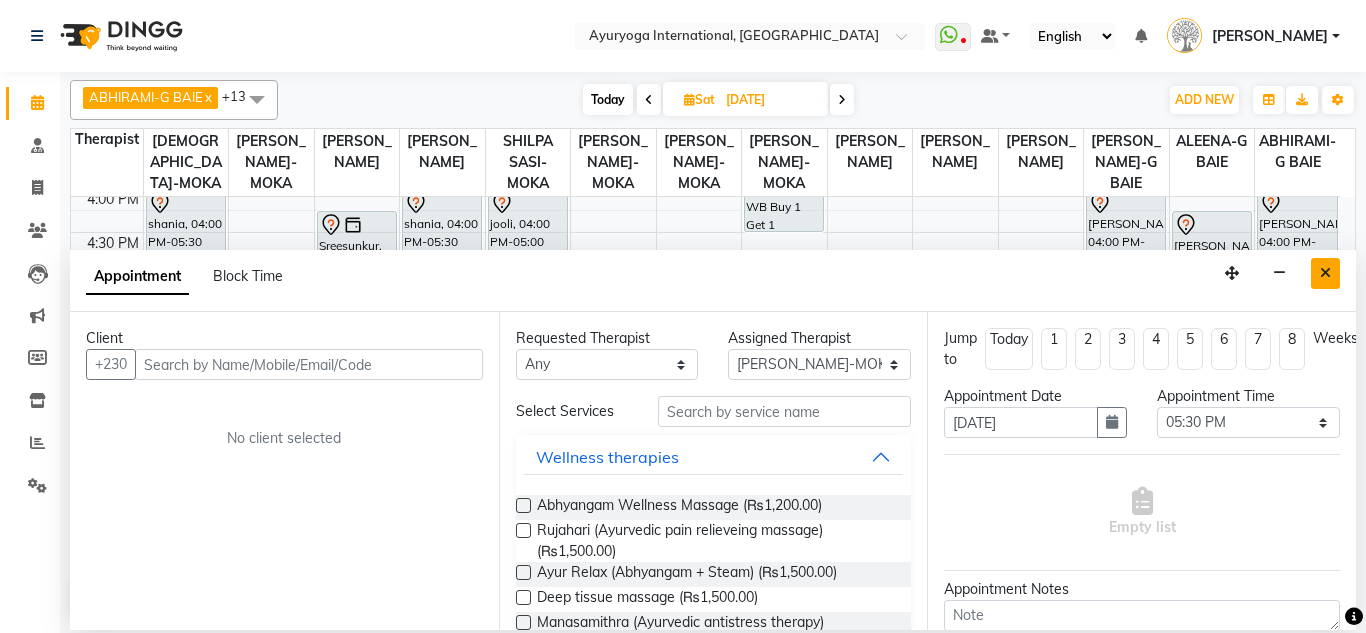 click at bounding box center (1325, 273) 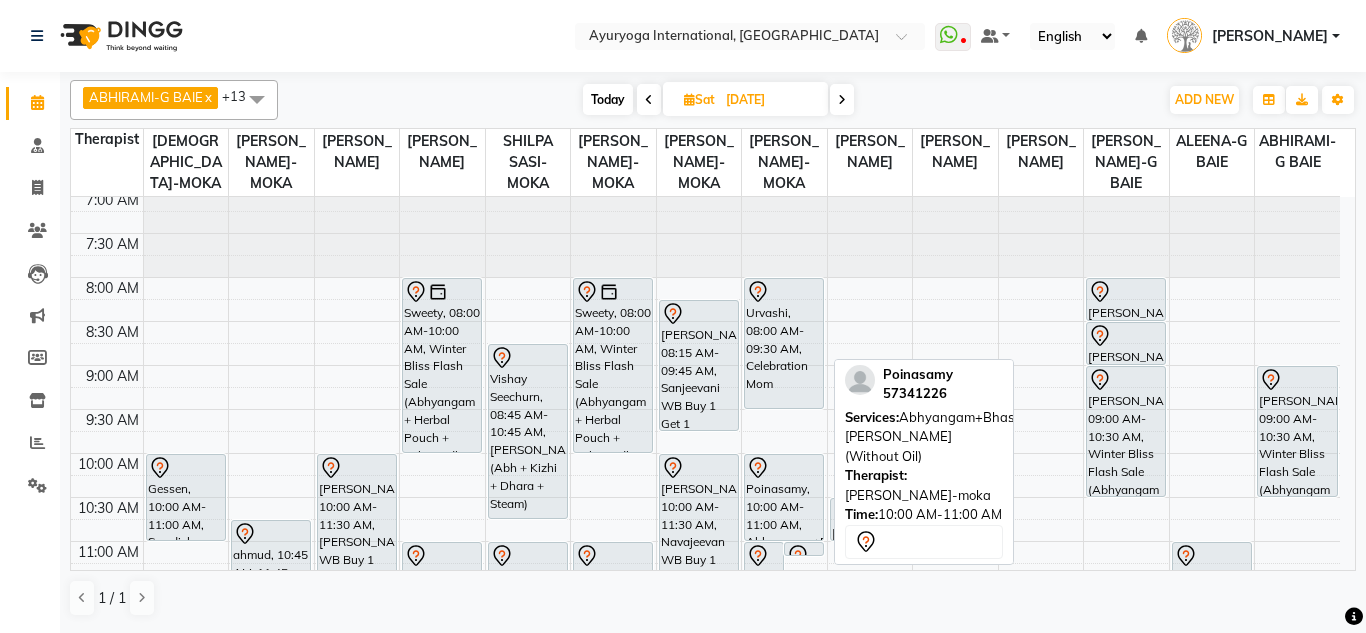 scroll, scrollTop: 0, scrollLeft: 0, axis: both 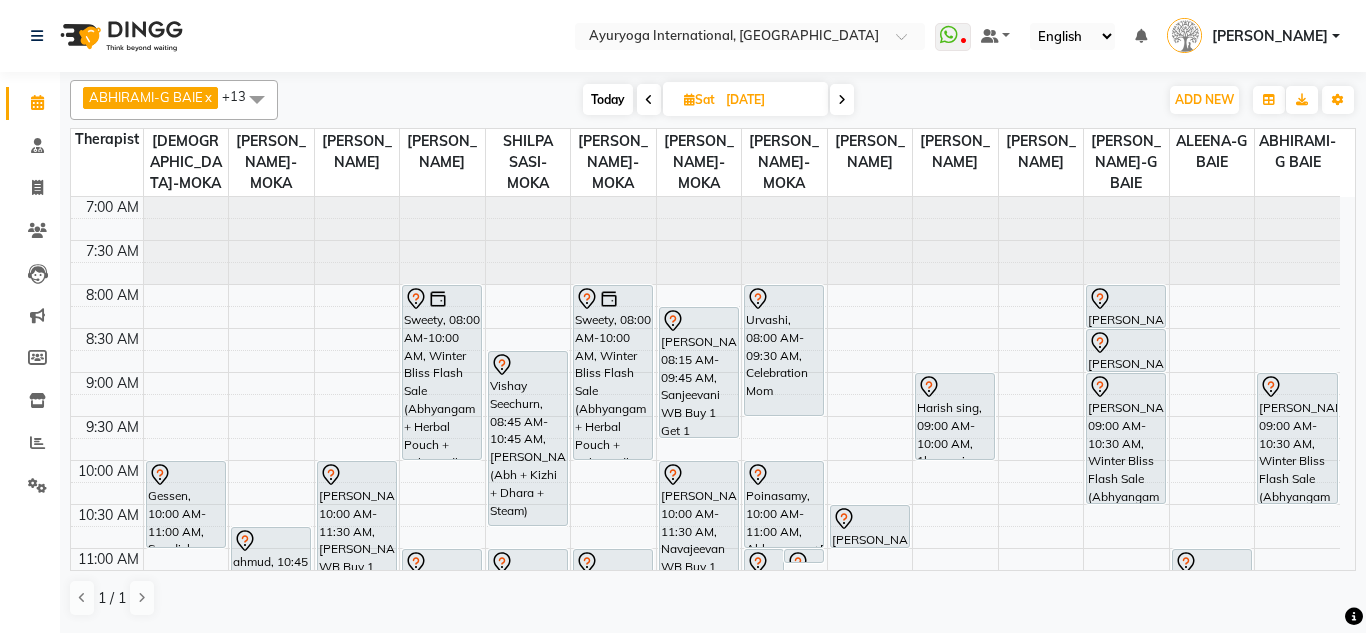 click on "Today" at bounding box center [608, 99] 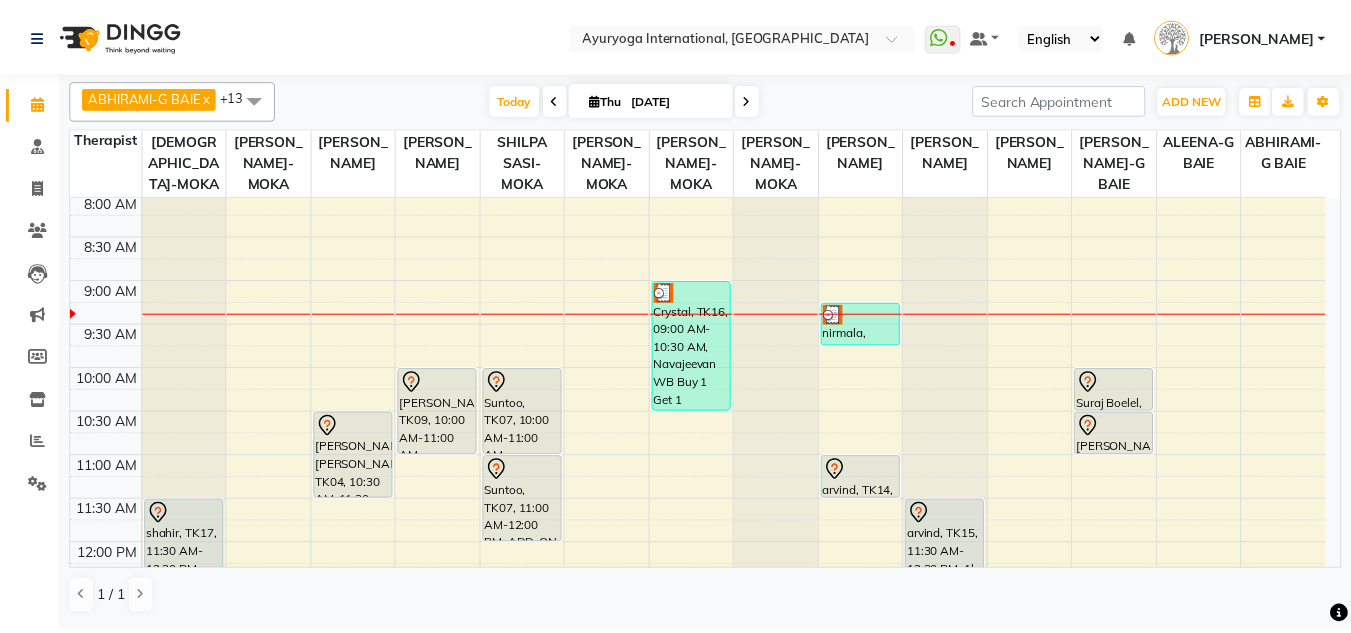 scroll, scrollTop: 79, scrollLeft: 0, axis: vertical 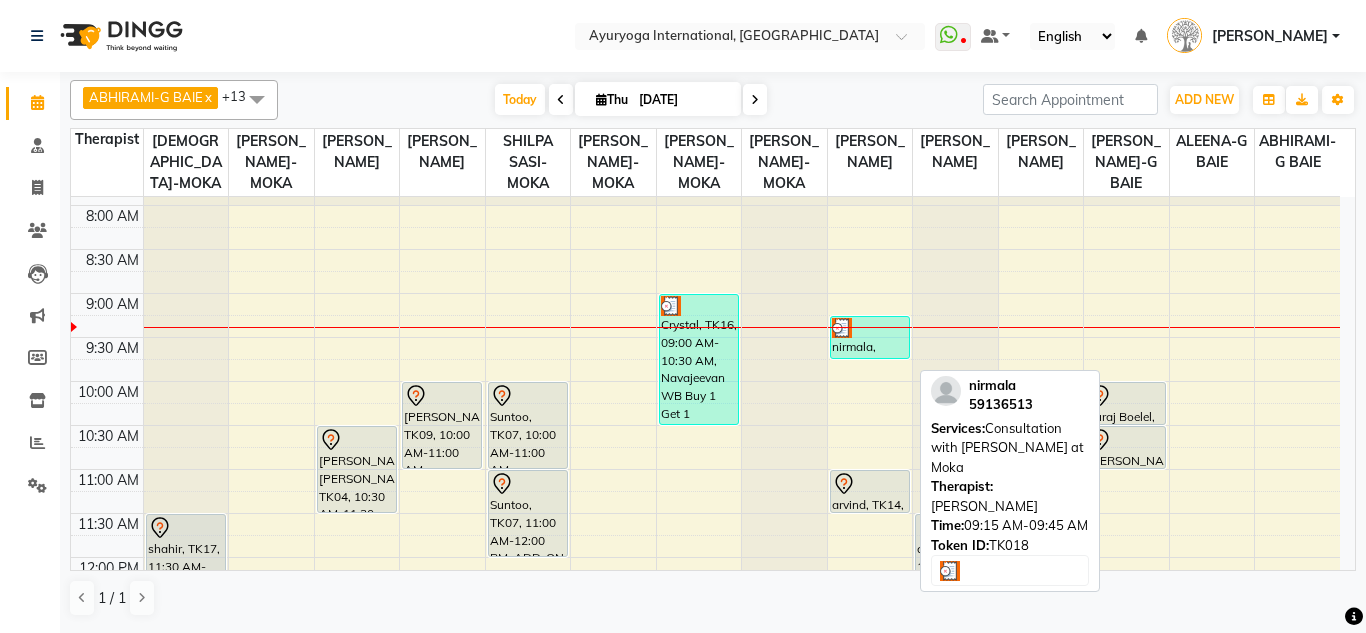 click on "nirmala, TK18, 09:15 AM-09:45 AM, Consultation with [PERSON_NAME] at [GEOGRAPHIC_DATA]" at bounding box center (870, 337) 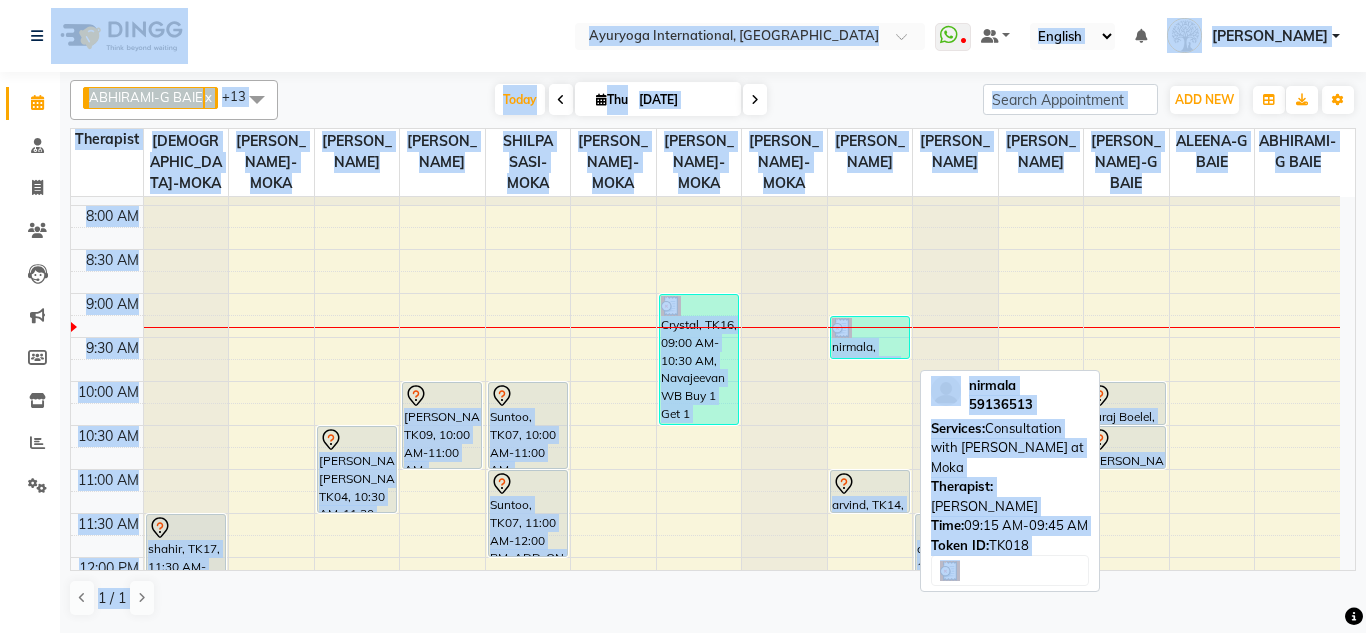 select on "3" 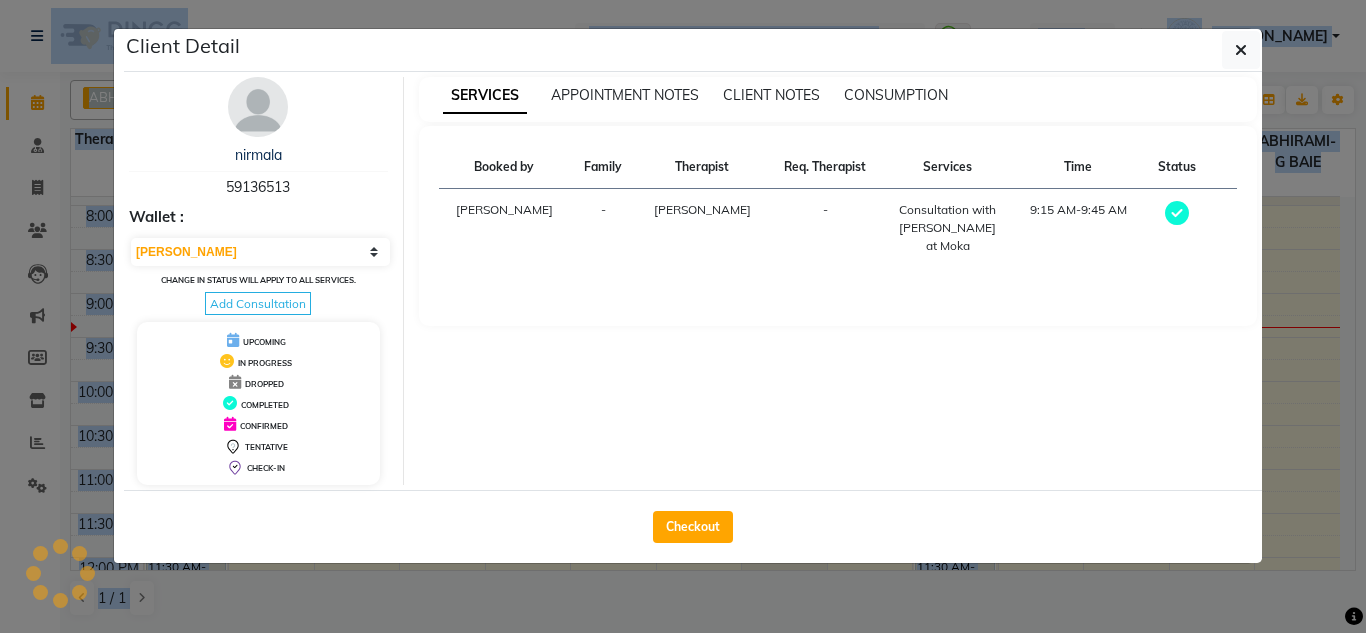 click on "SERVICES APPOINTMENT NOTES CLIENT NOTES CONSUMPTION Booked by Family Therapist Req. Therapist Services Time Status  [PERSON_NAME]-MOKA  - [PERSON_NAME]-MOKA -  Consultation with [PERSON_NAME] at Moka   9:15 AM-9:45 AM" at bounding box center (838, 281) 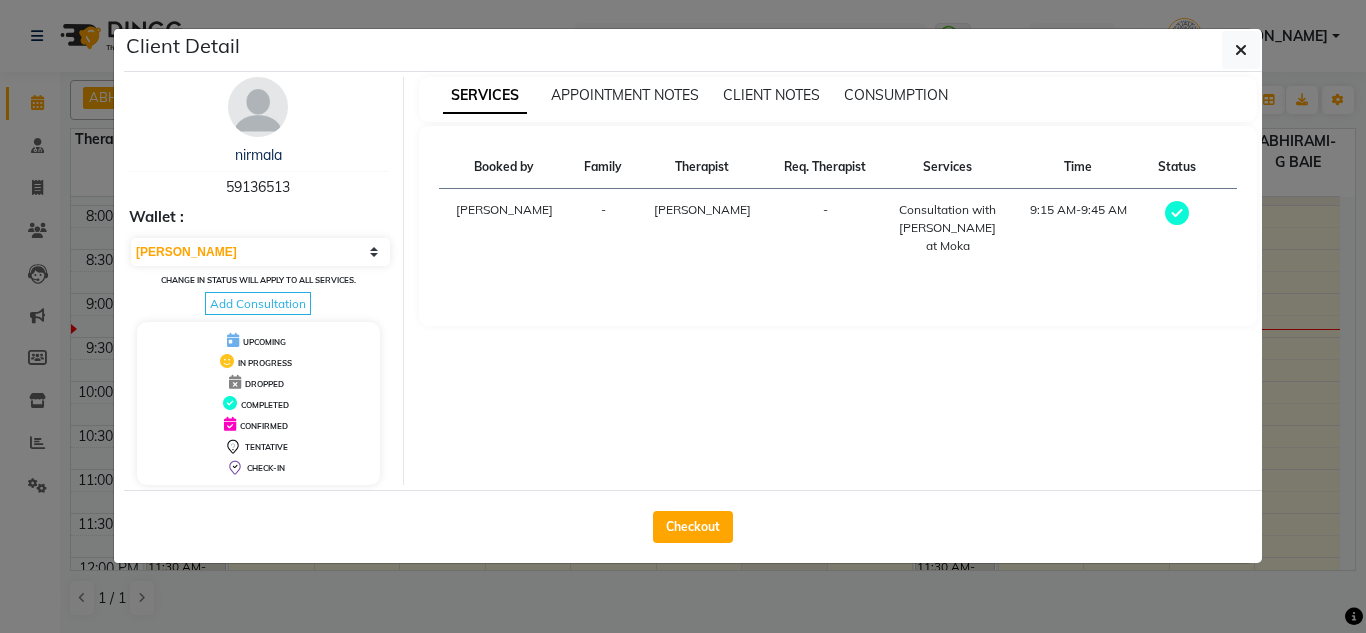 click on "SERVICES APPOINTMENT NOTES CLIENT NOTES CONSUMPTION Booked by Family Therapist Req. Therapist Services Time Status  [PERSON_NAME]-MOKA  - [PERSON_NAME]-MOKA -  Consultation with [PERSON_NAME] at Moka   9:15 AM-9:45 AM" at bounding box center (838, 281) 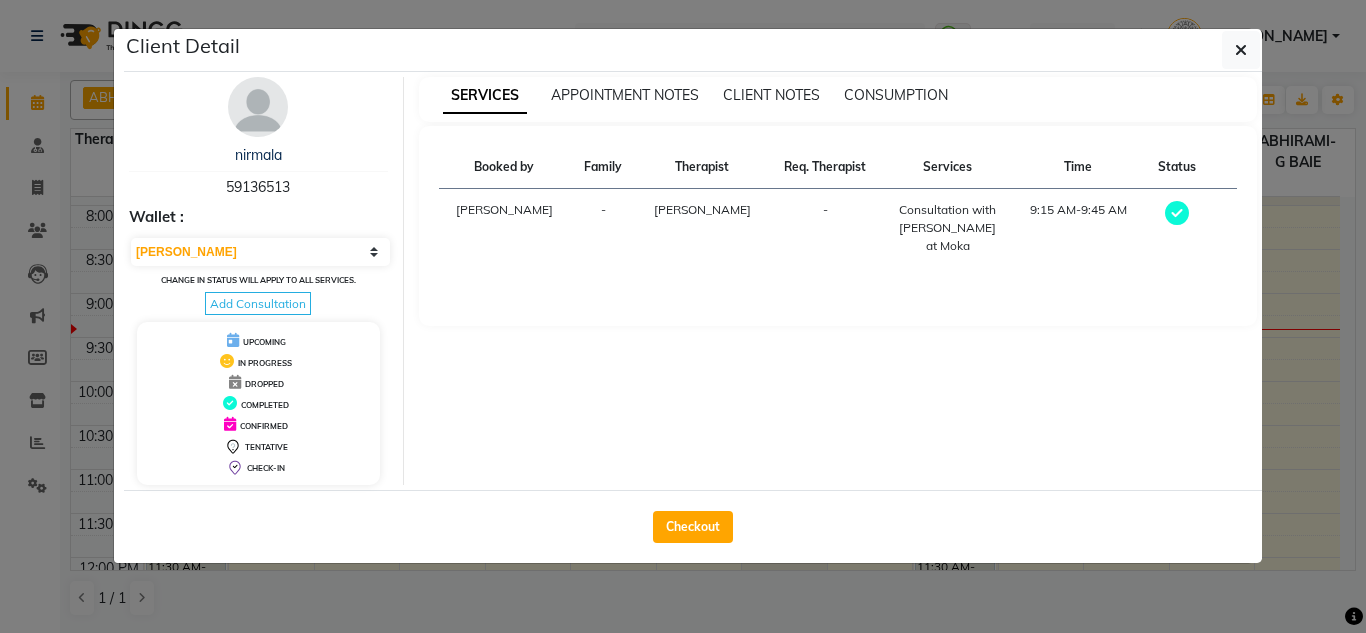 click on "[PERSON_NAME]" at bounding box center (702, 209) 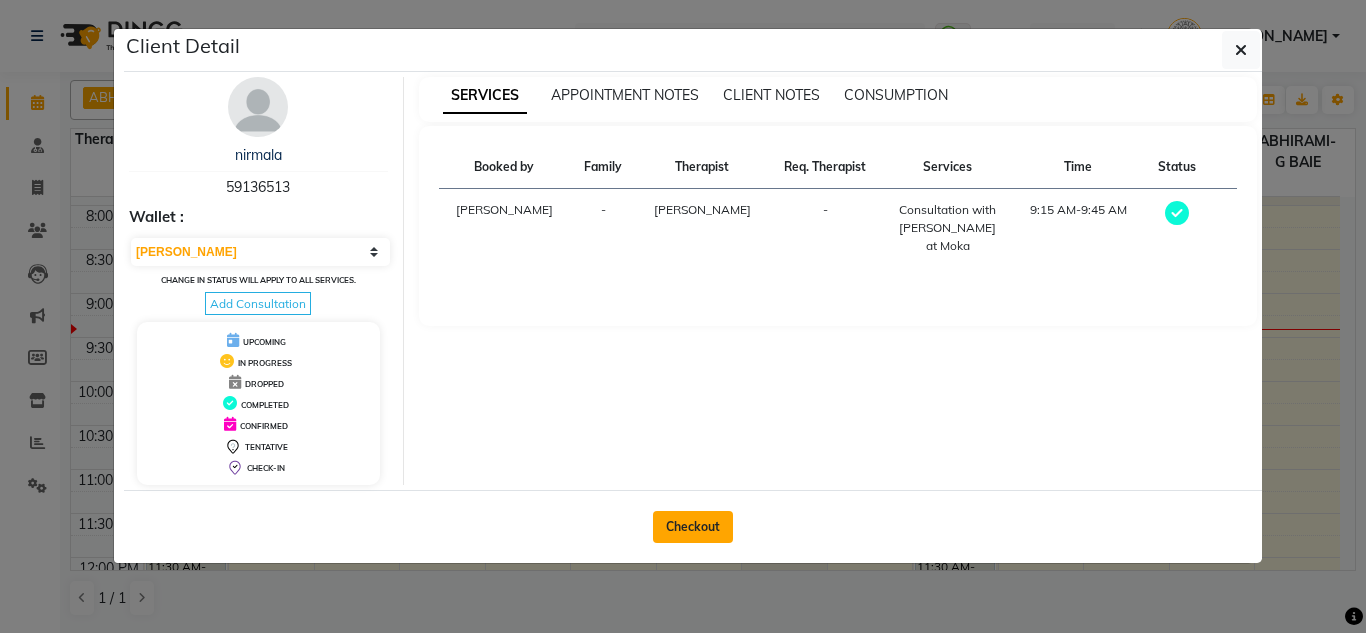 click on "Checkout" 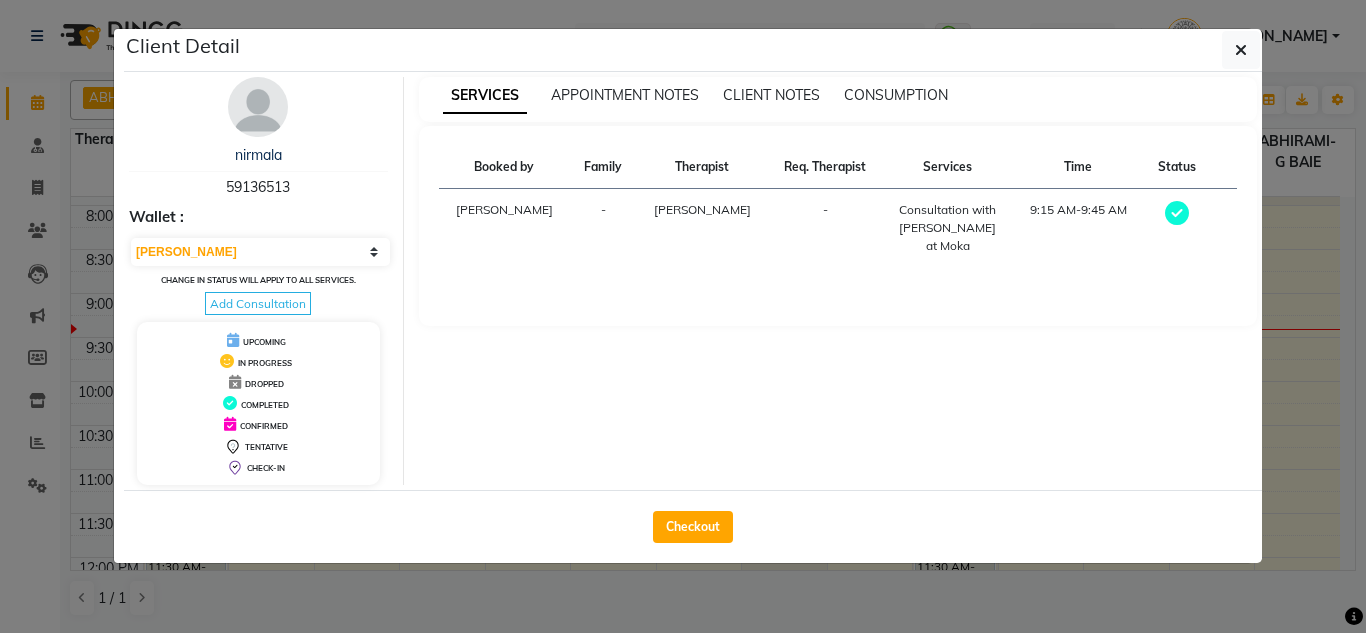 select on "service" 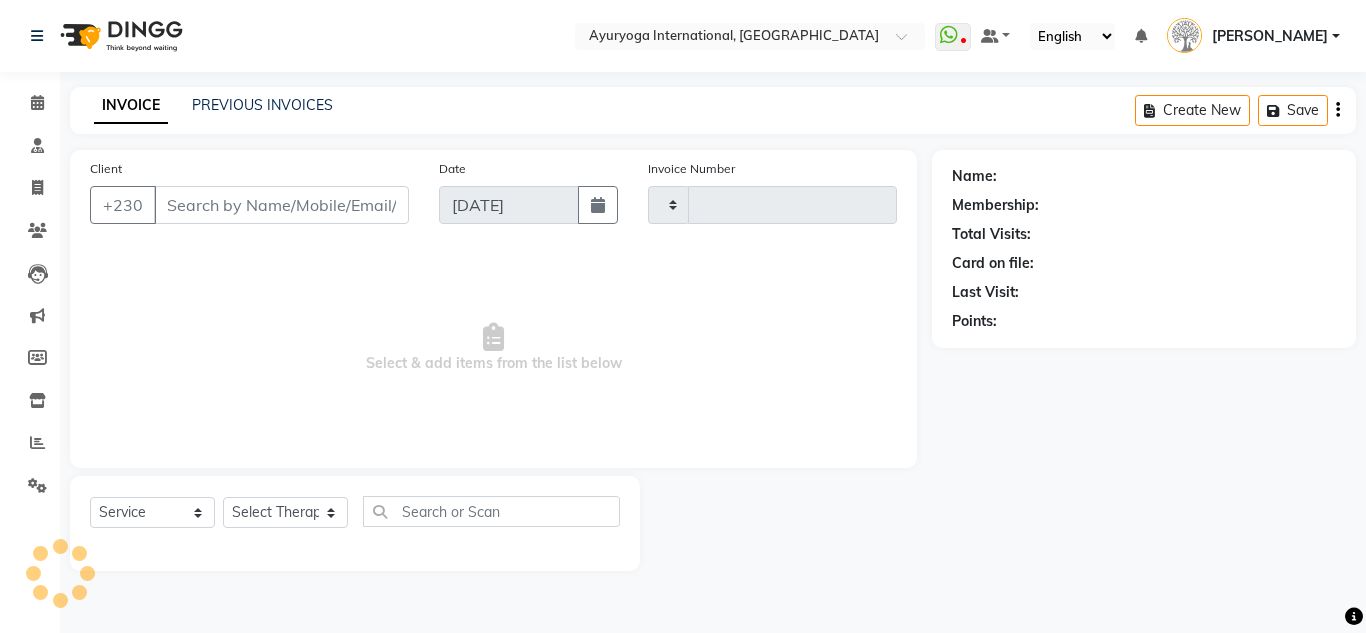 type on "3340" 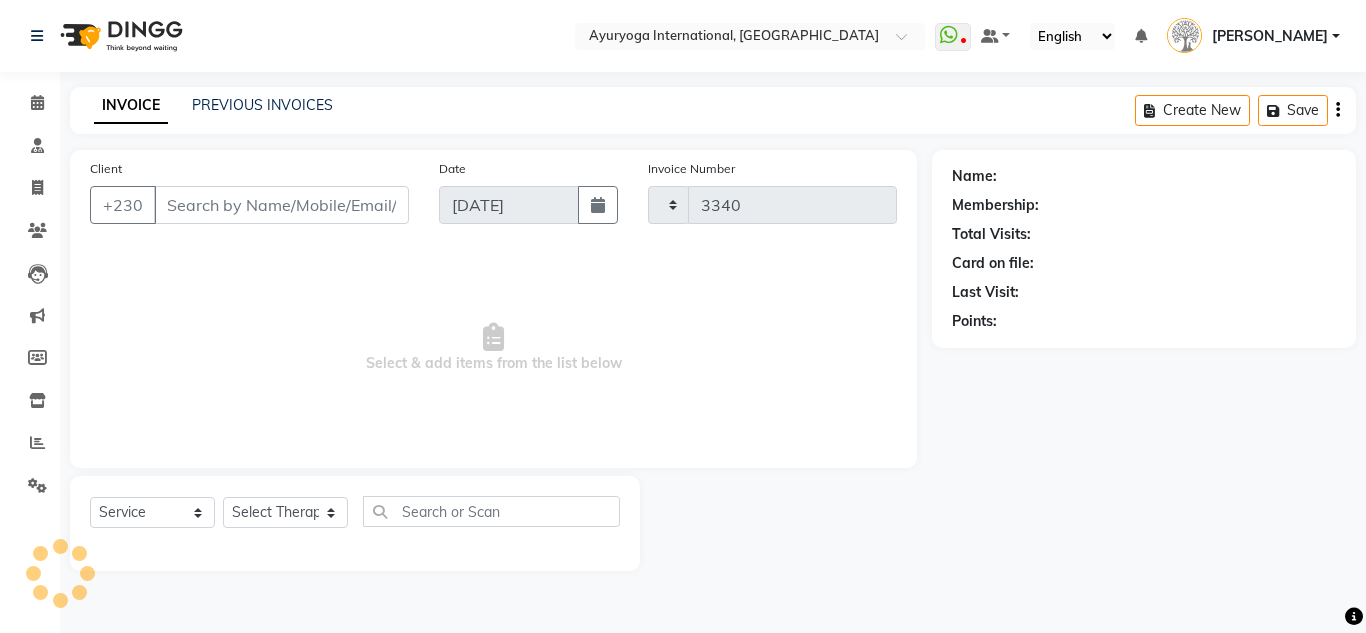 select on "730" 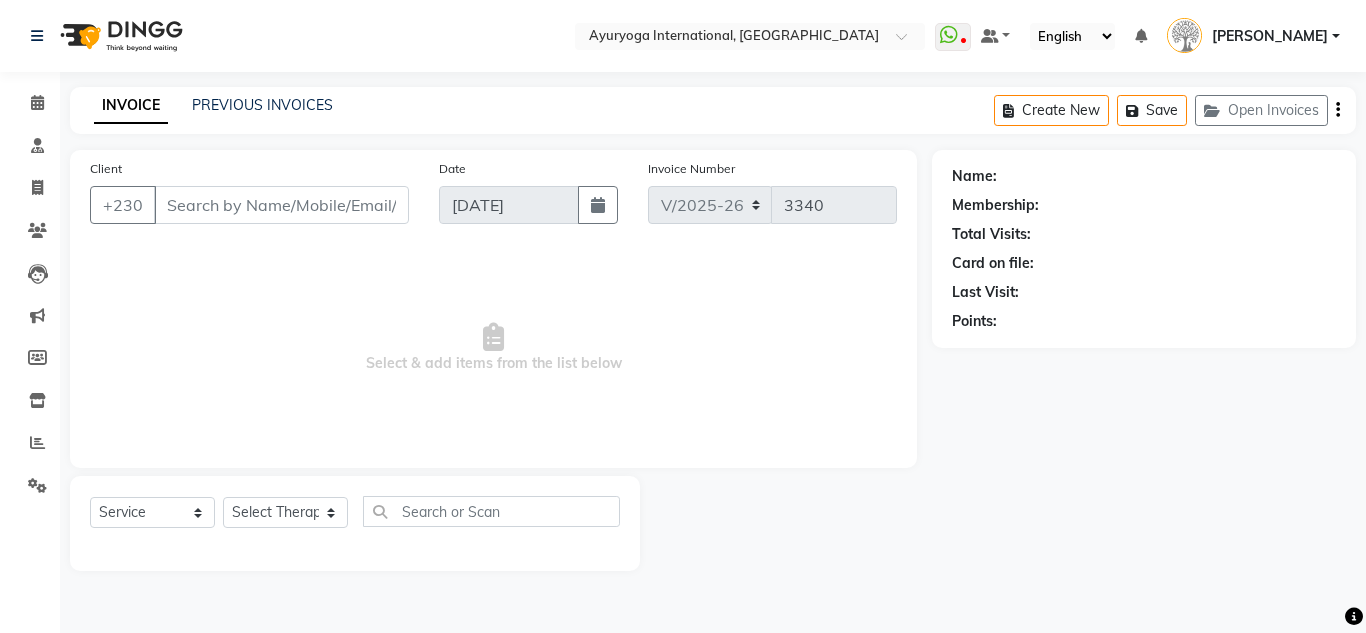 type on "59136513" 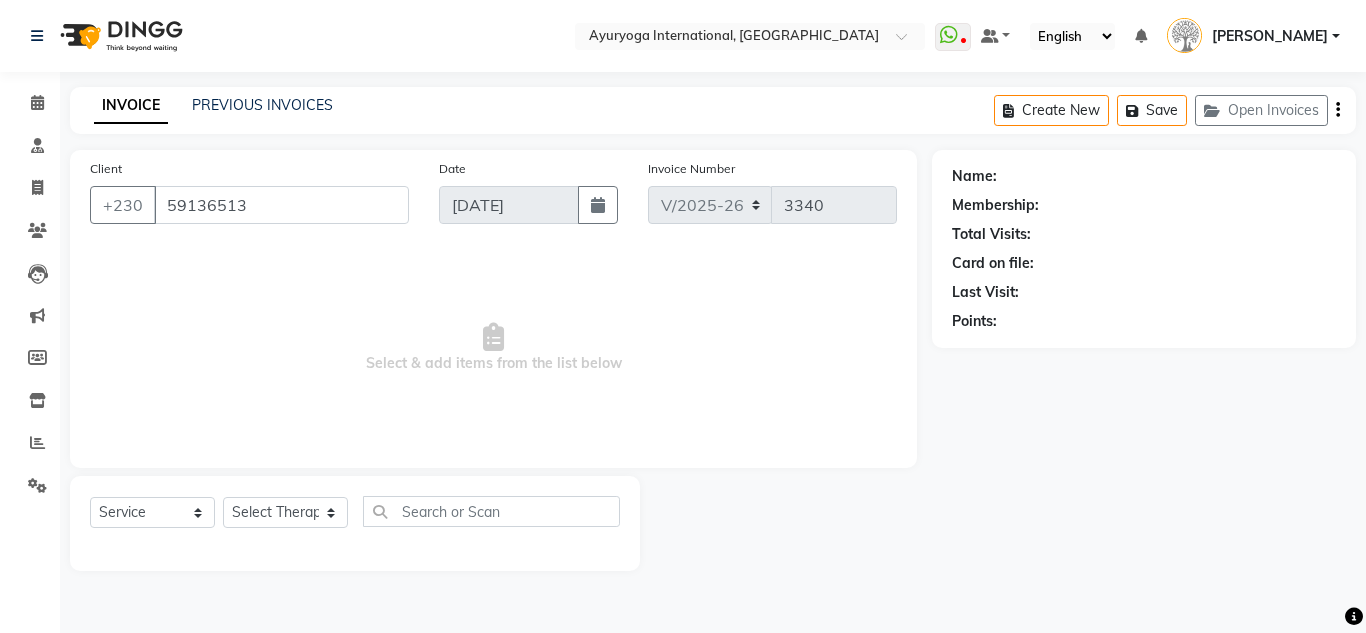 select on "19827" 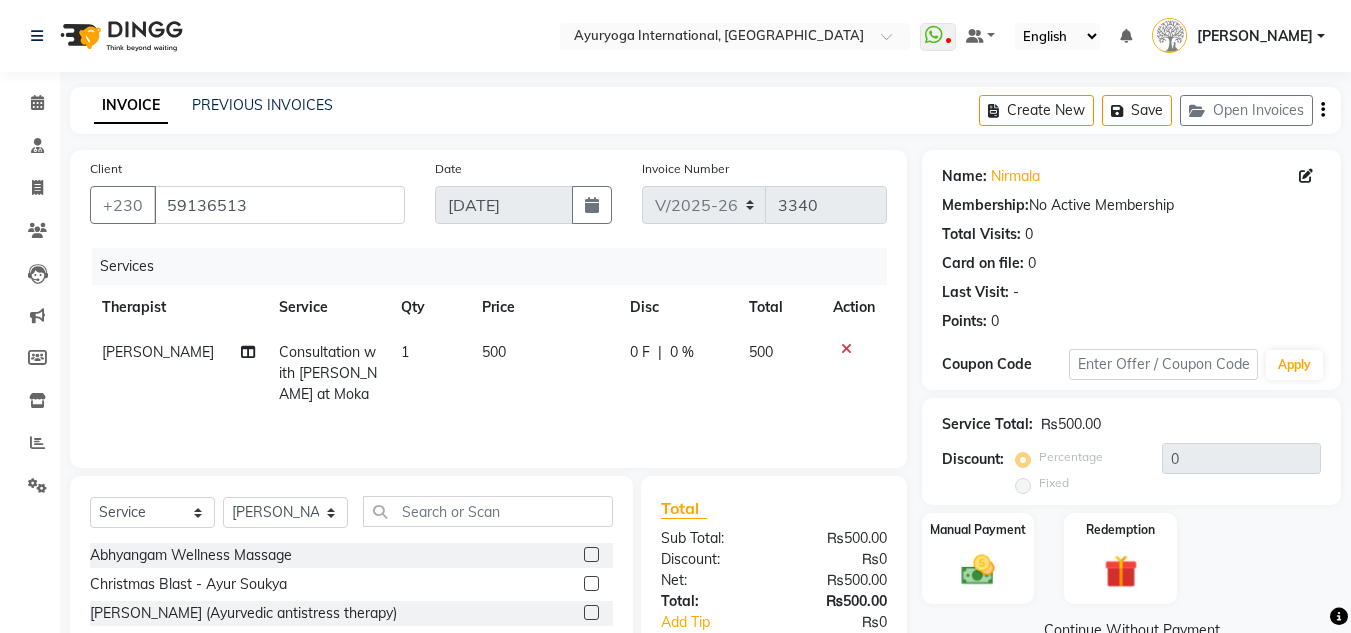 scroll, scrollTop: 100, scrollLeft: 0, axis: vertical 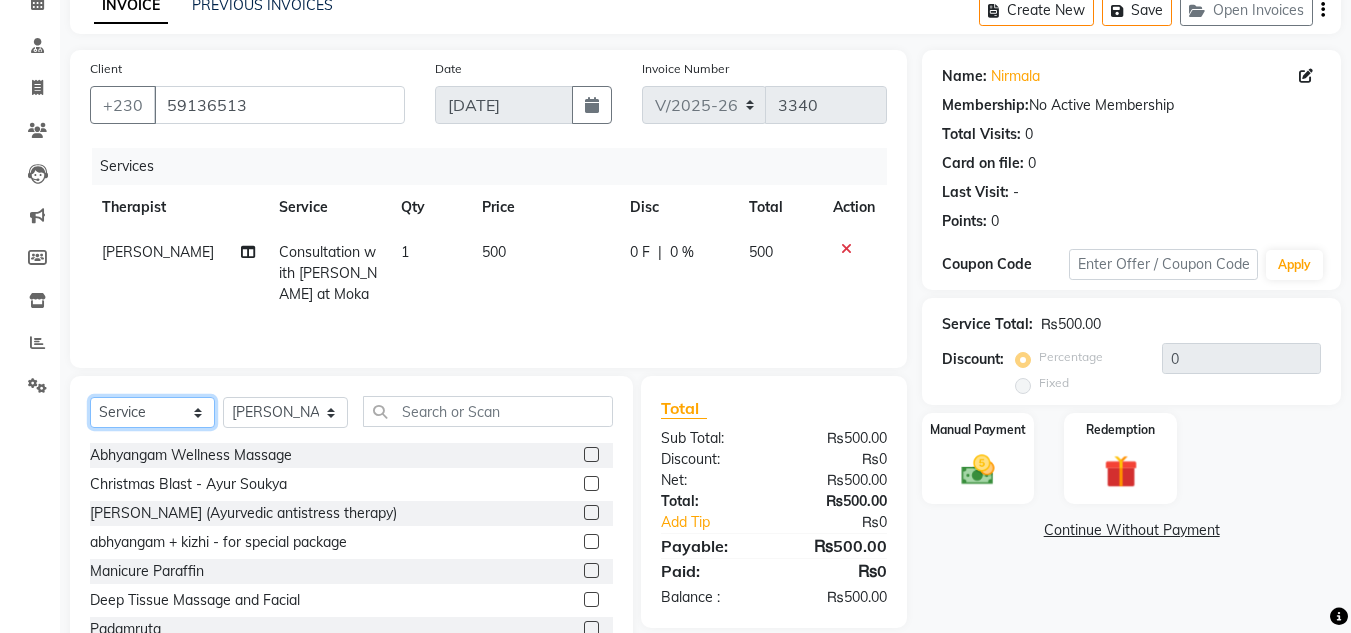 click on "Select  Service  Product  Membership  Package Voucher Prepaid Gift Card" 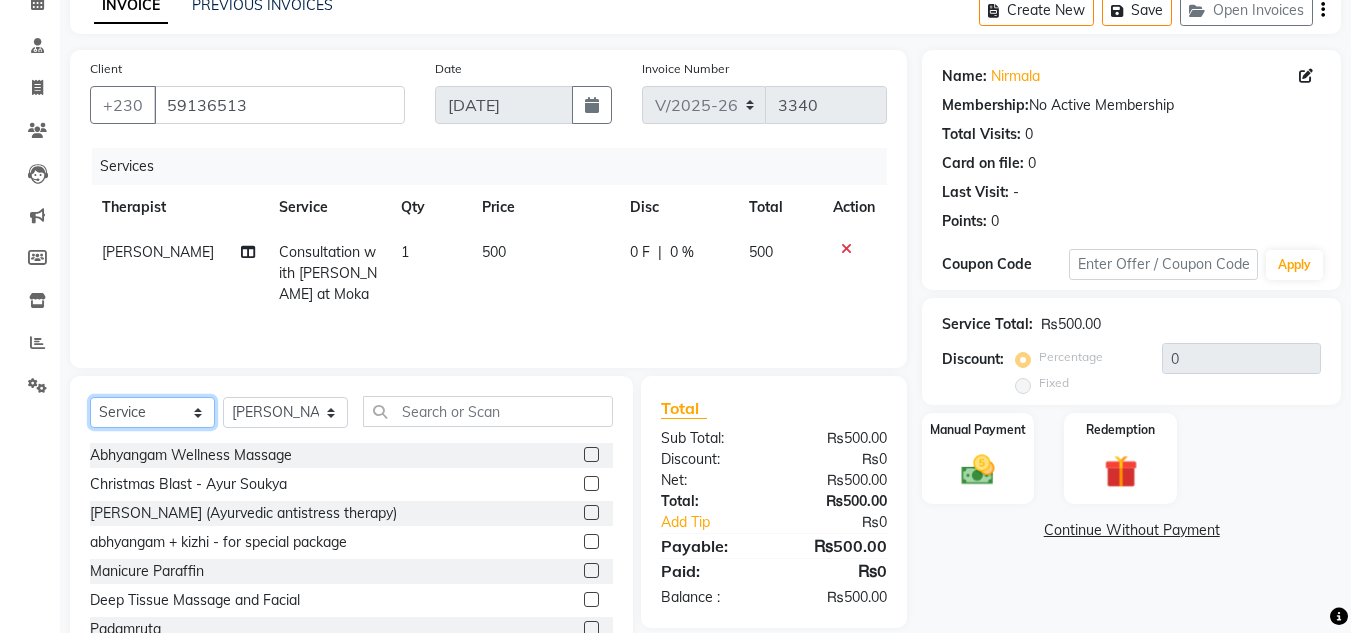 select on "product" 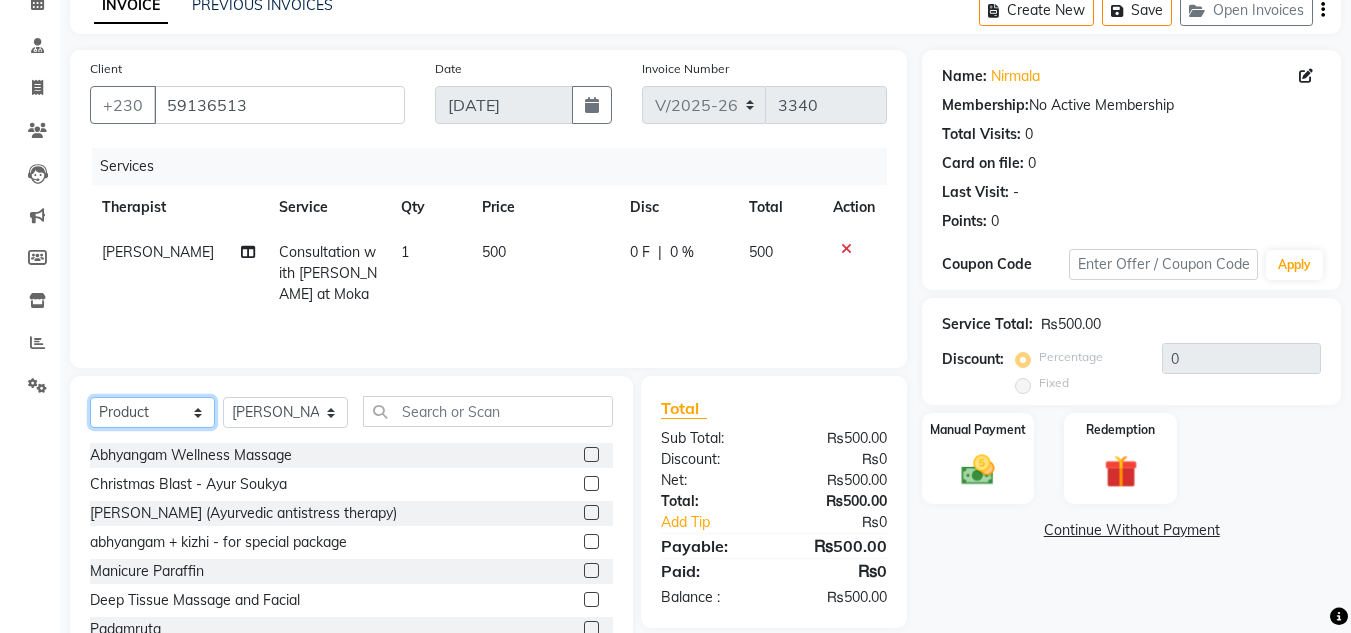 click on "Select  Service  Product  Membership  Package Voucher Prepaid Gift Card" 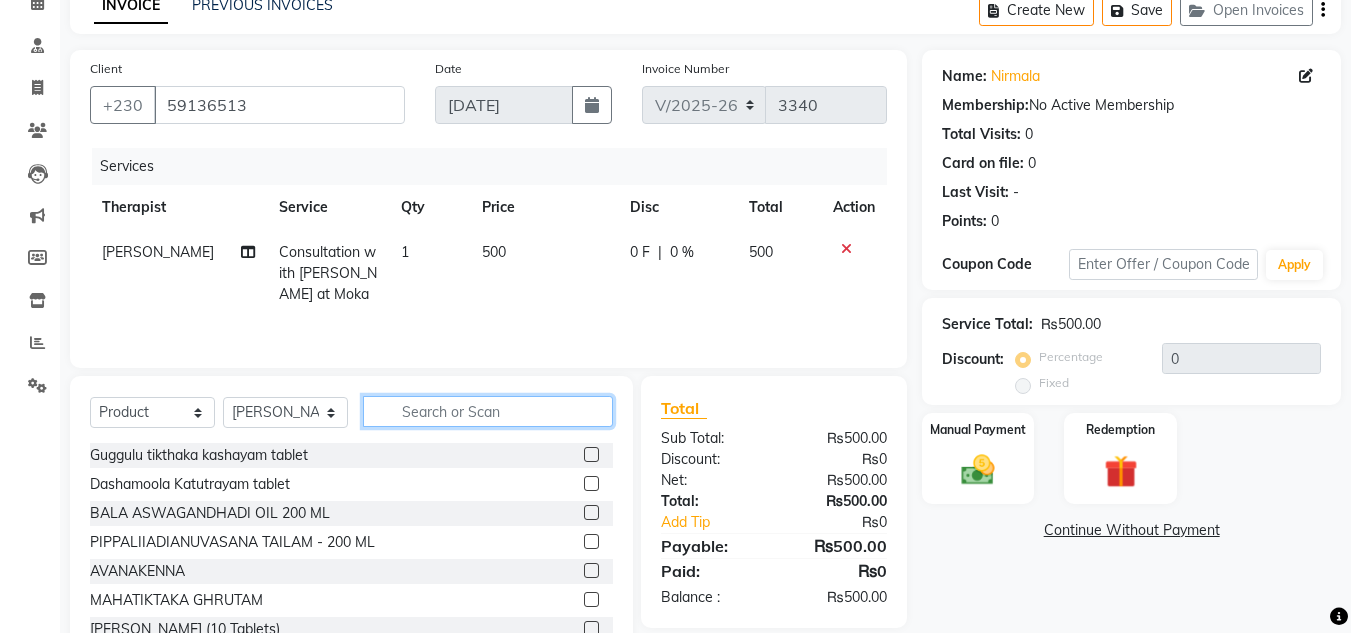 click 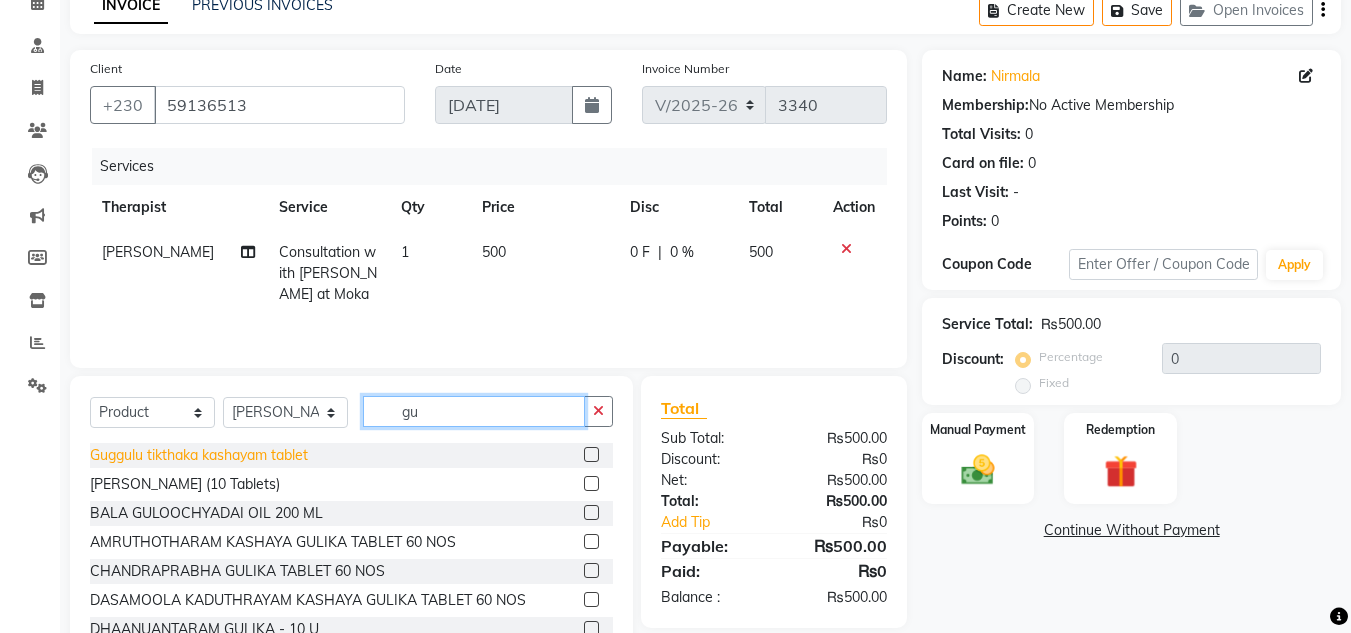 type on "gu" 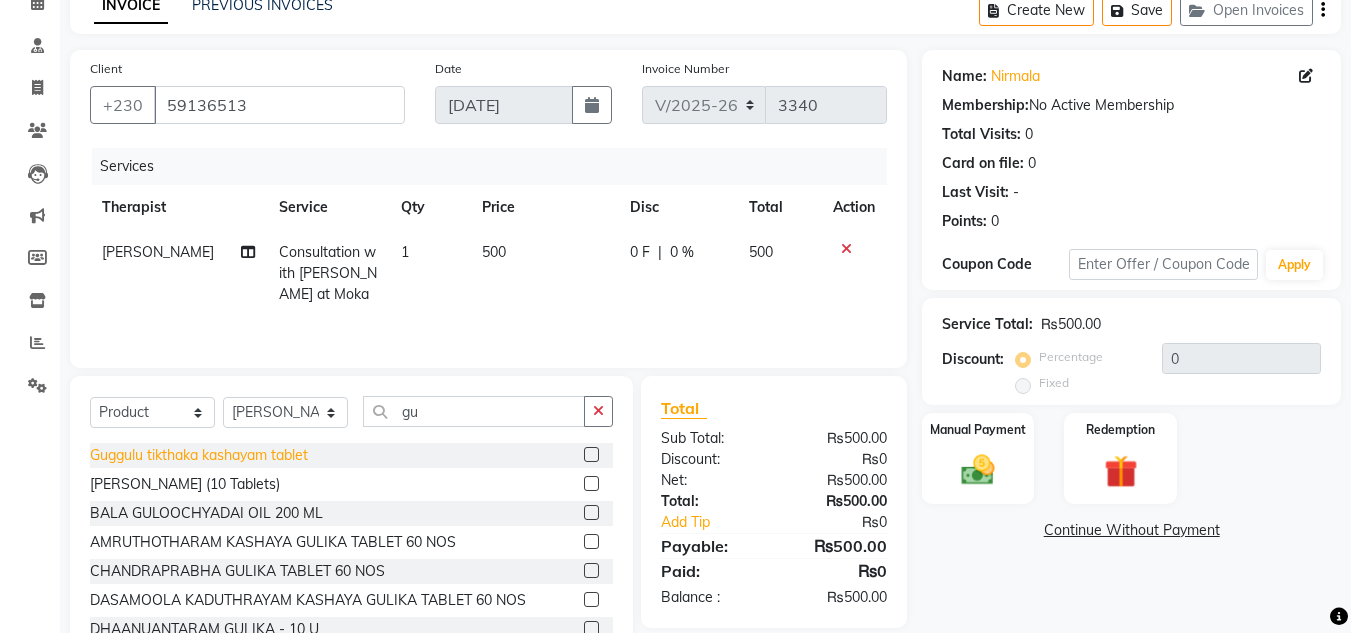 click on "Guggulu tikthaka kashayam tablet" 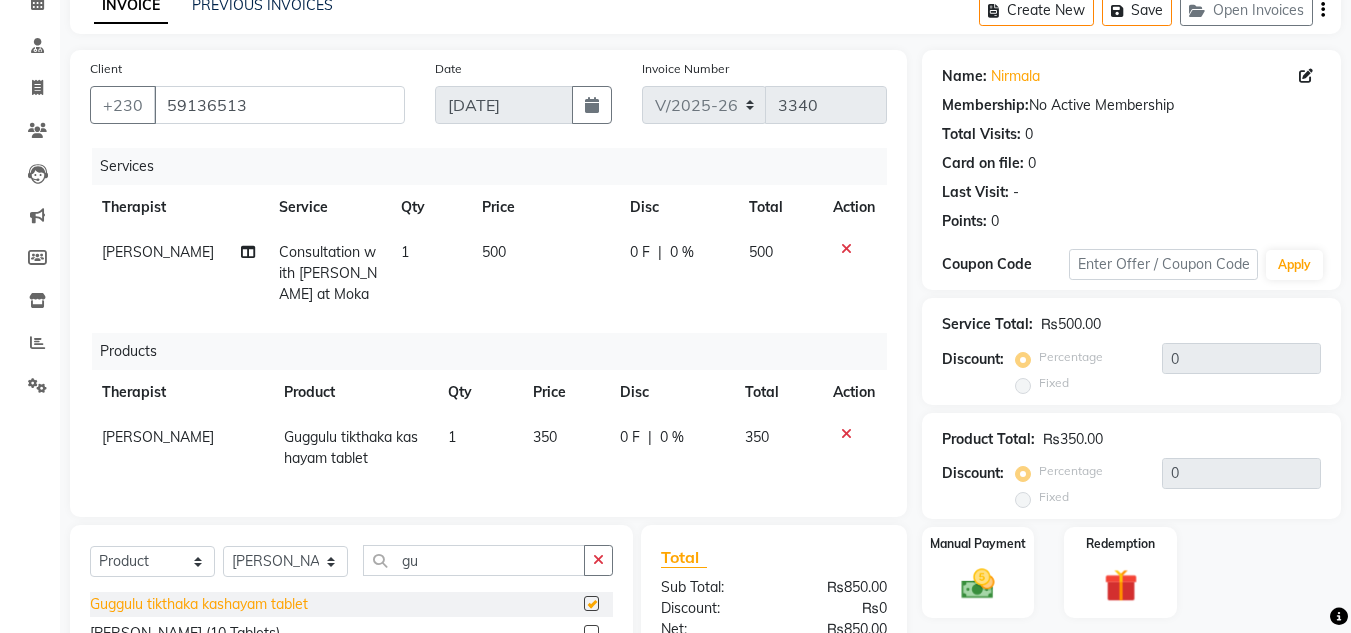 checkbox on "false" 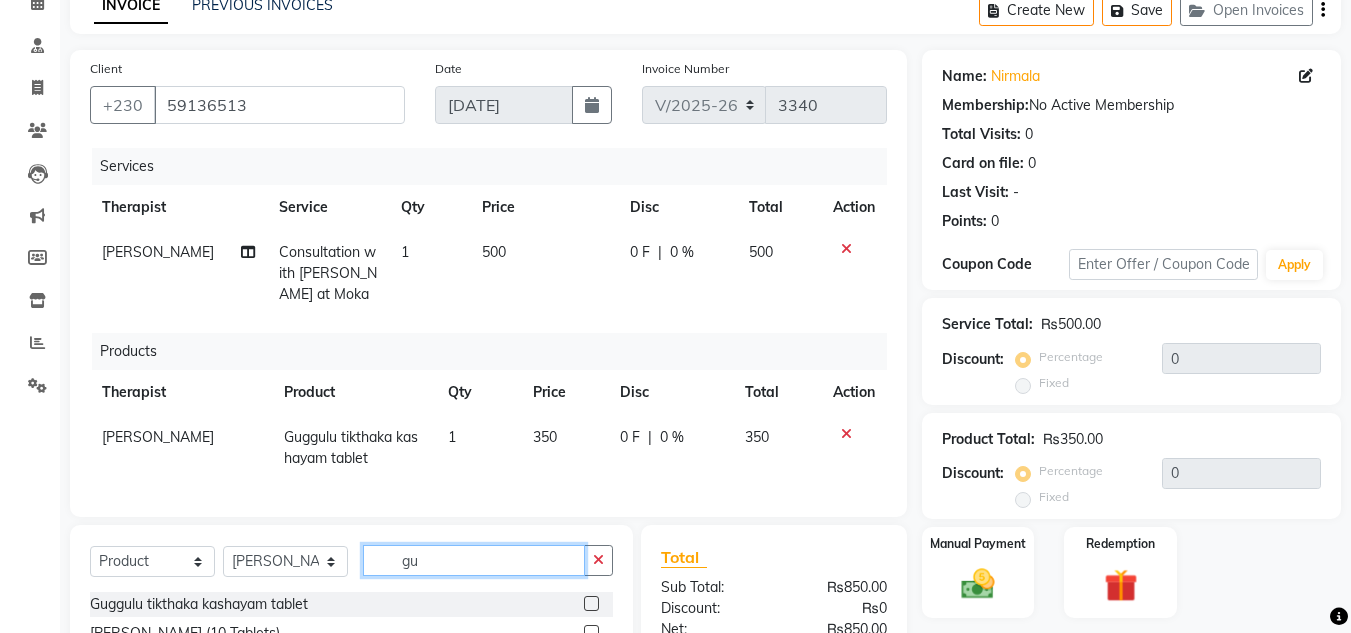 click on "gu" 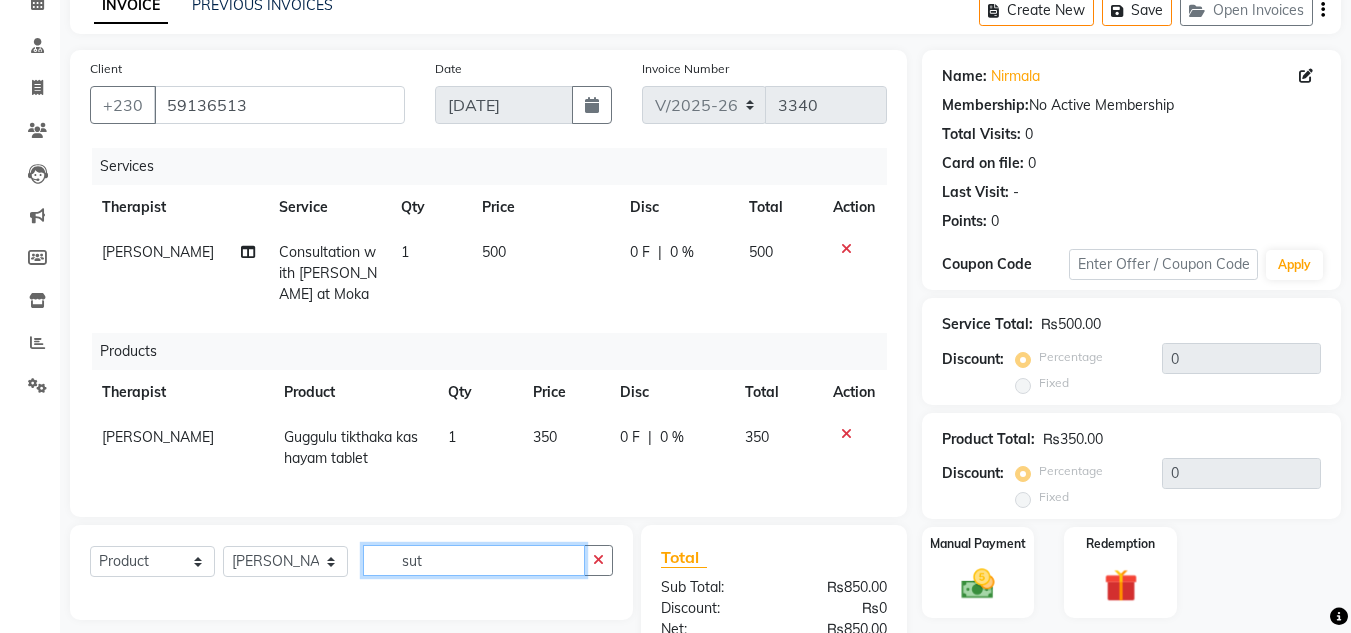 scroll, scrollTop: 289, scrollLeft: 0, axis: vertical 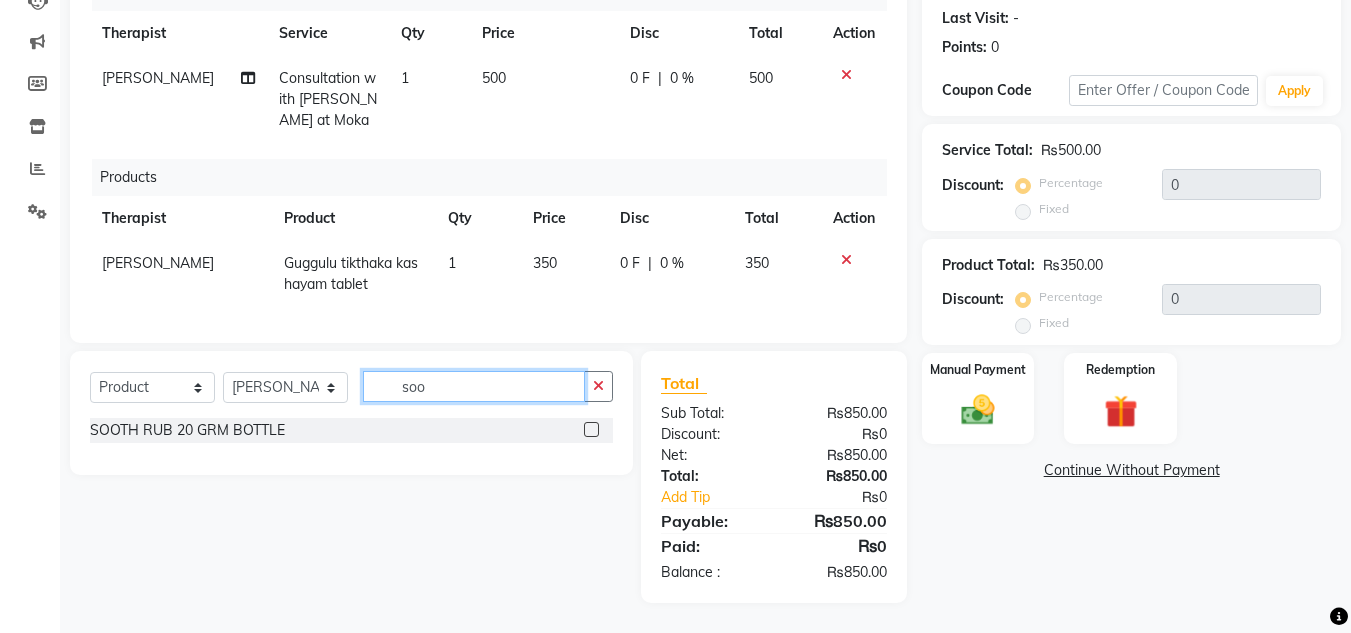 type on "soo" 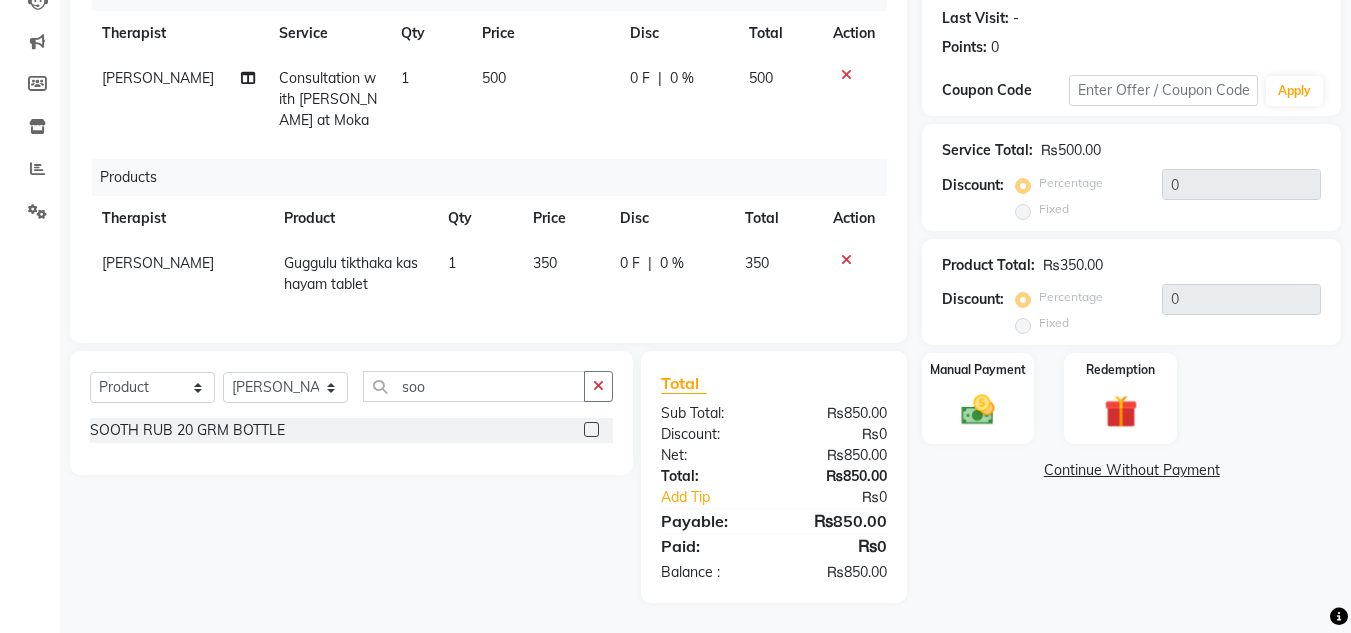 click 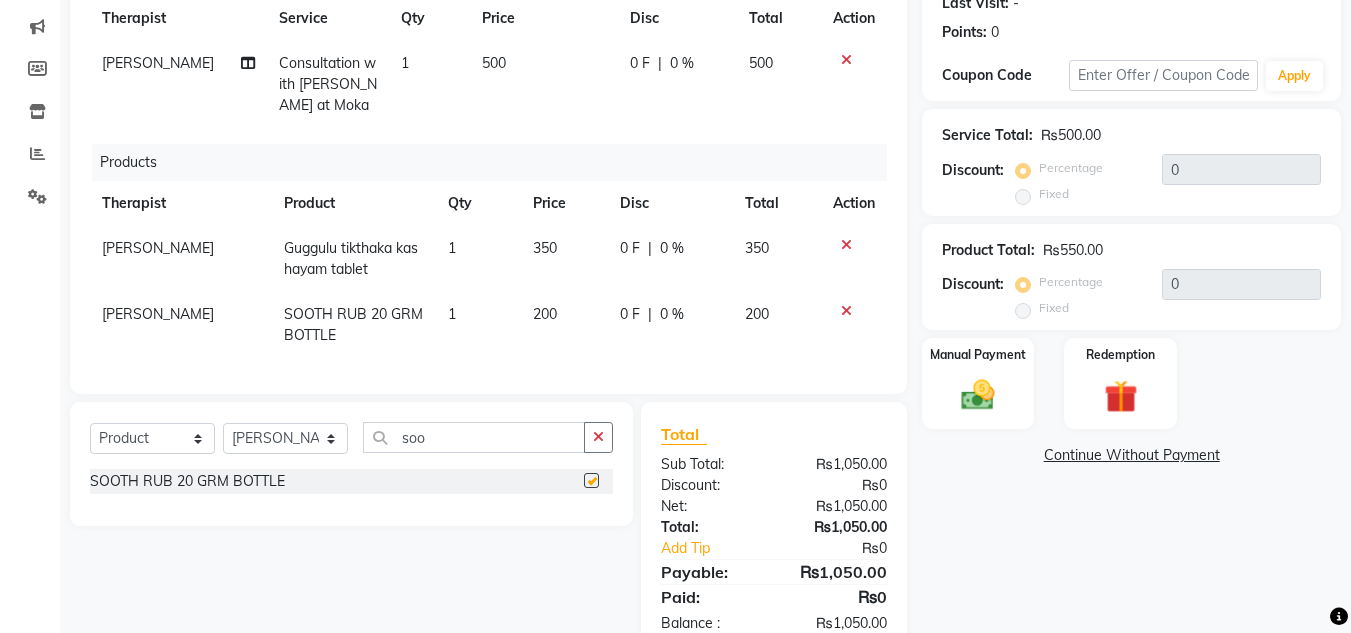 checkbox on "false" 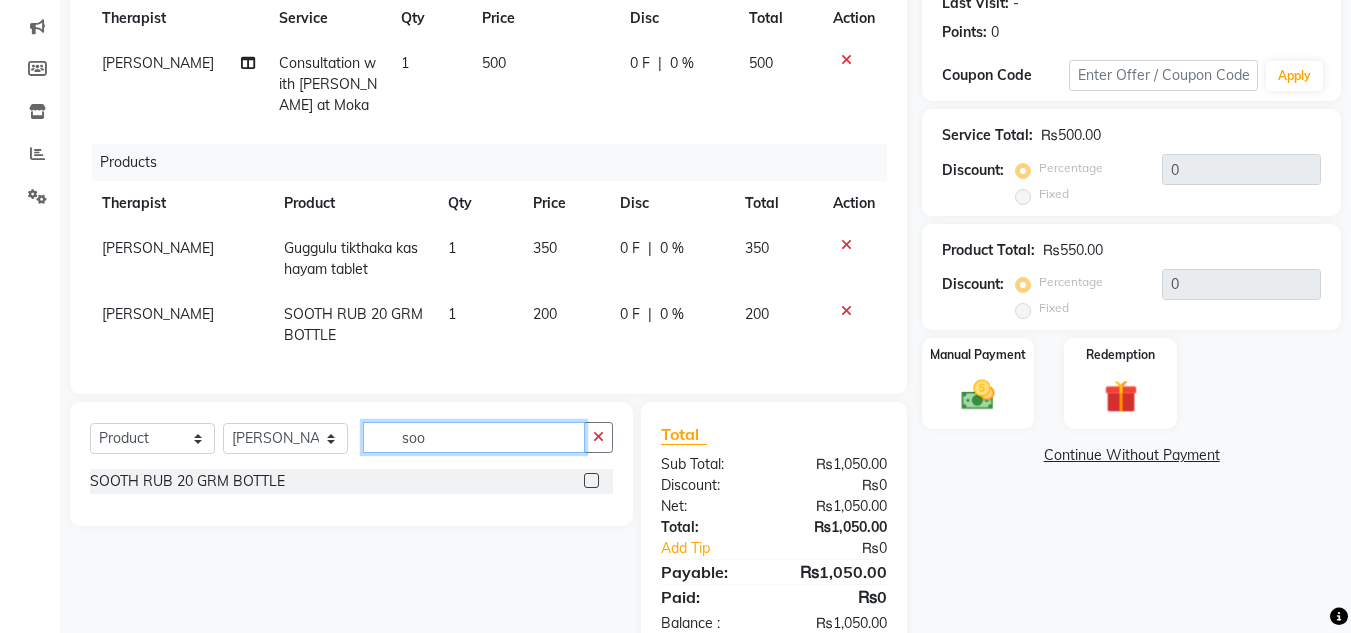 click on "soo" 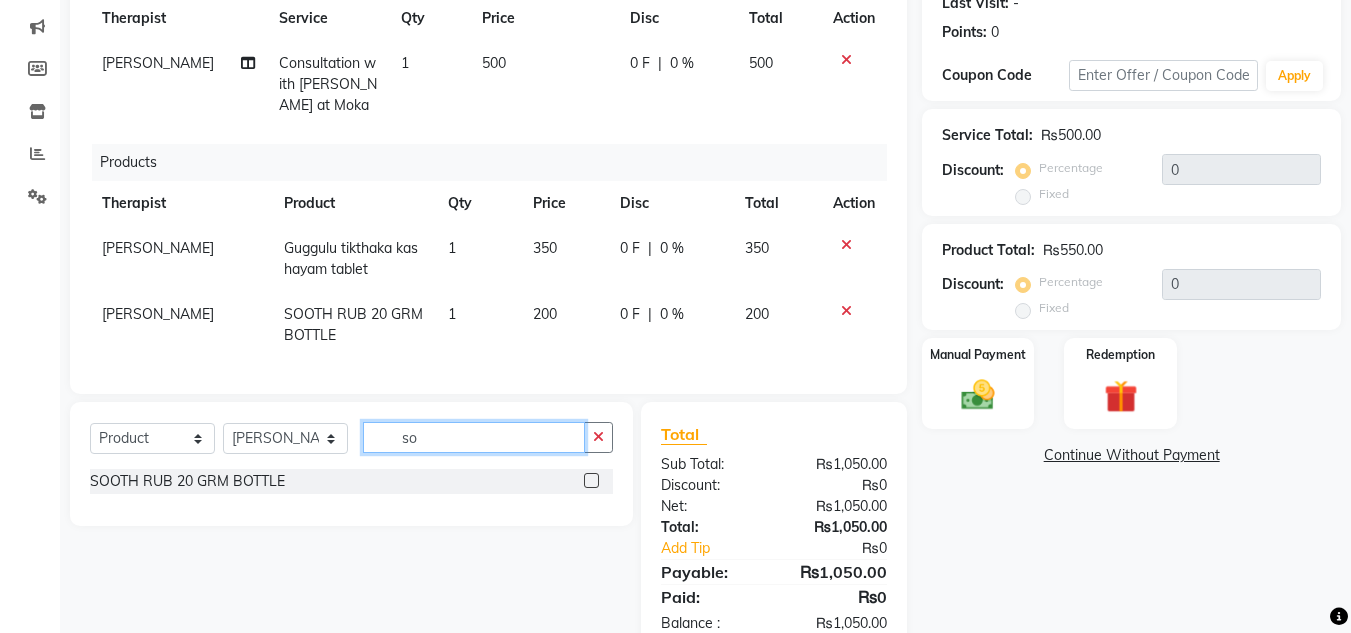 type on "s" 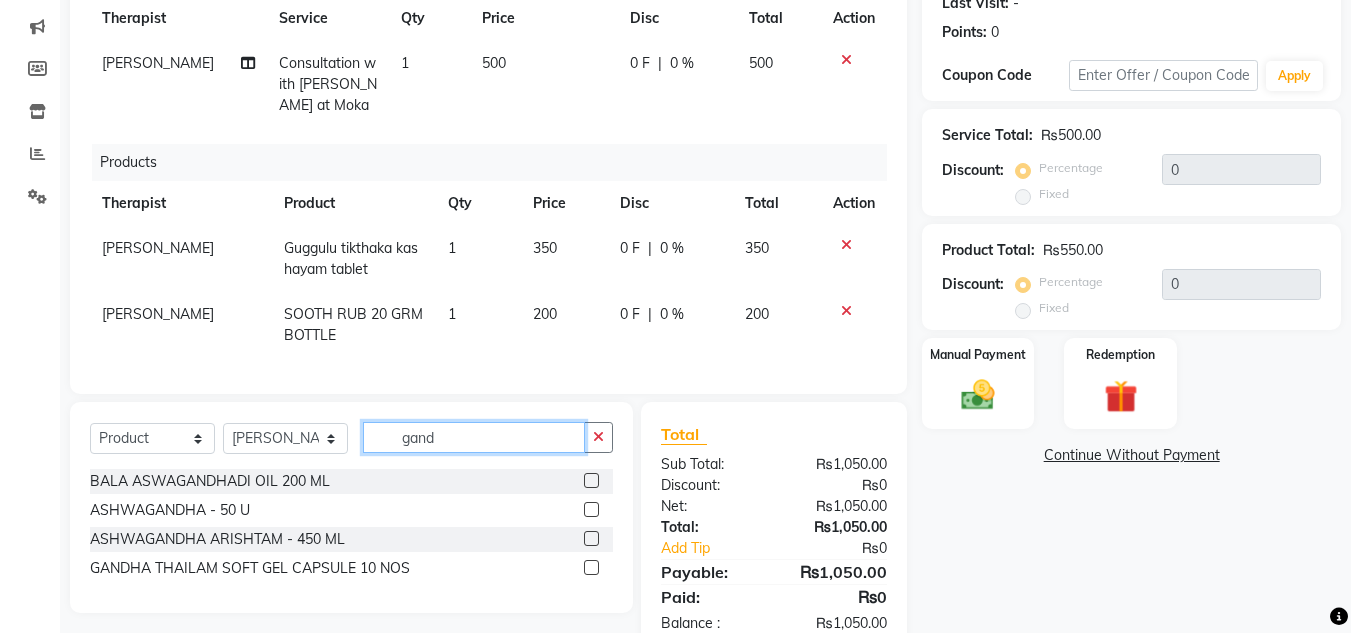 scroll, scrollTop: 355, scrollLeft: 0, axis: vertical 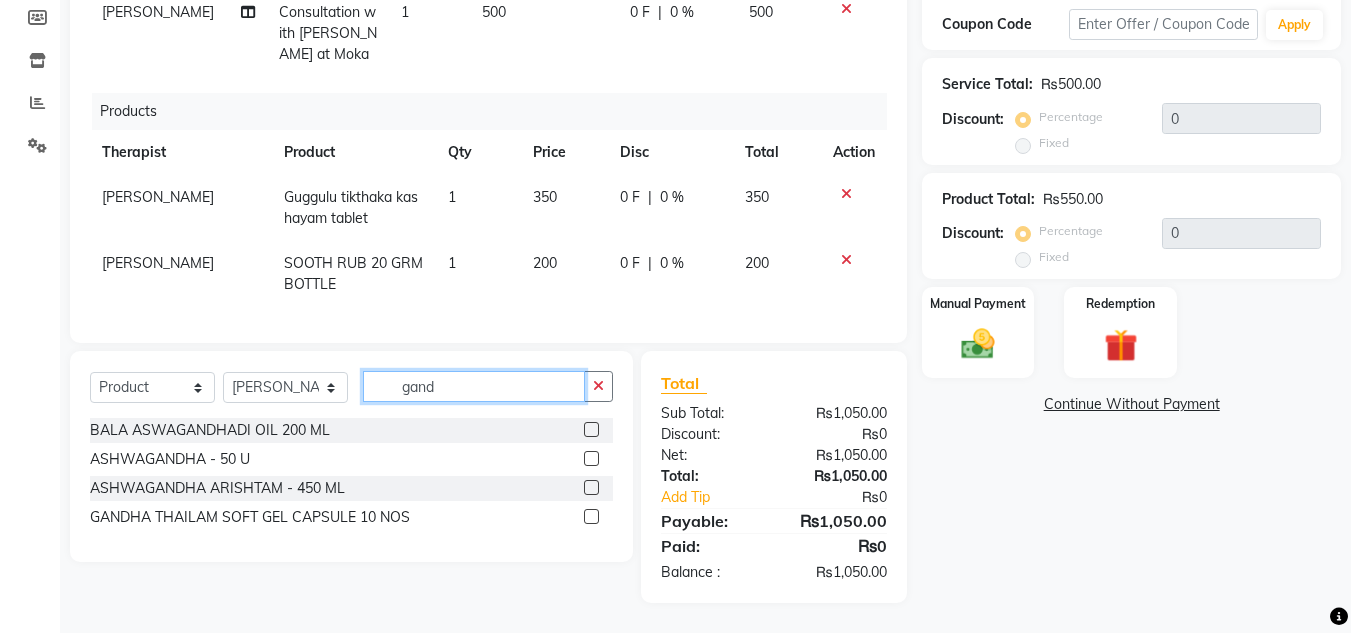 type on "gand" 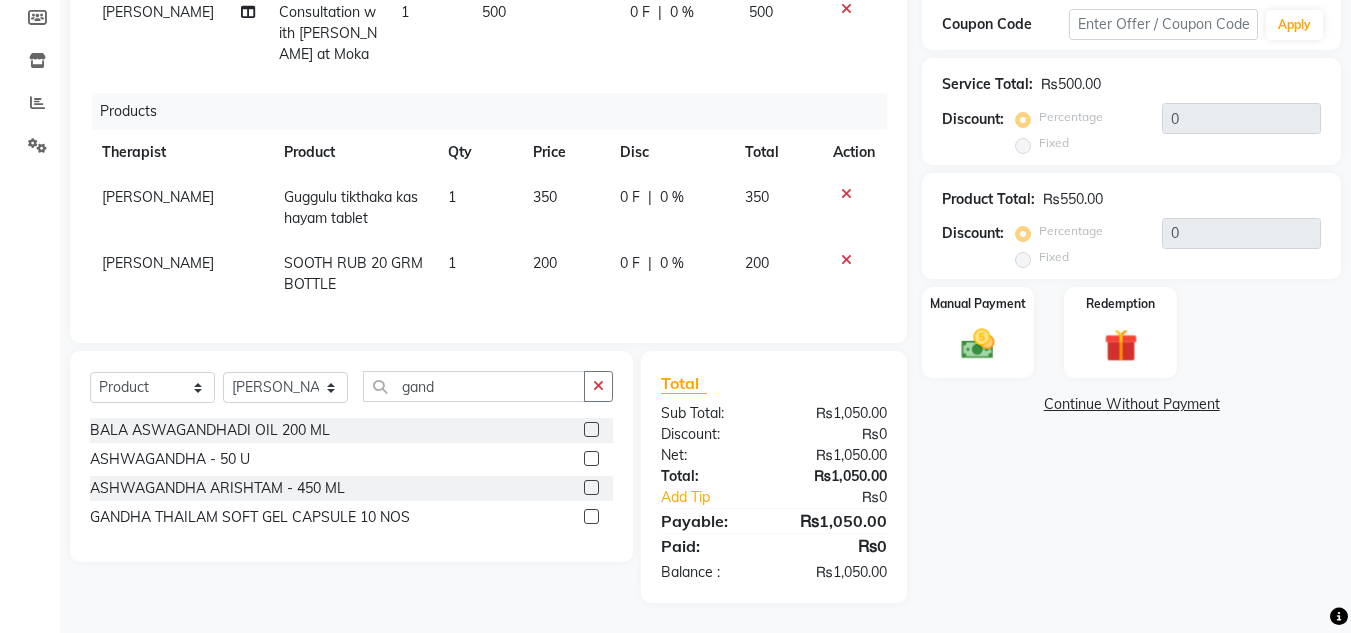 click 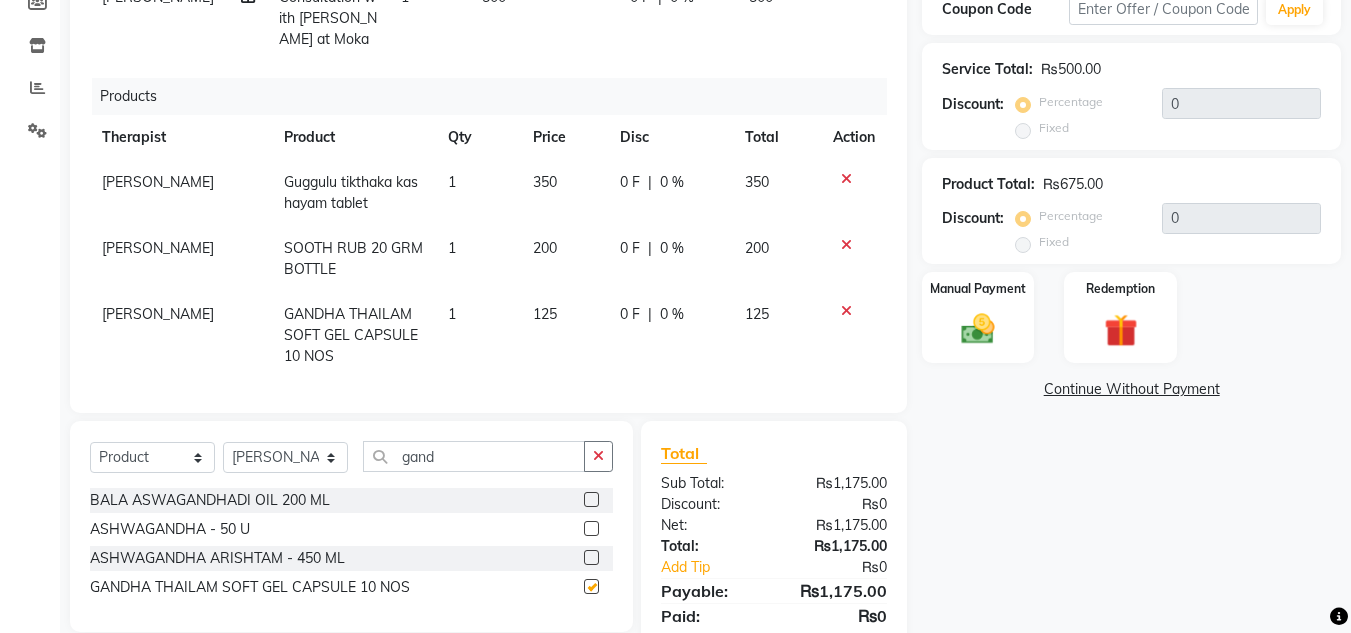 checkbox on "false" 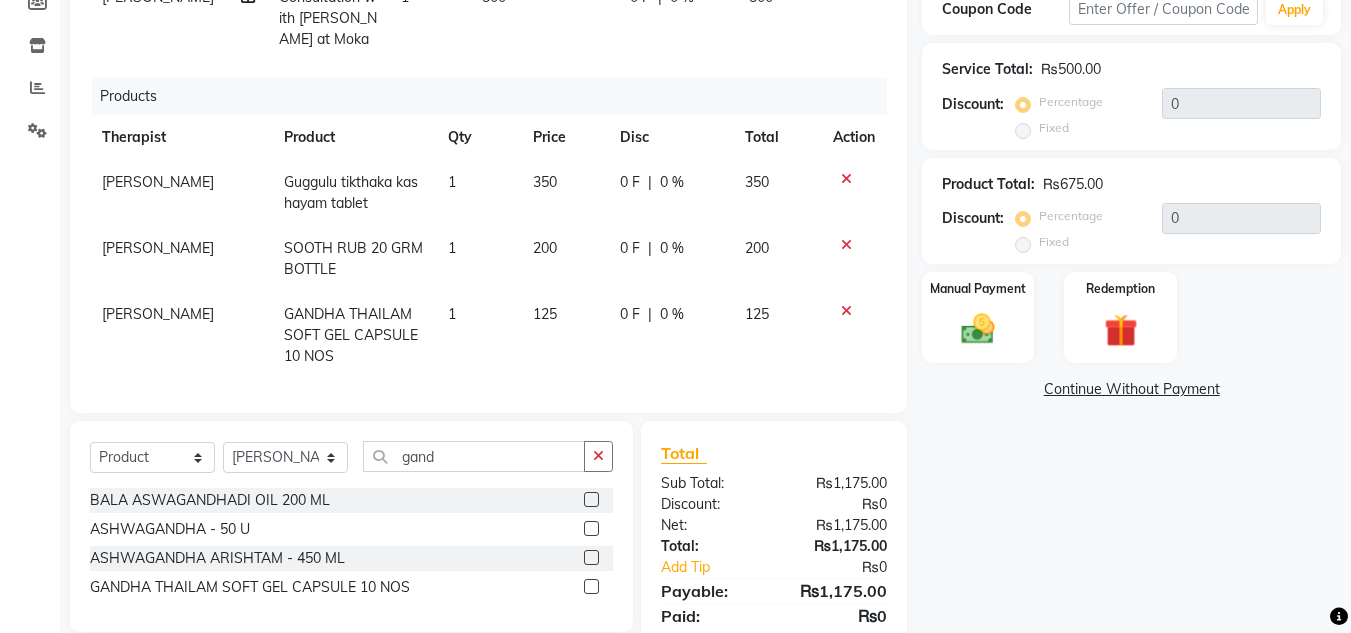 click on "1" 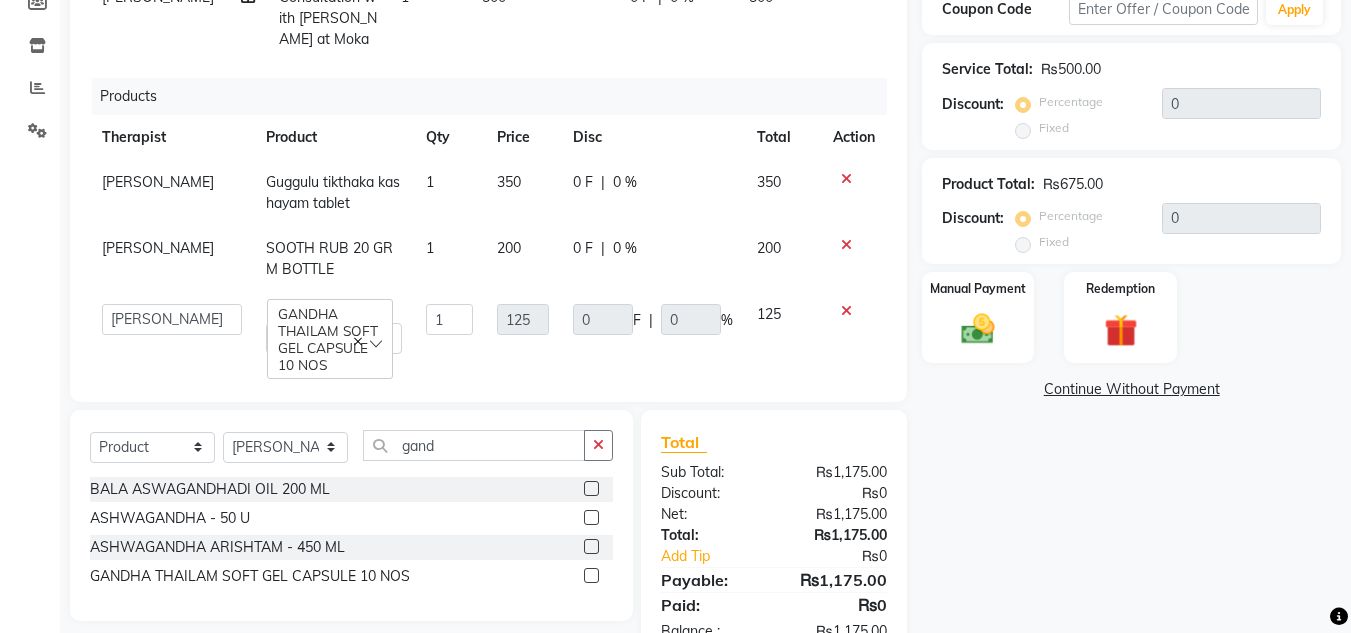 click on "1" 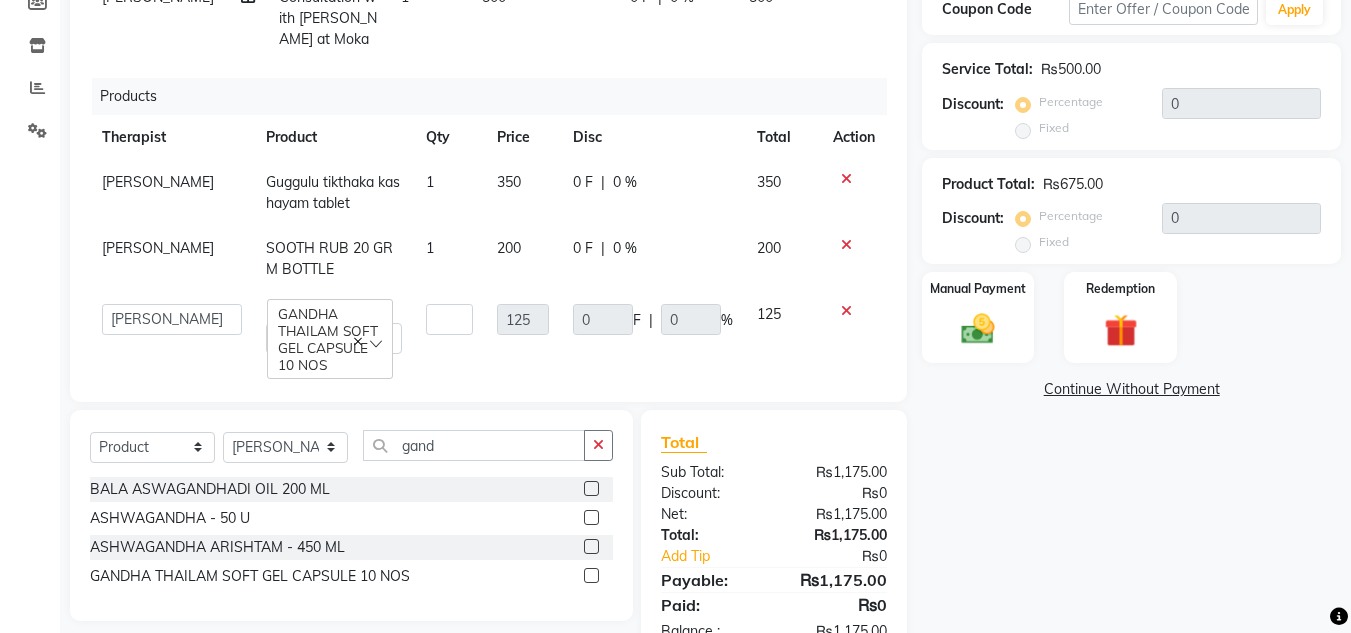 type on "6" 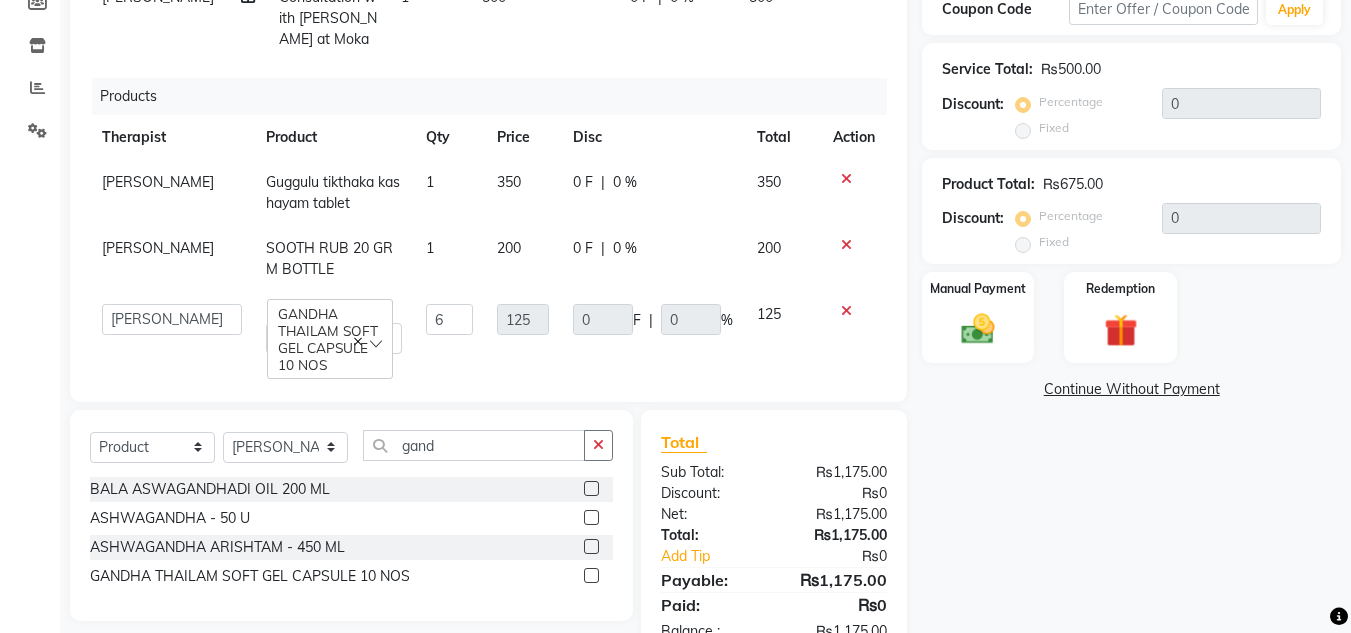 click on "Name: Nirmala  Membership:  No Active Membership  Total Visits:  0 Card on file:  0 Last Visit:   - Points:   0  Coupon Code Apply Service Total:  ₨500.00  Discount:  Percentage   Fixed  0 Product Total:  ₨675.00  Discount:  Percentage   Fixed  0 Manual Payment Redemption  Continue Without Payment" 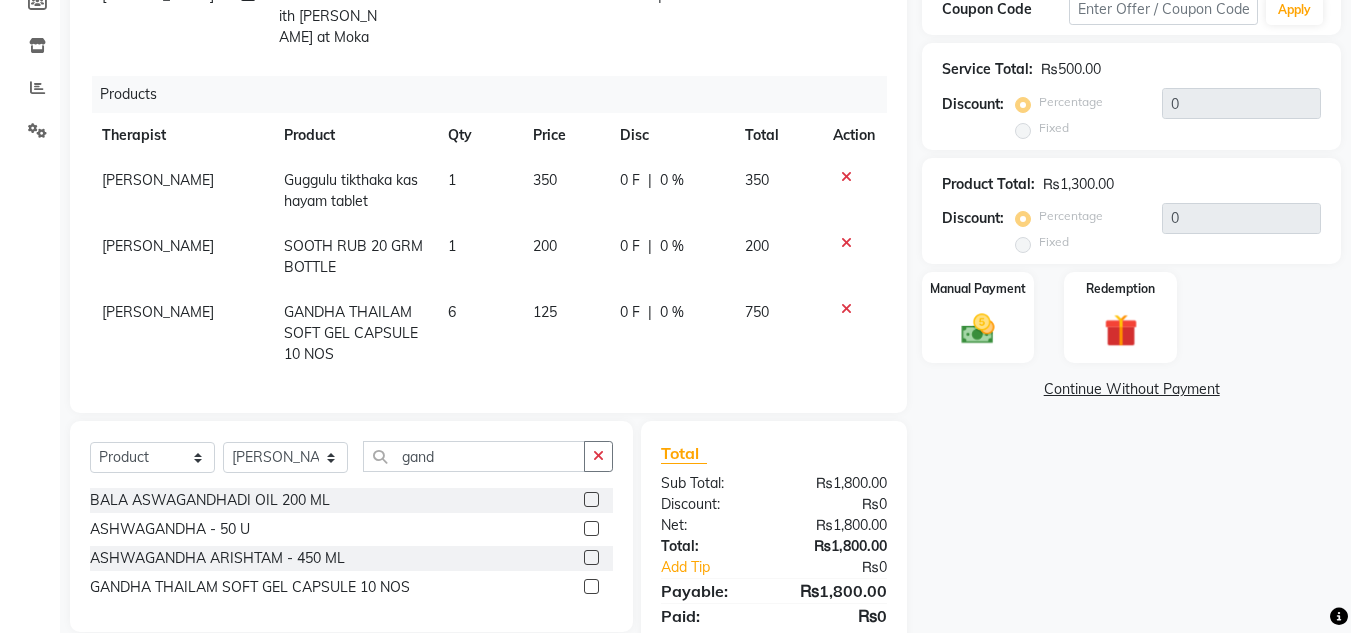 scroll, scrollTop: 17, scrollLeft: 0, axis: vertical 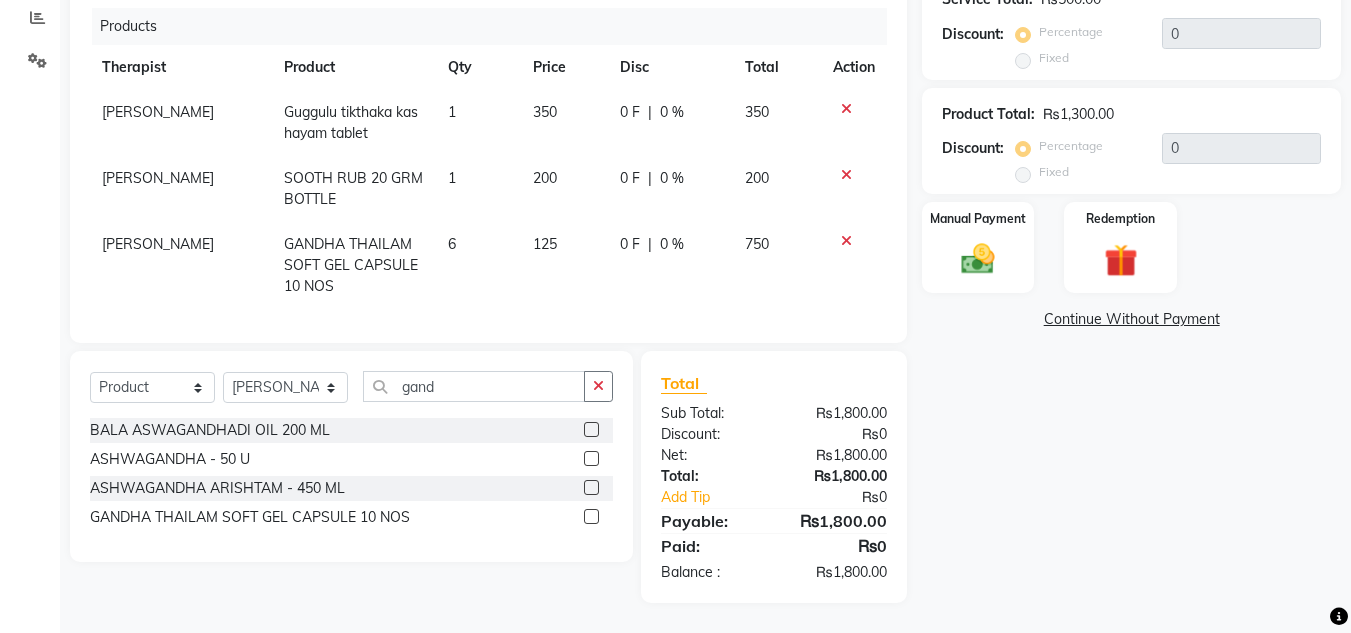 click on "59136513" at bounding box center (279, -220) 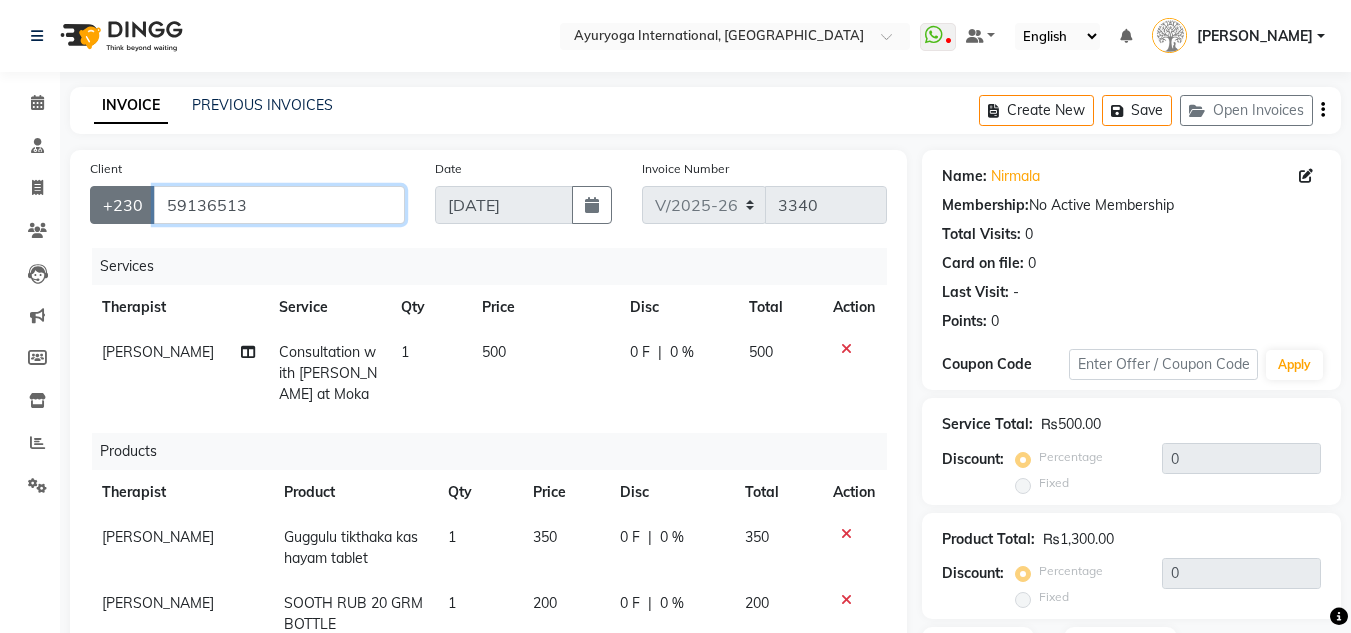 drag, startPoint x: 259, startPoint y: 200, endPoint x: 147, endPoint y: 211, distance: 112.53888 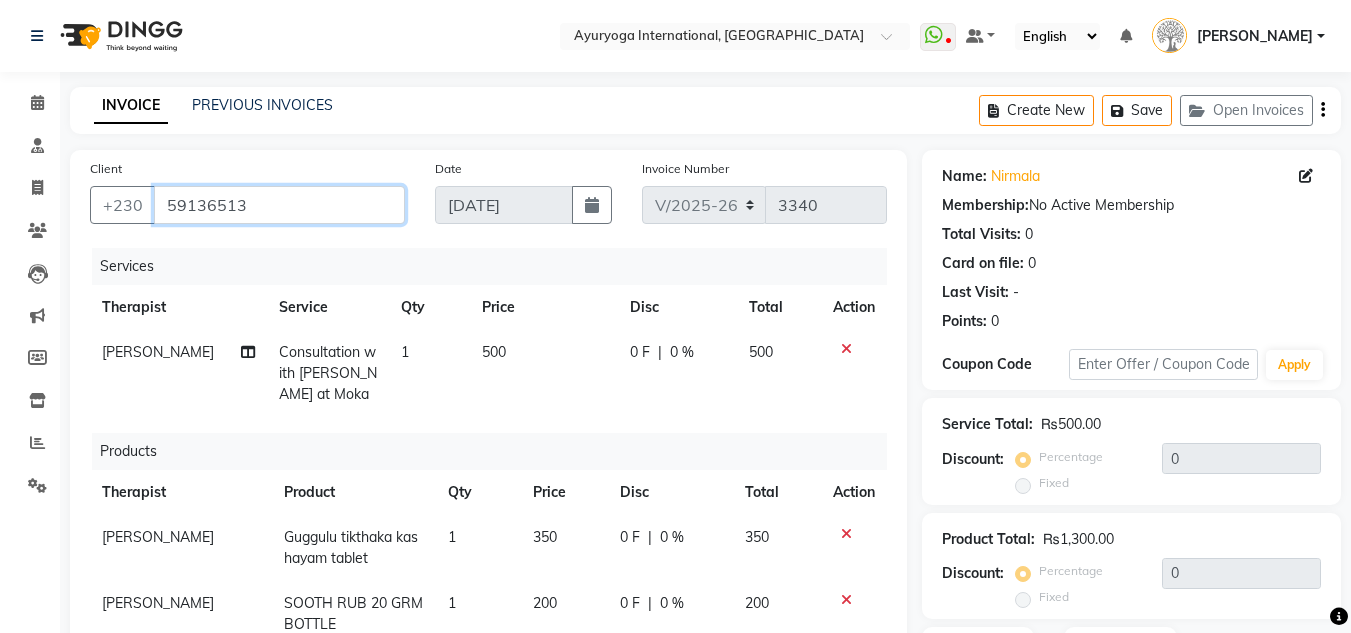 scroll, scrollTop: 17, scrollLeft: 0, axis: vertical 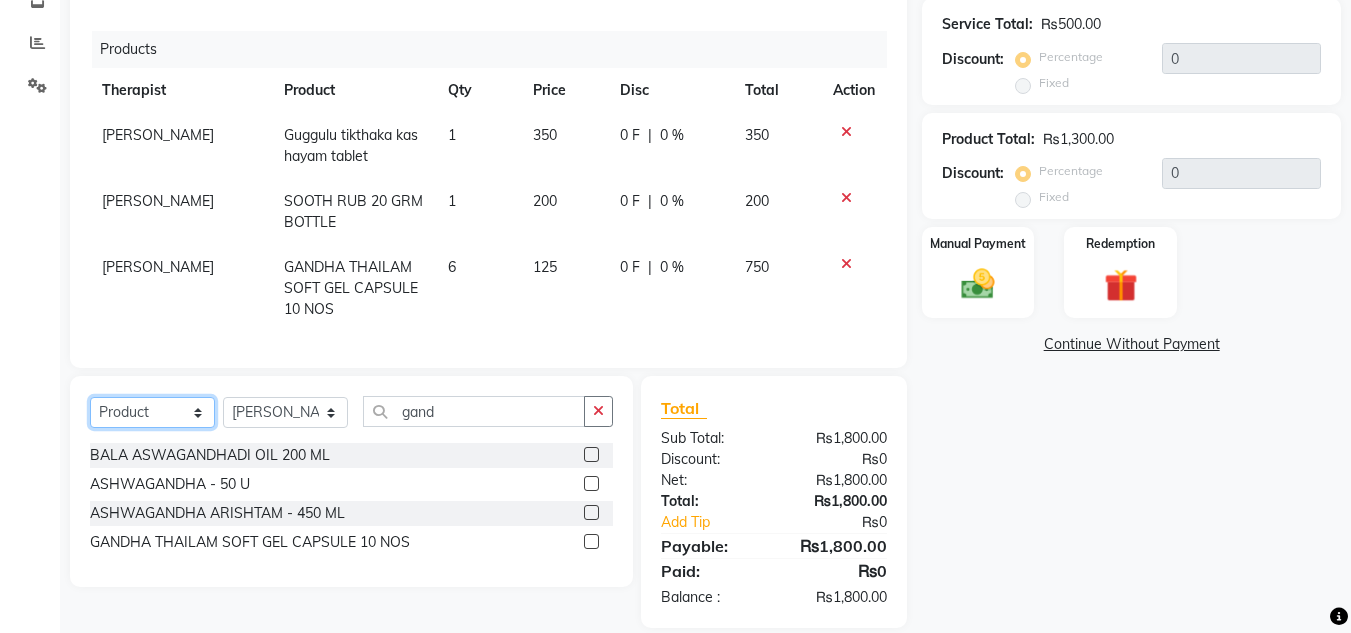 click on "Select  Service  Product  Membership  Package Voucher Prepaid Gift Card" 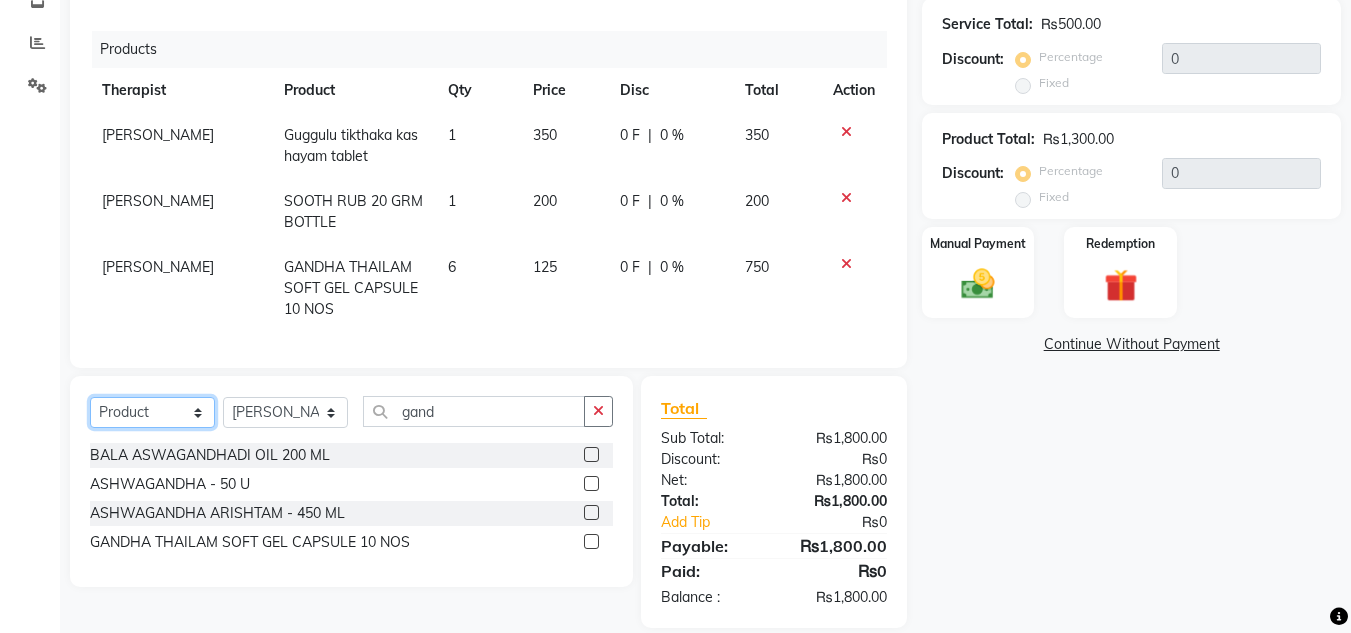 select on "package" 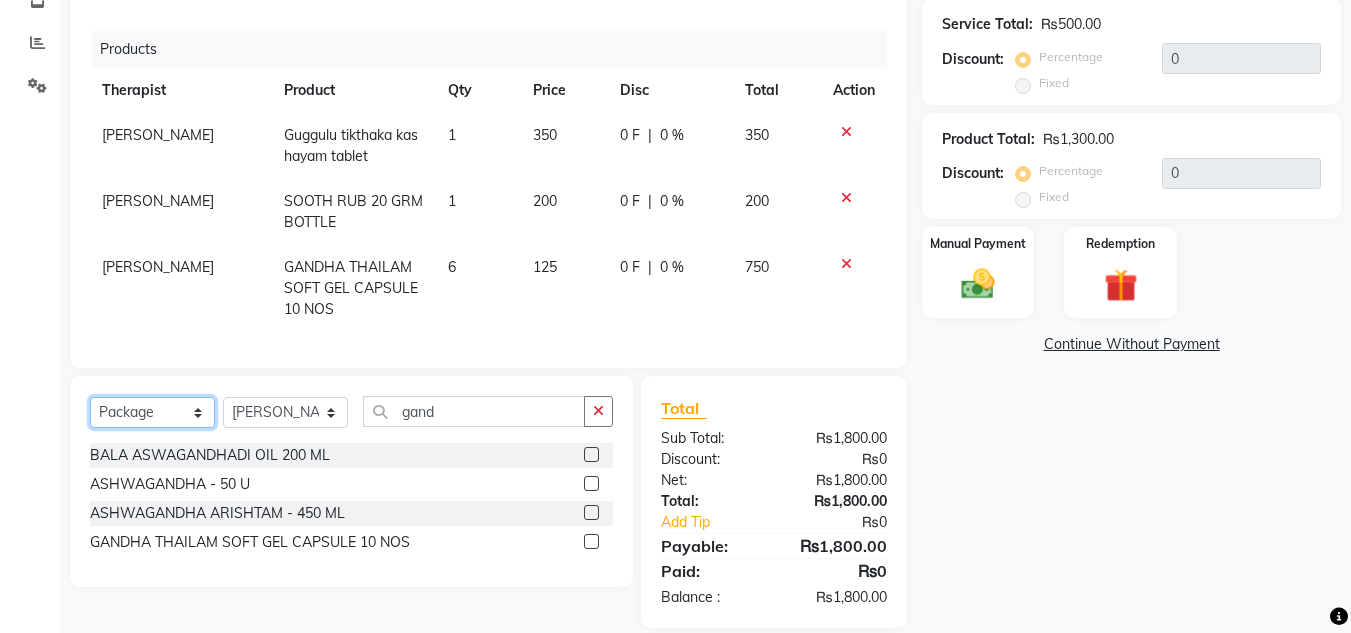 click on "Select  Service  Product  Membership  Package Voucher Prepaid Gift Card" 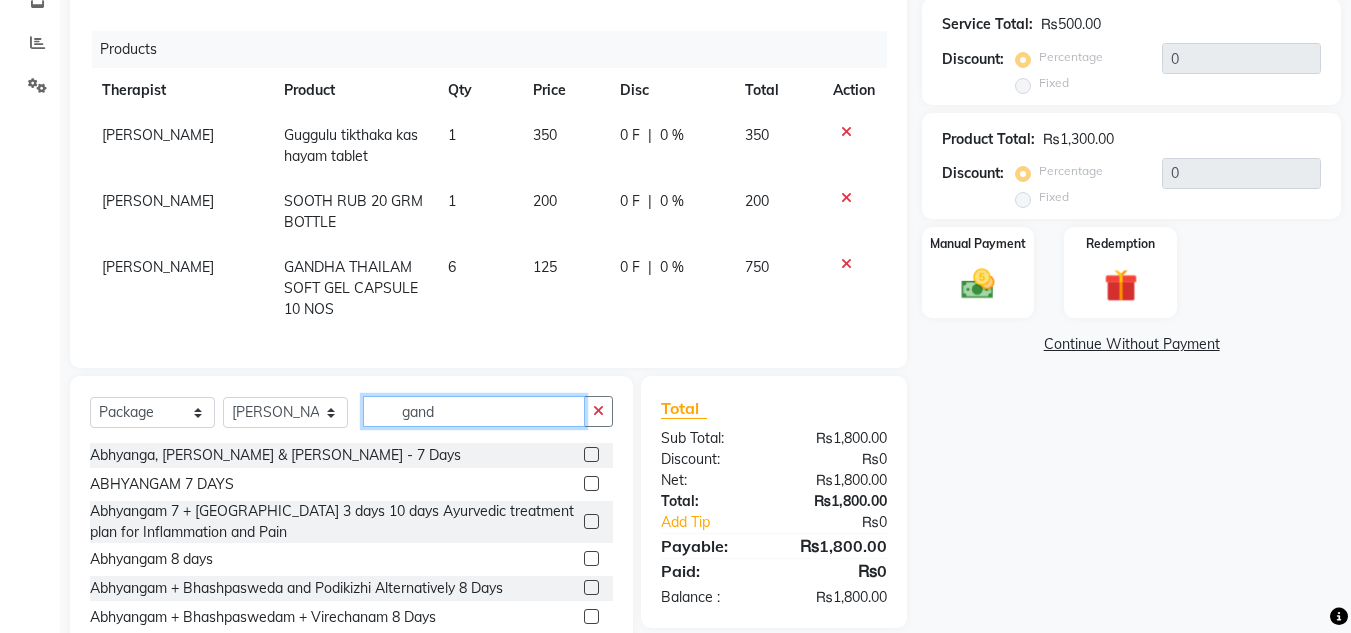 drag, startPoint x: 485, startPoint y: 413, endPoint x: 142, endPoint y: 433, distance: 343.58258 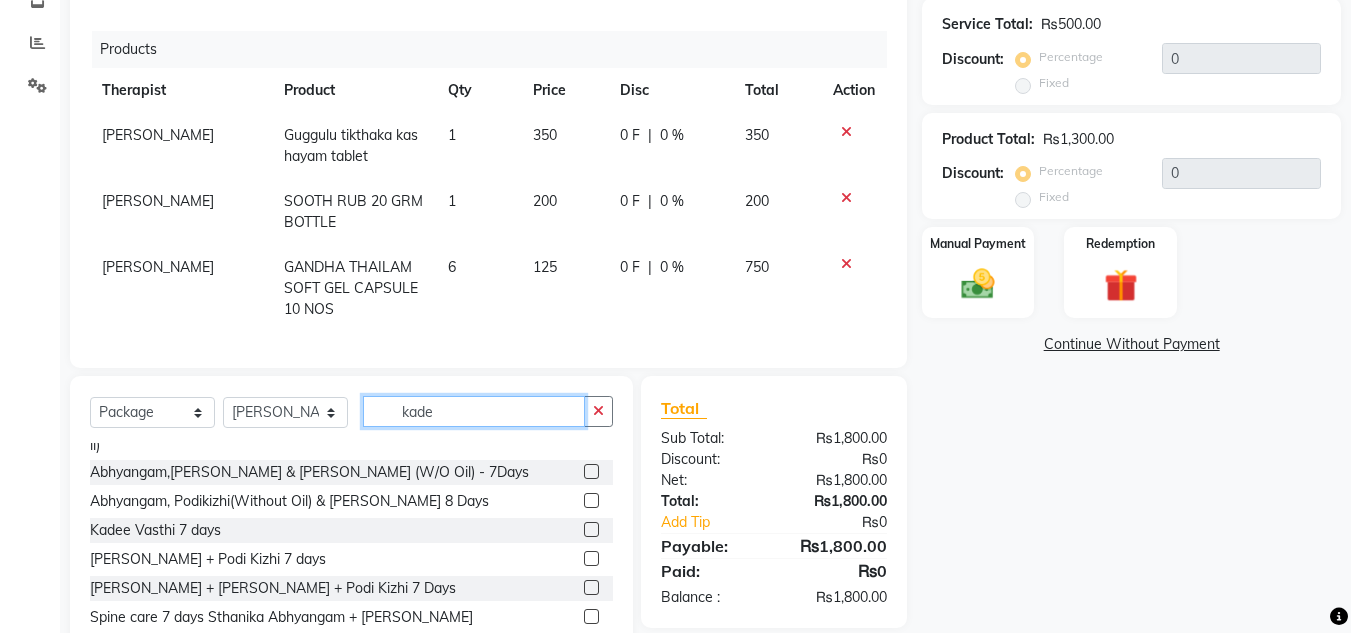 scroll, scrollTop: 385, scrollLeft: 0, axis: vertical 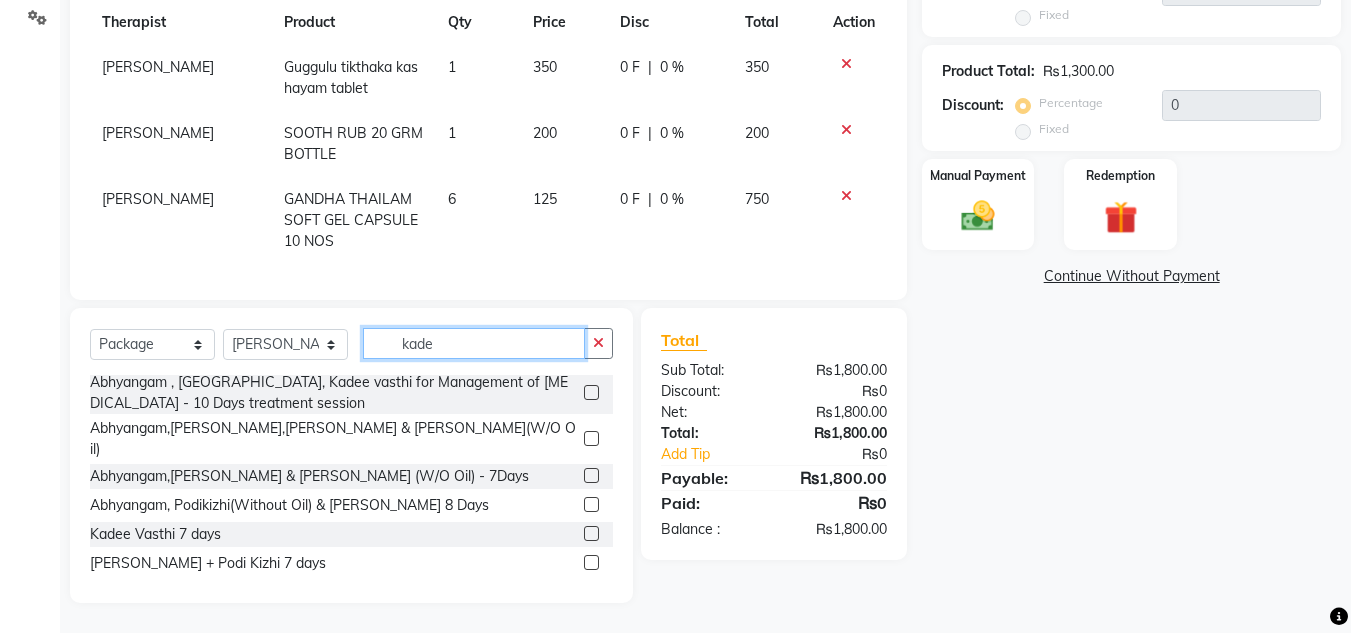 type on "kade" 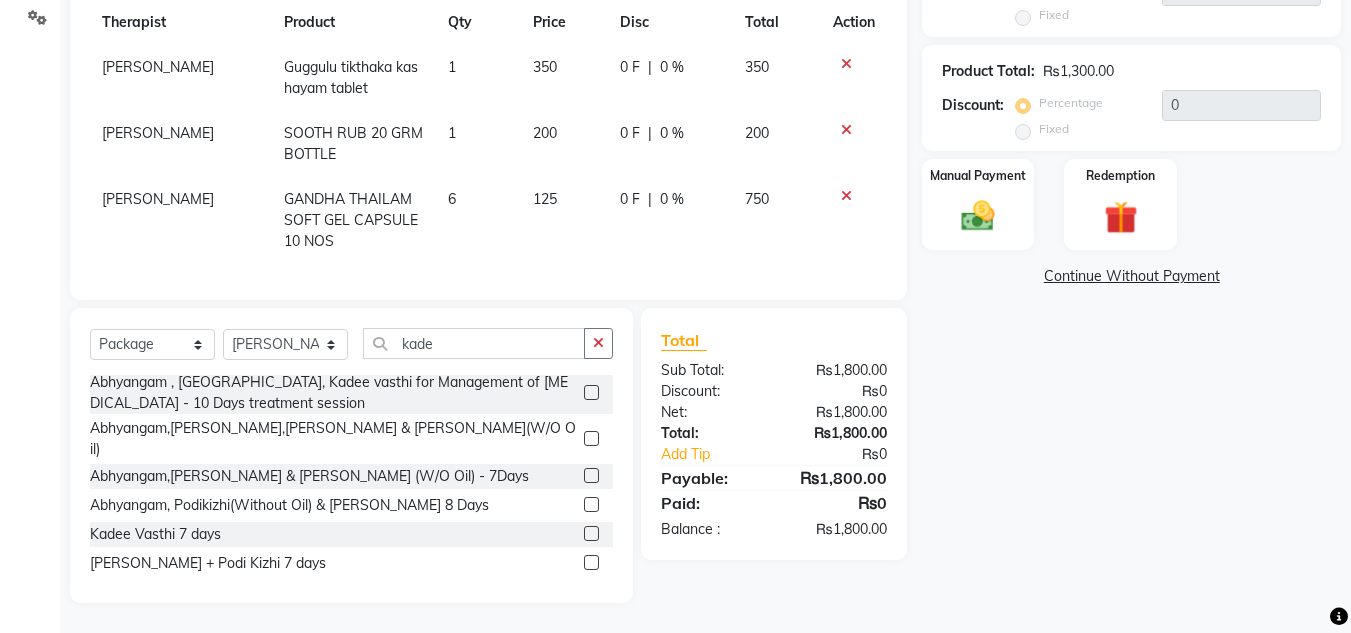 click 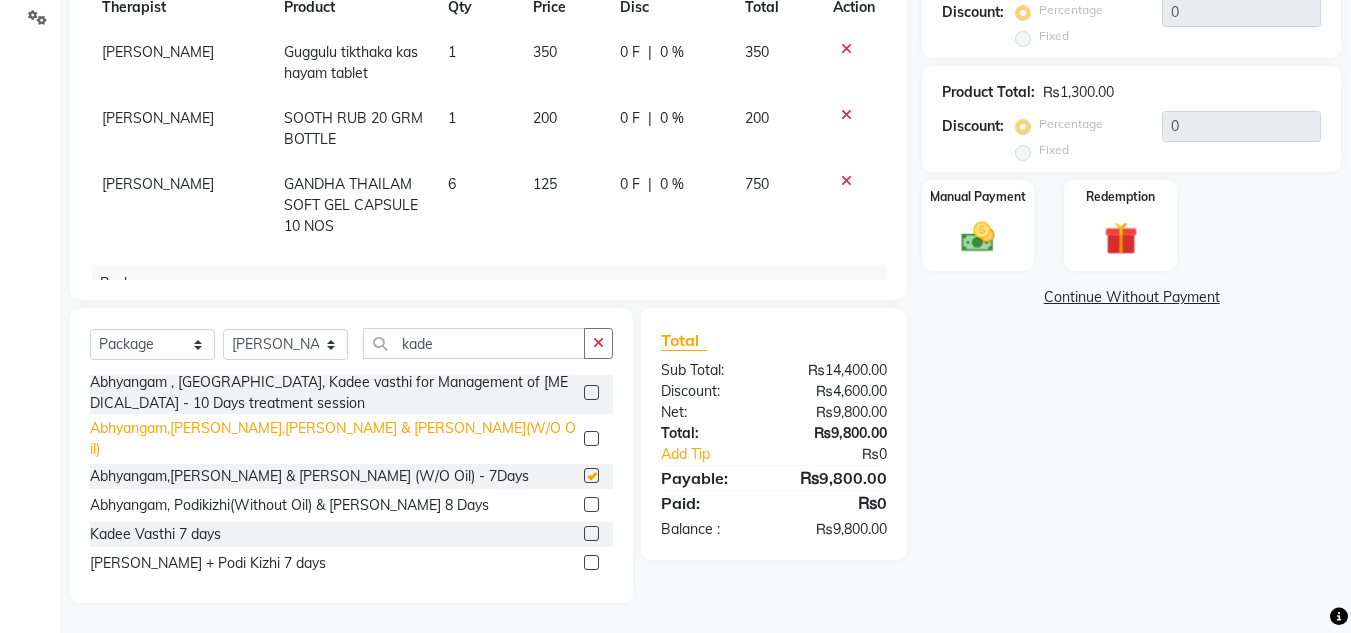 checkbox on "false" 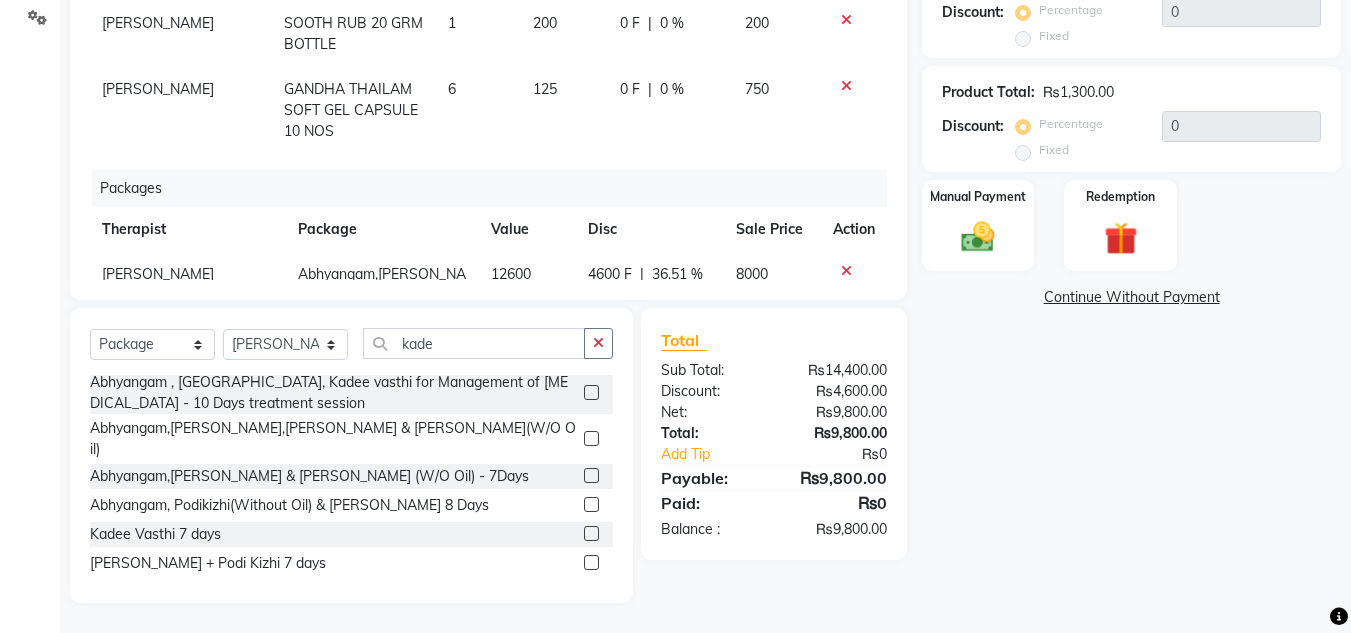 scroll, scrollTop: 202, scrollLeft: 0, axis: vertical 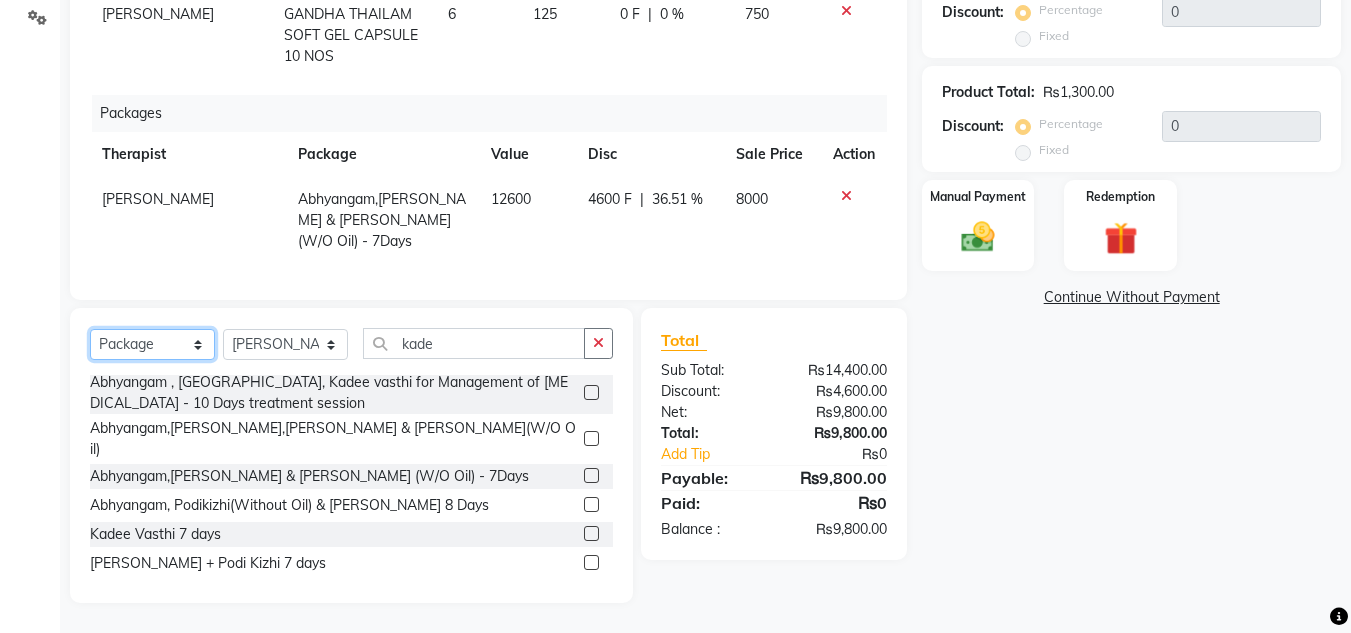 click on "Select  Service  Product  Membership  Package Voucher Prepaid Gift Card" 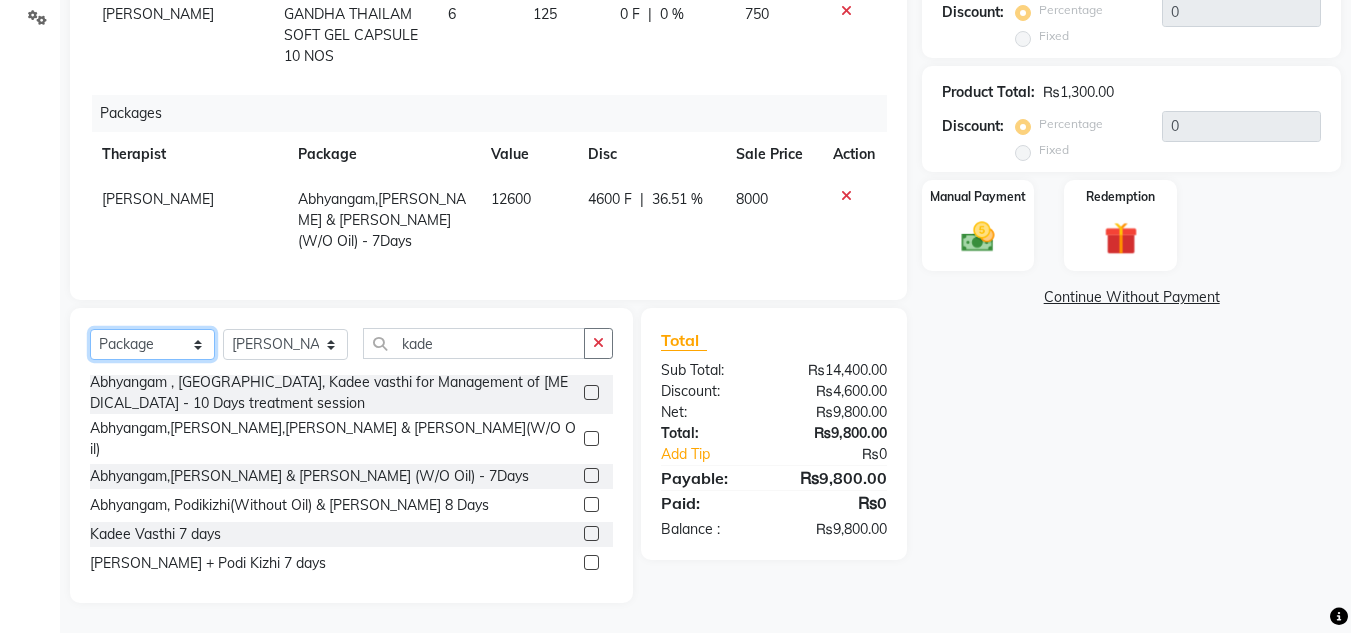 select on "service" 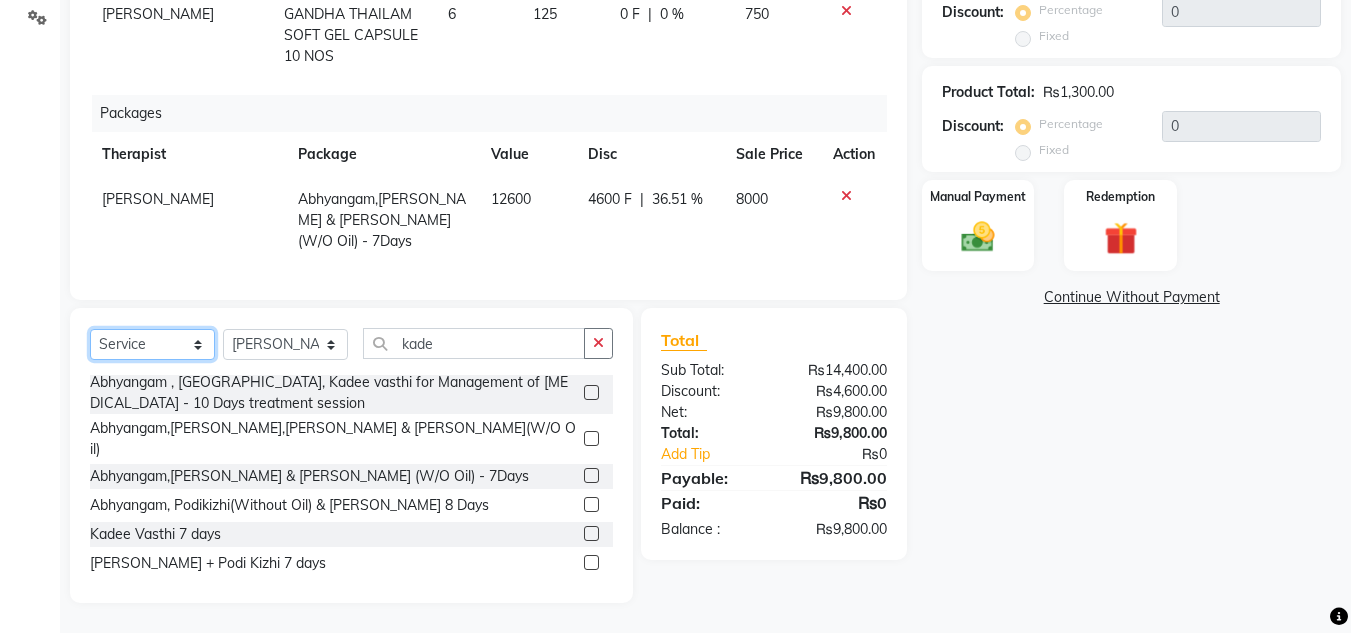 click on "Select  Service  Product  Membership  Package Voucher Prepaid Gift Card" 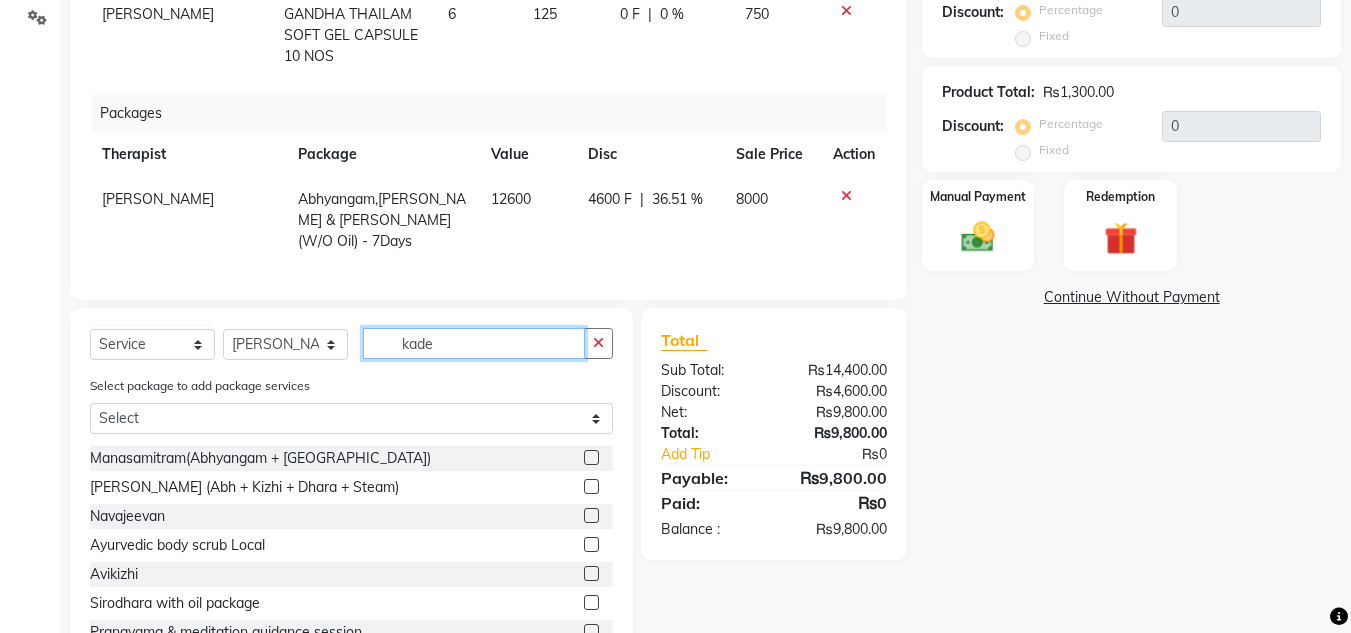 drag, startPoint x: 498, startPoint y: 338, endPoint x: 261, endPoint y: 357, distance: 237.76038 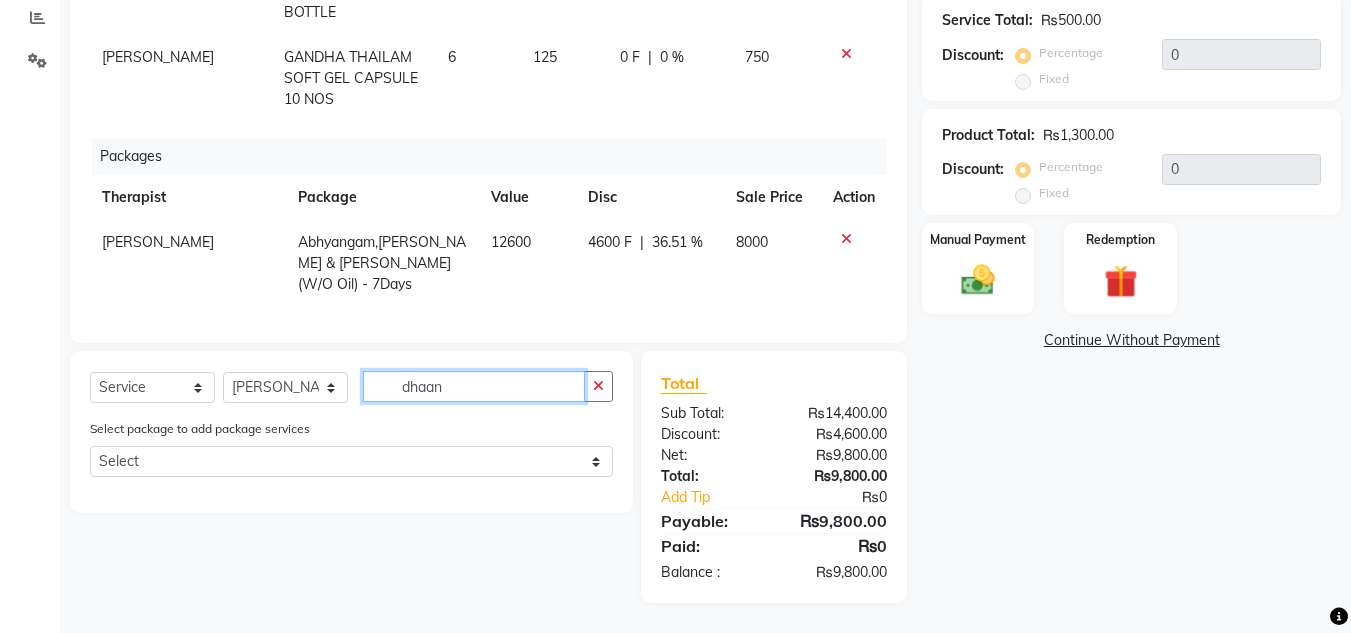 scroll, scrollTop: 0, scrollLeft: 0, axis: both 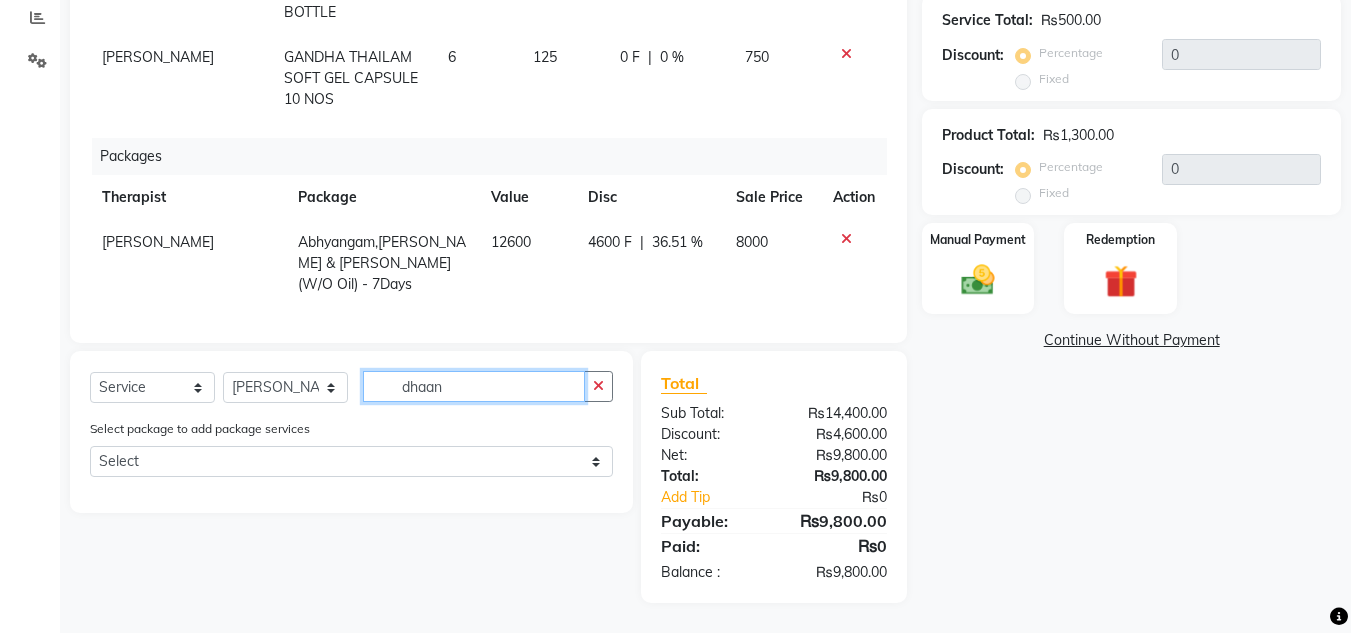 type on "dhaan" 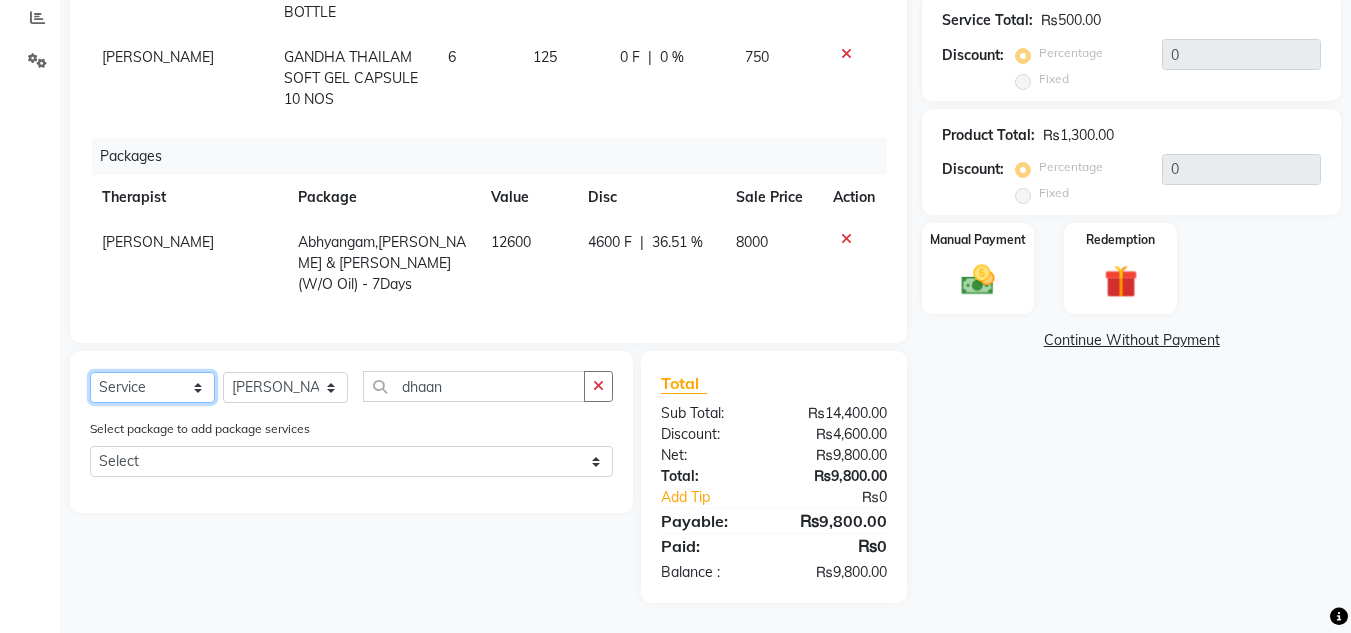 click on "Select  Service  Product  Membership  Package Voucher Prepaid Gift Card" 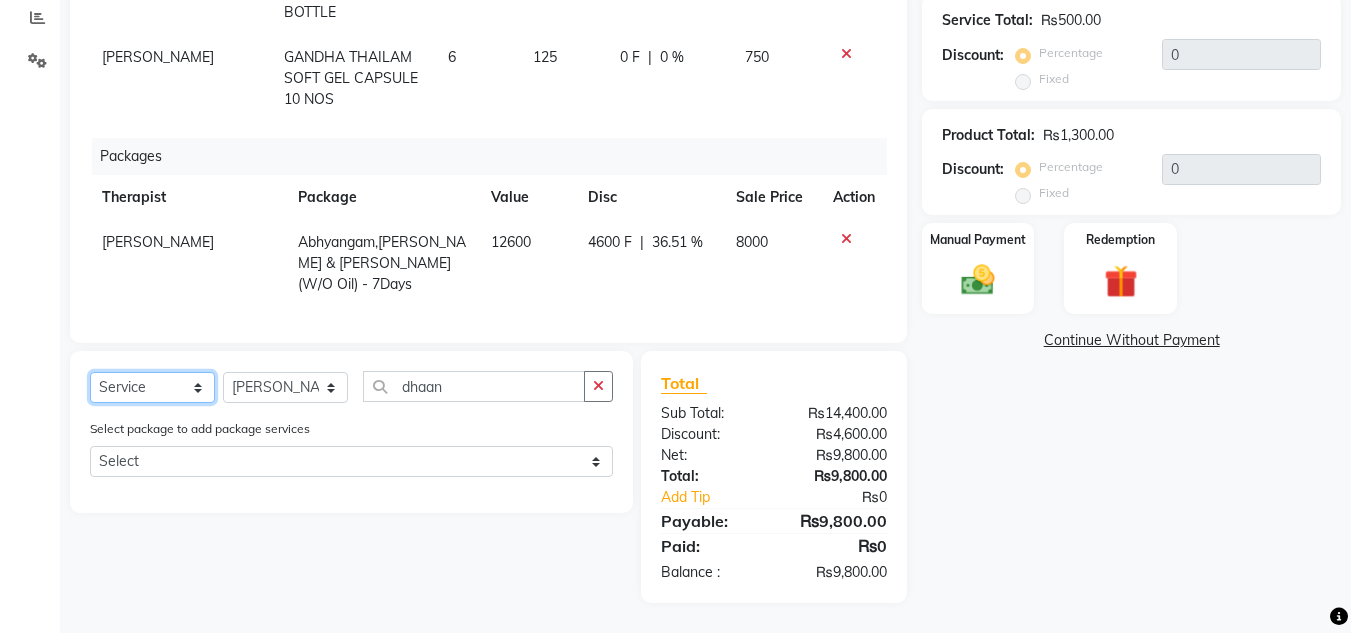 select on "product" 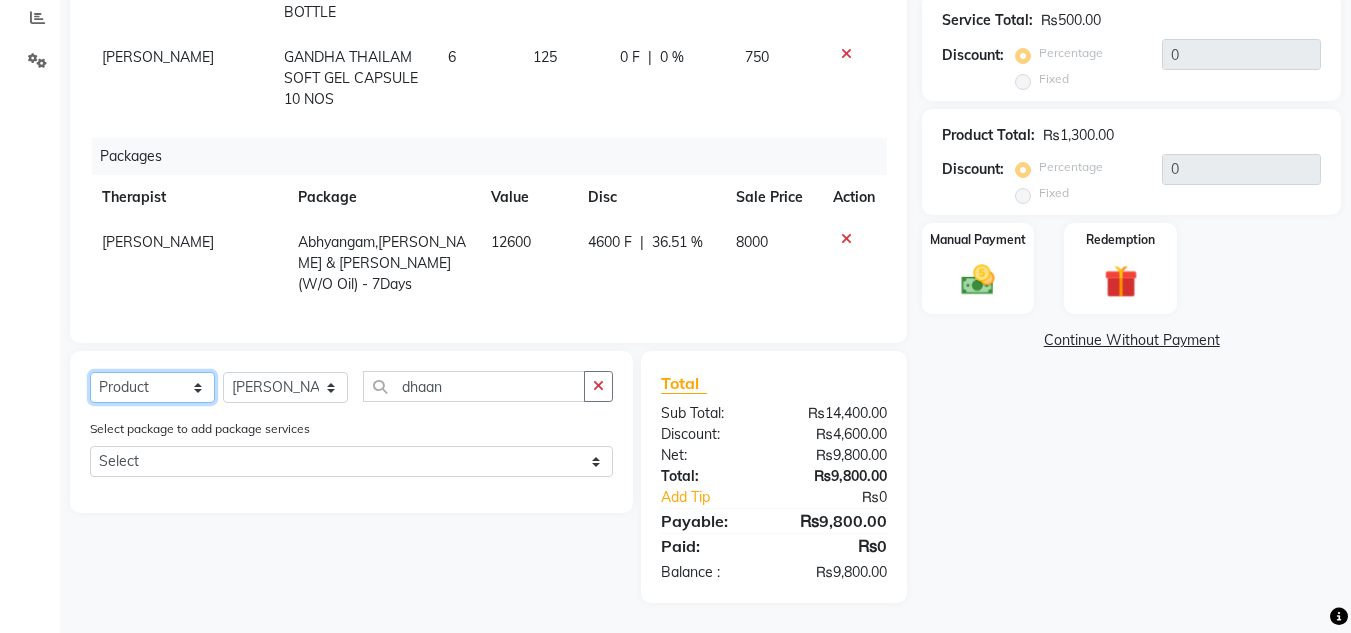 click on "Select  Service  Product  Membership  Package Voucher Prepaid Gift Card" 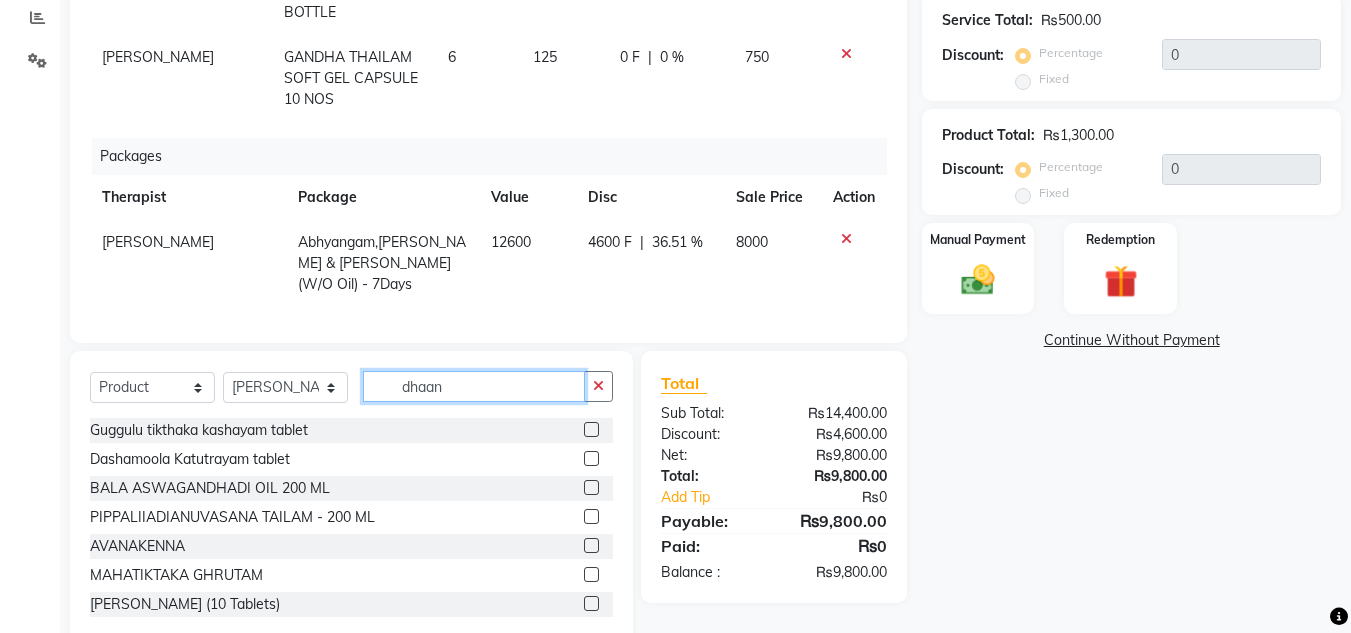 click on "dhaan" 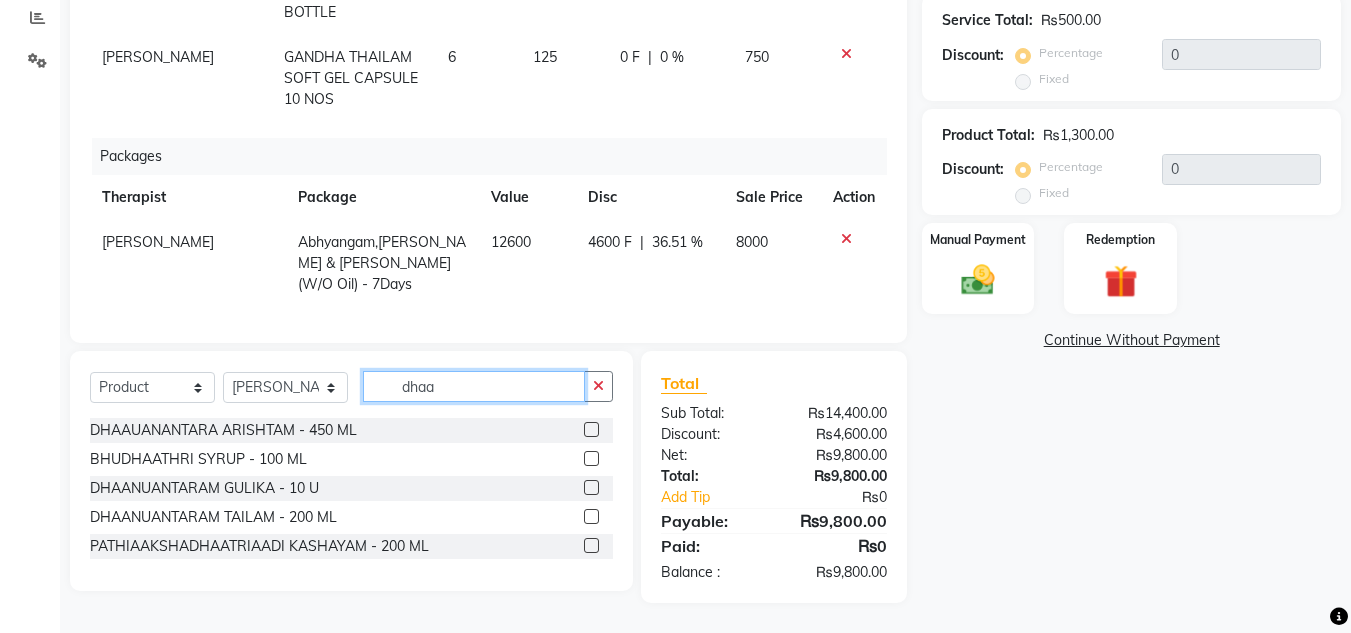type on "dhaan" 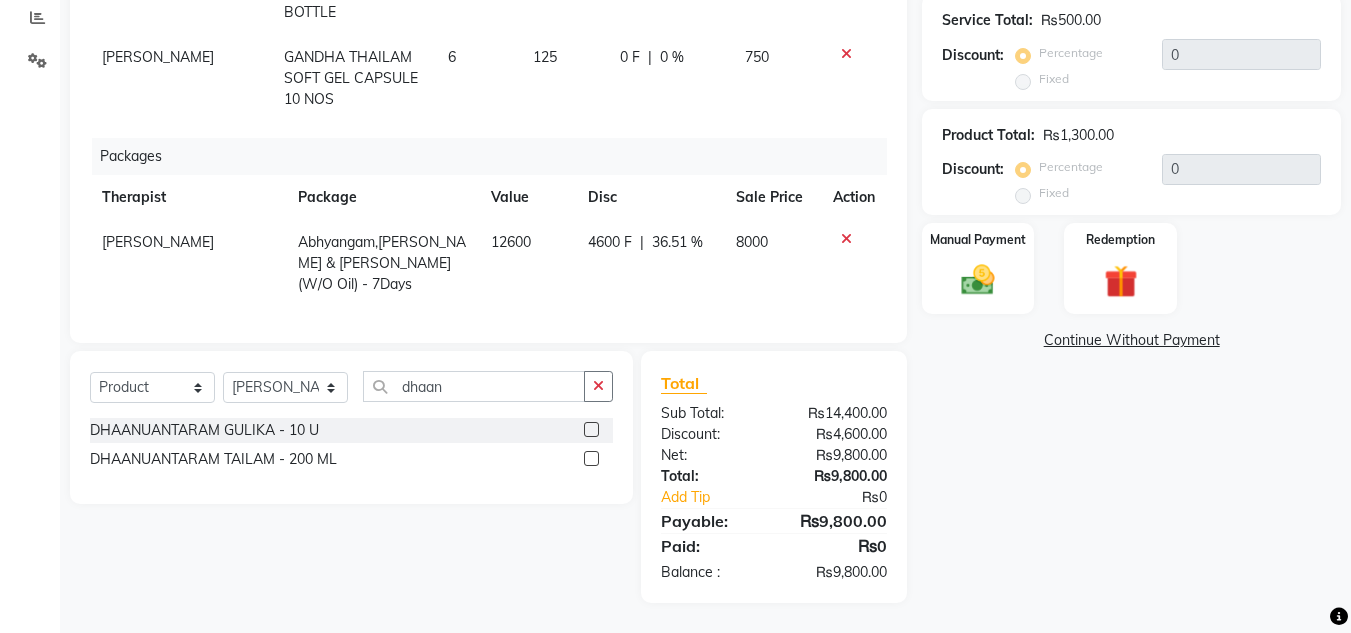 click 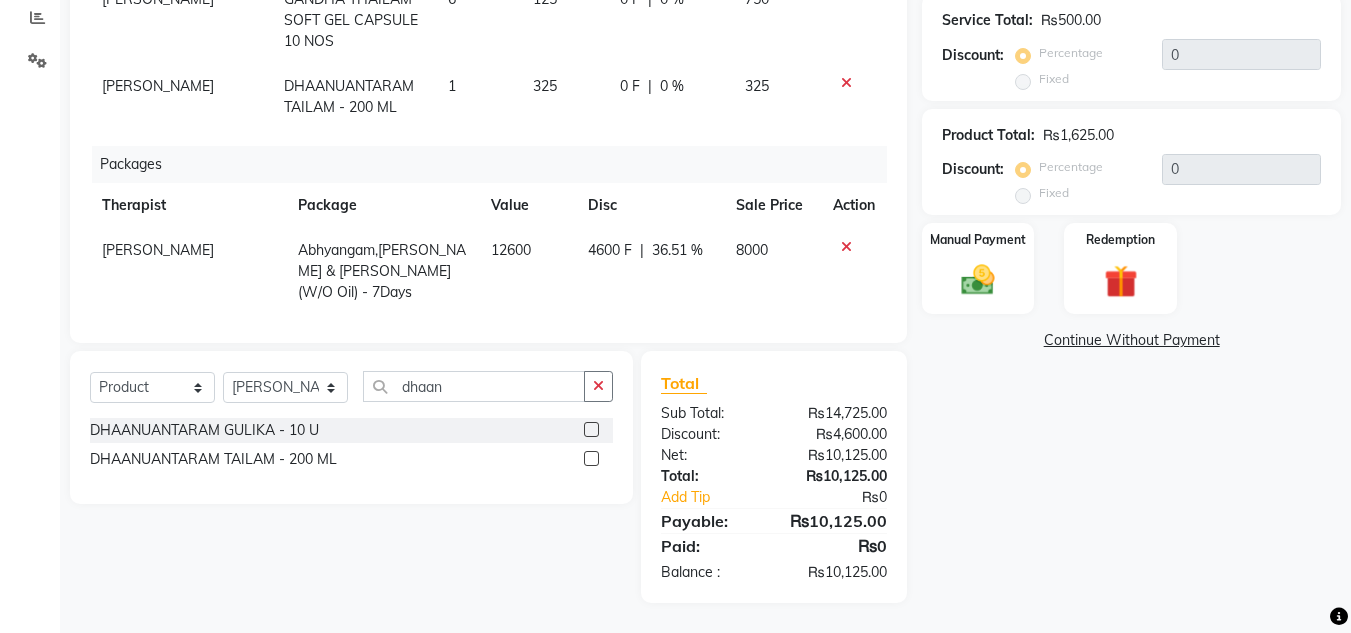 scroll, scrollTop: 268, scrollLeft: 0, axis: vertical 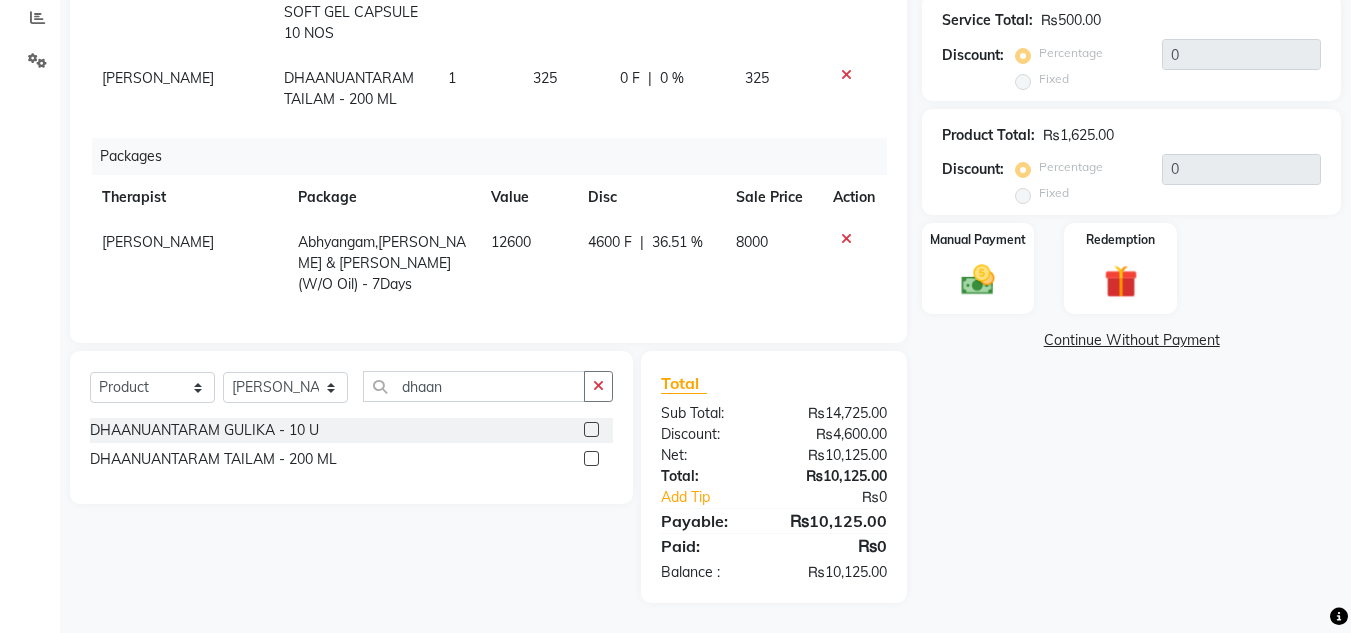click 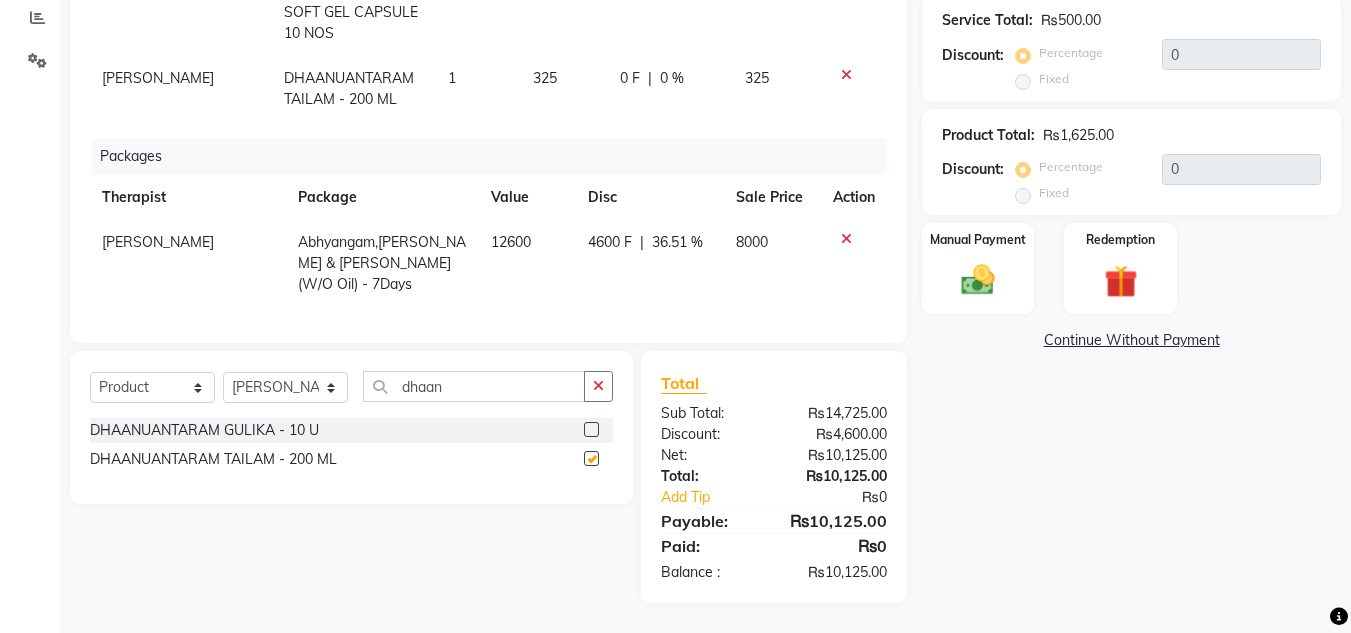 click 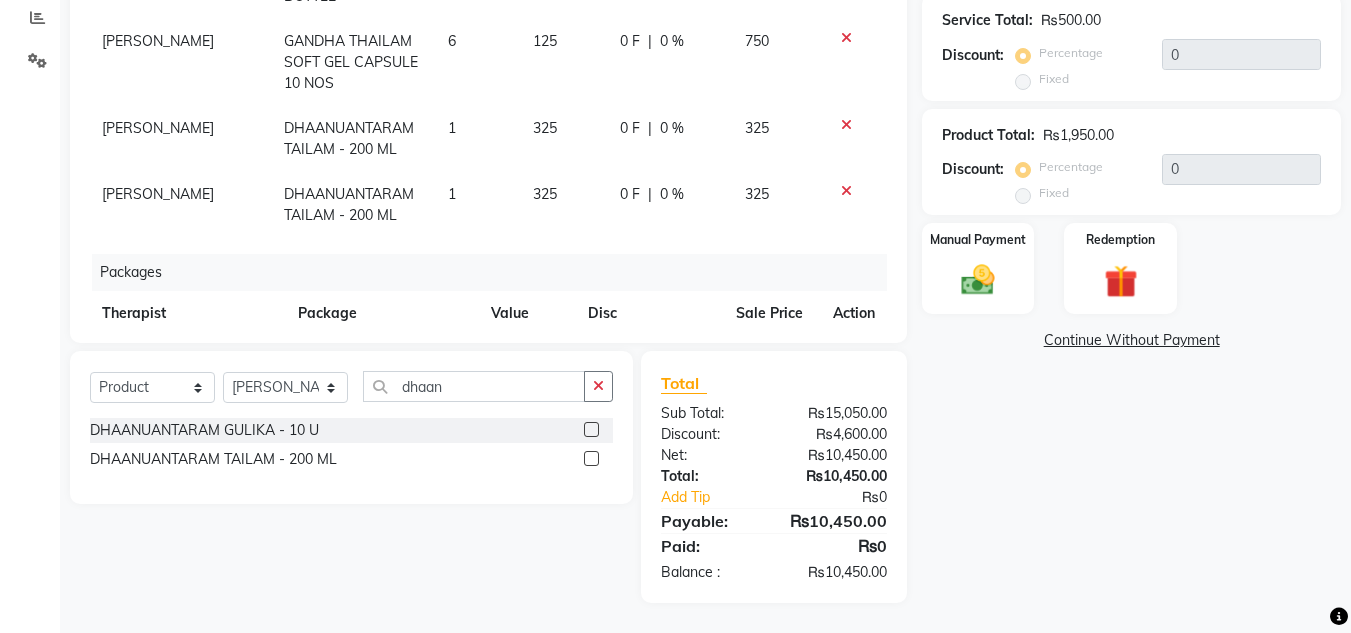 scroll, scrollTop: 168, scrollLeft: 0, axis: vertical 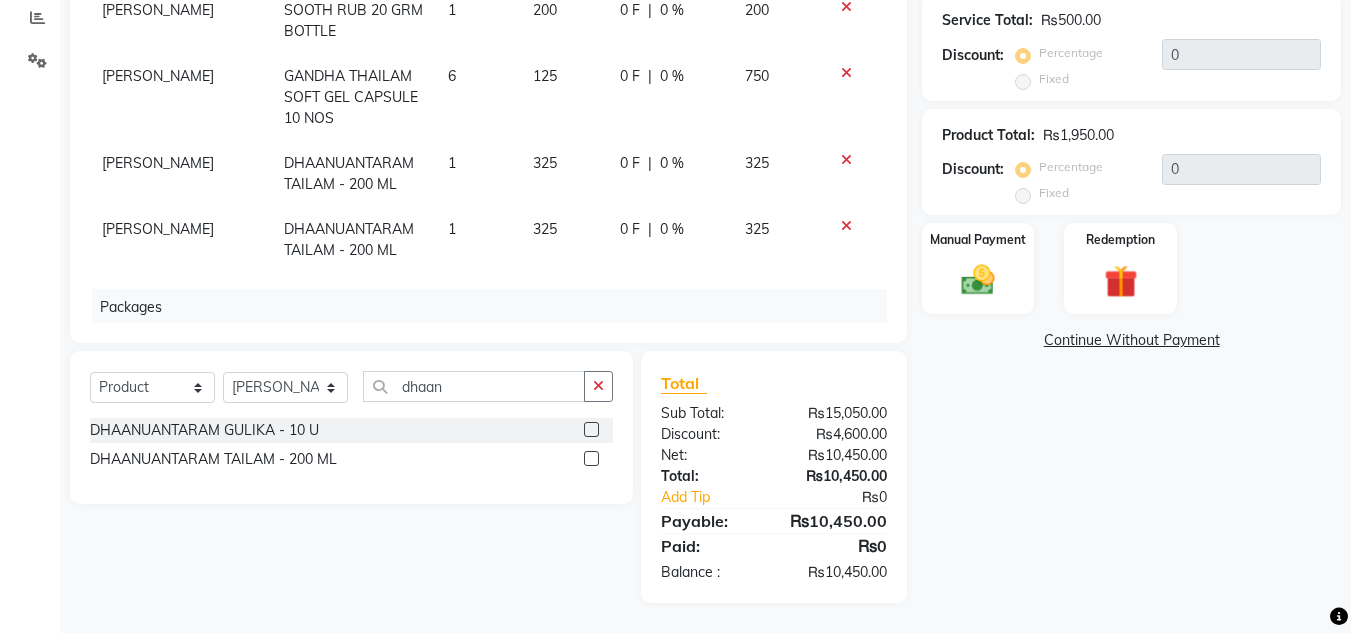 click 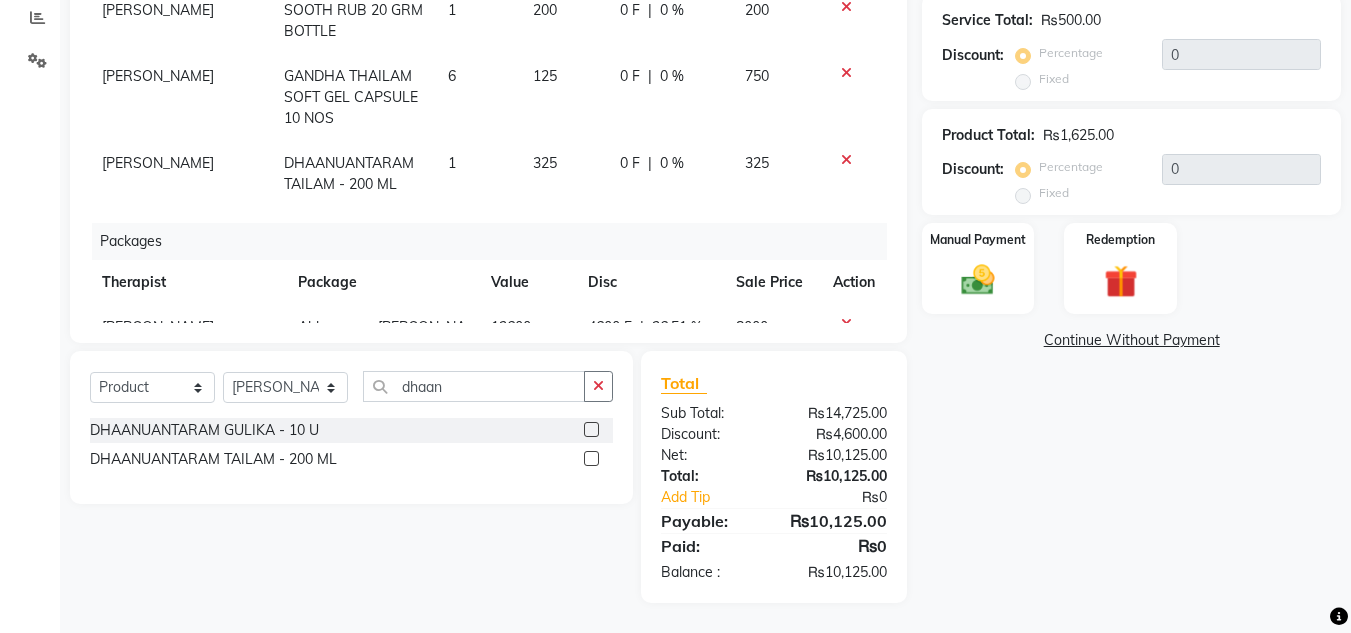 click on "1" 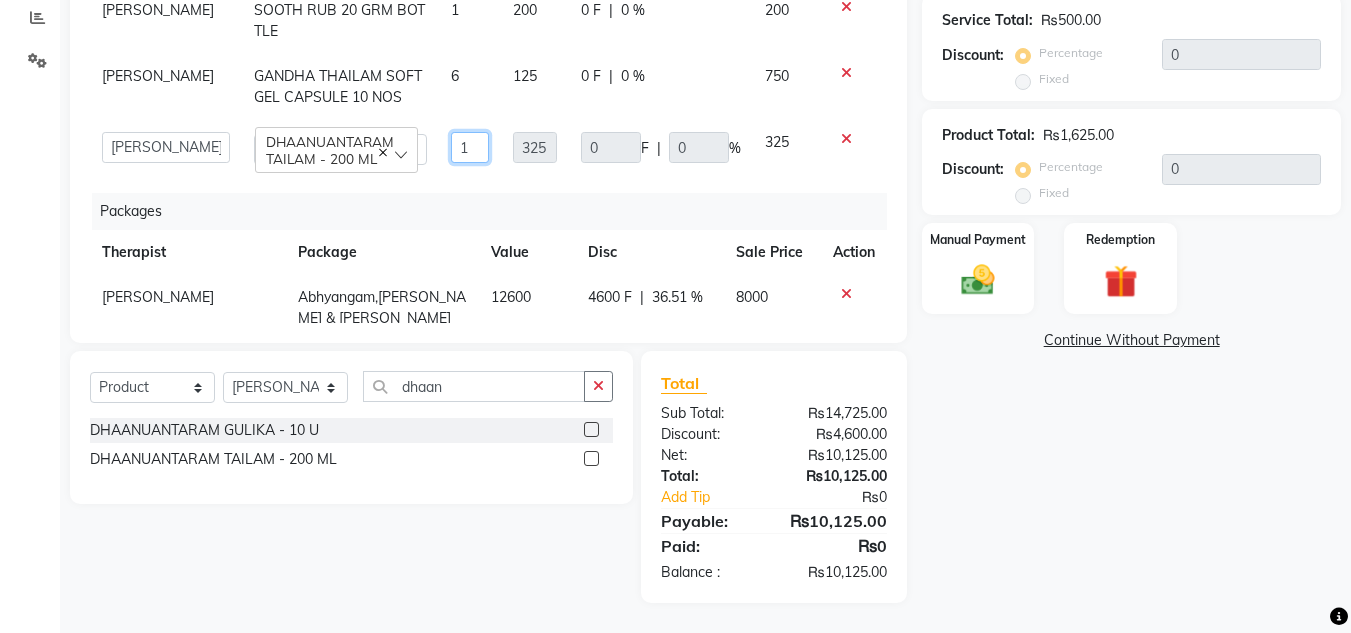 click on "1" 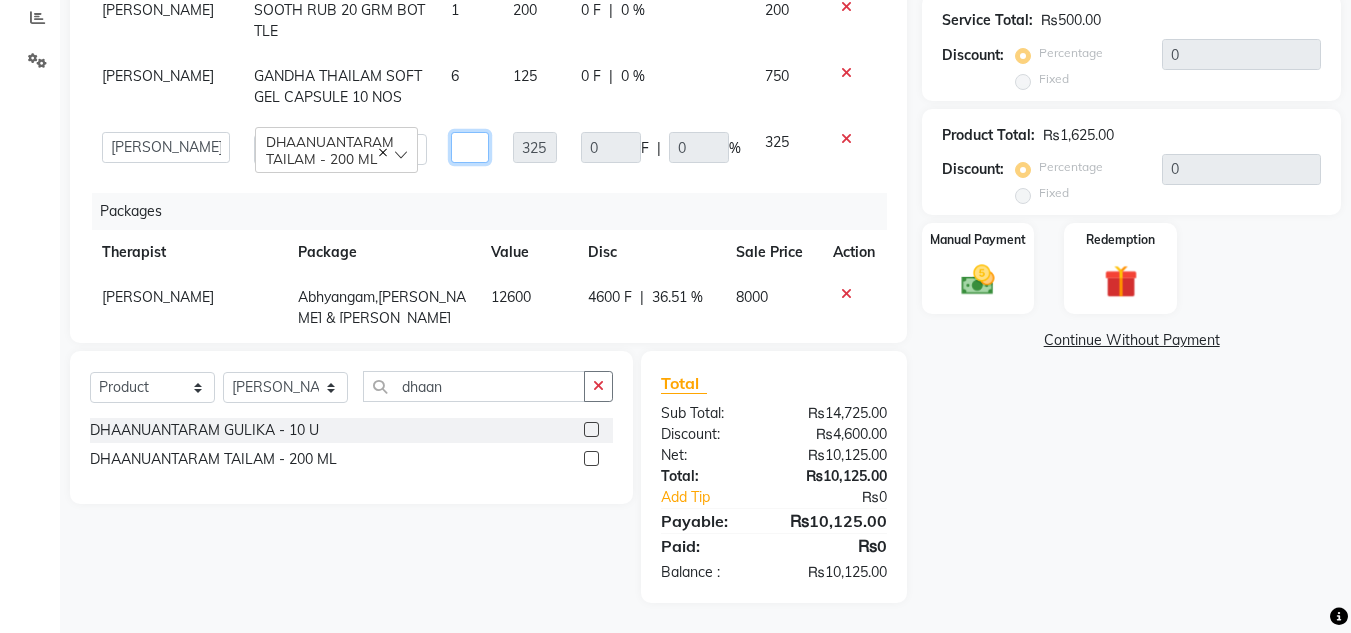 type on "2" 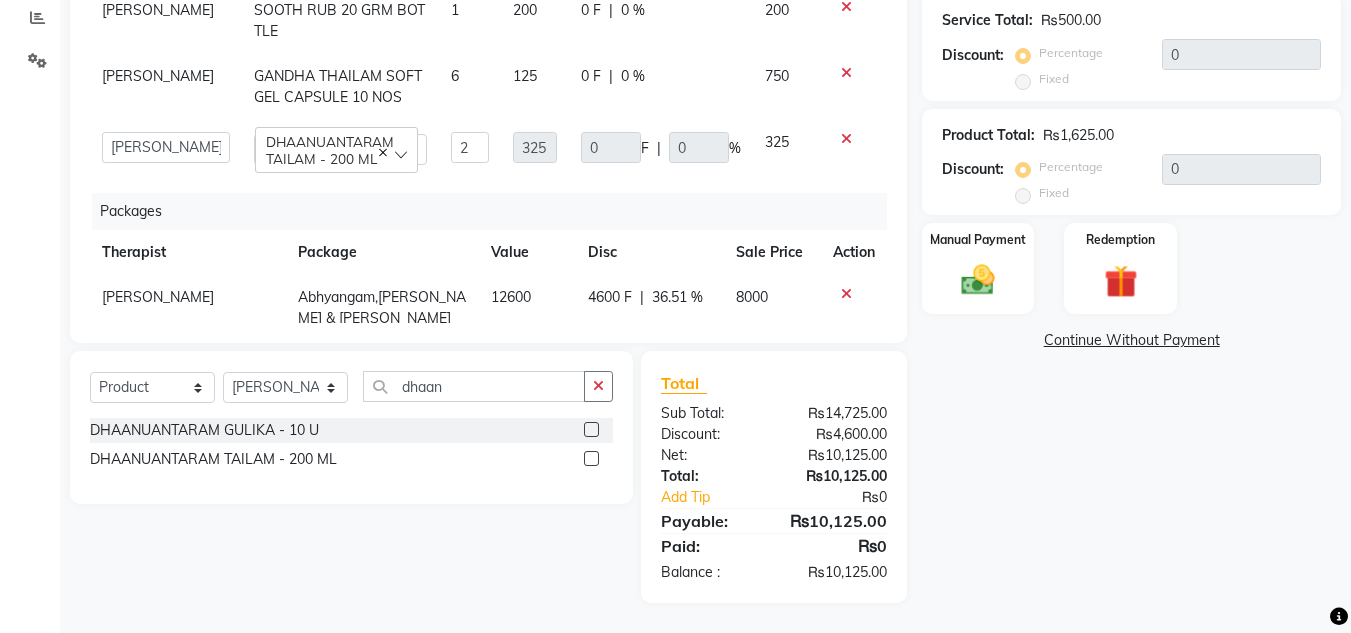 click on "Name: Nirmala  Membership:  No Active Membership  Total Visits:  0 Card on file:  0 Last Visit:   - Points:   0  Packages Coupon Code Apply Service Total:  ₨500.00  Discount:  Percentage   Fixed  0 Product Total:  ₨1,625.00  Discount:  Percentage   Fixed  0 Manual Payment Redemption  Continue Without Payment" 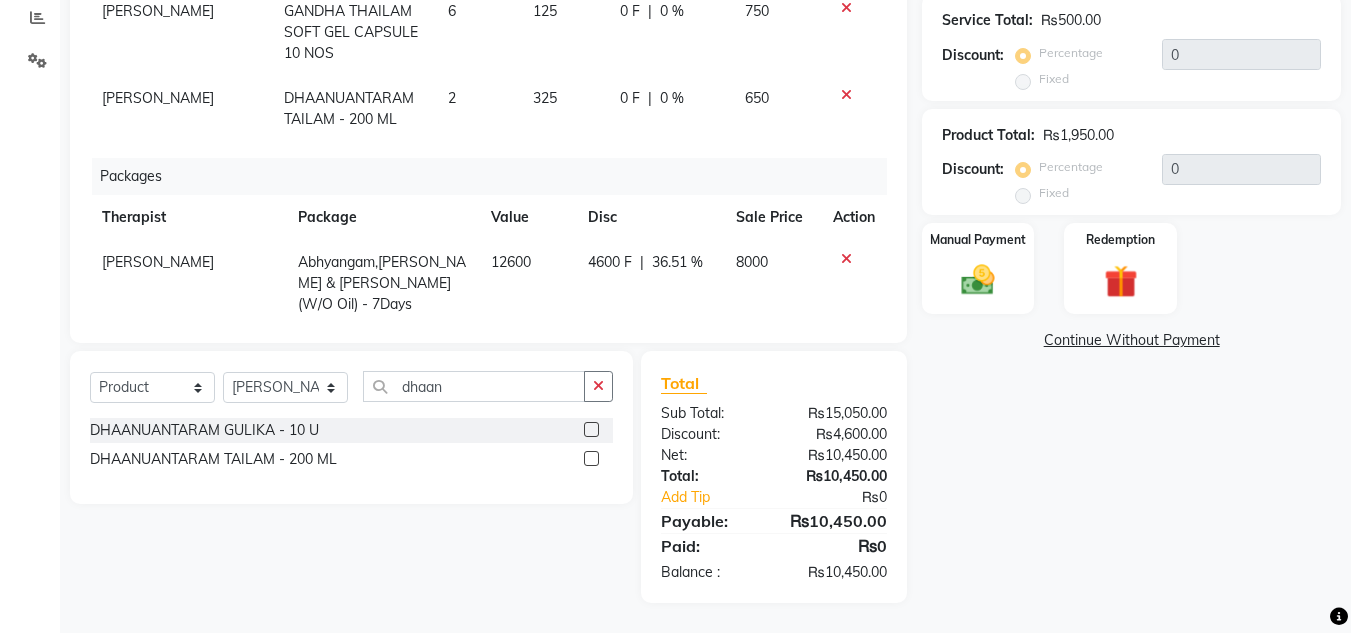 scroll, scrollTop: 268, scrollLeft: 0, axis: vertical 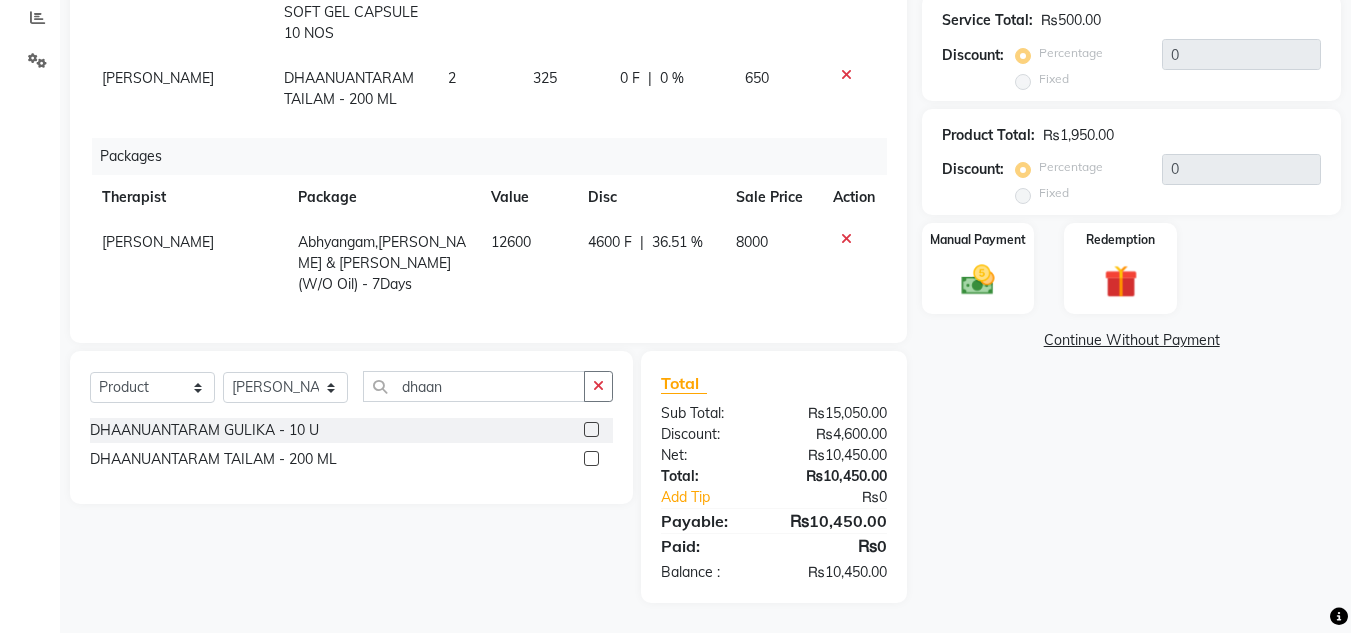 click on "4600 F" 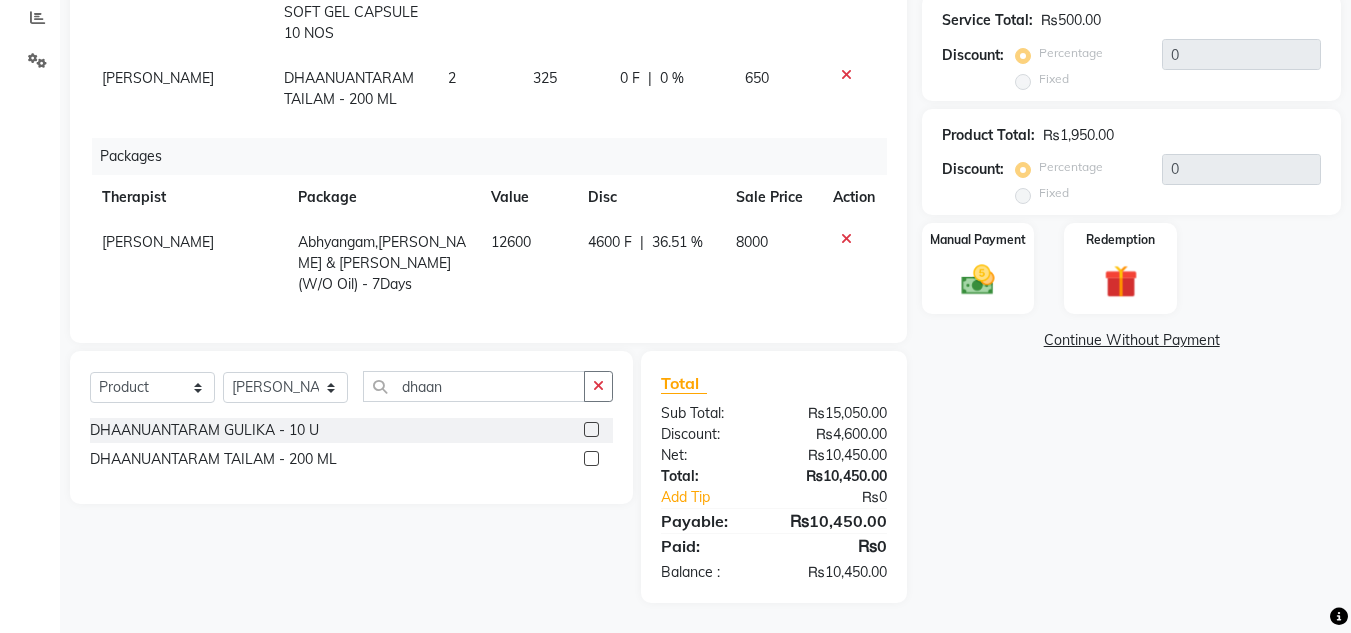 select on "19827" 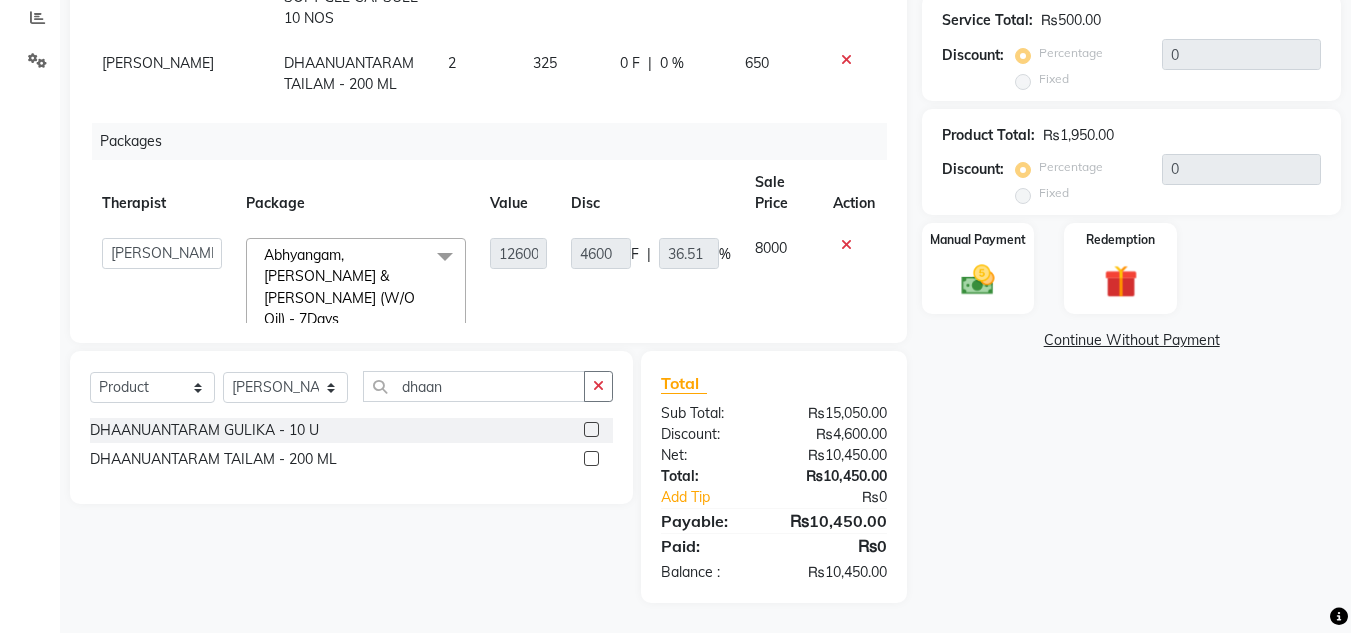 scroll, scrollTop: 0, scrollLeft: 0, axis: both 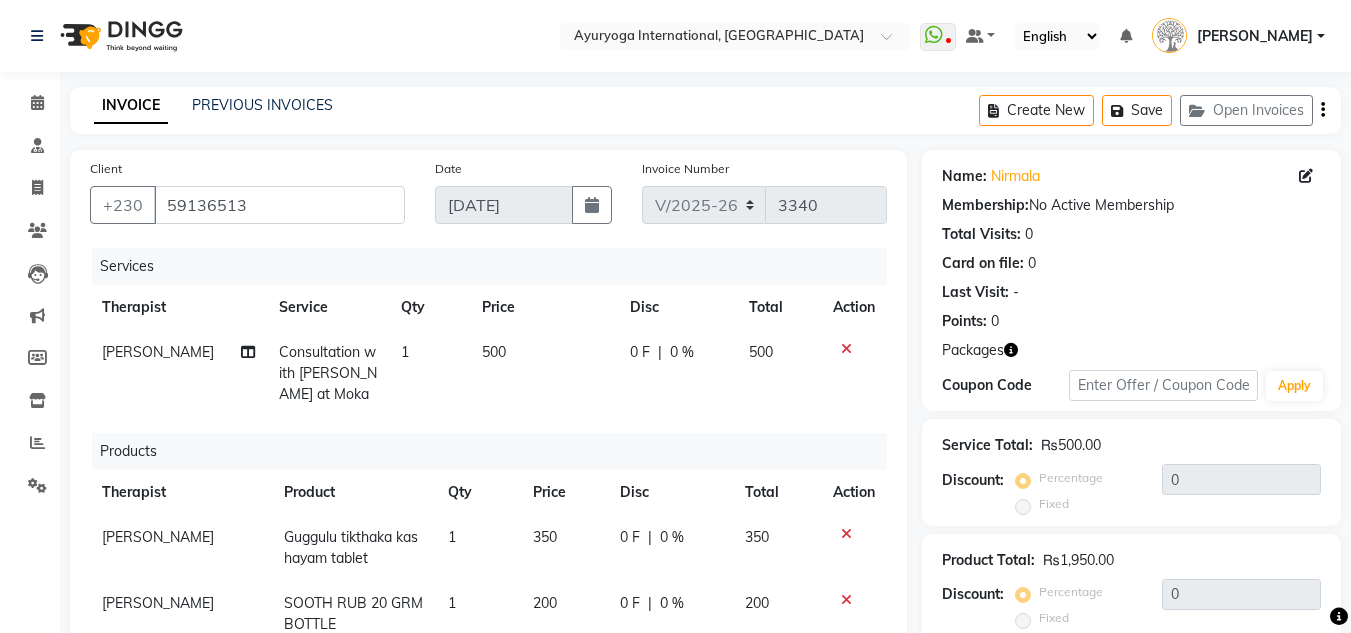 click on "[PERSON_NAME]" at bounding box center [1255, 36] 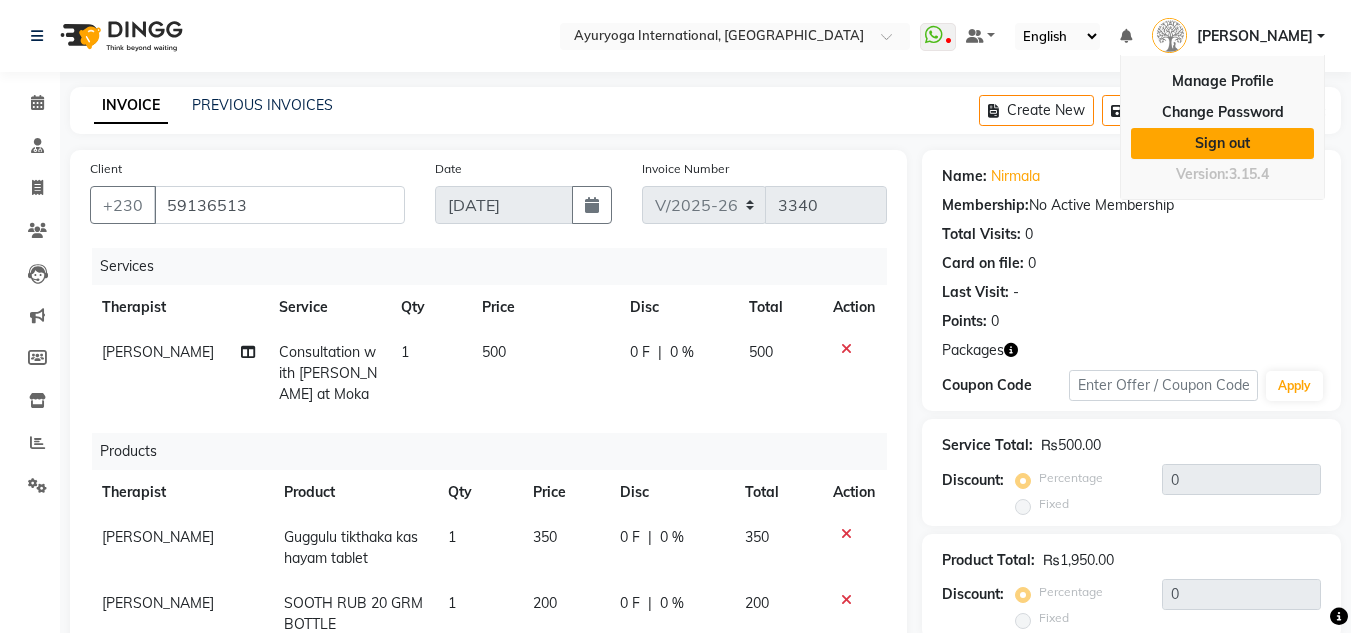 click on "Sign out" at bounding box center (1222, 143) 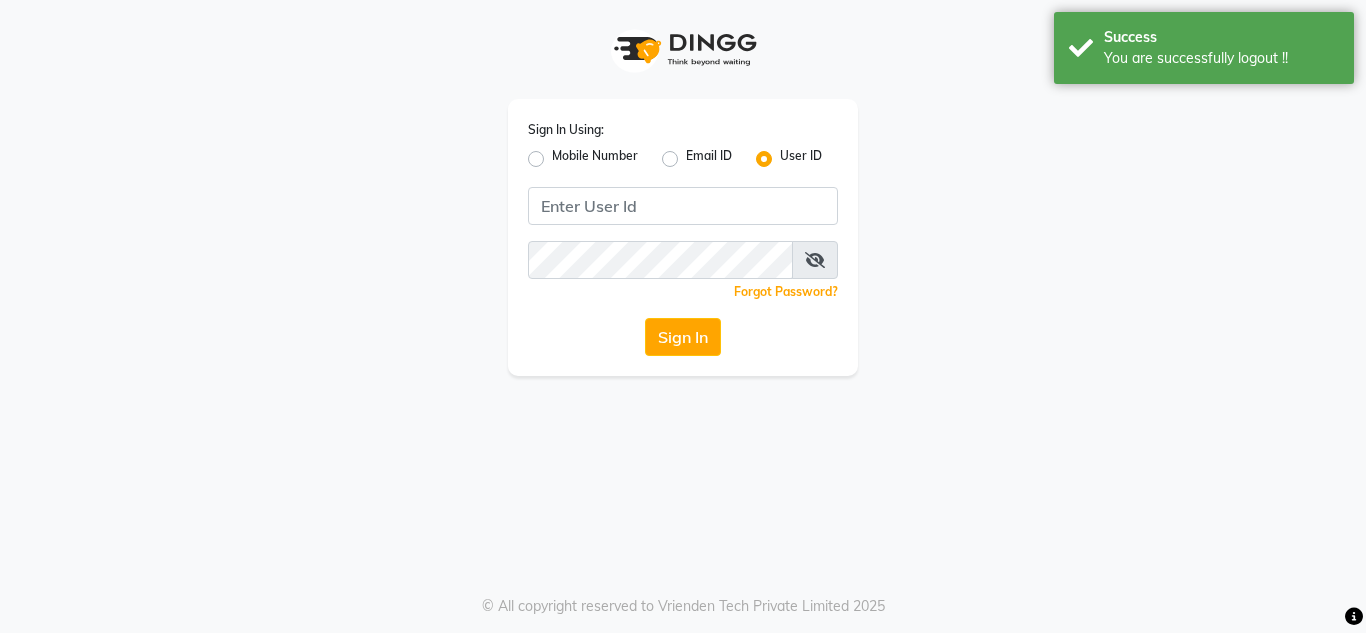 click on "Mobile Number" 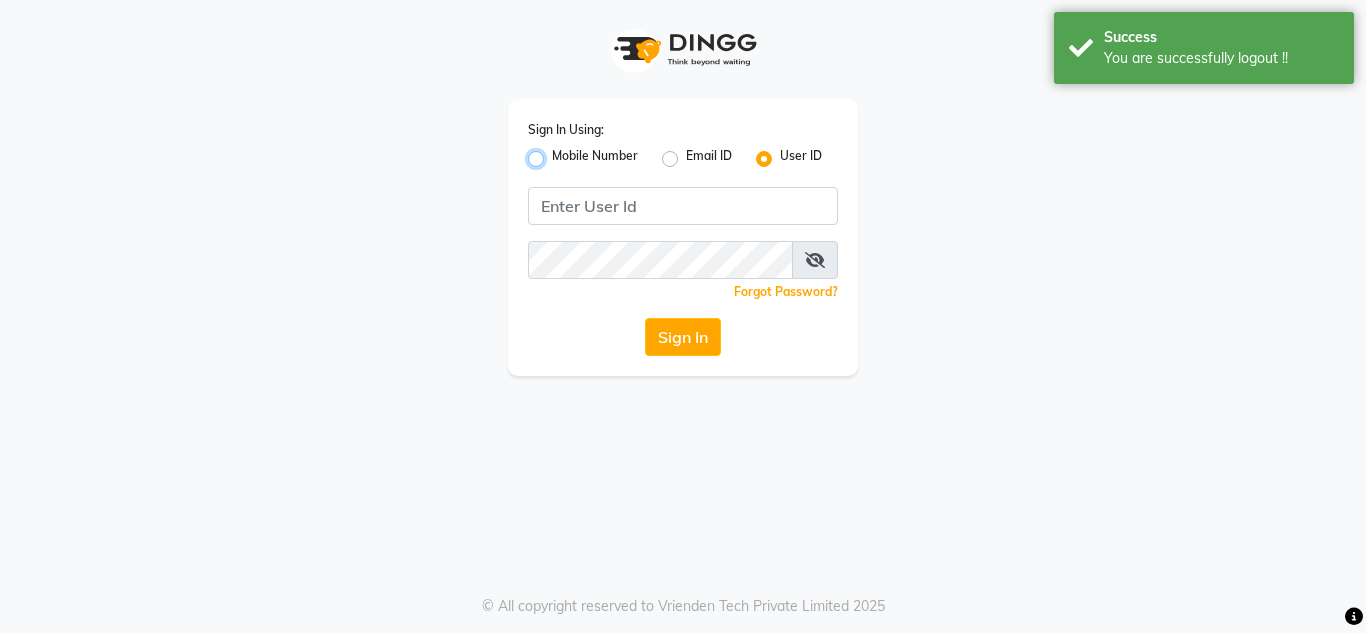 click on "Mobile Number" at bounding box center (558, 153) 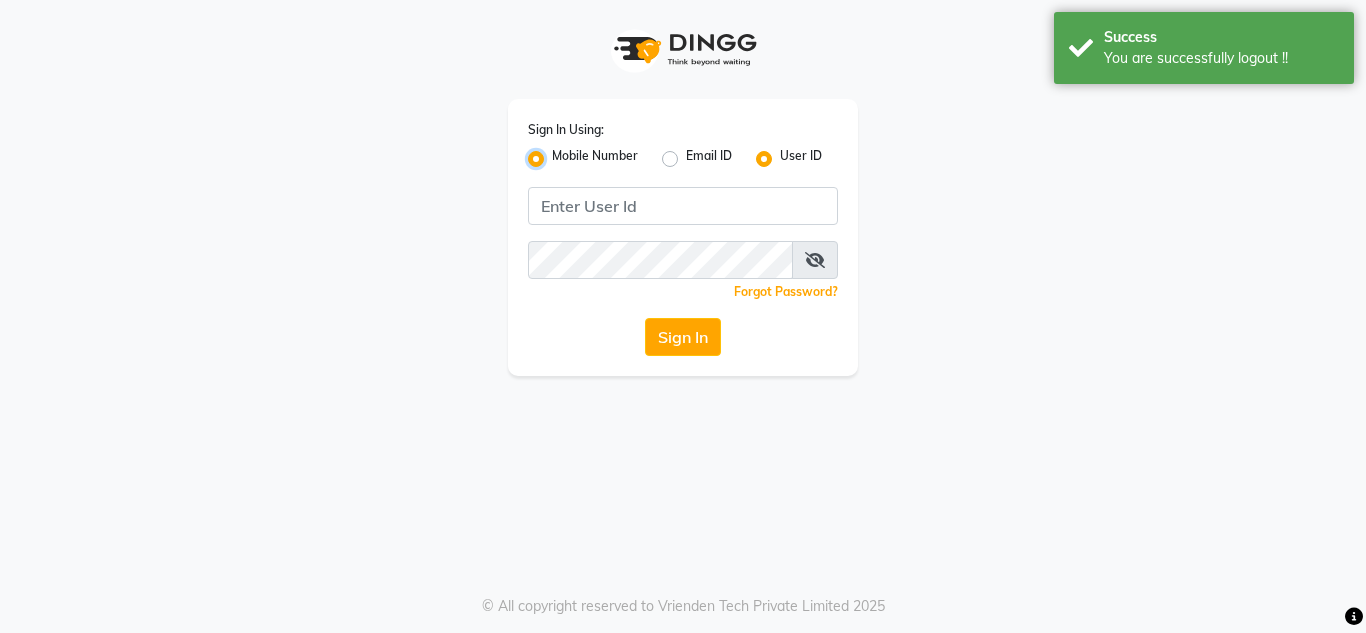 radio on "false" 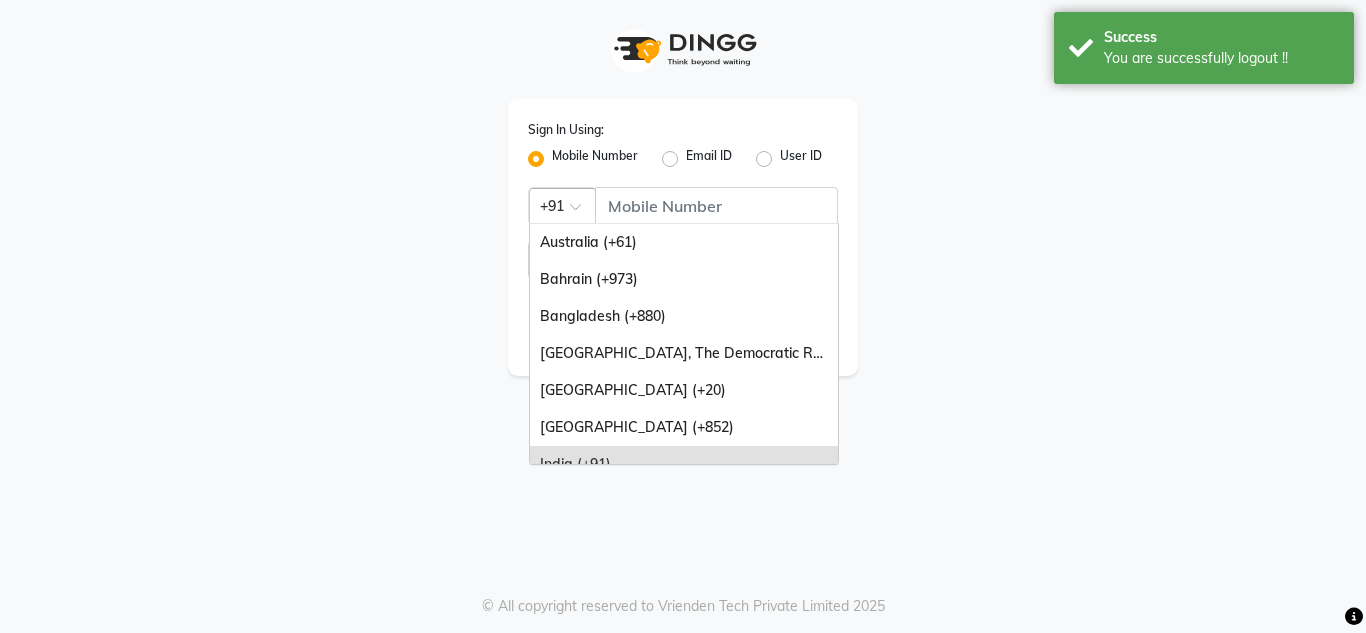 click 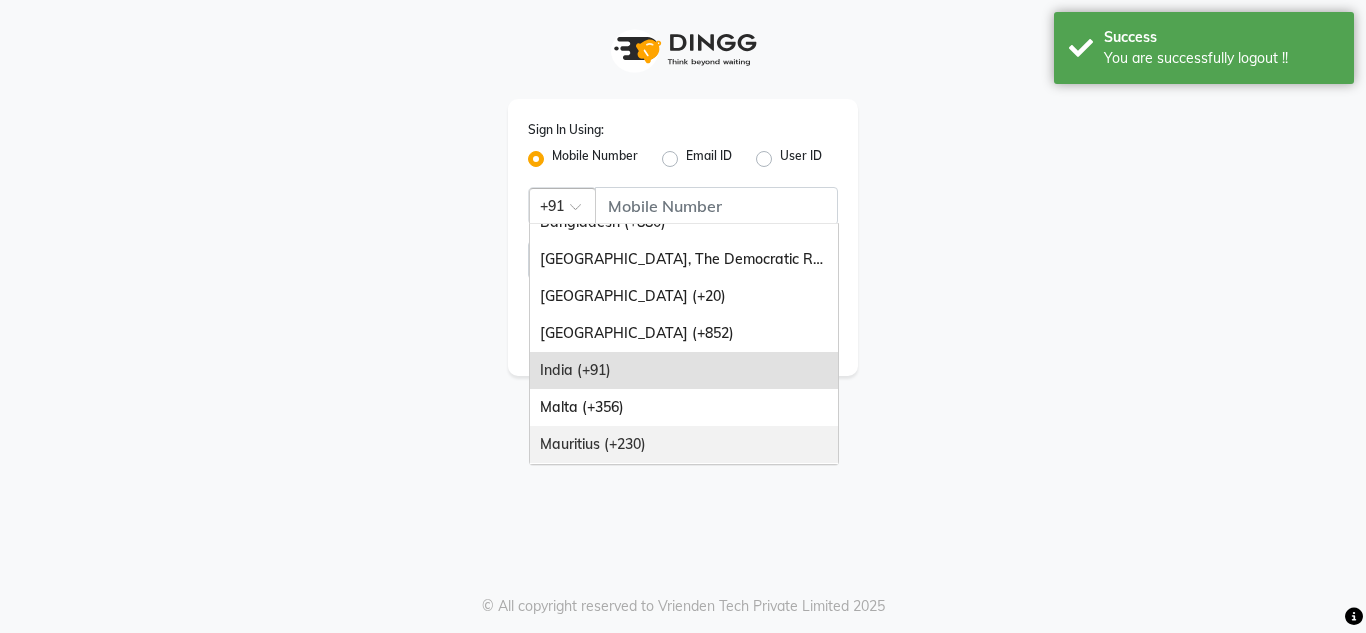 scroll, scrollTop: 200, scrollLeft: 0, axis: vertical 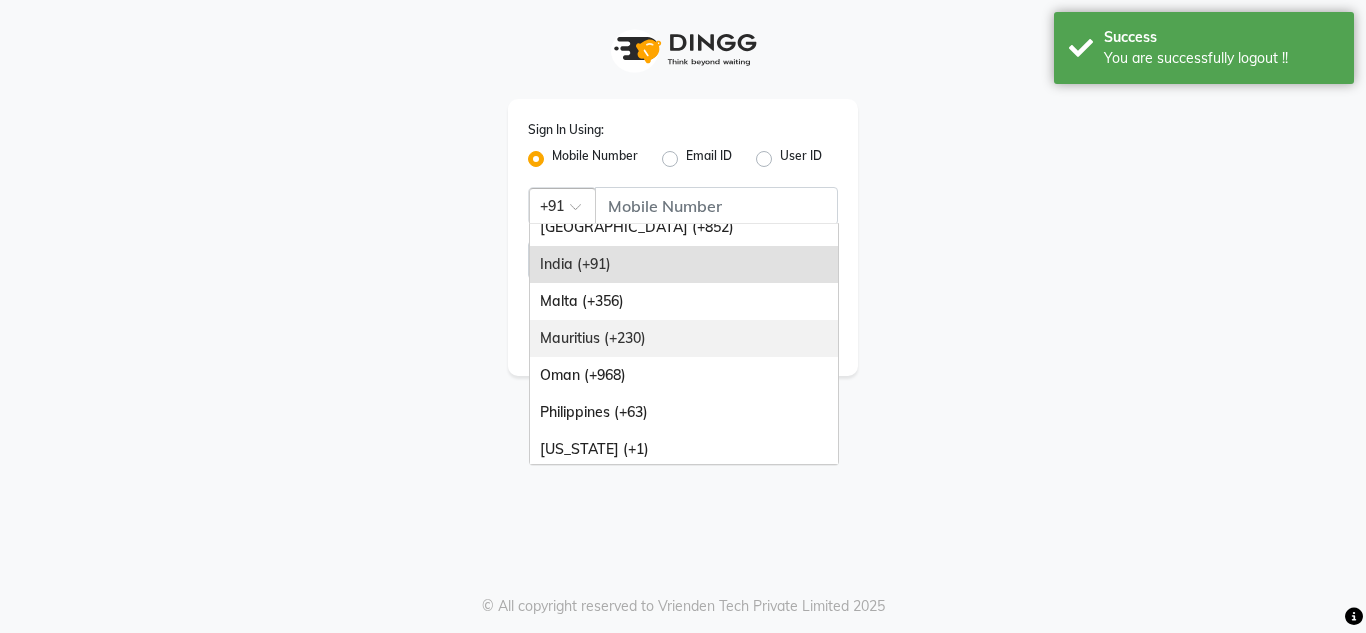 click on "Mauritius (+230)" at bounding box center [684, 338] 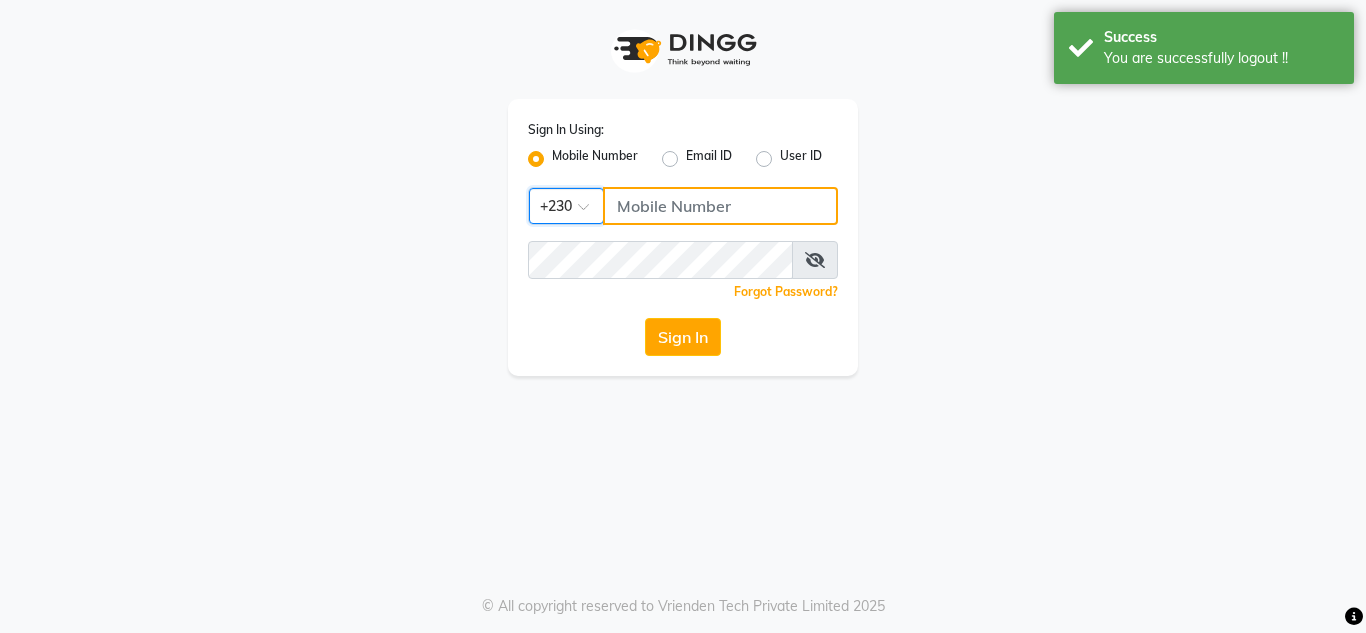 click 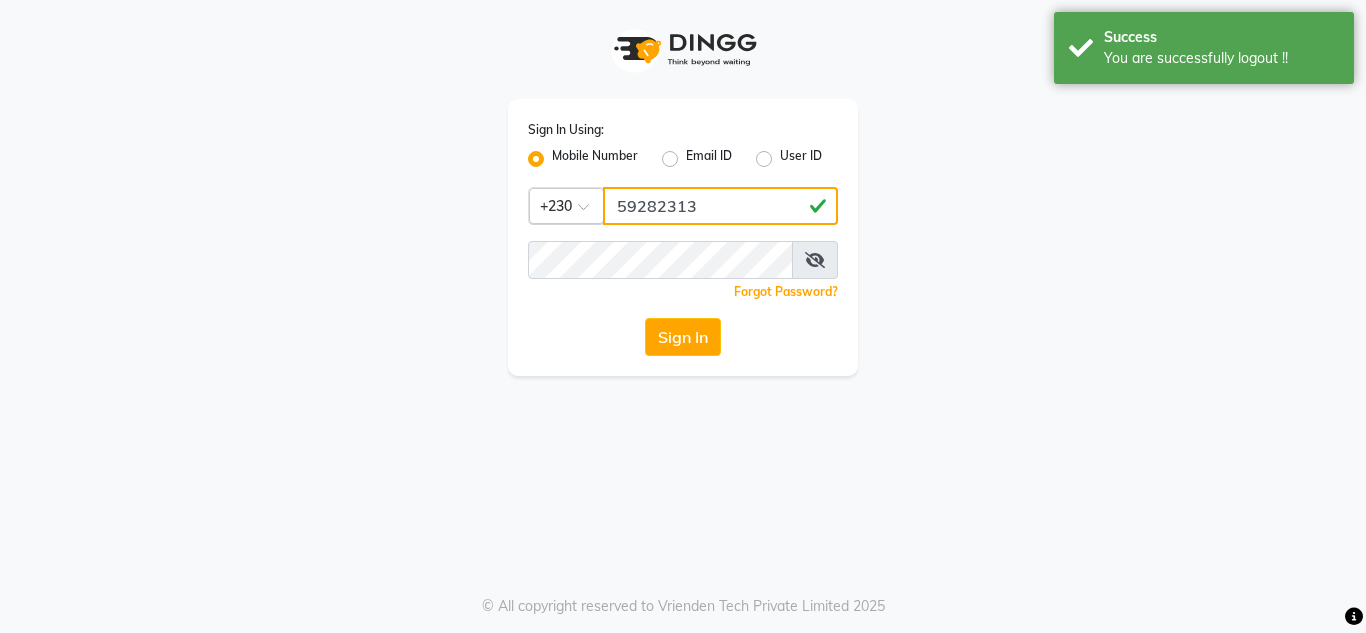 drag, startPoint x: 710, startPoint y: 210, endPoint x: 547, endPoint y: 219, distance: 163.24828 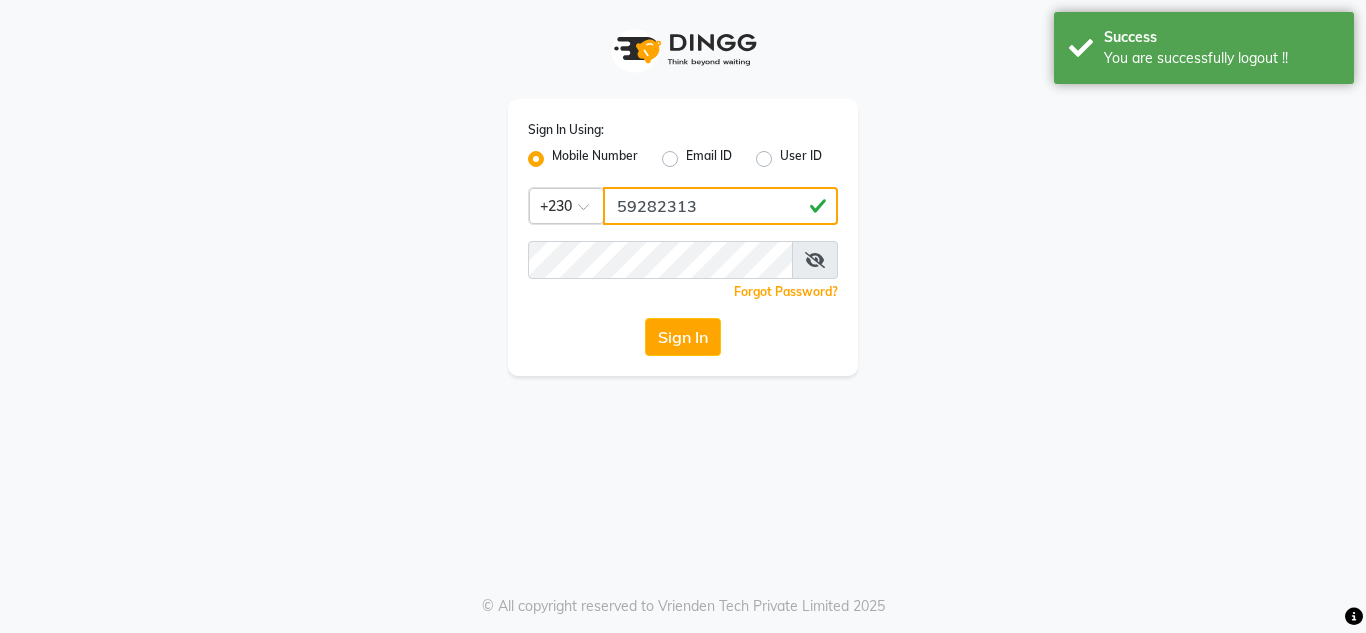 type on "59282313" 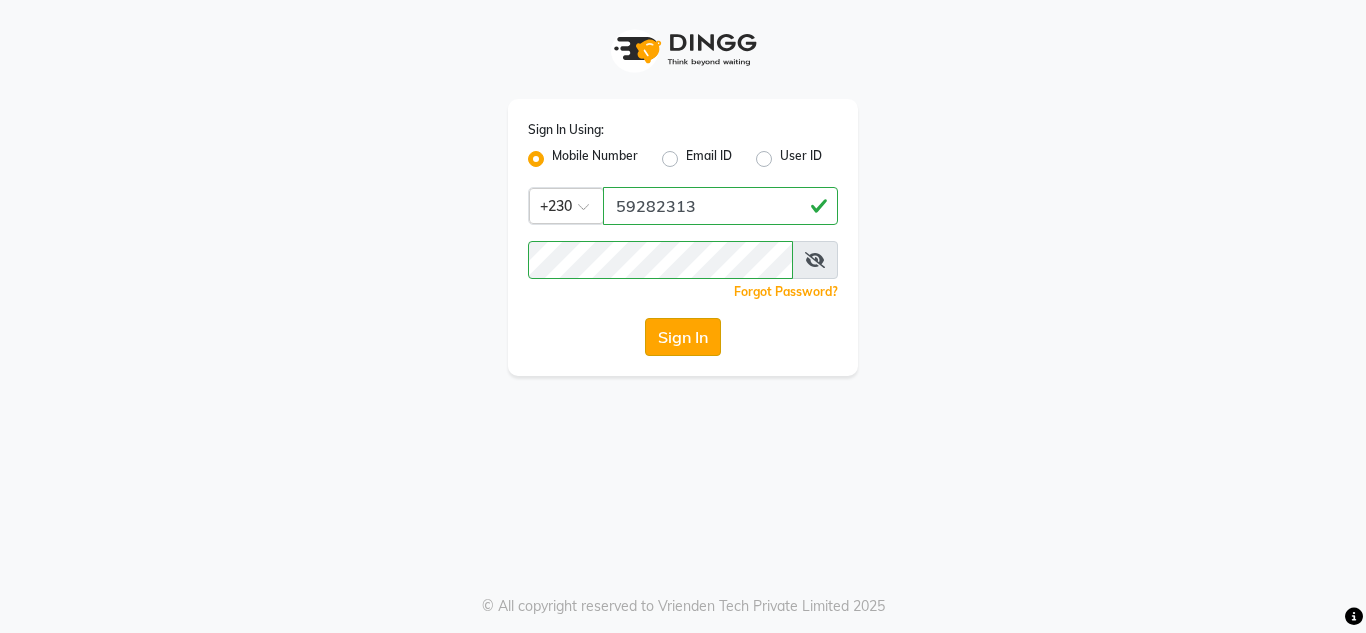 click on "Sign In" 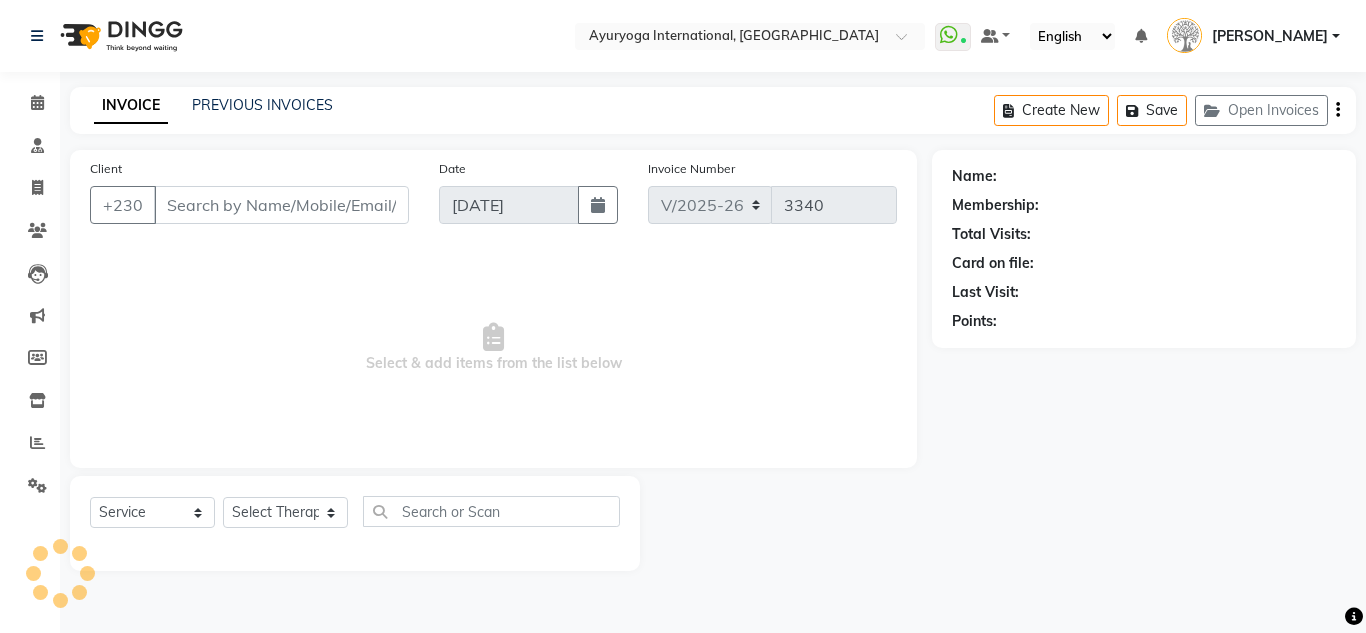 select on "730" 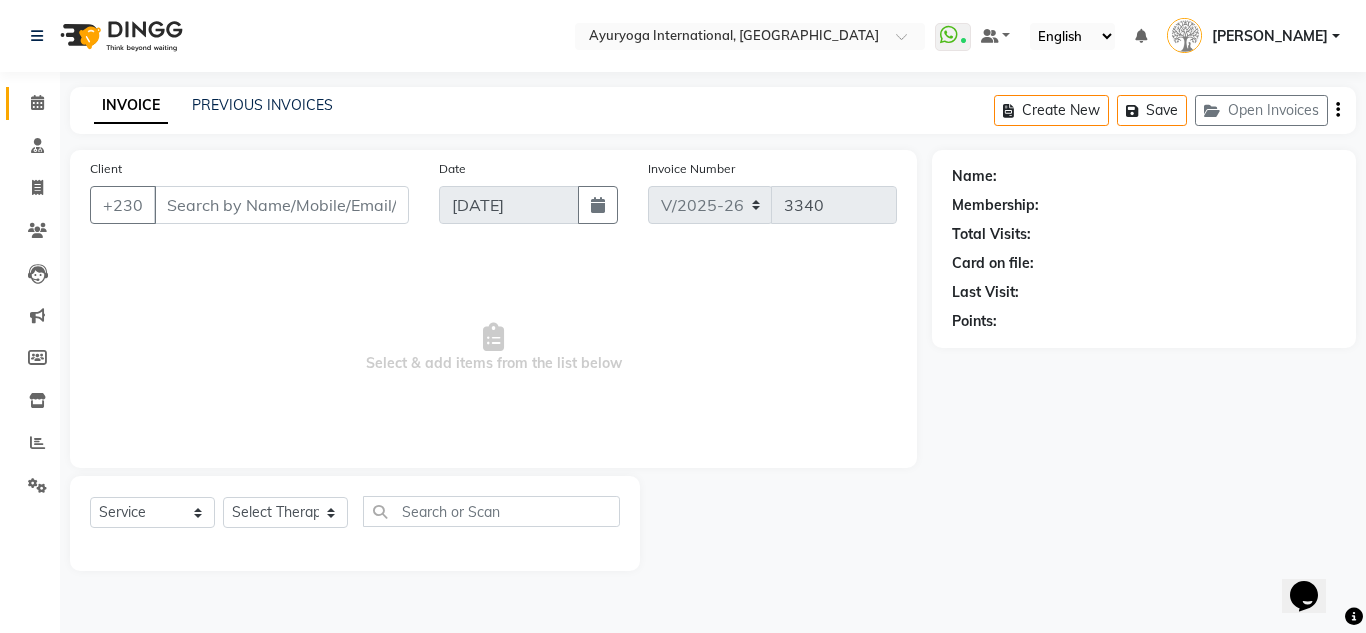 scroll, scrollTop: 0, scrollLeft: 0, axis: both 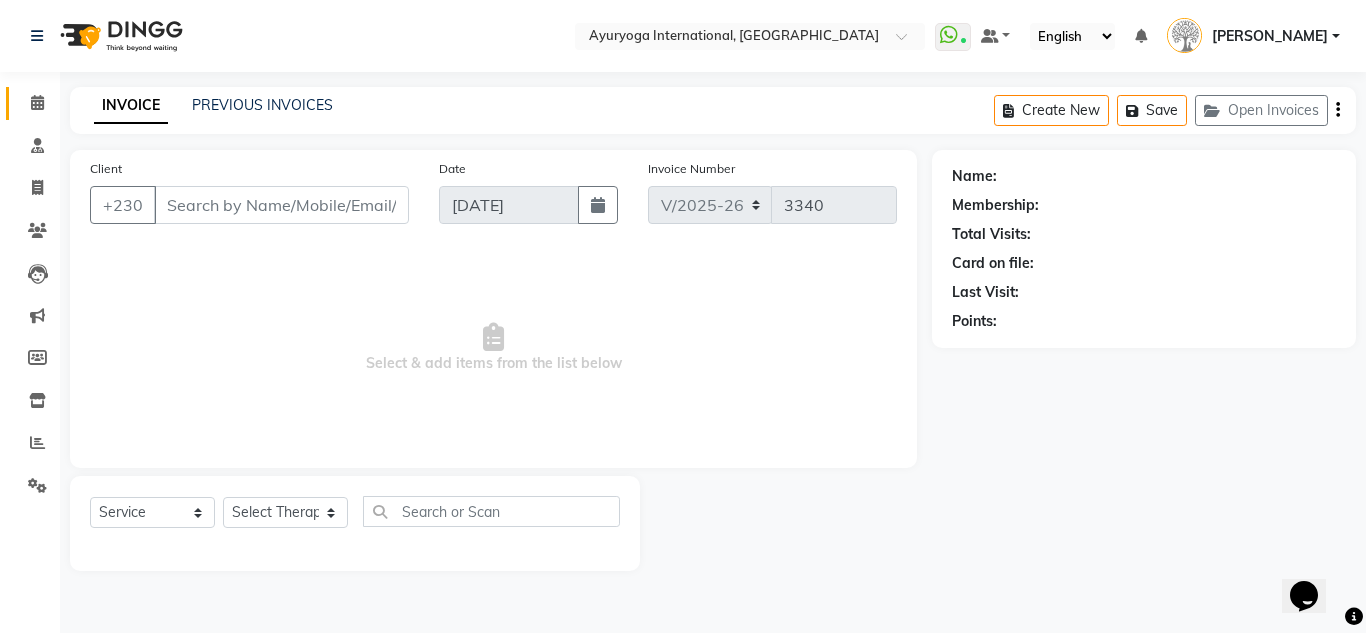 click on "Calendar" 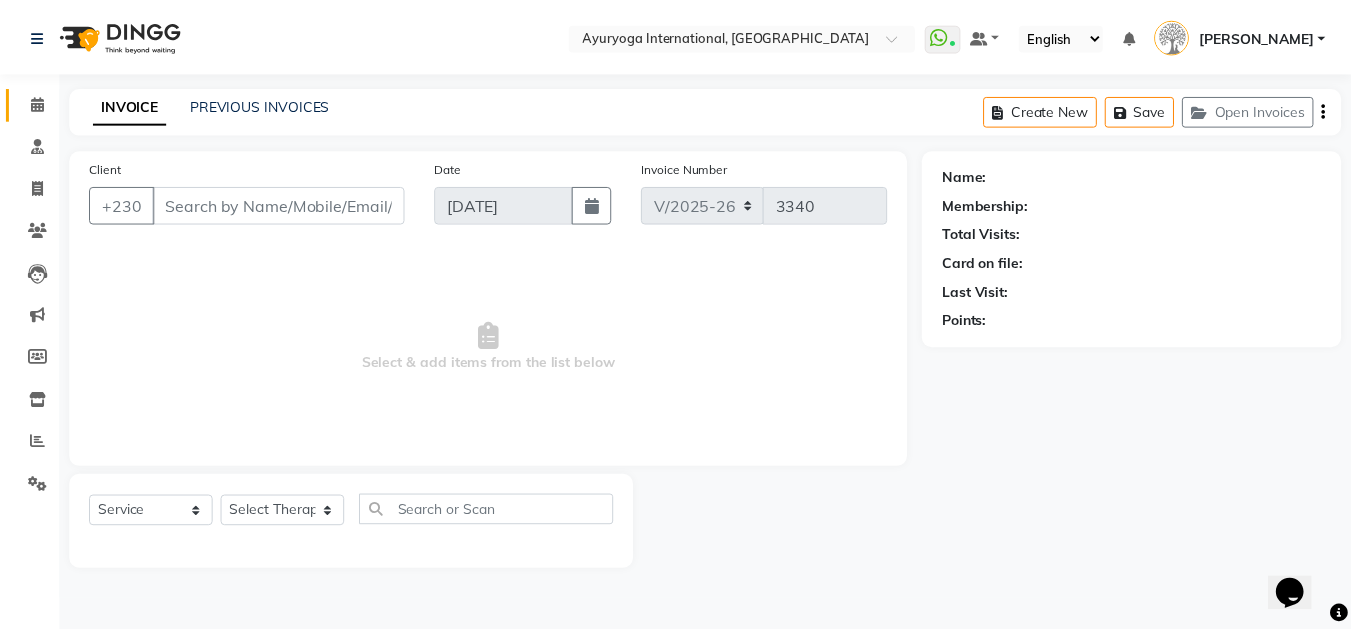 scroll, scrollTop: 0, scrollLeft: 0, axis: both 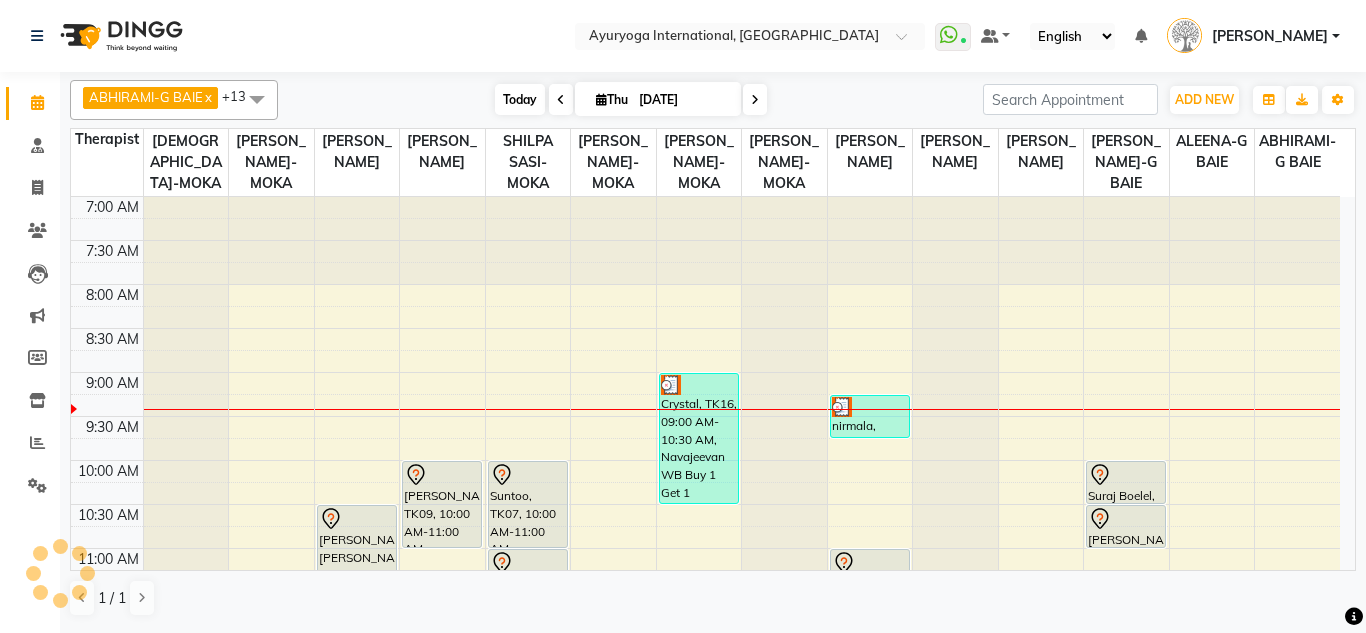 click on "Today" at bounding box center [520, 99] 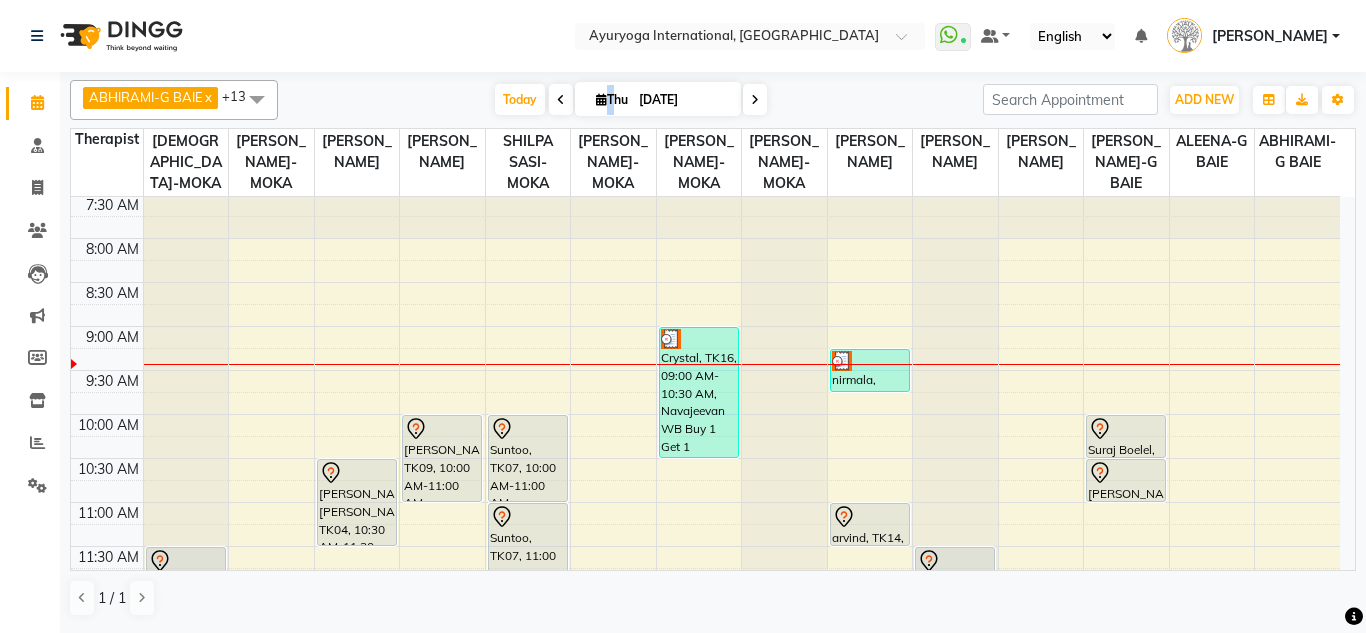 scroll, scrollTop: 0, scrollLeft: 0, axis: both 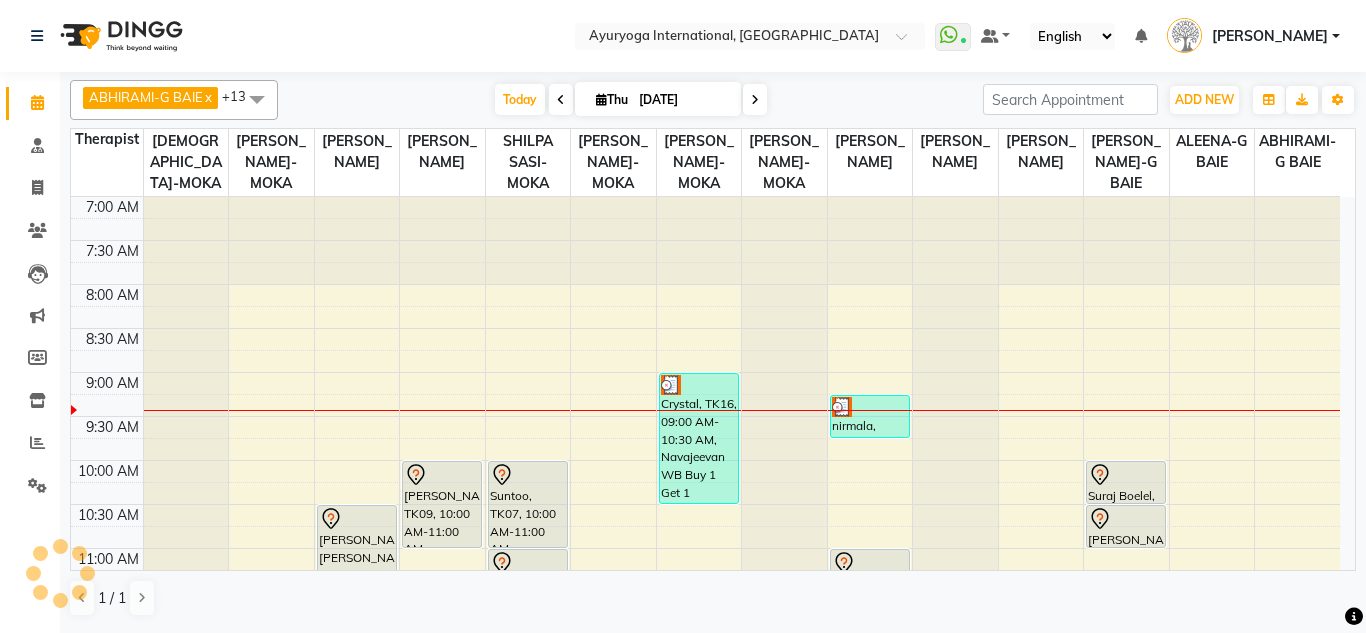 click on "Today  Thu 10-07-2025" at bounding box center [630, 100] 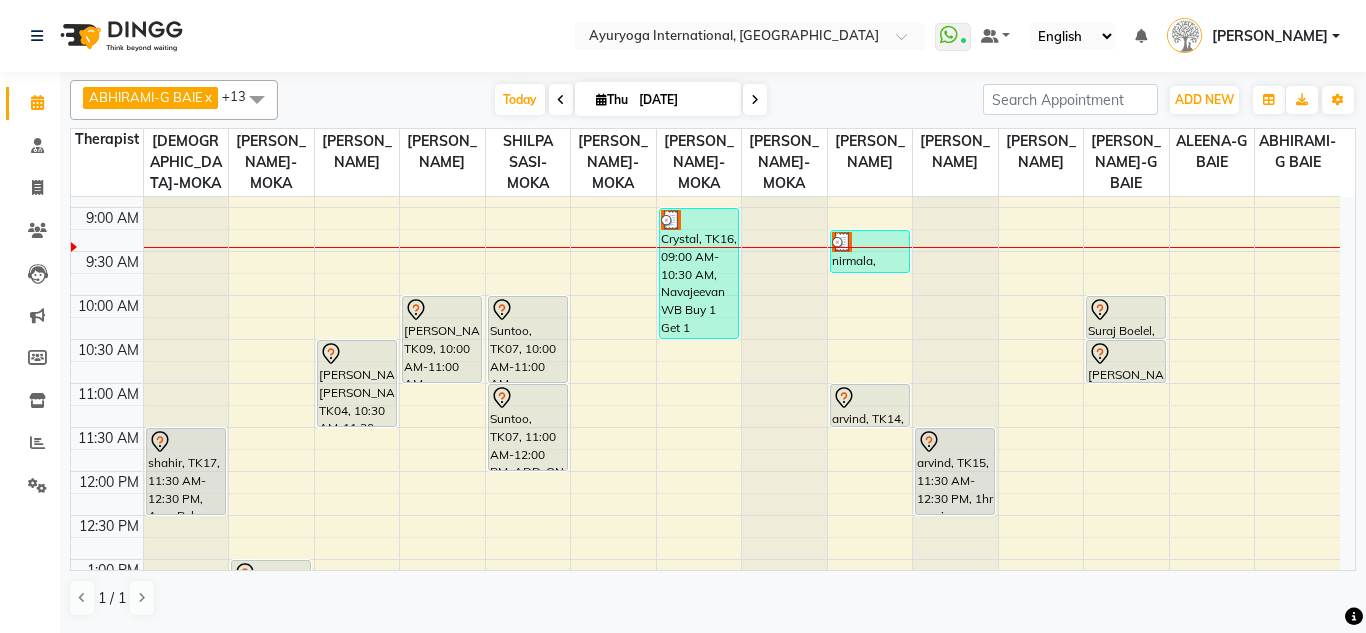 scroll, scrollTop: 200, scrollLeft: 0, axis: vertical 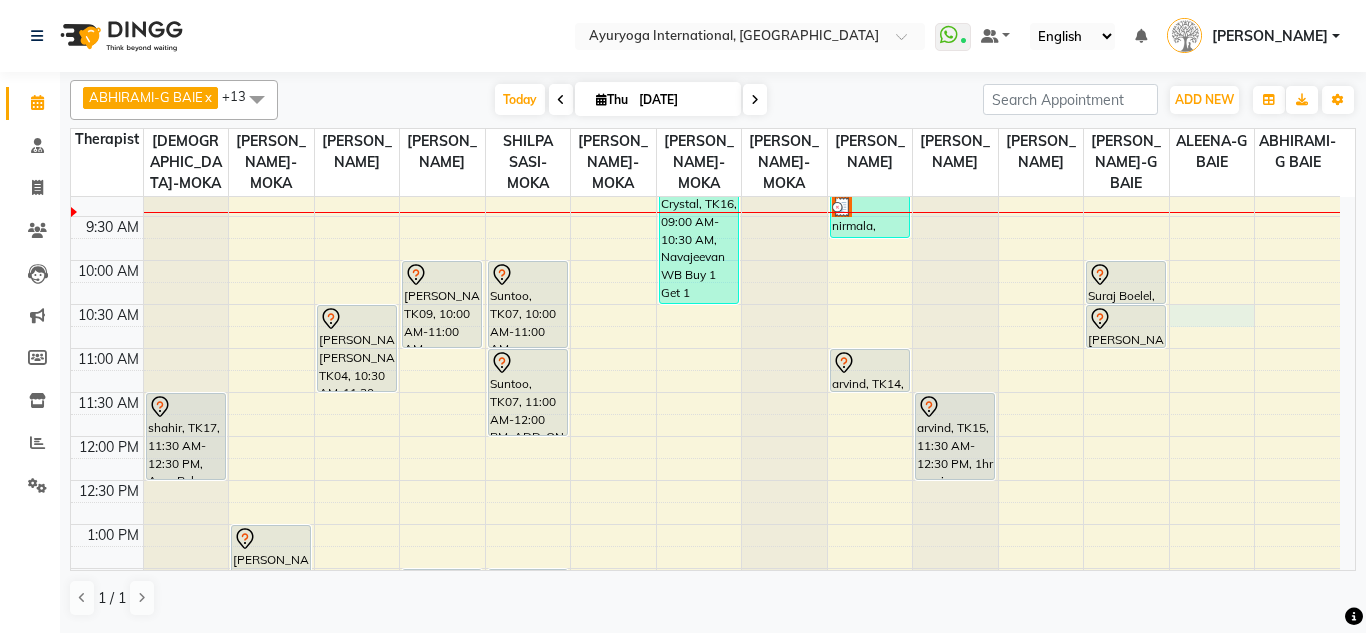 click on "7:00 AM 7:30 AM 8:00 AM 8:30 AM 9:00 AM 9:30 AM 10:00 AM 10:30 AM 11:00 AM 11:30 AM 12:00 PM 12:30 PM 1:00 PM 1:30 PM 2:00 PM 2:30 PM 3:00 PM 3:30 PM 4:00 PM 4:30 PM 5:00 PM 5:30 PM 6:00 PM 6:30 PM 7:00 PM 7:30 PM 8:00 PM 8:30 PM             shahir, TK17, 11:30 AM-12:30 PM, Ayur Relax (Abhyangam + Steam)             [PERSON_NAME], TK06, 04:00 PM-05:30 PM, Vayasthapana-For 55+             chinegadoo, TK02, 06:30 PM-08:00 PM, Navajeevan WB Buy 1 Get 1             [PERSON_NAME], TK08, 01:00 PM-02:00 PM, [GEOGRAPHIC_DATA] (Ayurvedic pain relieveing massage)             chinegadoo, TK02, 06:30 PM-08:00 PM, Navajeevan WB Buy 1 Get 1             [PERSON_NAME] [PERSON_NAME], TK04, 10:30 AM-11:30 AM, Rujahari (Ayurvedic pain relieveing massage)             [PERSON_NAME], TK01, 05:30 PM-06:30 PM, Ayur Relax (Abhyangam + Steam)             [PERSON_NAME], TK09, 10:00 AM-11:00 AM, Panchagavya facial             Ramburun, TK13, 01:30 PM-03:00 PM, Navajeevan WB Buy 1 Get 1             chinegadoo, TK02, 06:30 PM-08:00 PM, Navajeevan WB Buy 1 Get 1" at bounding box center (705, 612) 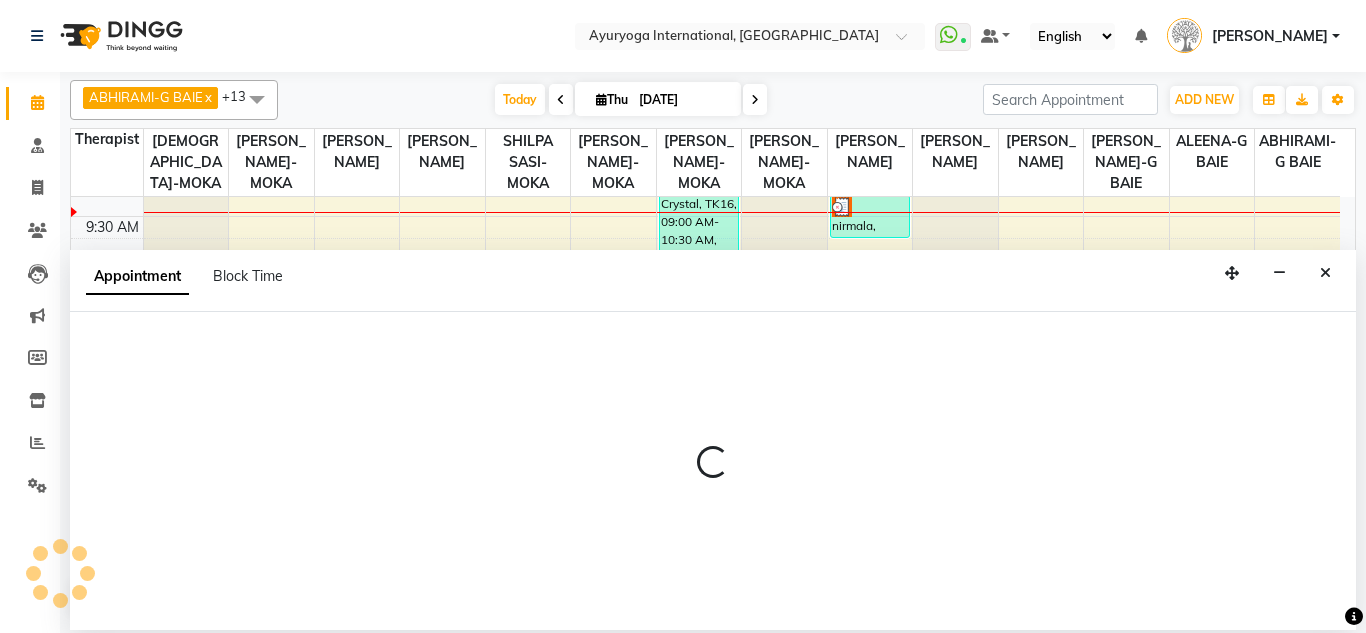 select on "80876" 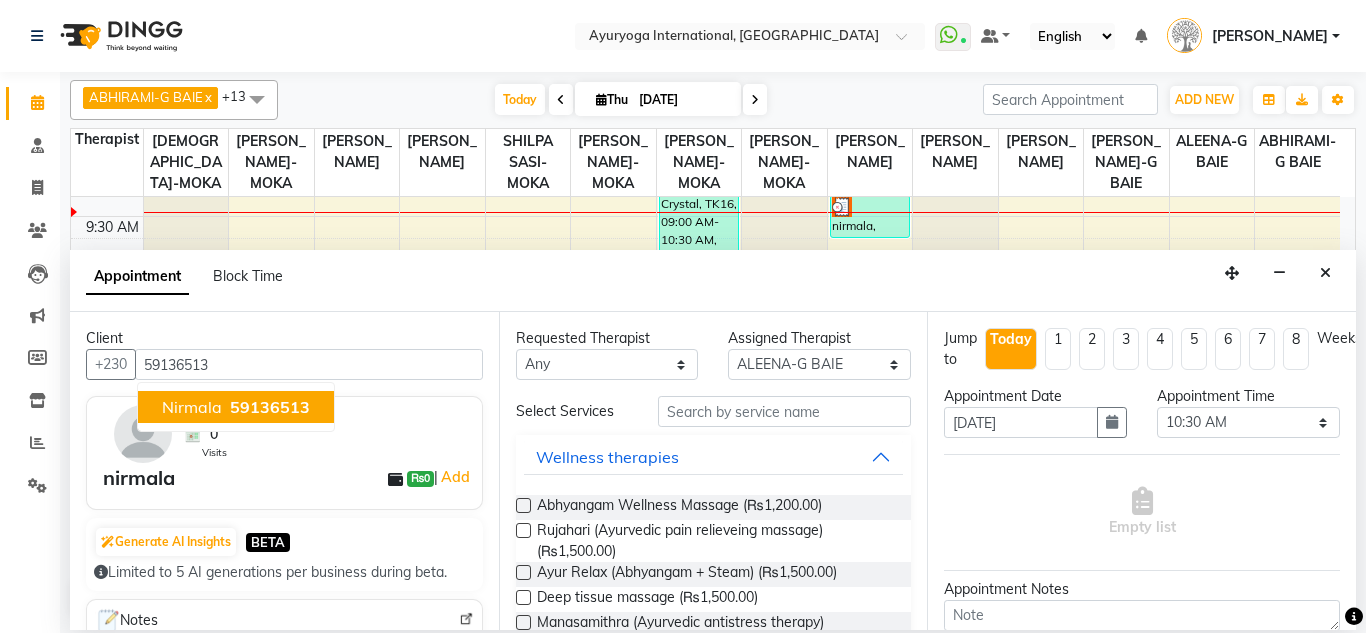 click on "59136513" at bounding box center (270, 407) 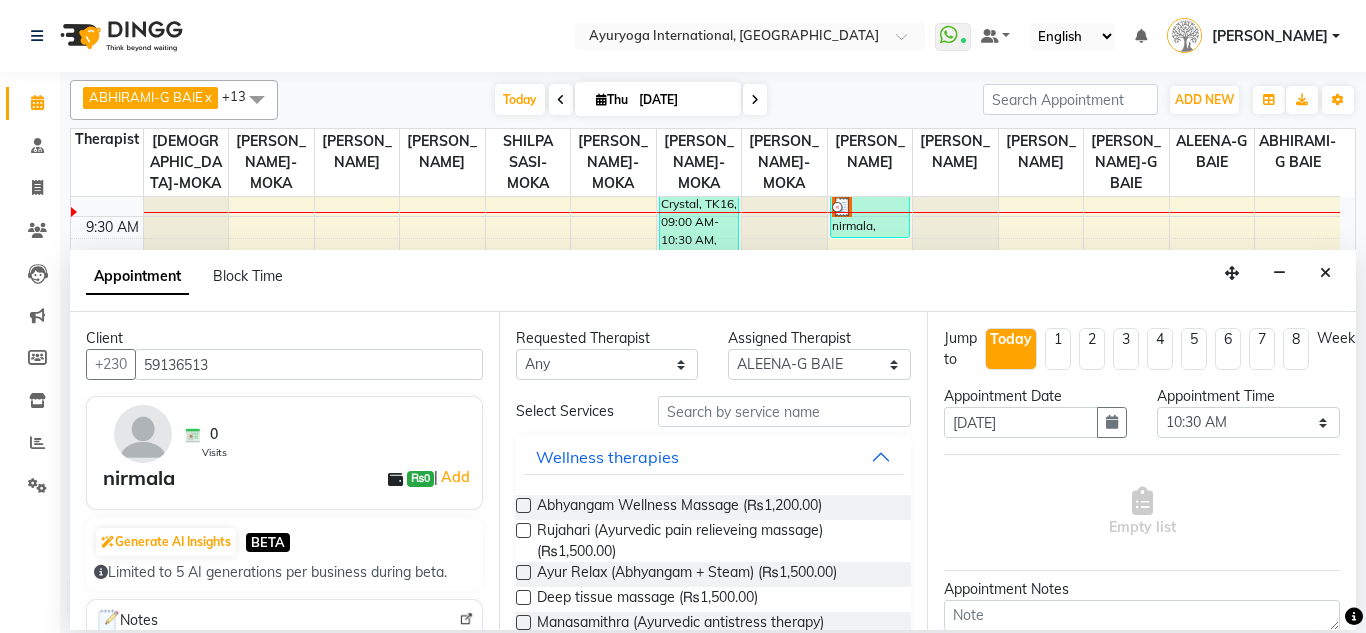 type on "59136513" 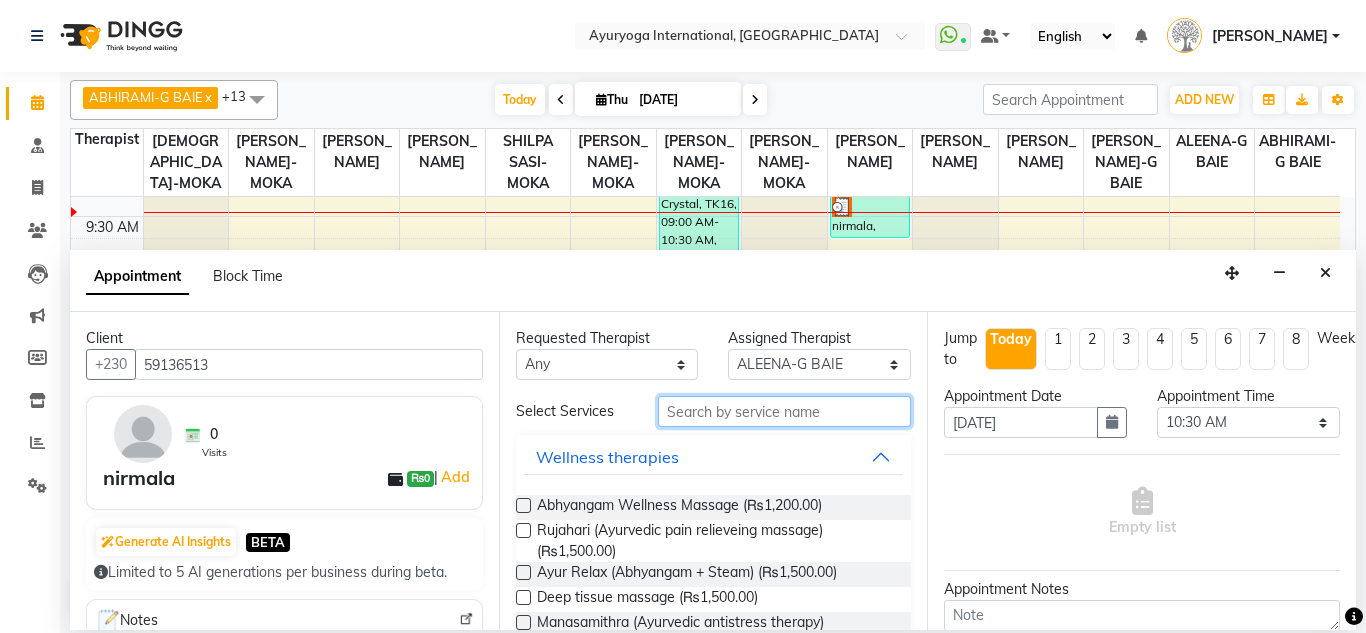 click at bounding box center [785, 411] 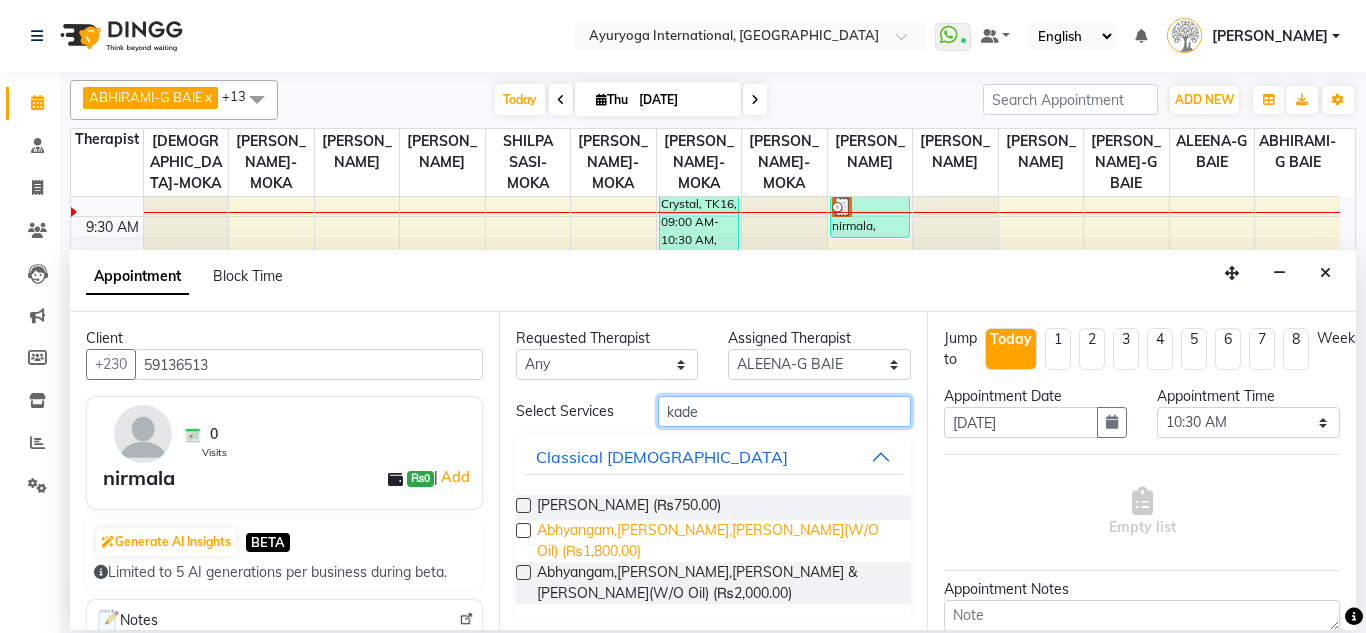 type on "kade" 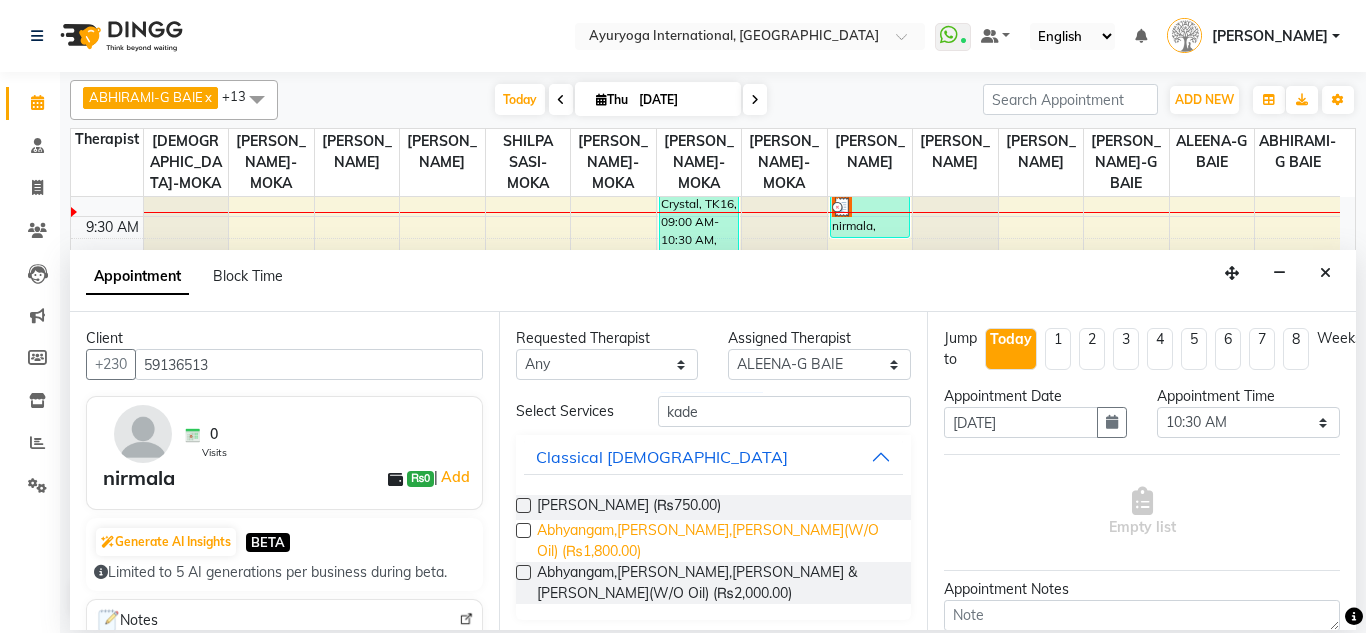 click on "Abhyangam,Podikizhi,Kadee Vasthi(W/O Oil) (₨1,800.00)" at bounding box center [716, 541] 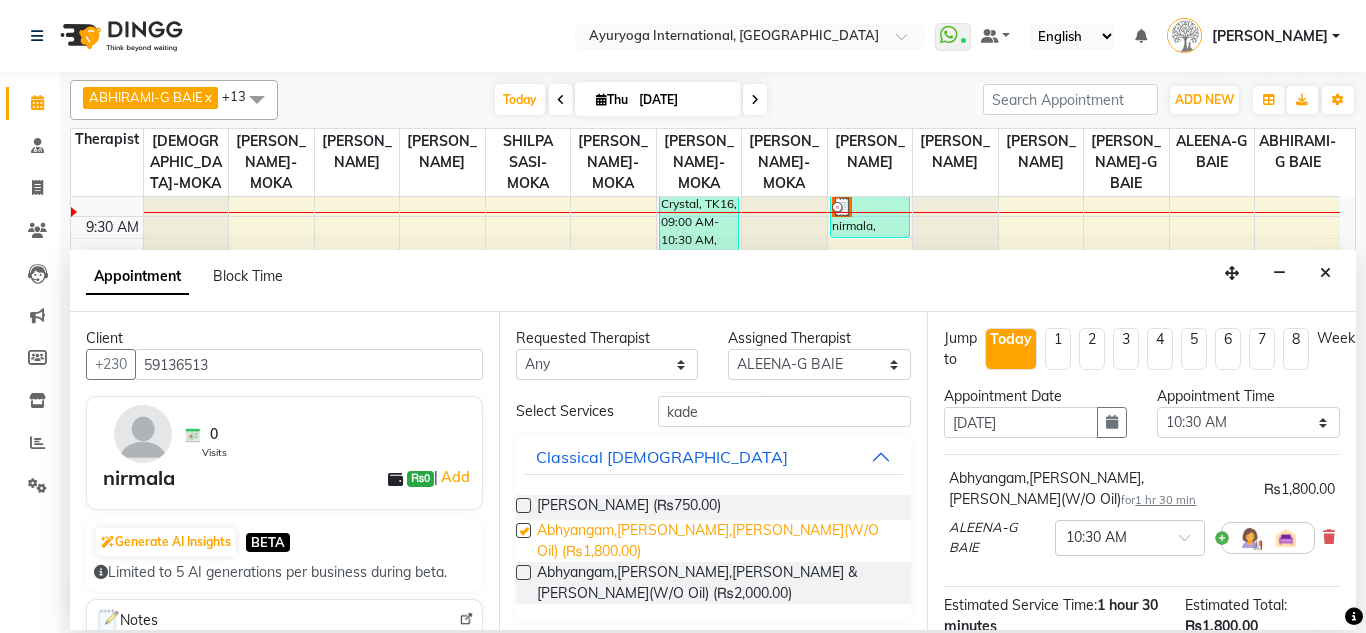 checkbox on "false" 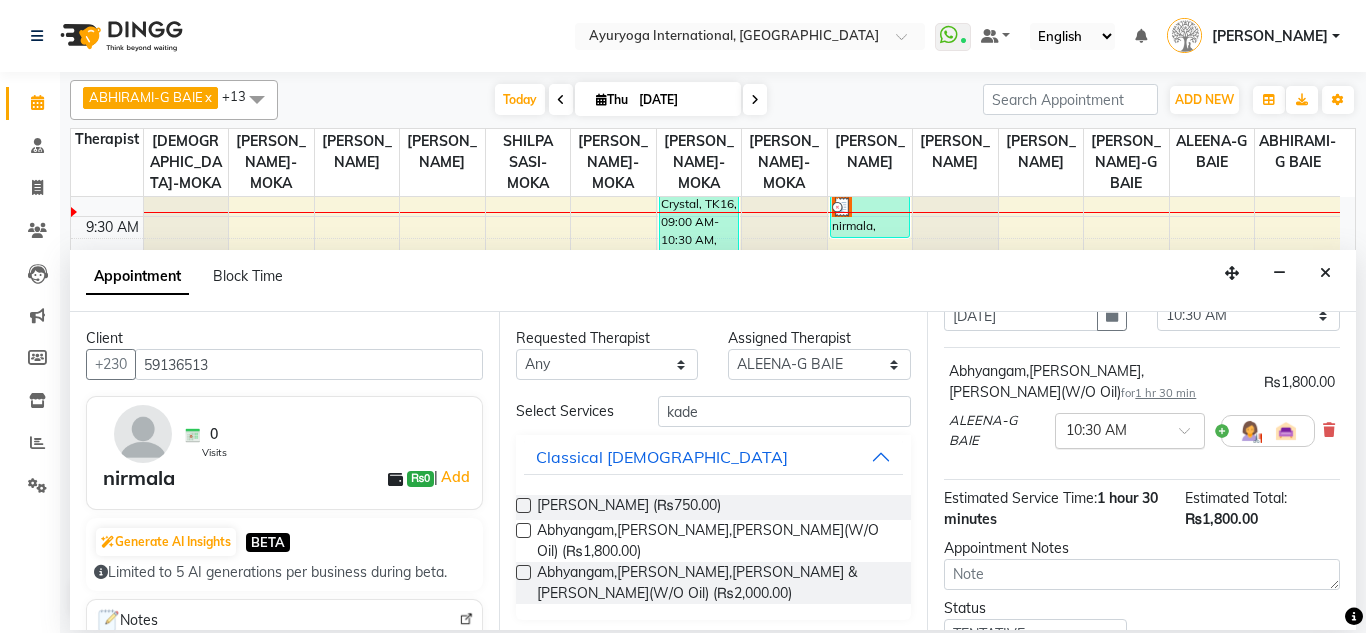scroll, scrollTop: 268, scrollLeft: 0, axis: vertical 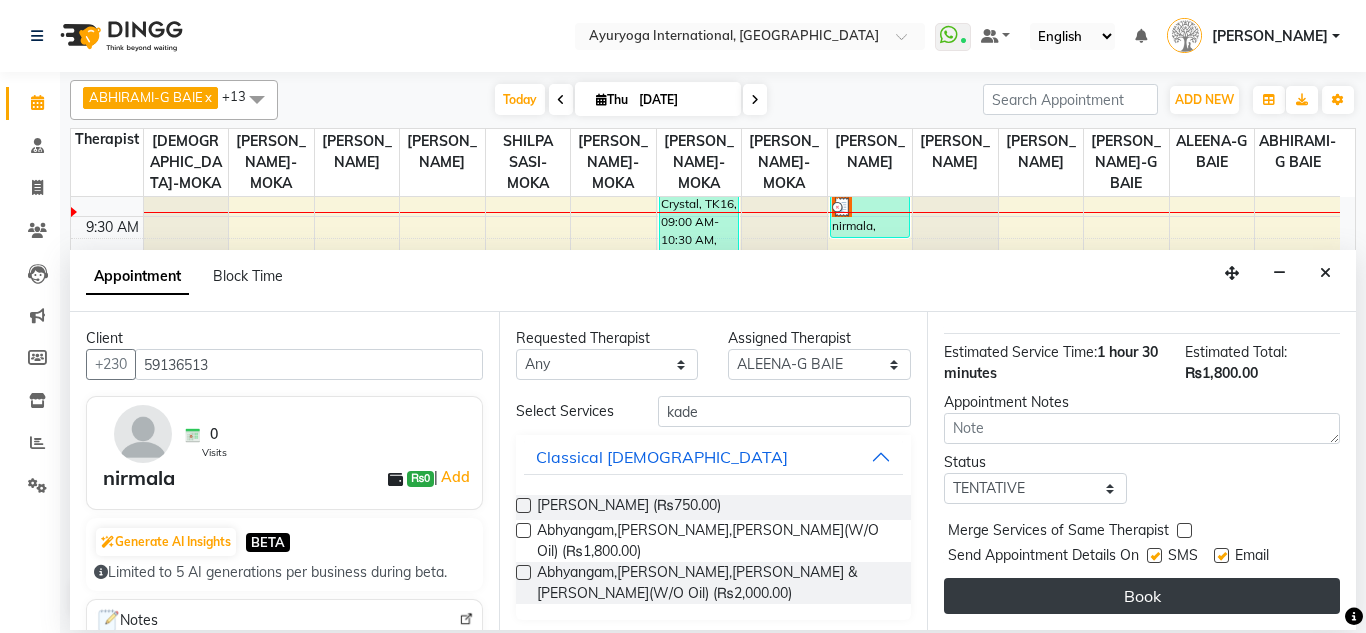 click on "Book" at bounding box center (1142, 596) 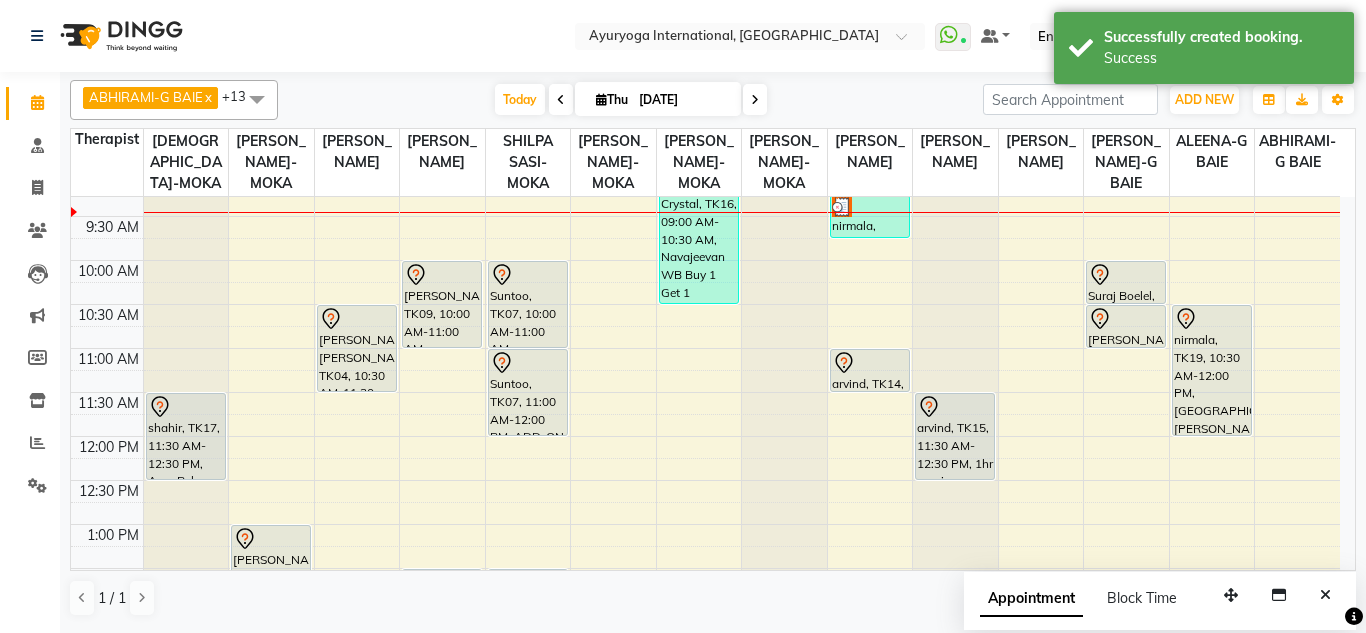 click at bounding box center [755, 99] 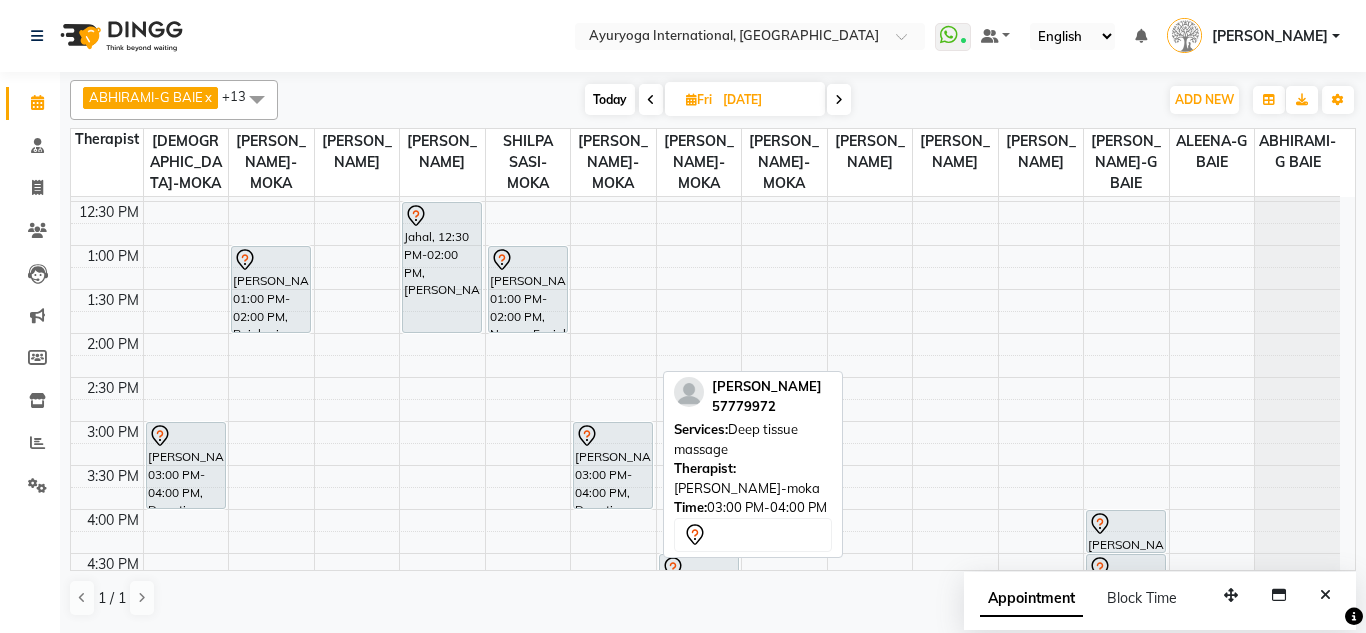scroll, scrollTop: 379, scrollLeft: 0, axis: vertical 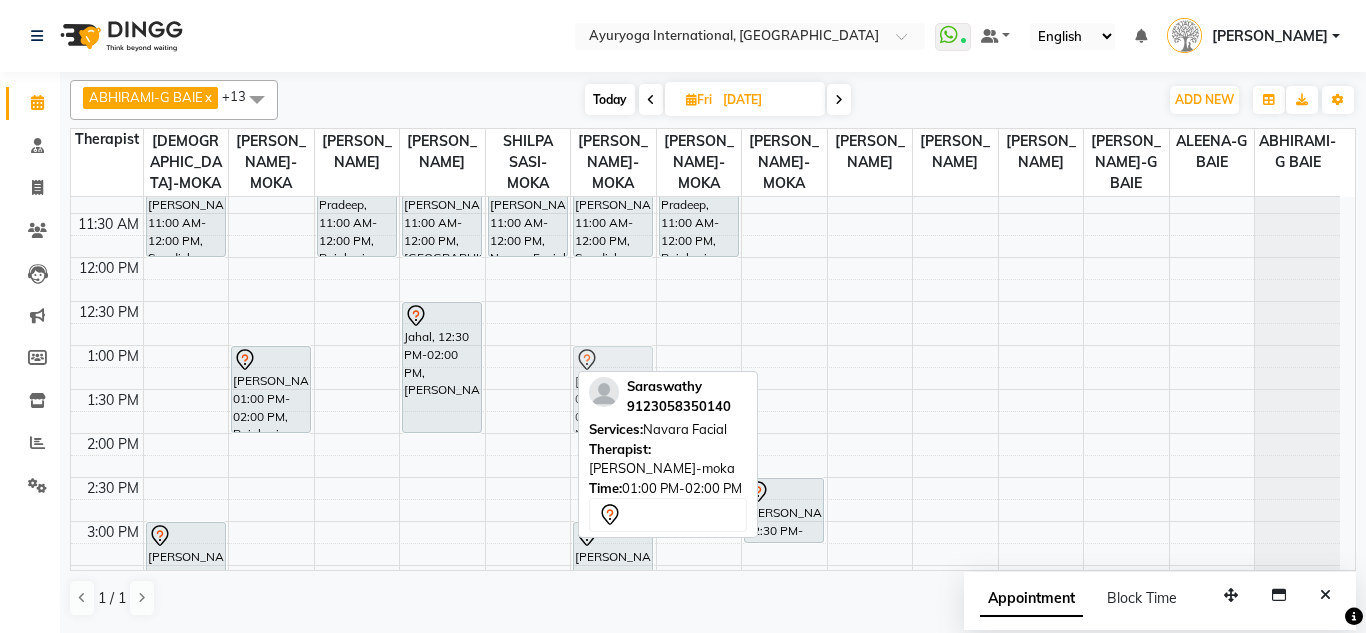 drag, startPoint x: 557, startPoint y: 419, endPoint x: 600, endPoint y: 416, distance: 43.104523 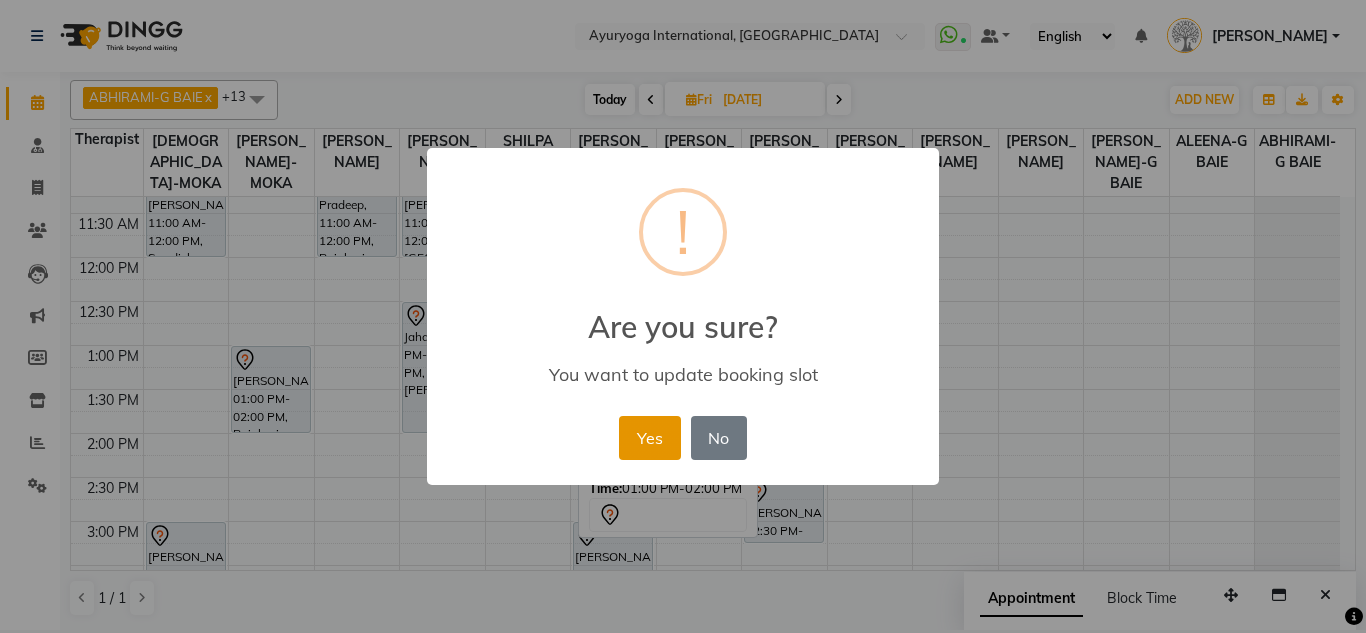 click on "Yes" at bounding box center [649, 438] 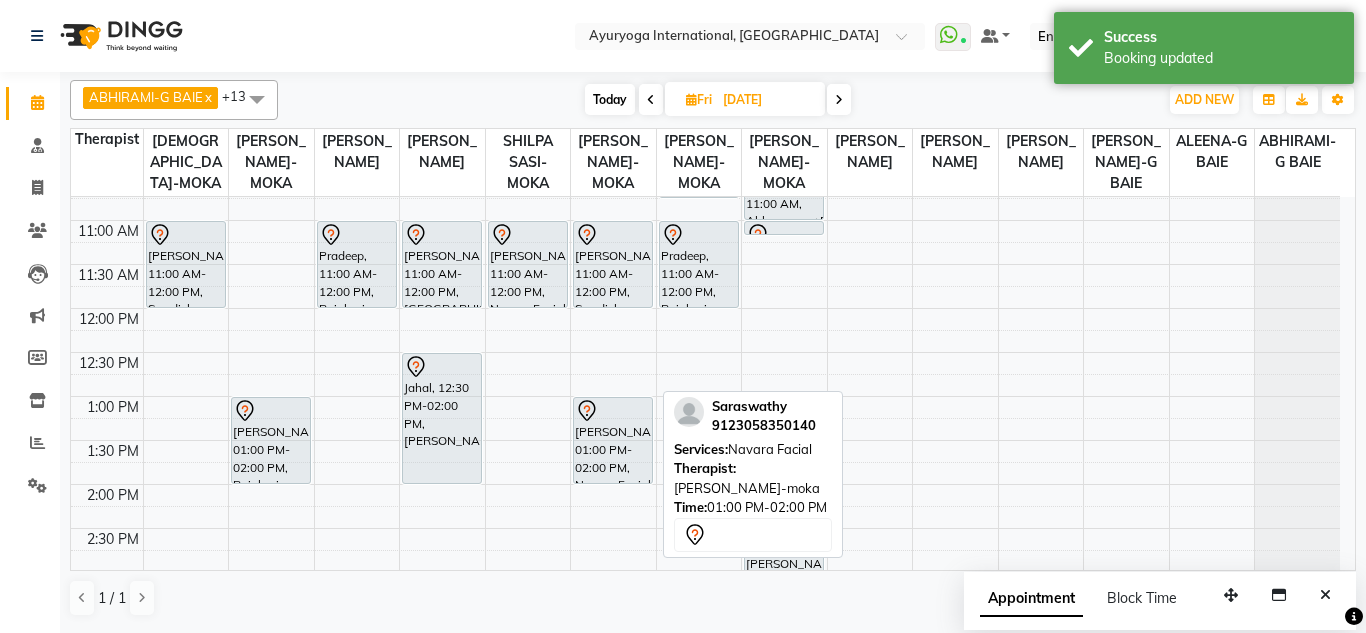 scroll, scrollTop: 279, scrollLeft: 0, axis: vertical 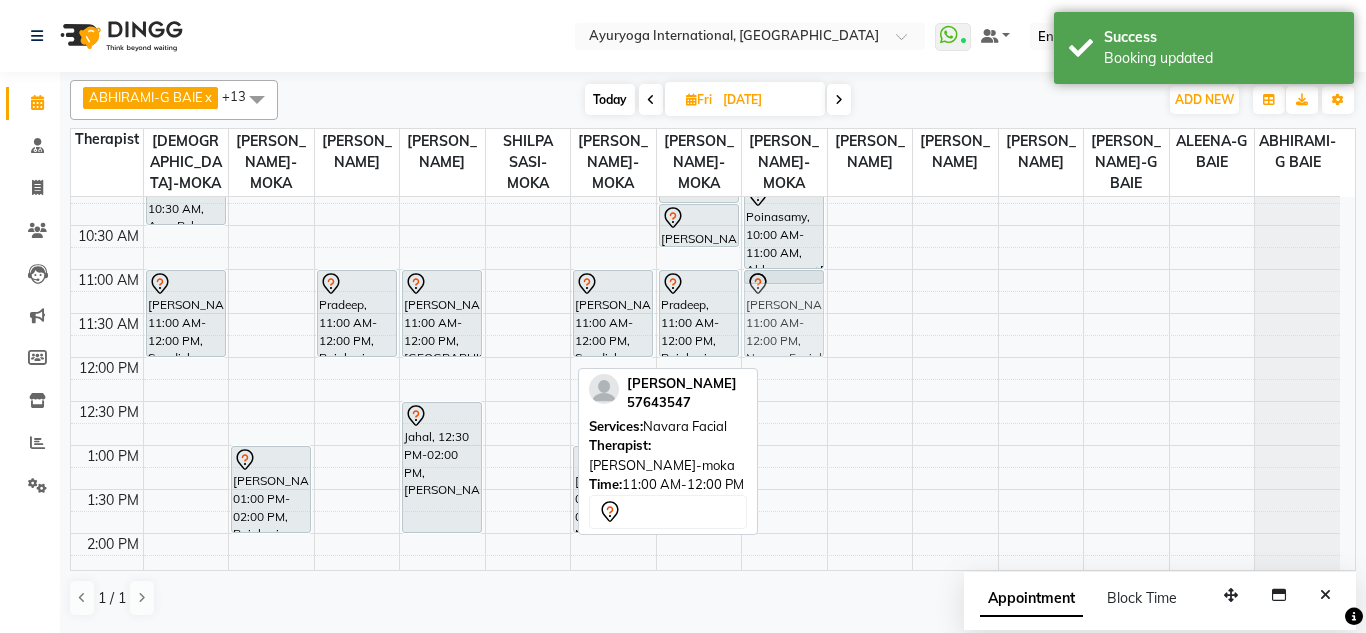 drag, startPoint x: 543, startPoint y: 355, endPoint x: 820, endPoint y: 356, distance: 277.0018 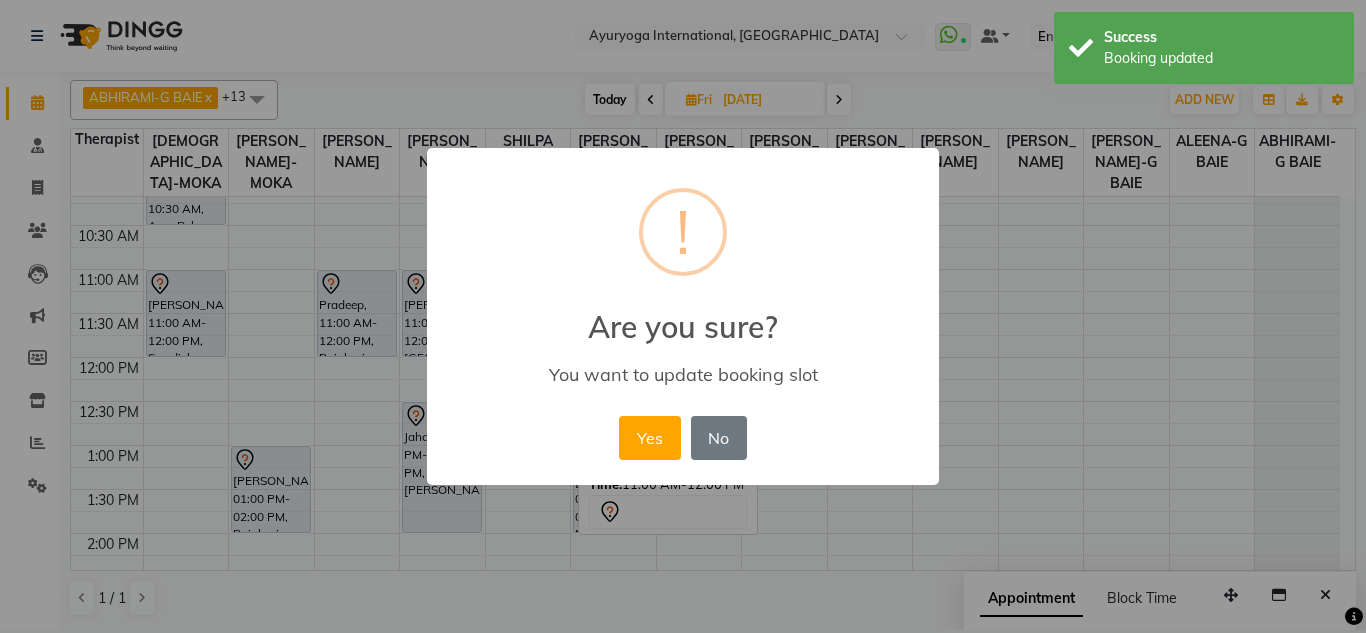 click on "Yes No No" at bounding box center [682, 438] 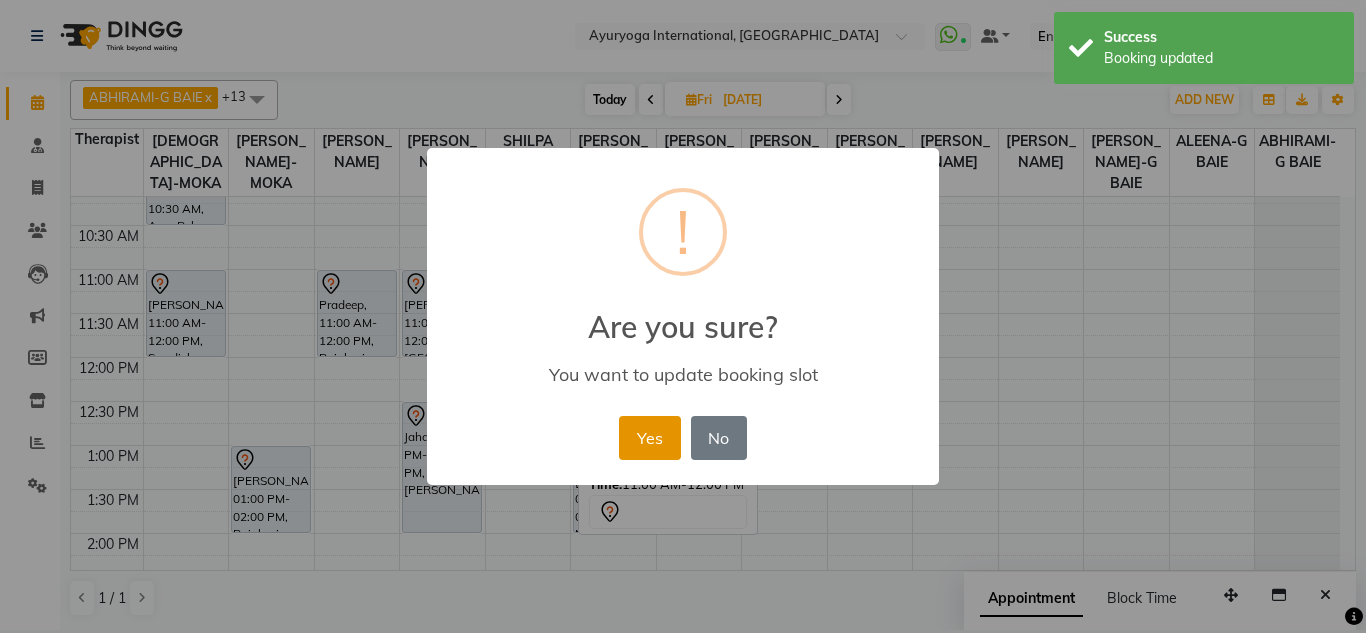 click on "Yes" at bounding box center (649, 438) 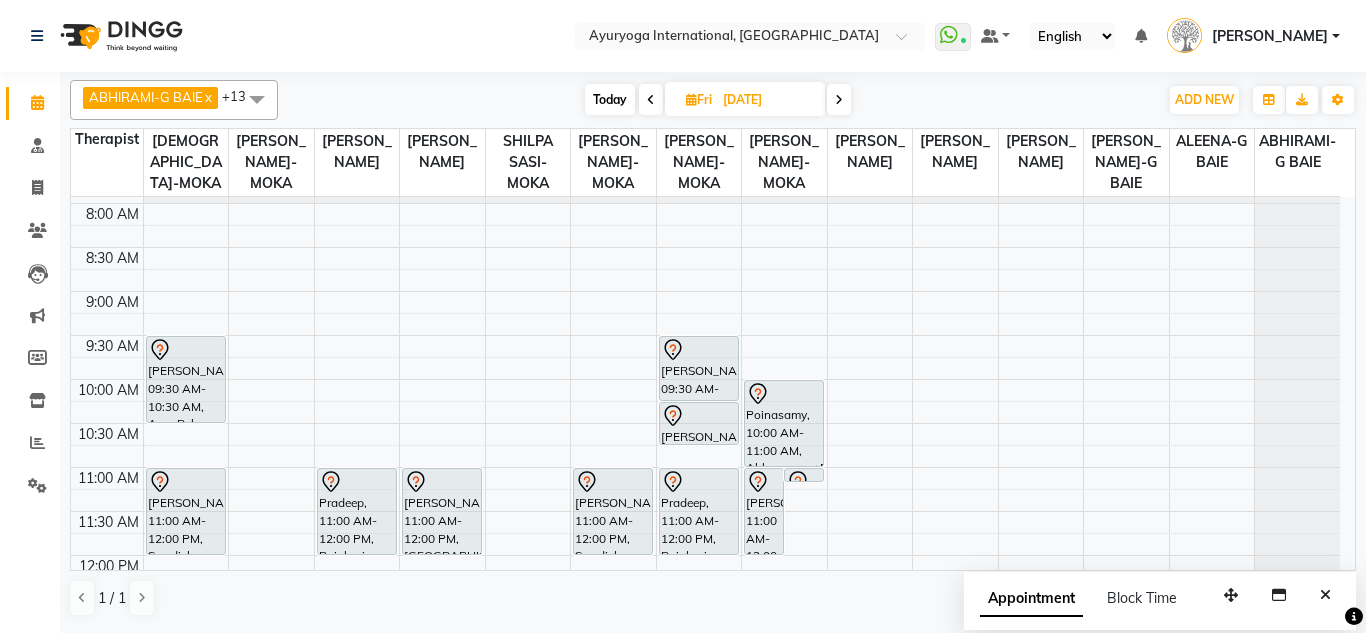 scroll, scrollTop: 79, scrollLeft: 0, axis: vertical 